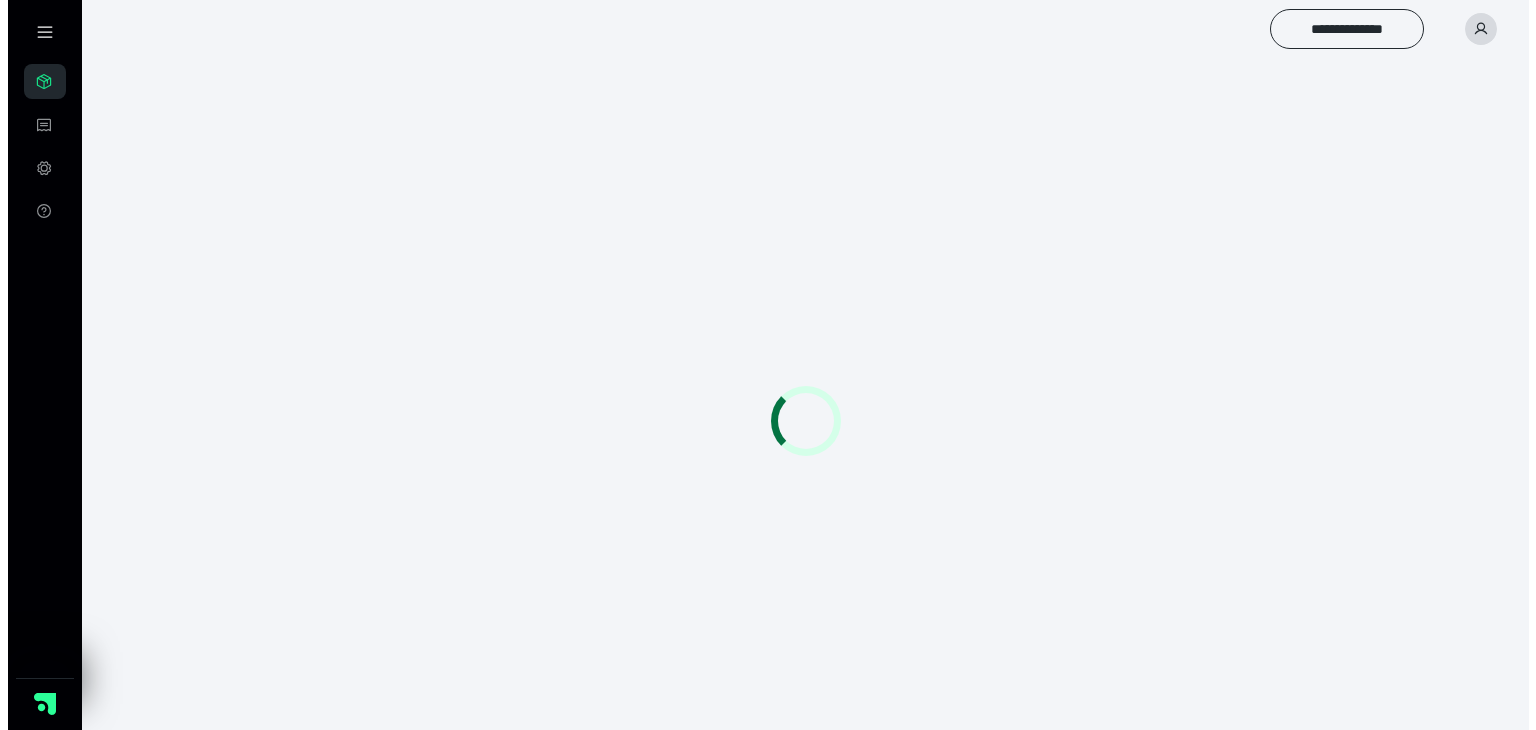 scroll, scrollTop: 0, scrollLeft: 0, axis: both 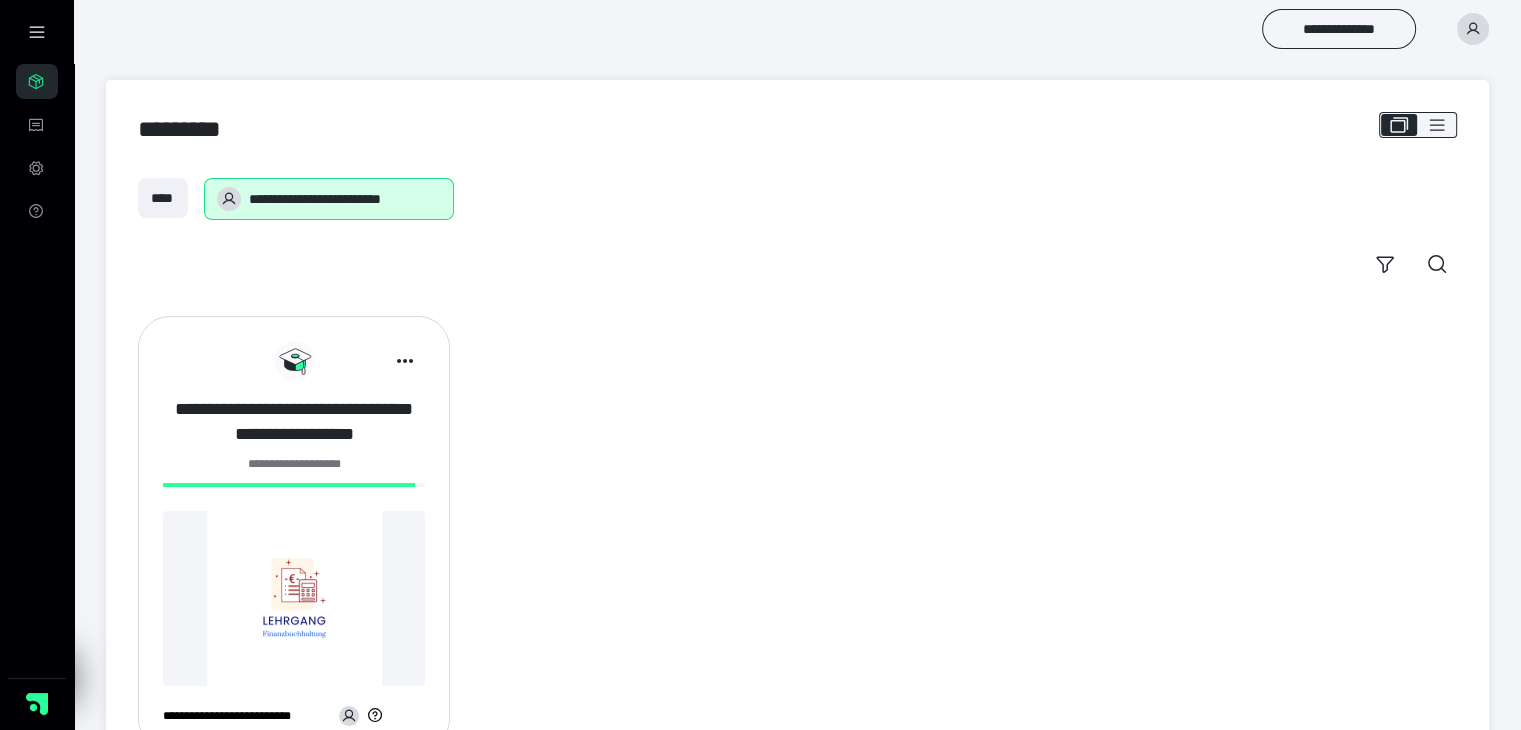 click on "**********" at bounding box center (294, 422) 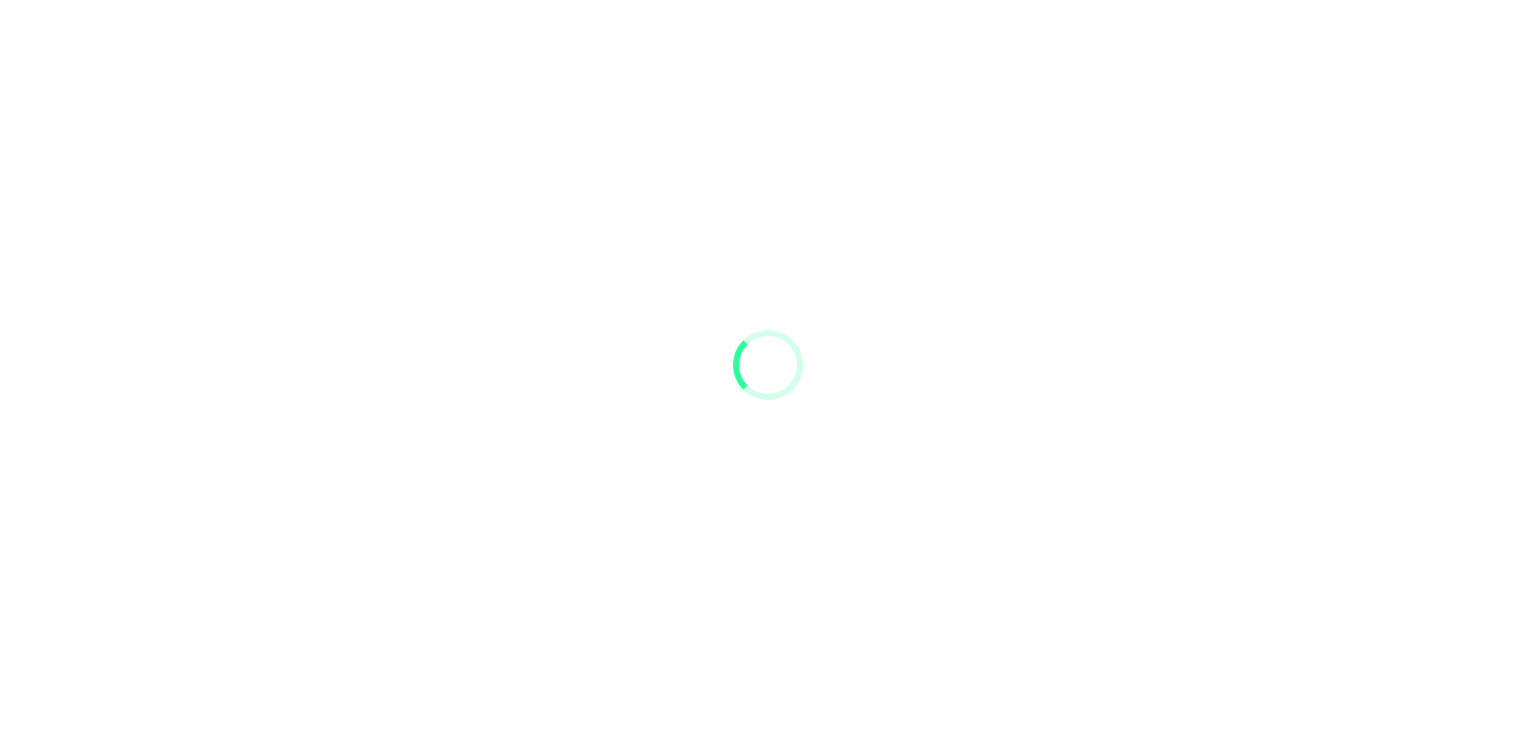 scroll, scrollTop: 0, scrollLeft: 0, axis: both 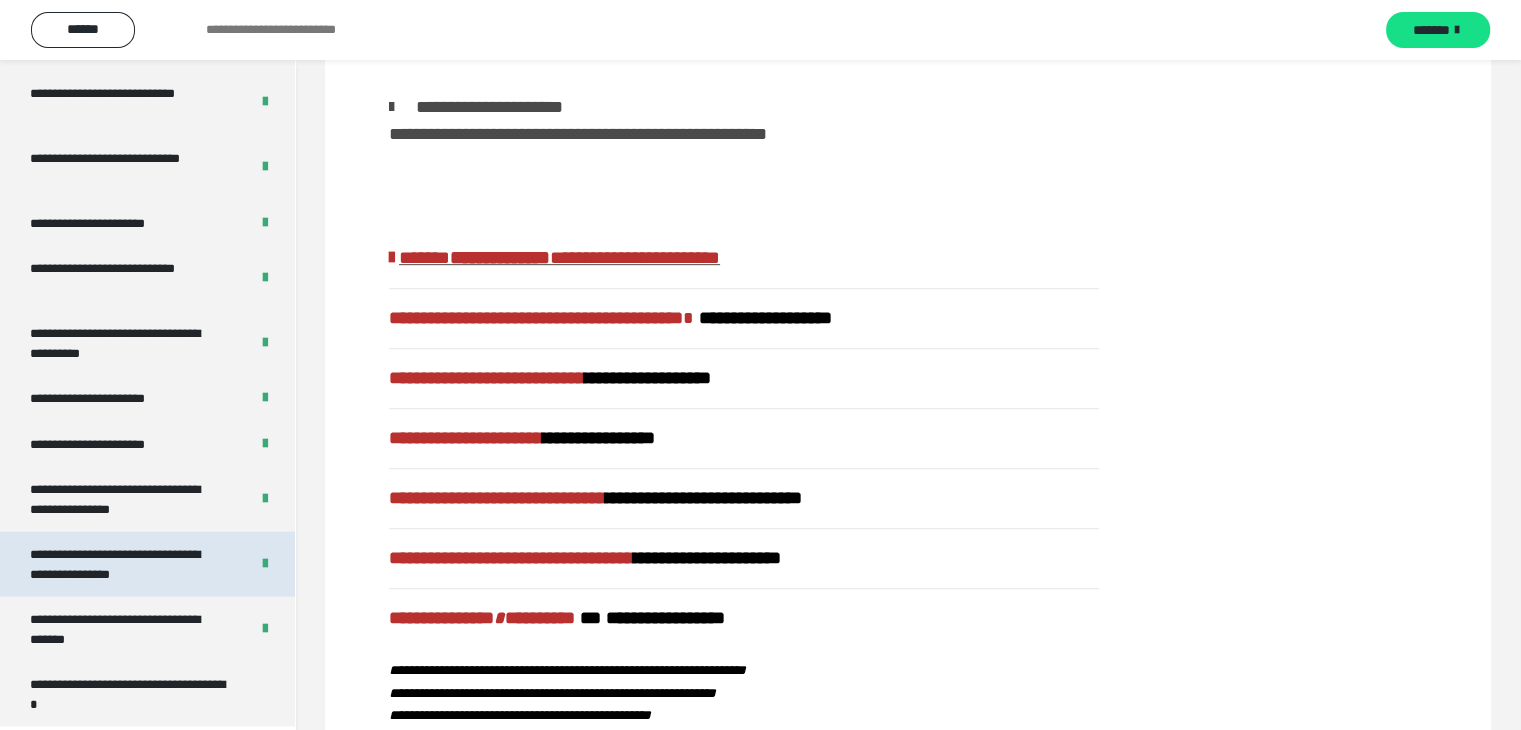 click on "**********" at bounding box center (124, 564) 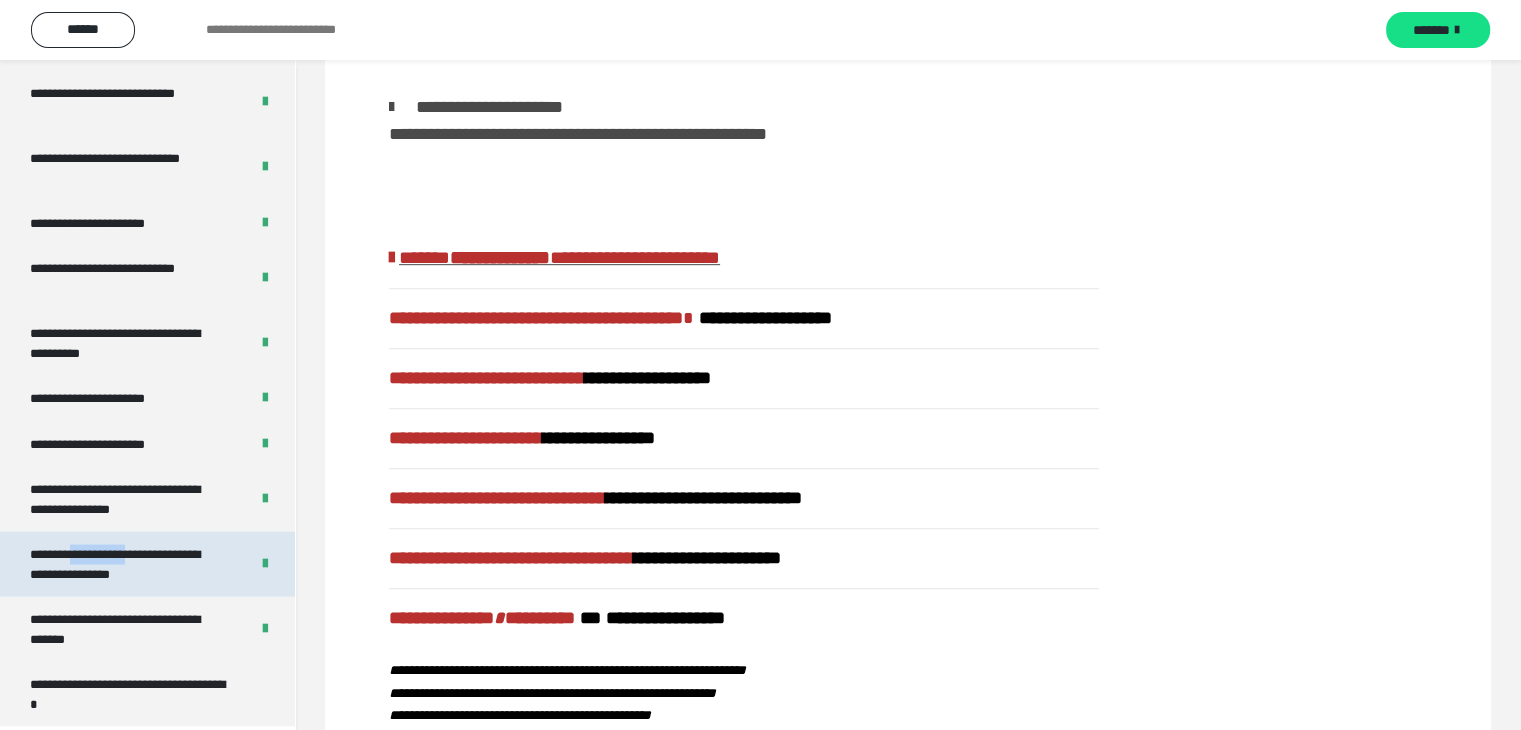 click on "**********" at bounding box center (124, 564) 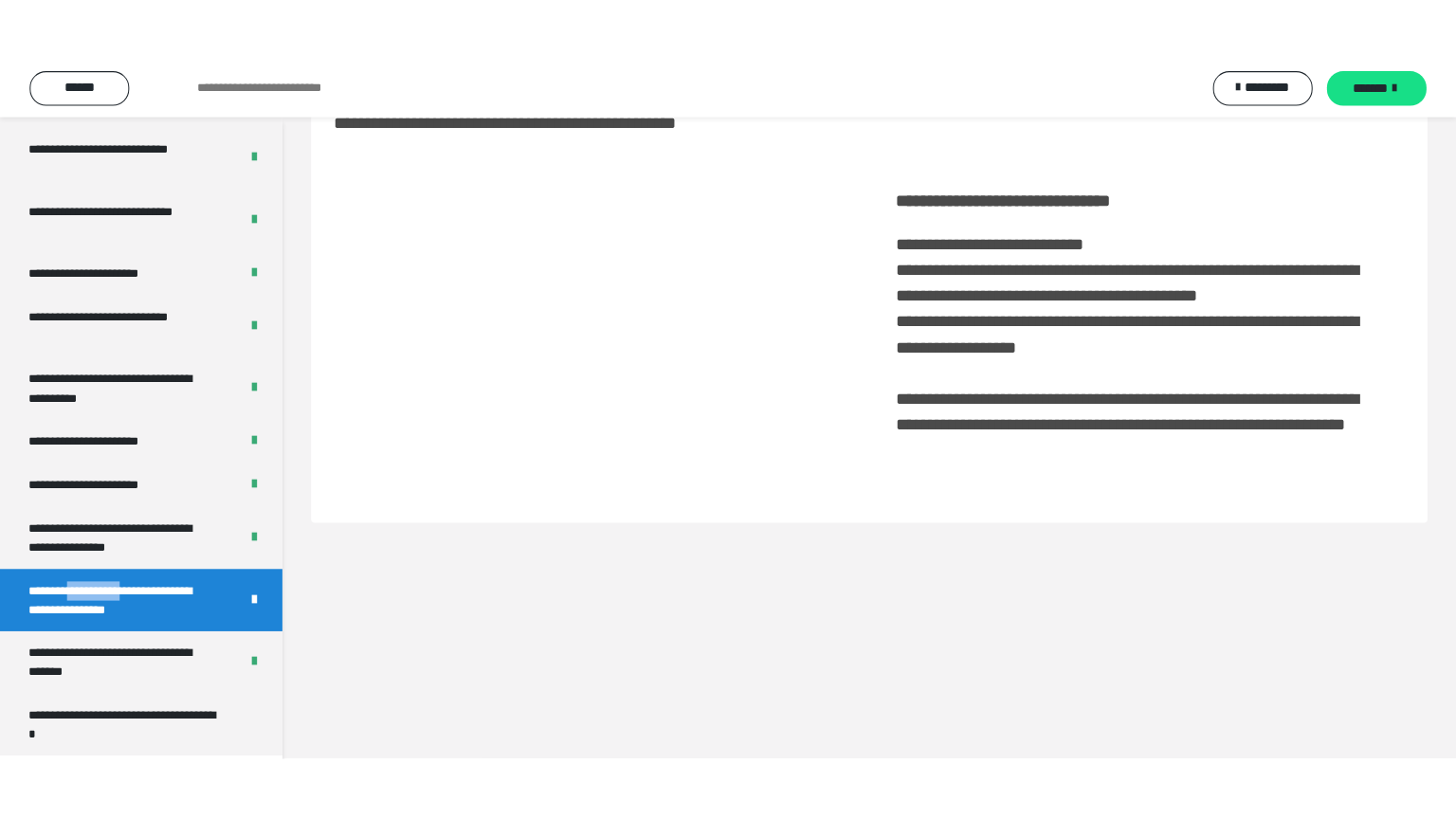 scroll, scrollTop: 57, scrollLeft: 0, axis: vertical 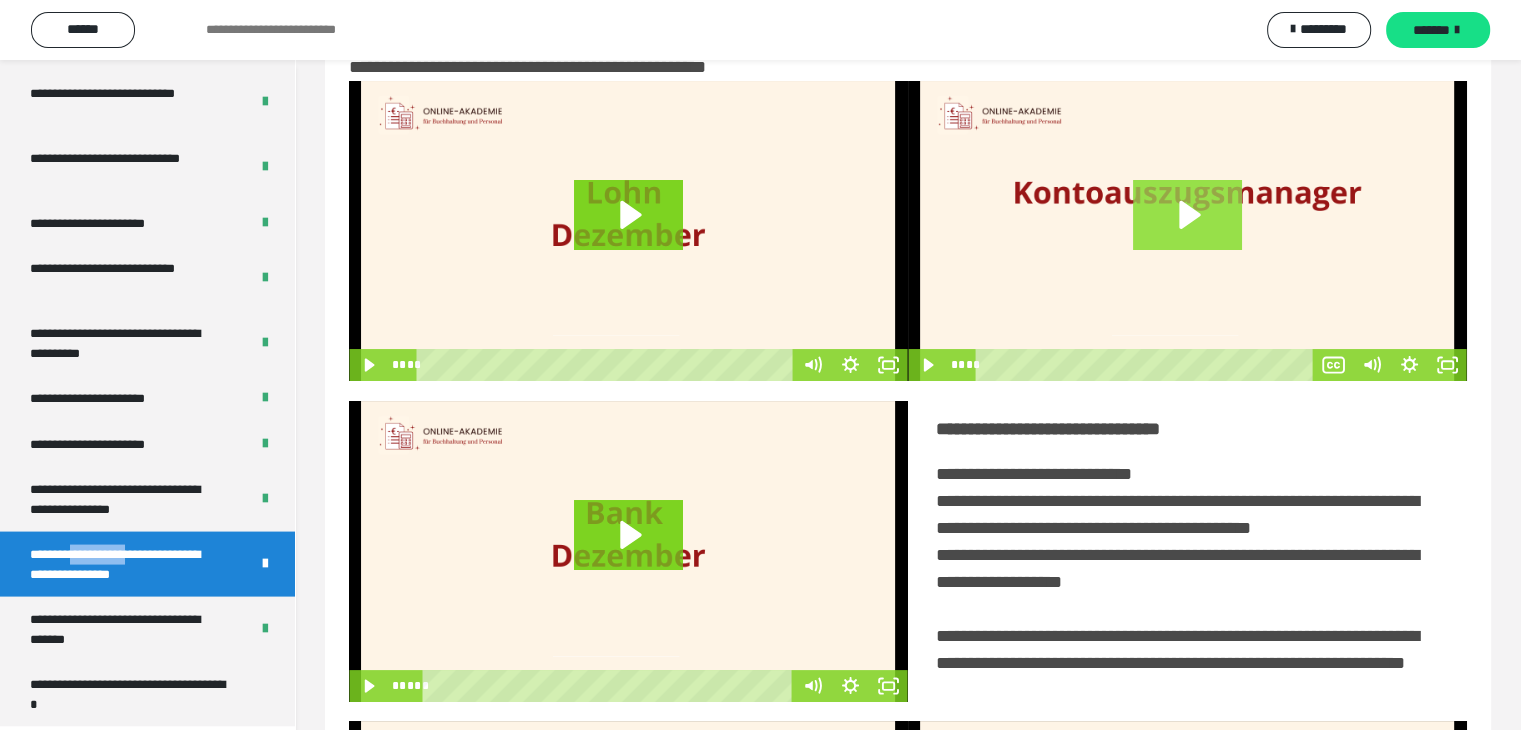 click 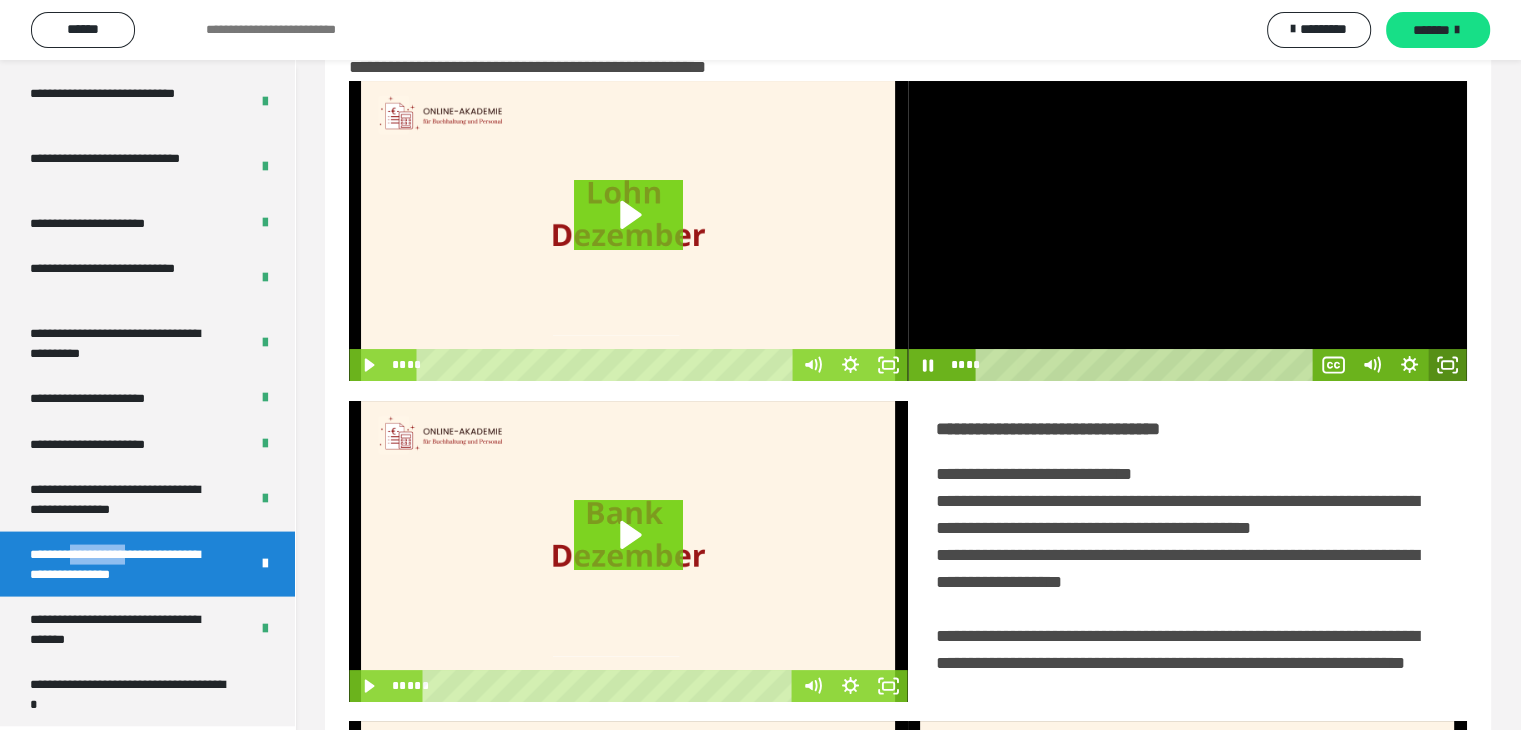 click 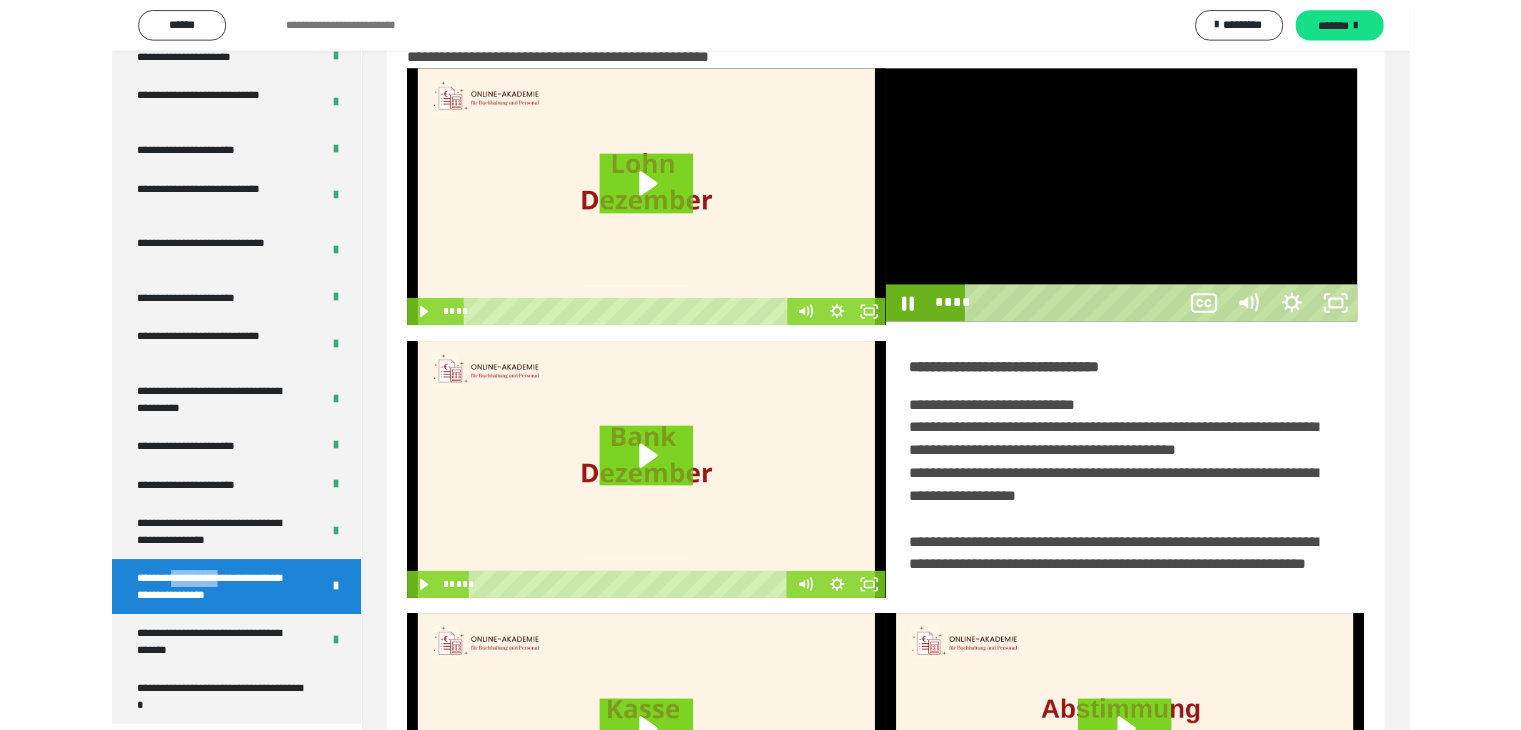 scroll, scrollTop: 3823, scrollLeft: 0, axis: vertical 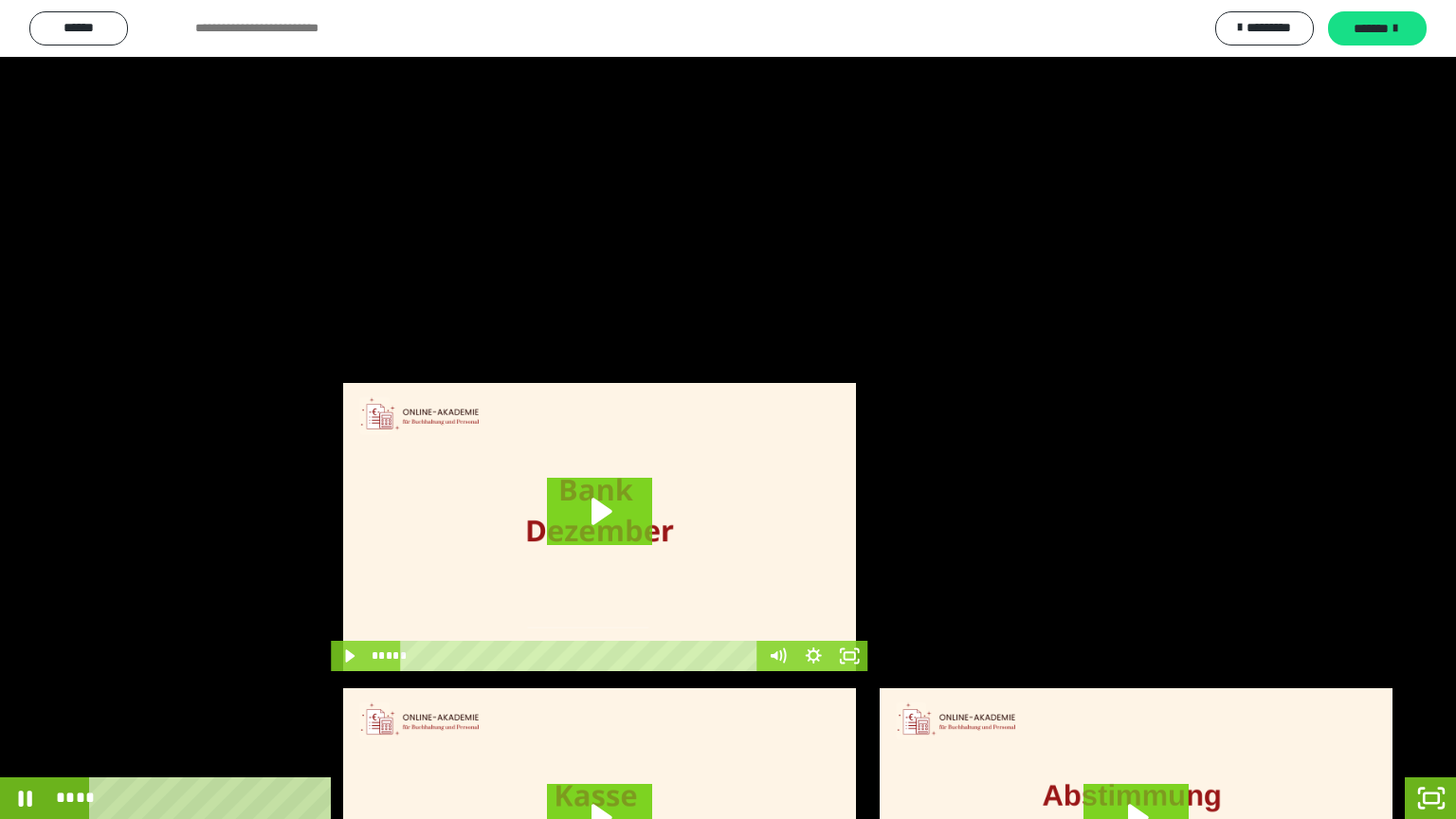 click at bounding box center [728, 410] 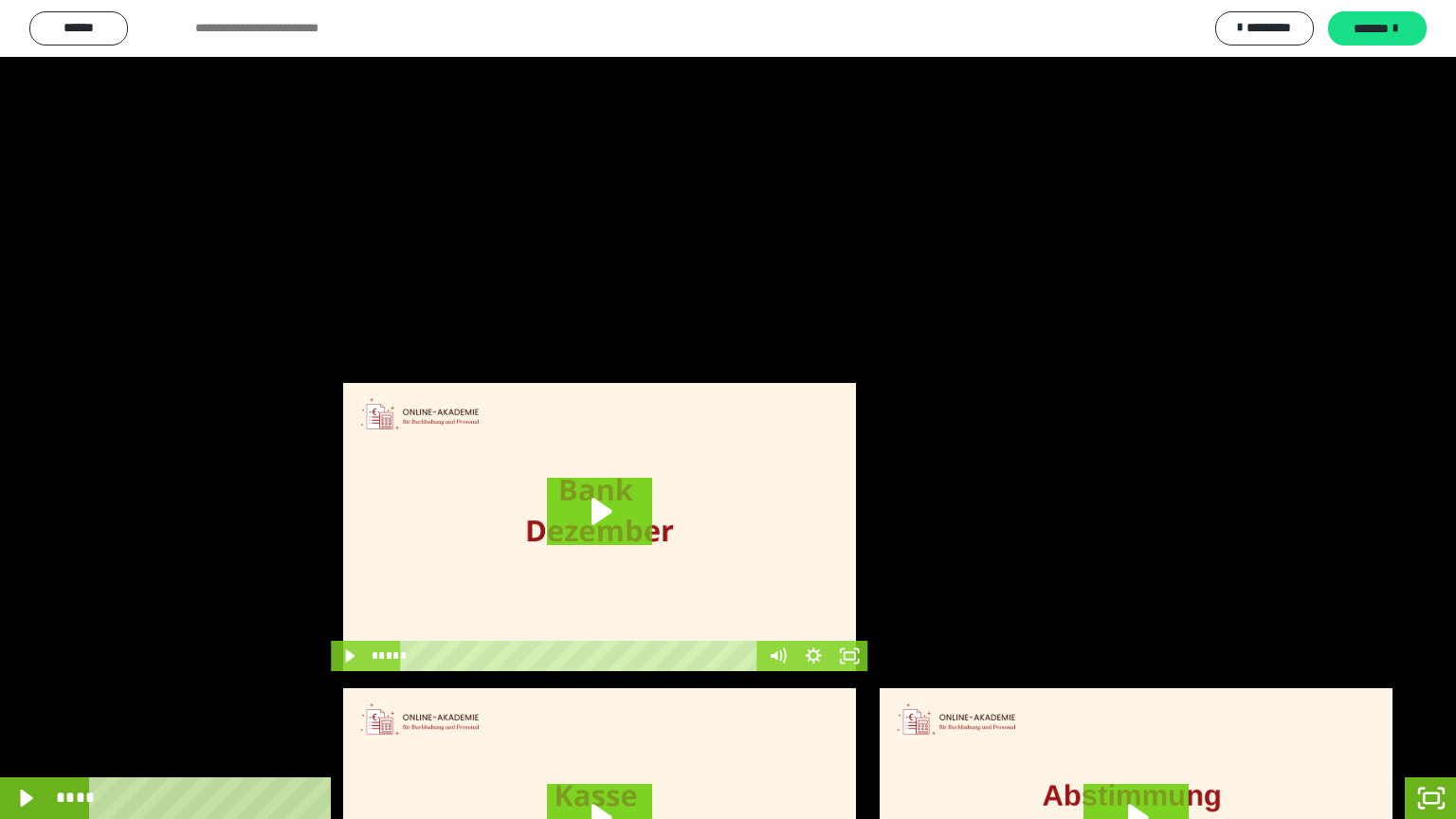 drag, startPoint x: 1136, startPoint y: 339, endPoint x: 1135, endPoint y: 320, distance: 19.026298 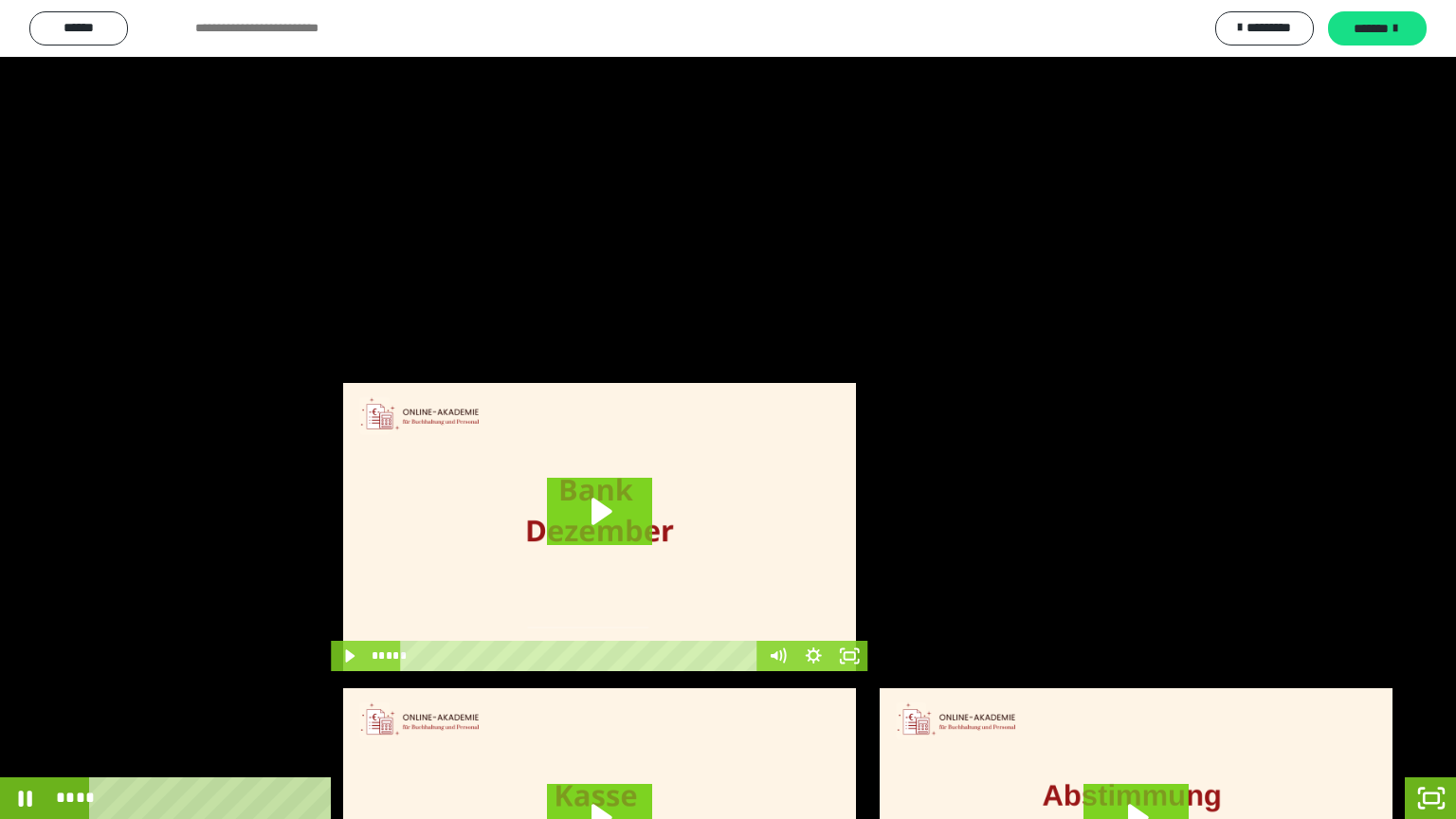 click at bounding box center (728, 410) 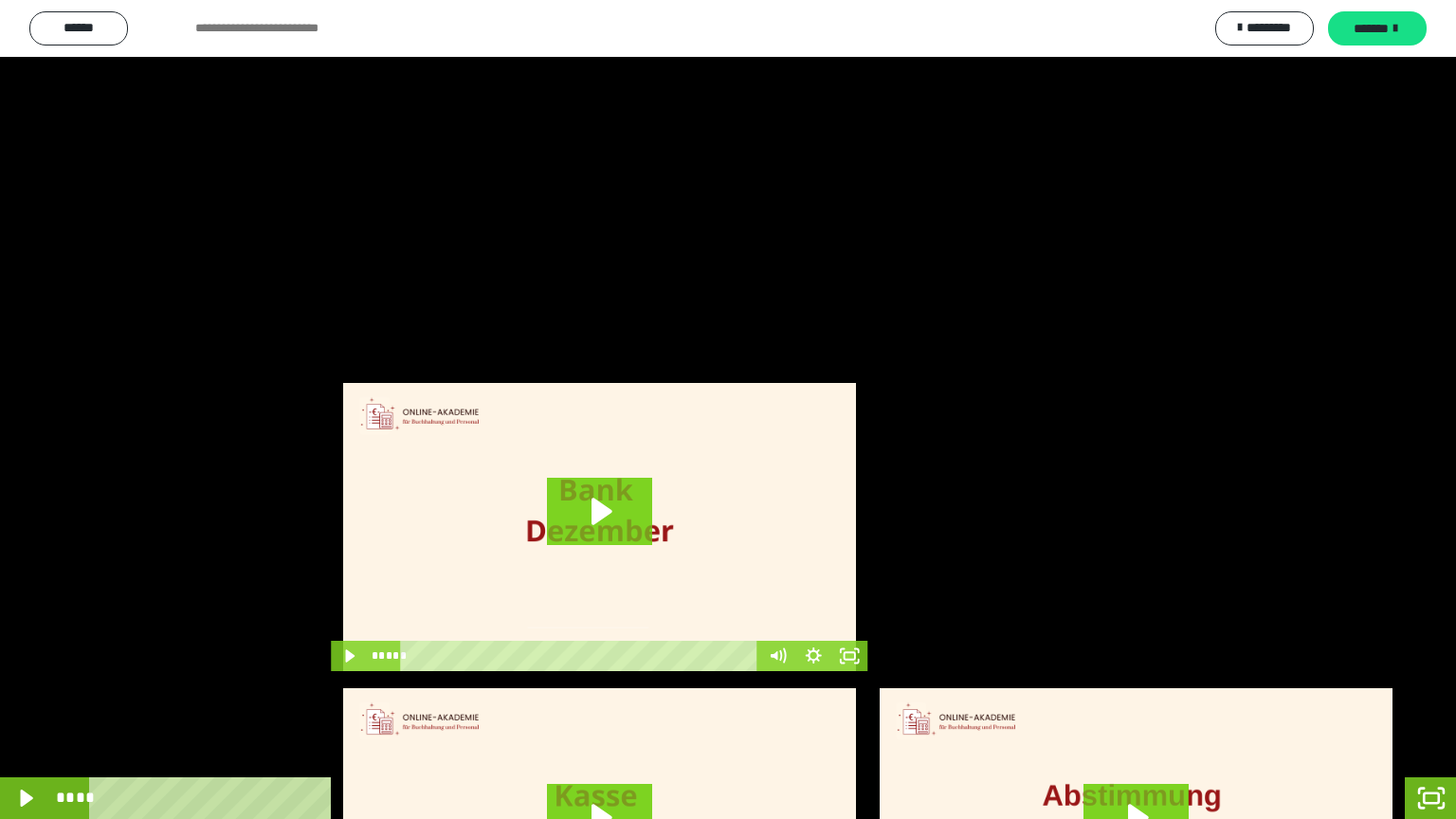 click at bounding box center [728, 410] 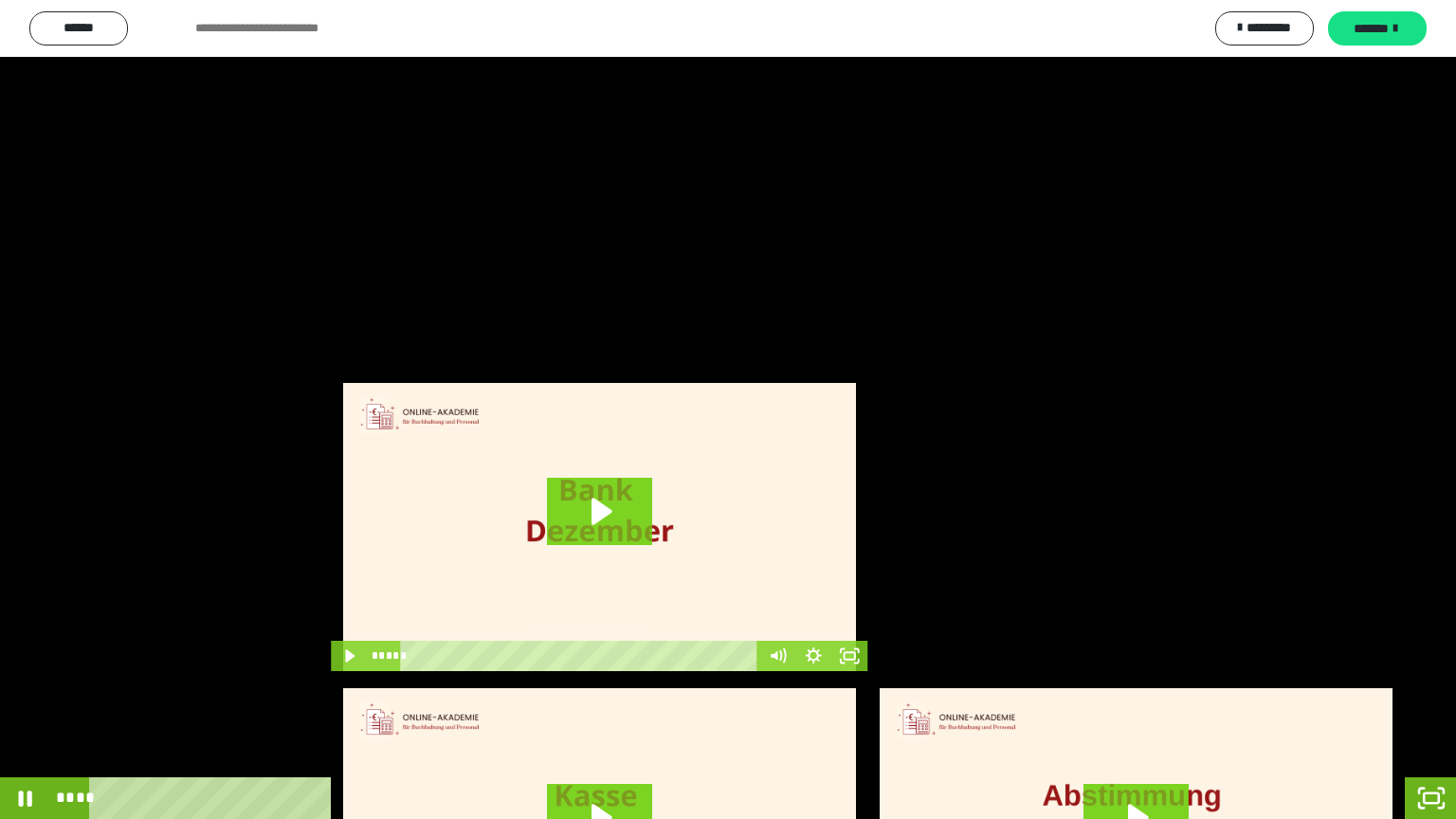 click at bounding box center (728, 410) 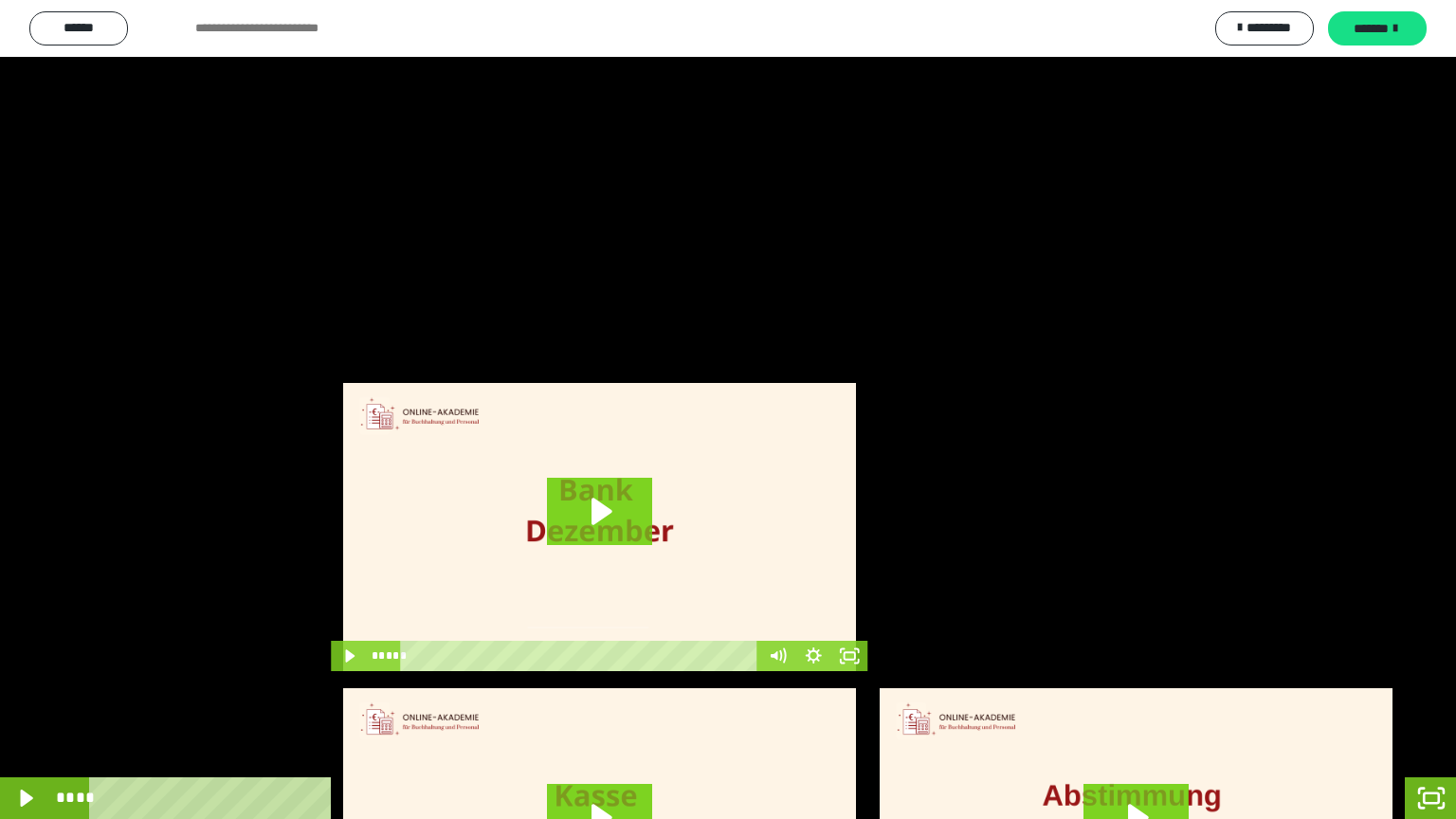 click at bounding box center (728, 410) 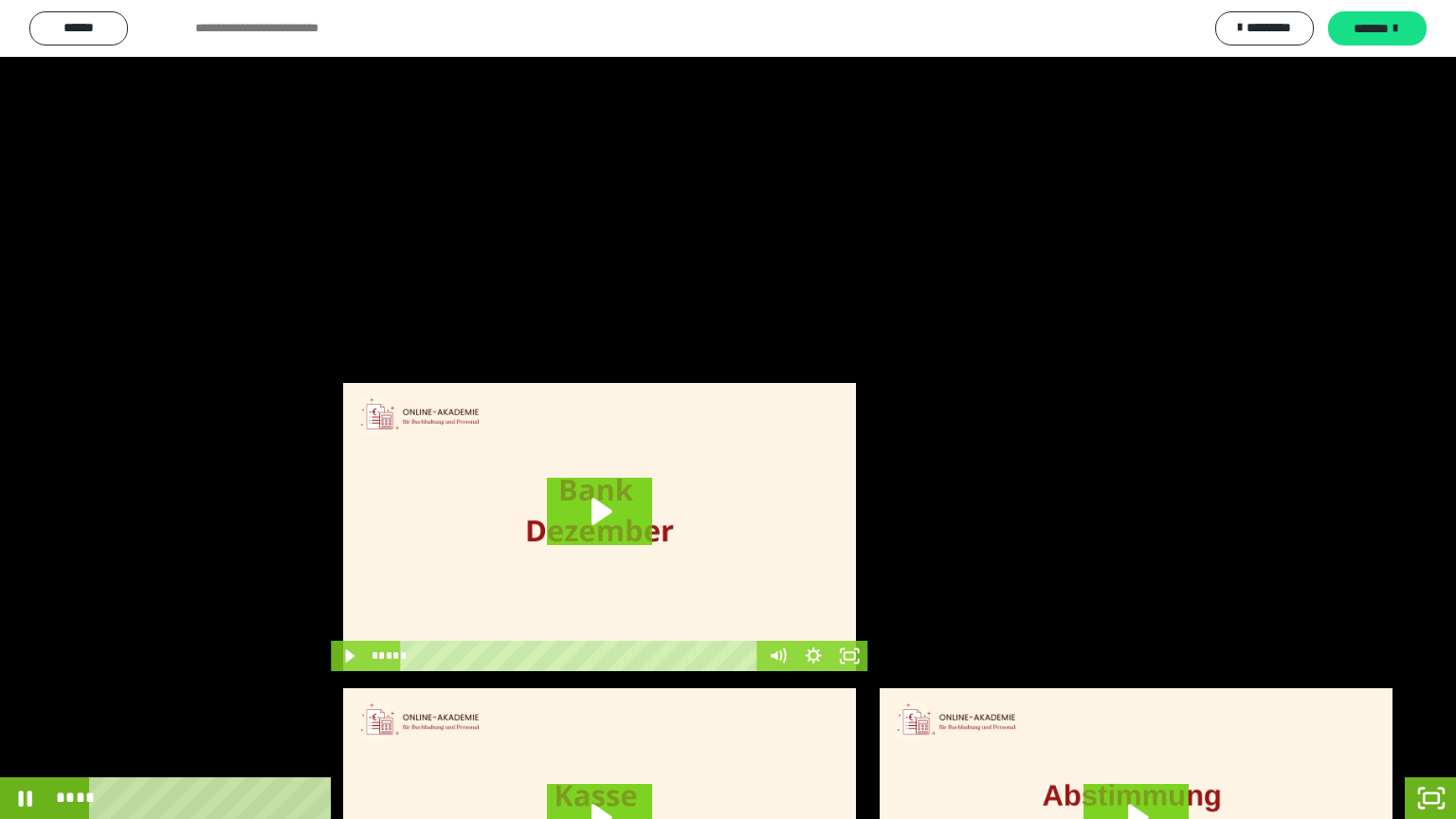 click at bounding box center (728, 410) 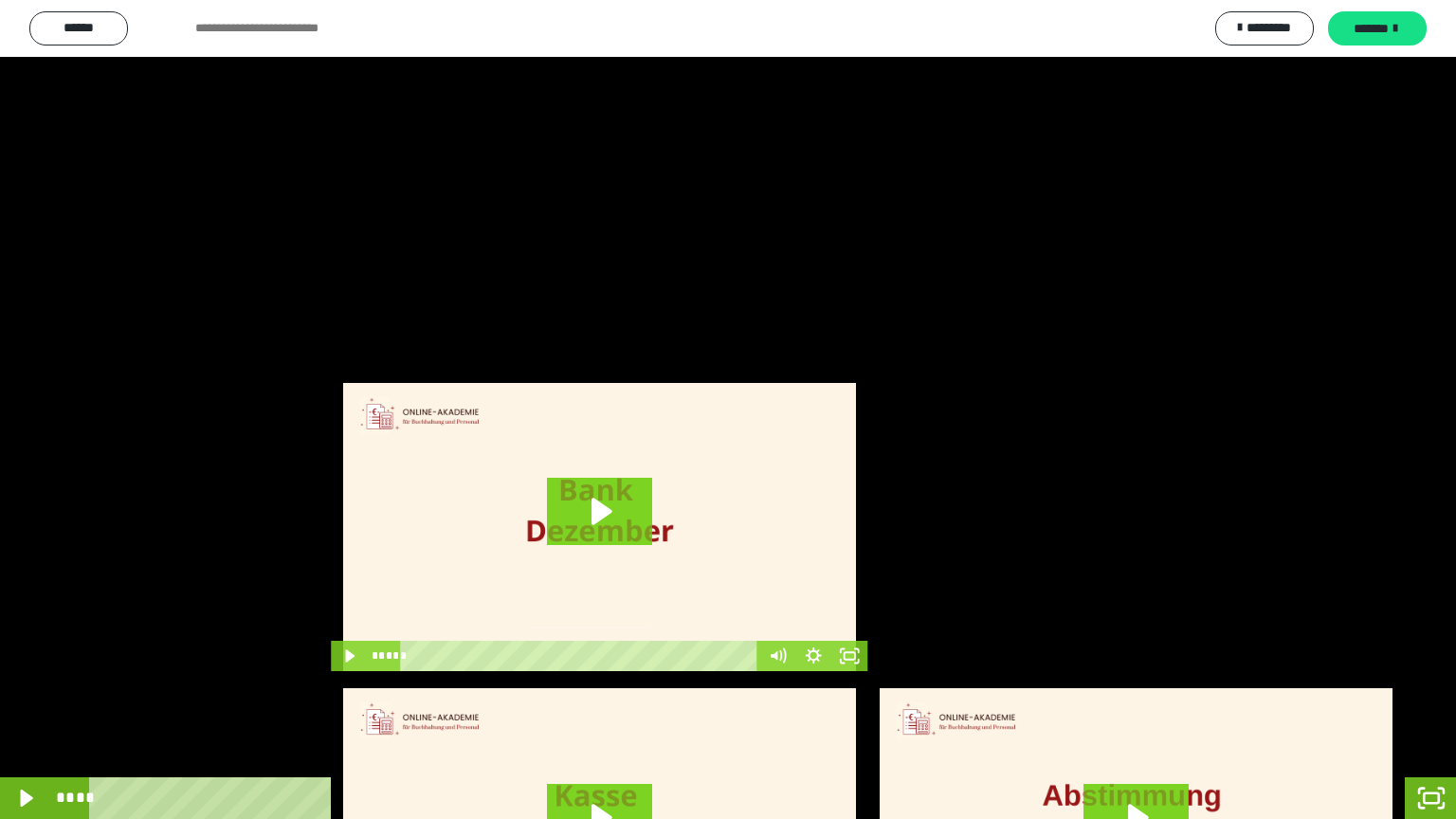 click at bounding box center [728, 410] 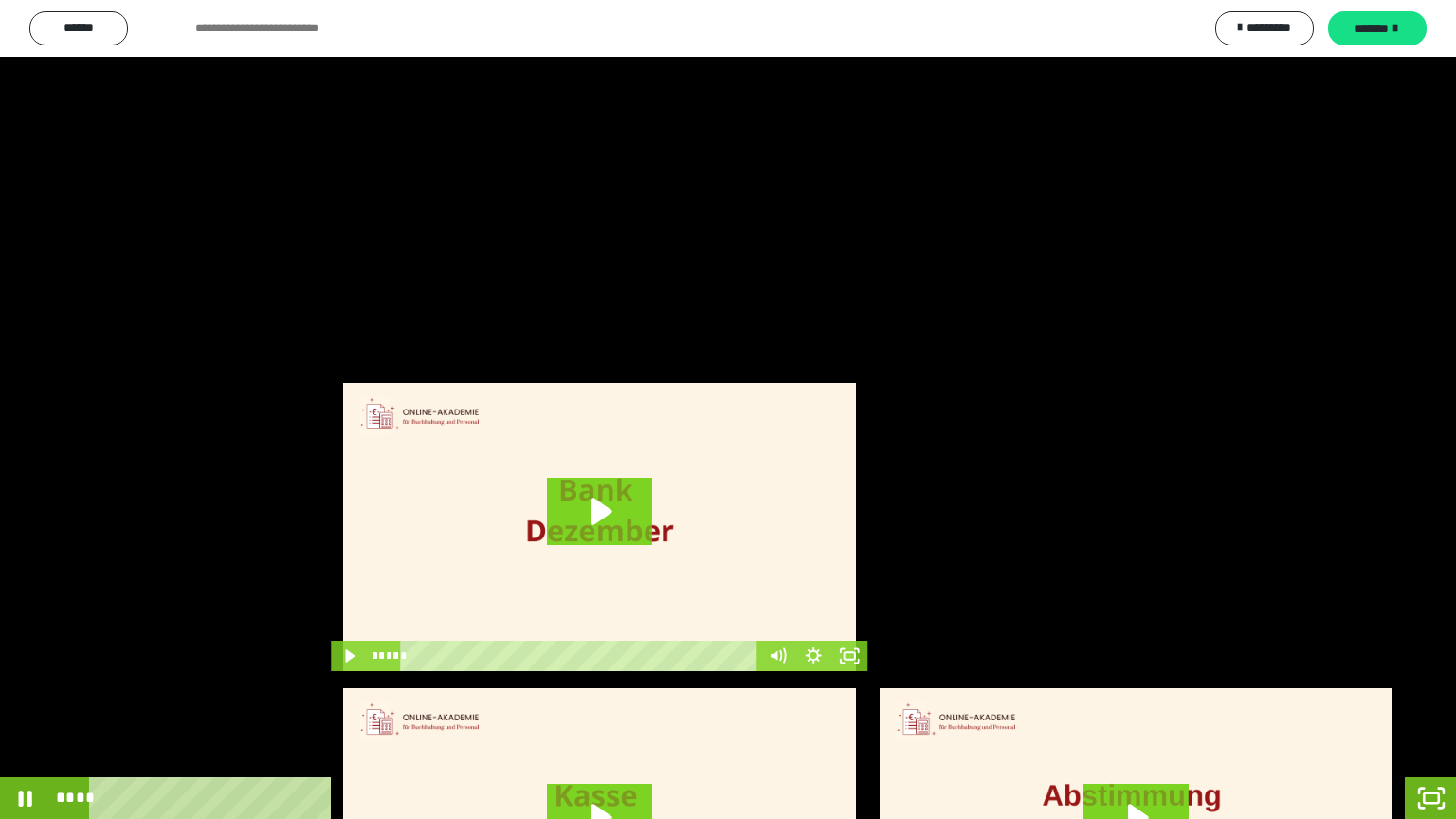 click at bounding box center (728, 410) 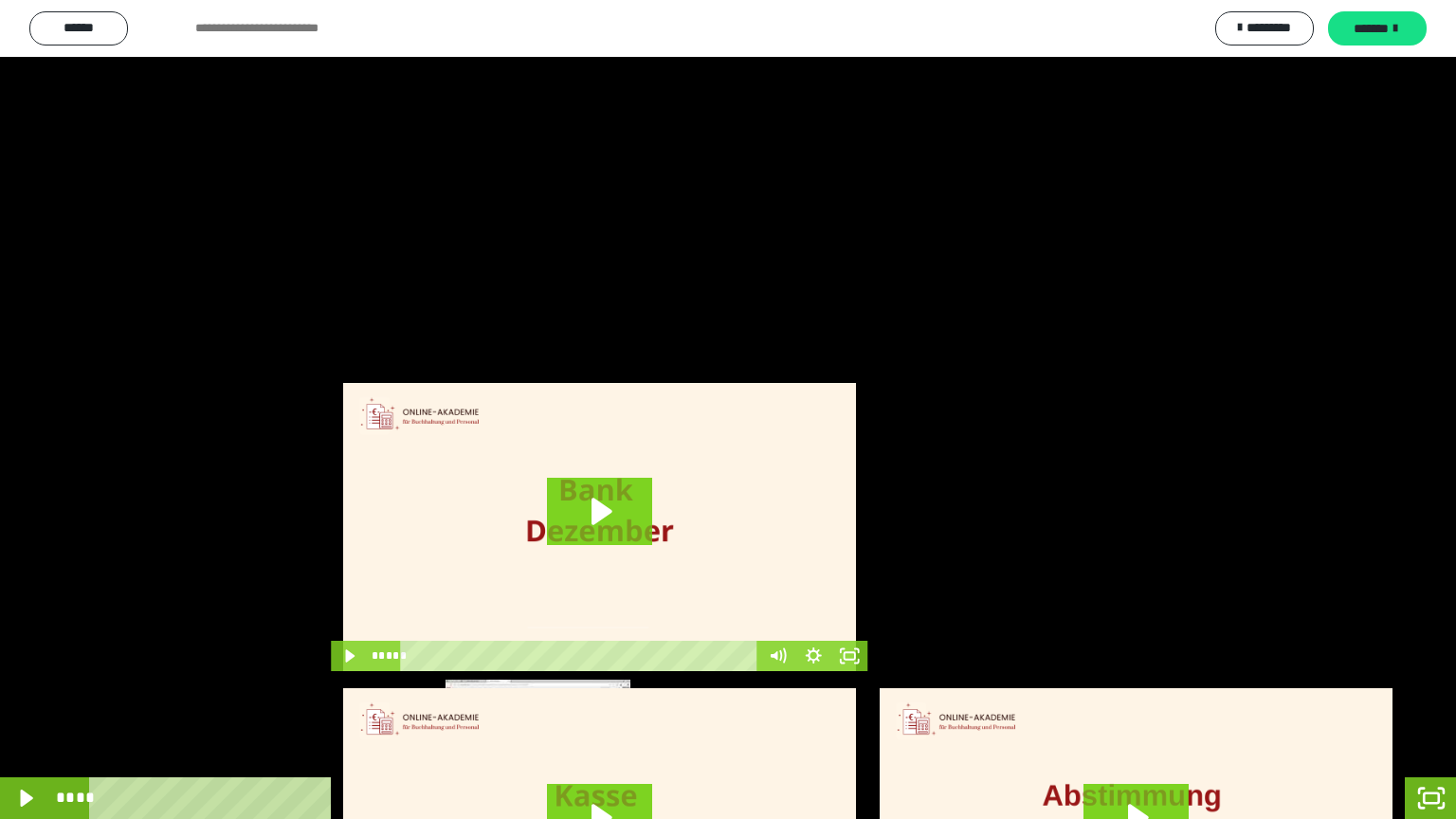 click on "****" at bounding box center (677, 798) 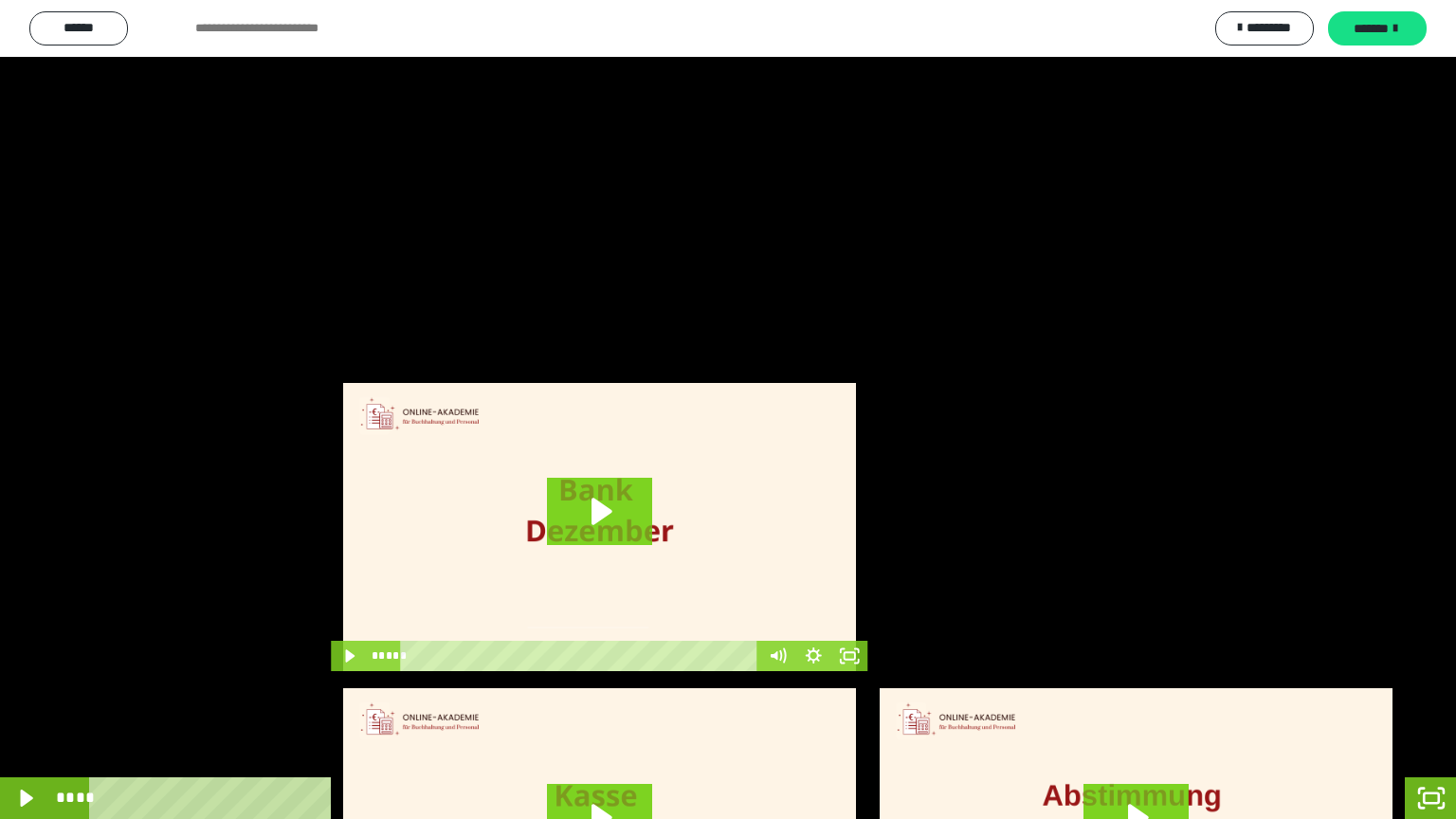 click at bounding box center [728, 410] 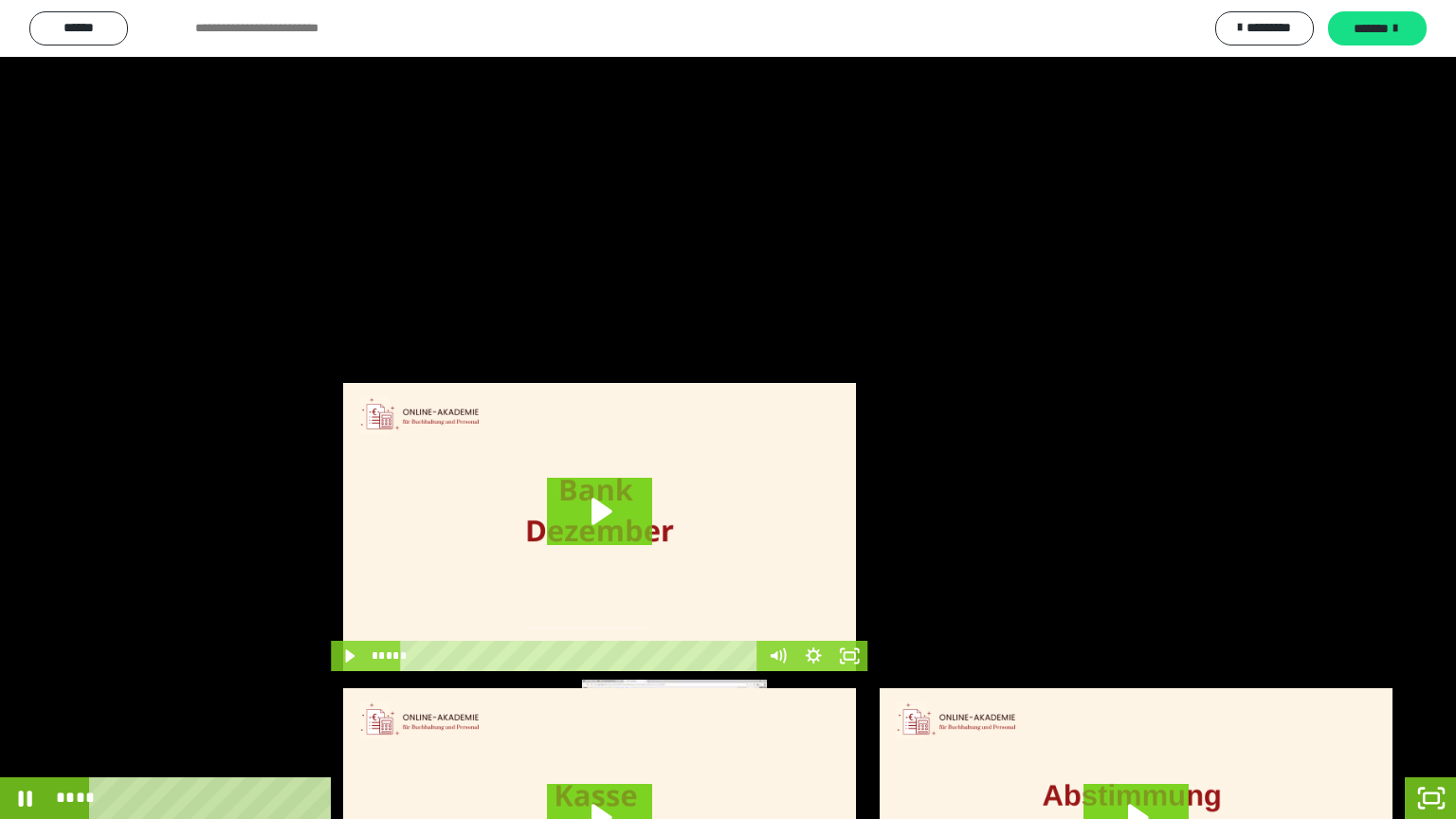 click on "****" at bounding box center [677, 798] 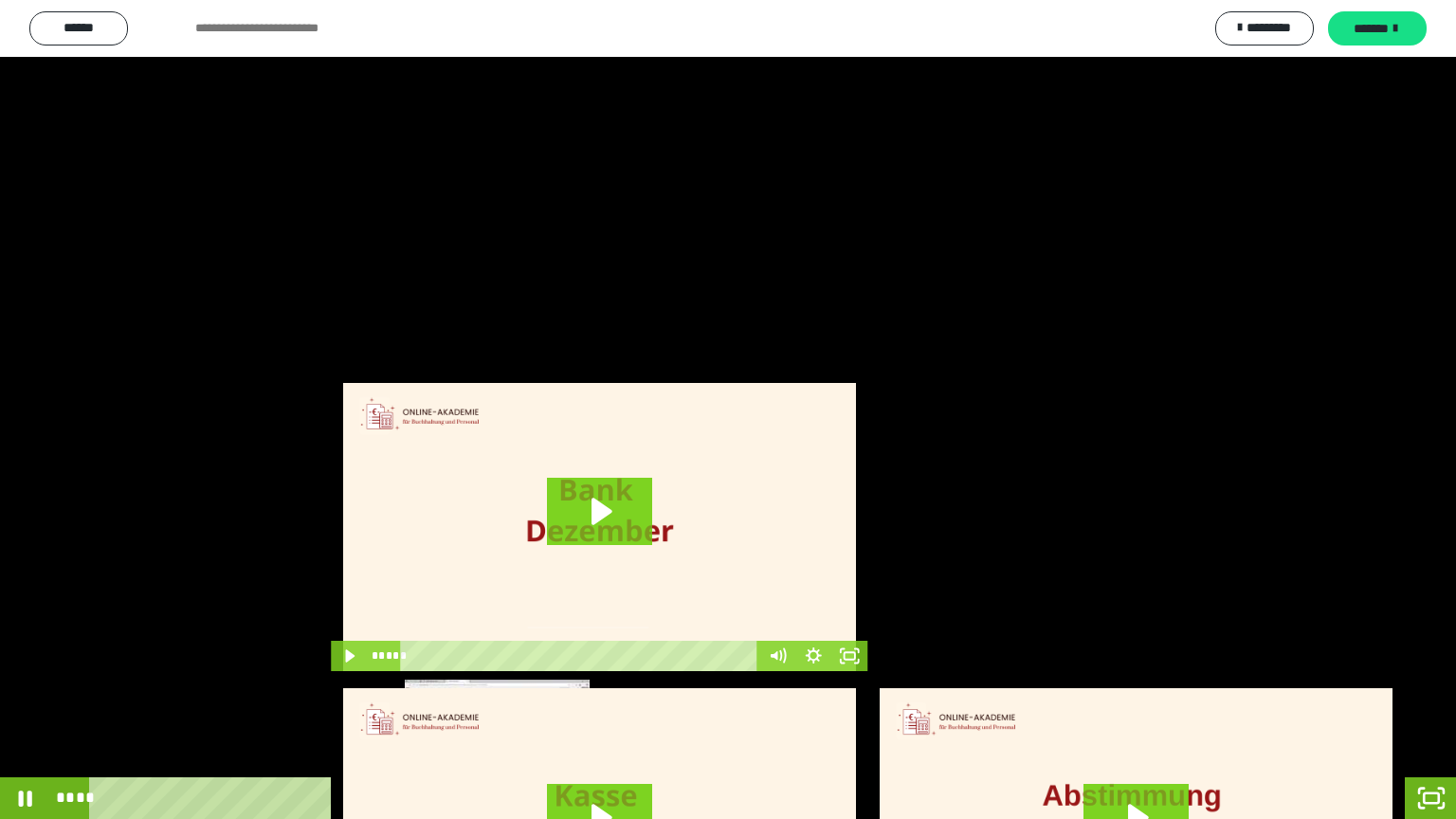 click on "****" at bounding box center (677, 798) 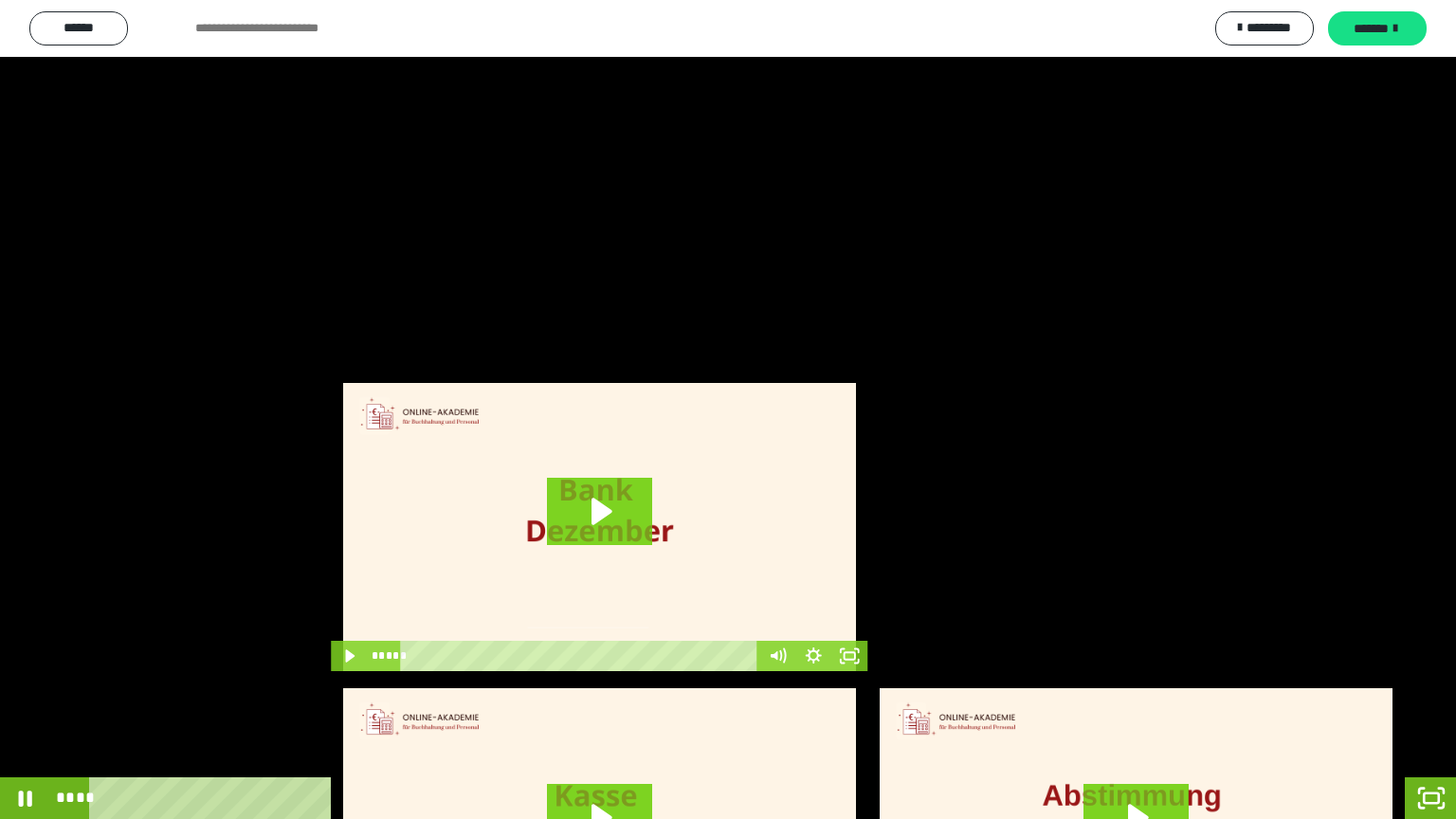 click at bounding box center [728, 410] 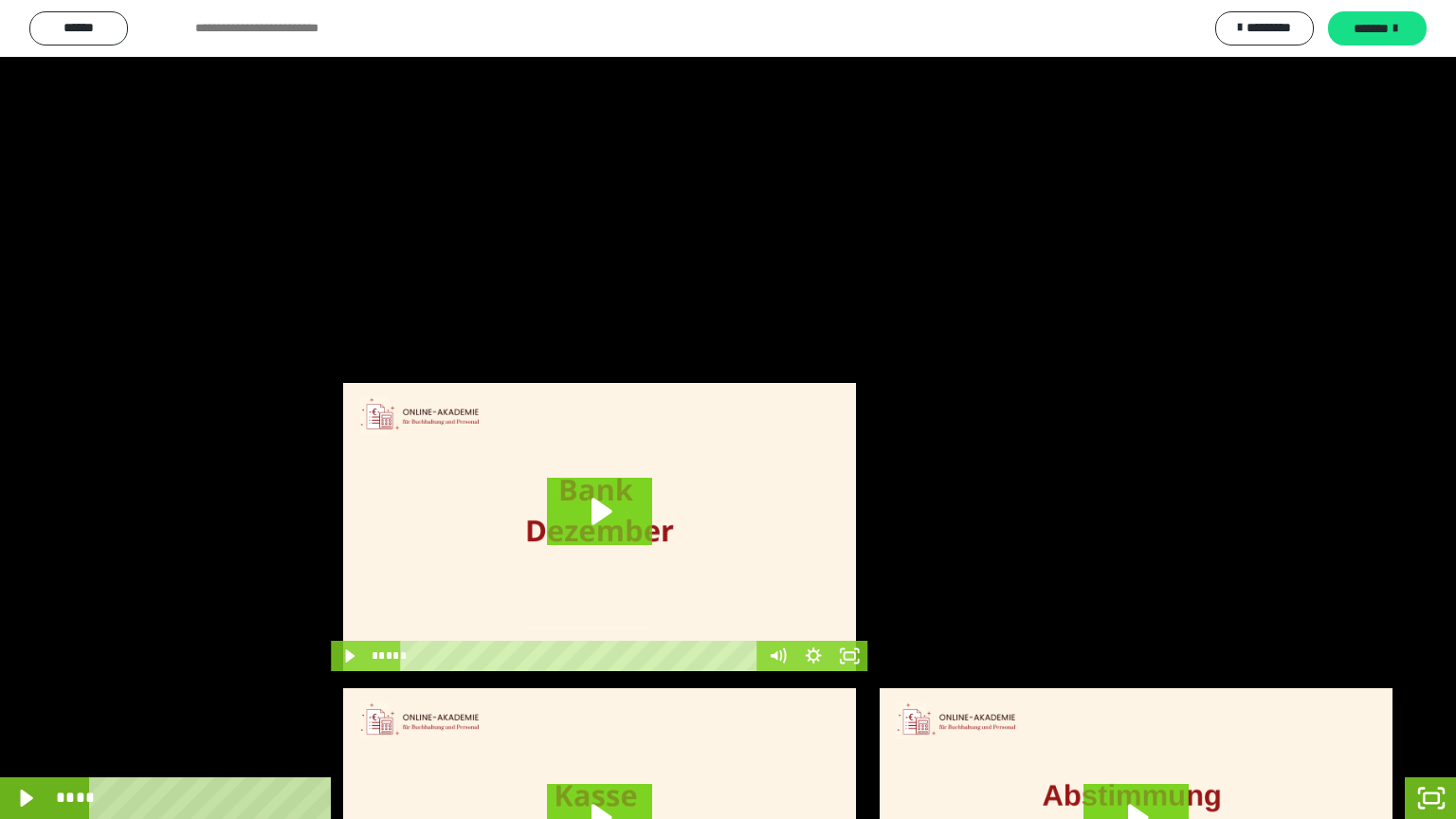 click at bounding box center (728, 410) 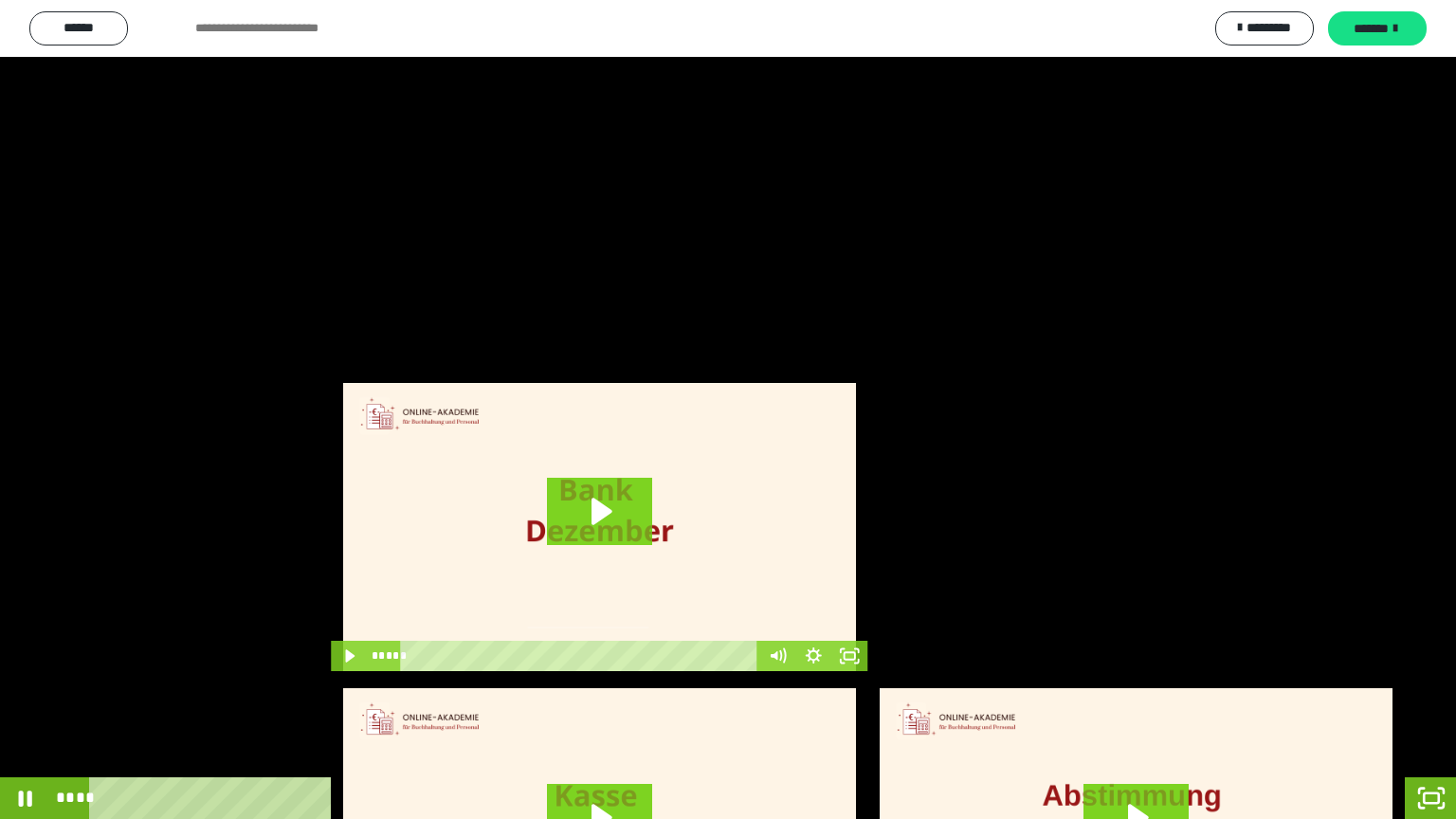 click at bounding box center (728, 410) 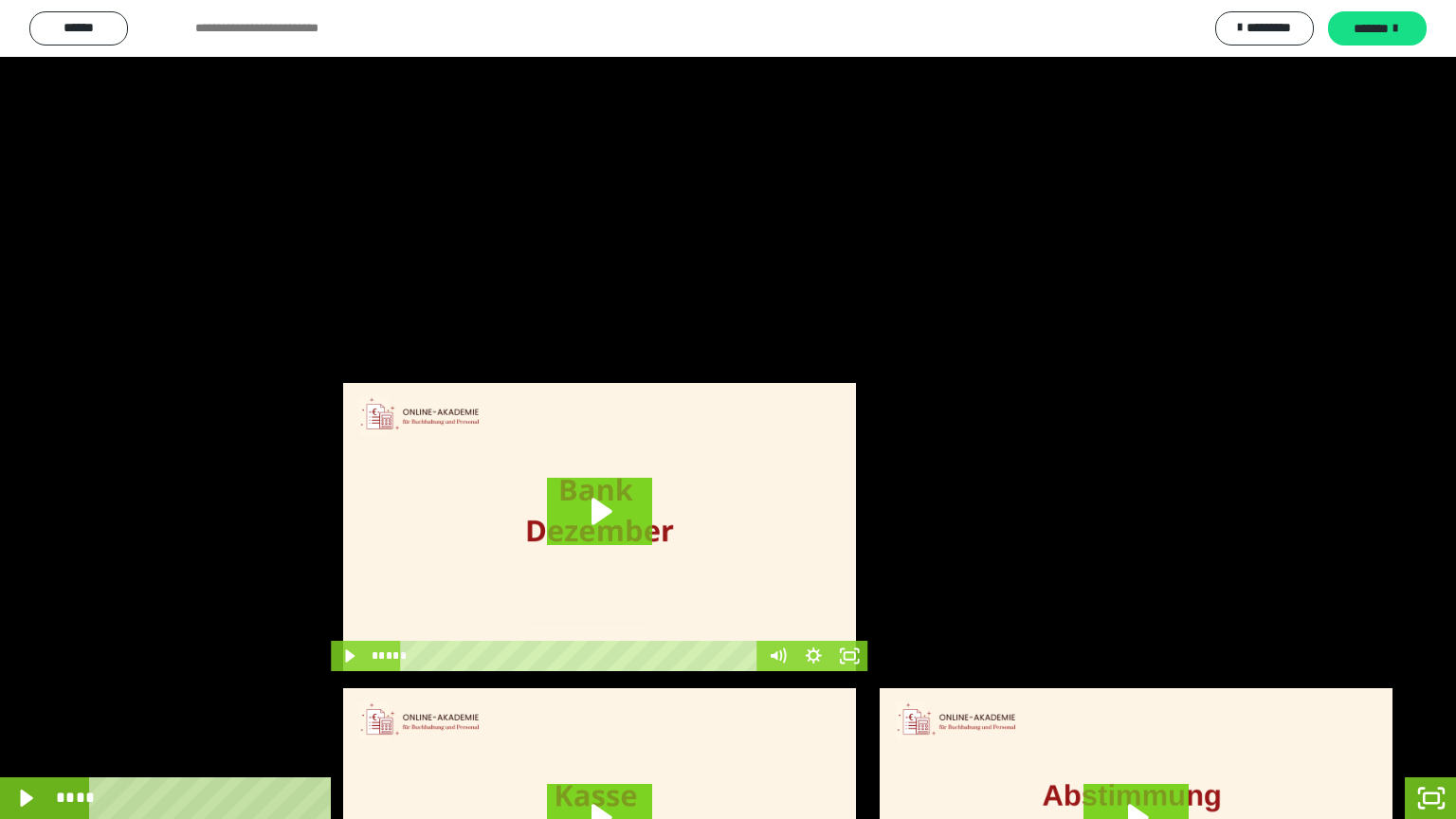 click at bounding box center [728, 410] 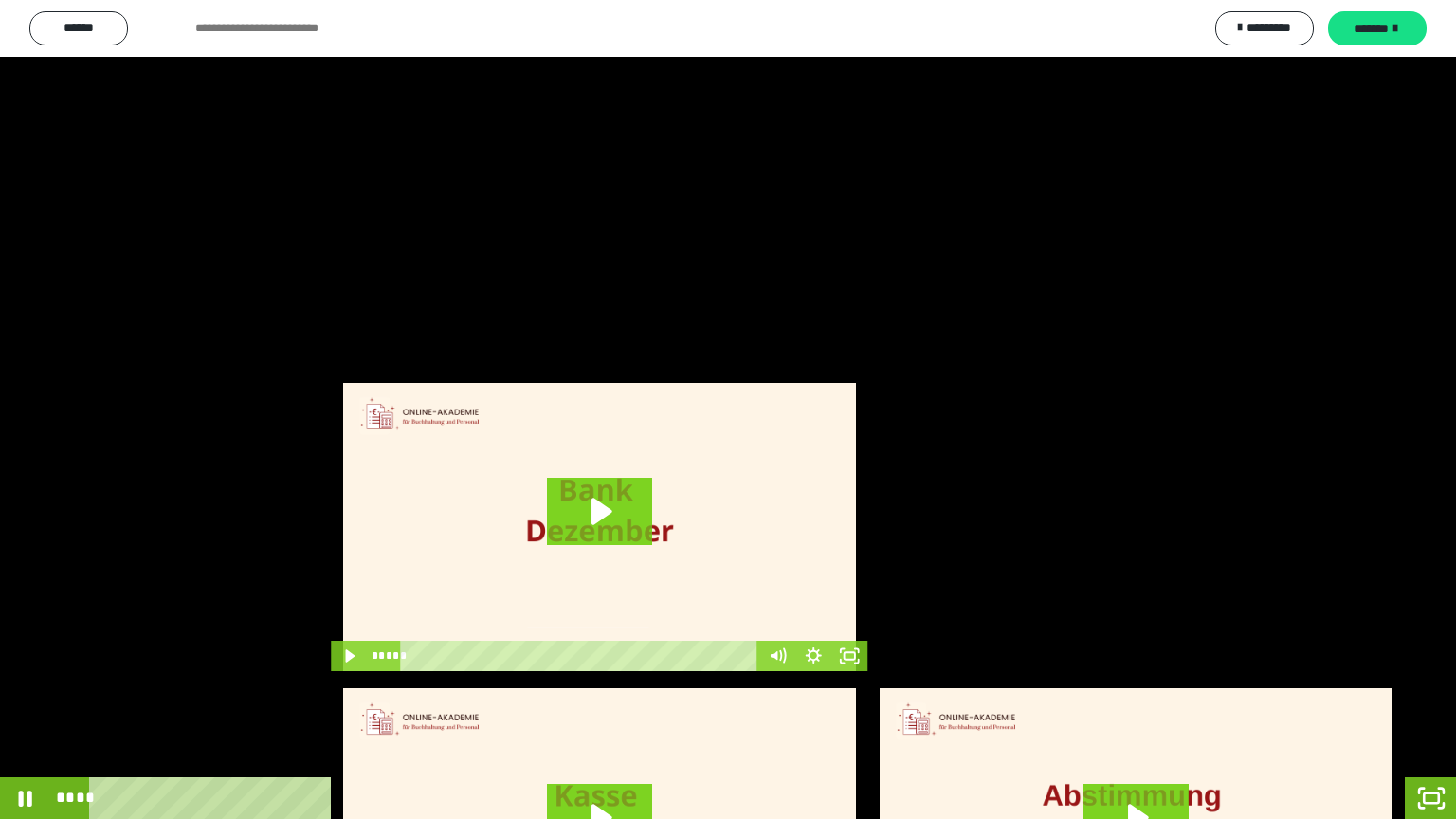 click at bounding box center [728, 410] 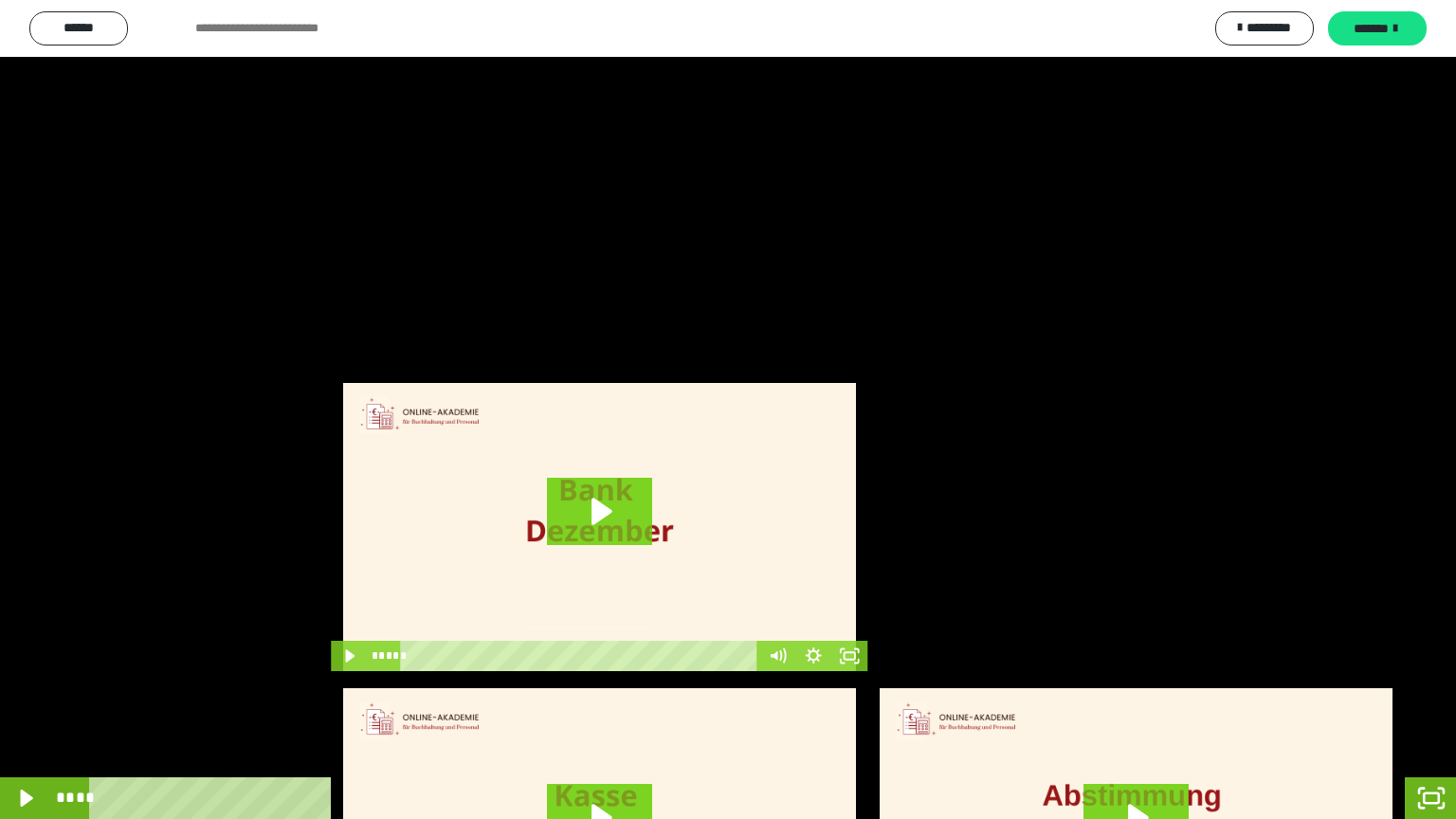 drag, startPoint x: 410, startPoint y: 421, endPoint x: 374, endPoint y: 437, distance: 39.395431 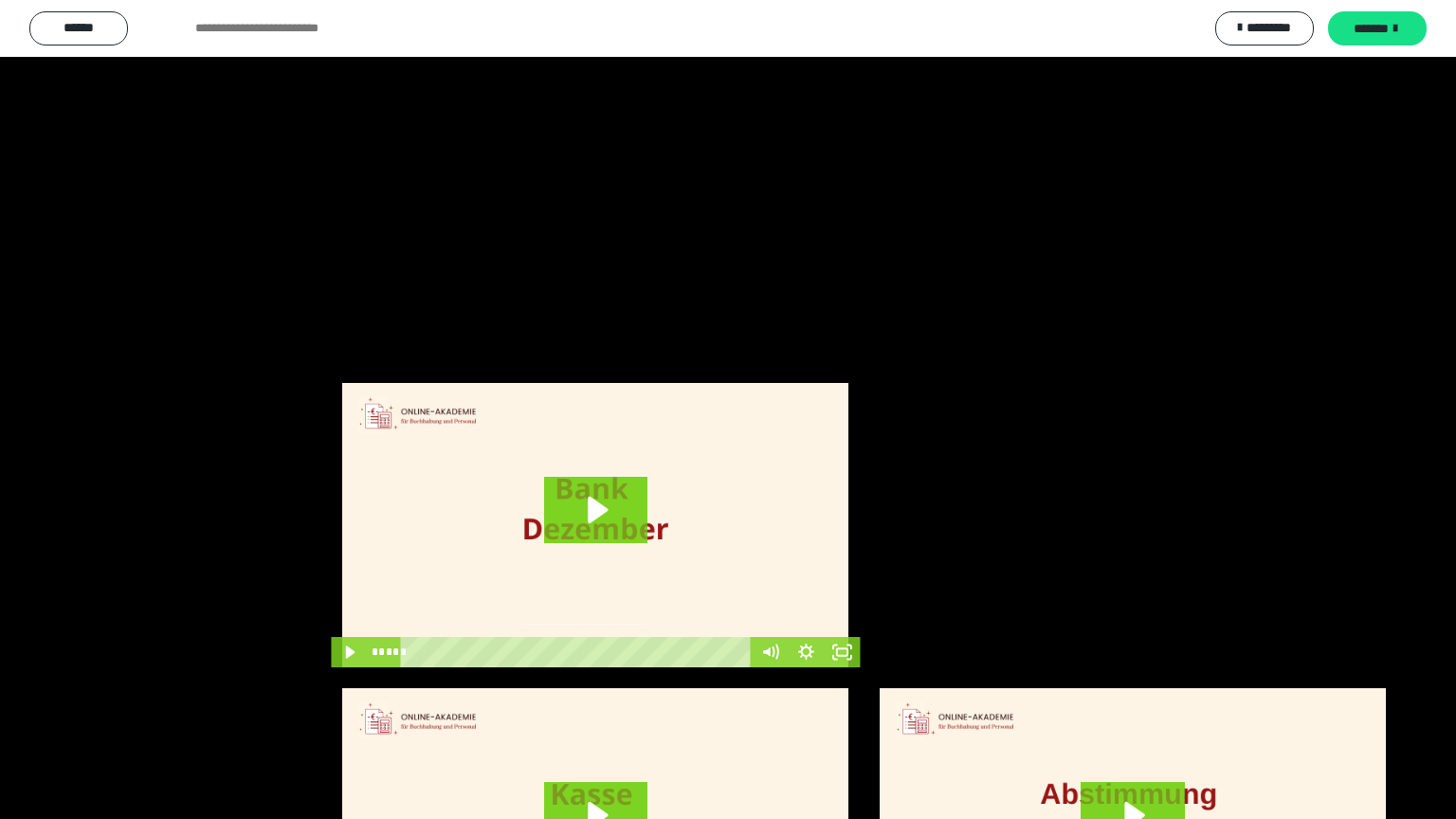 scroll, scrollTop: 3751, scrollLeft: 0, axis: vertical 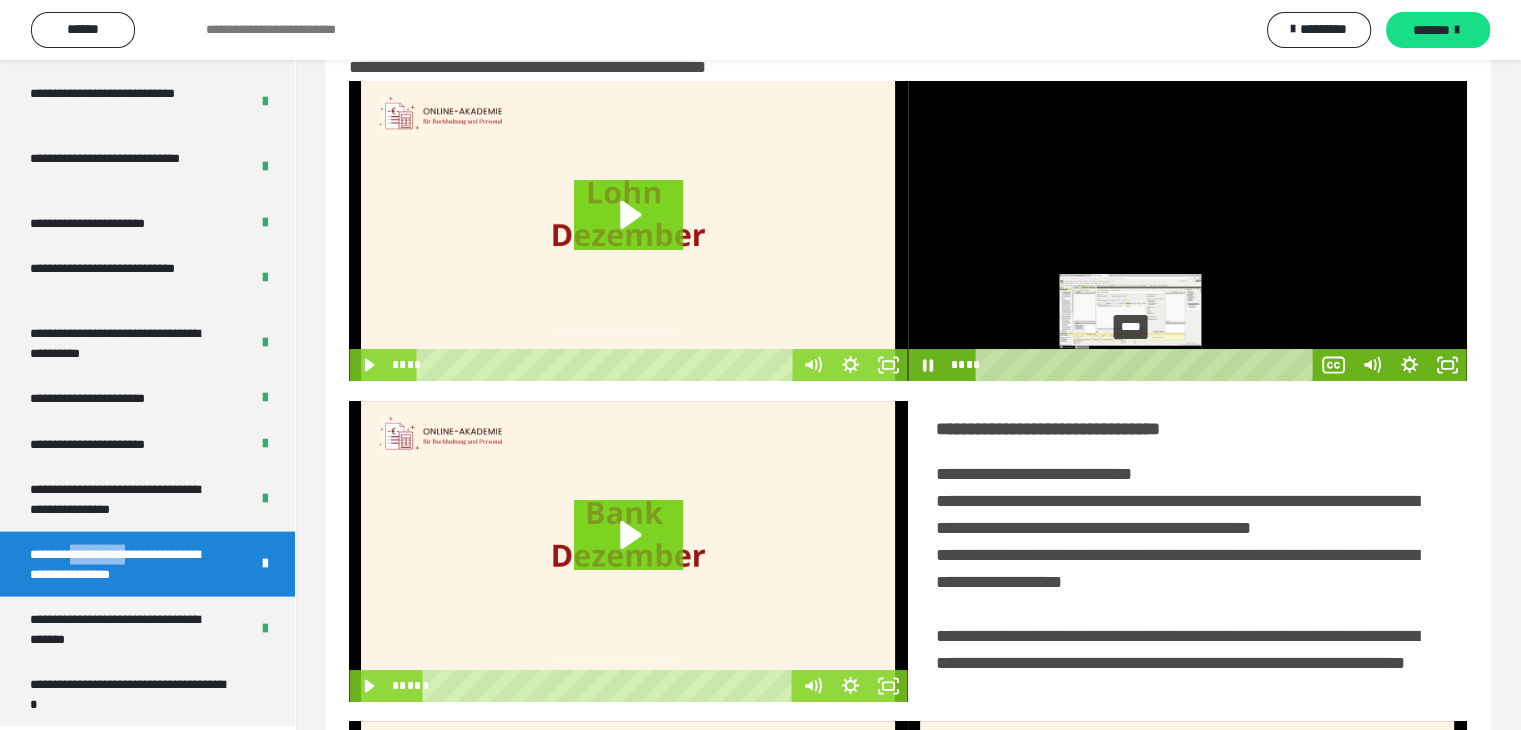 click on "****" at bounding box center (1147, 365) 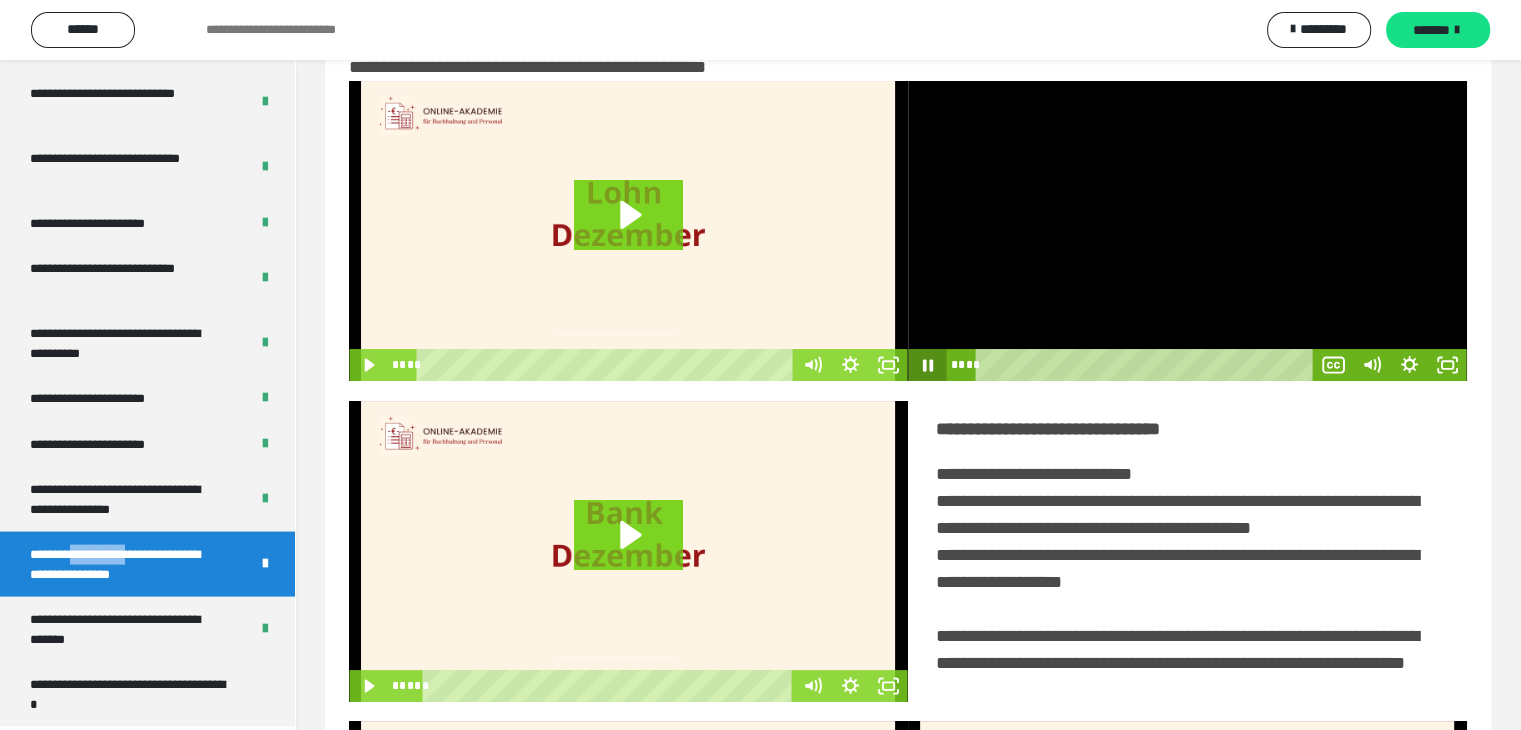 click 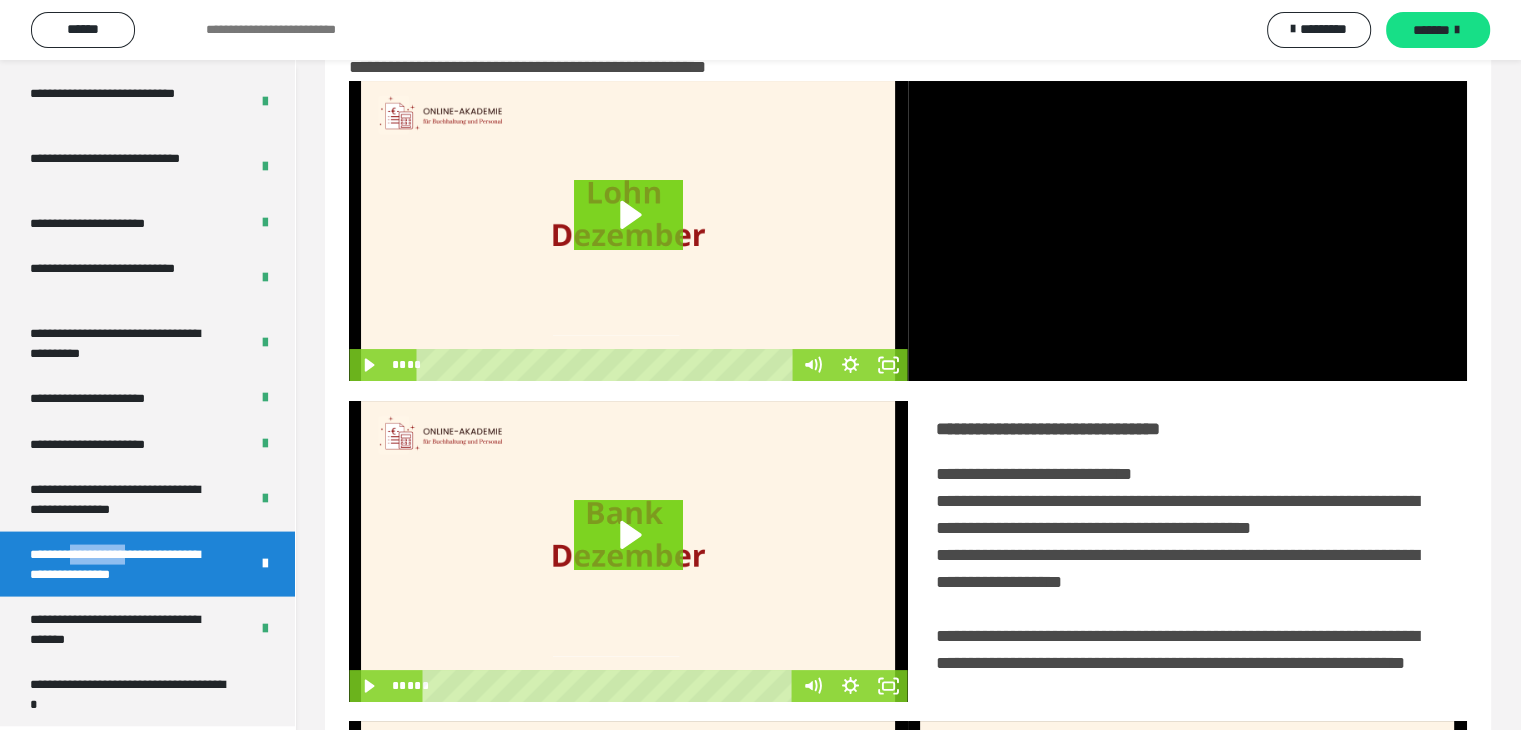 click 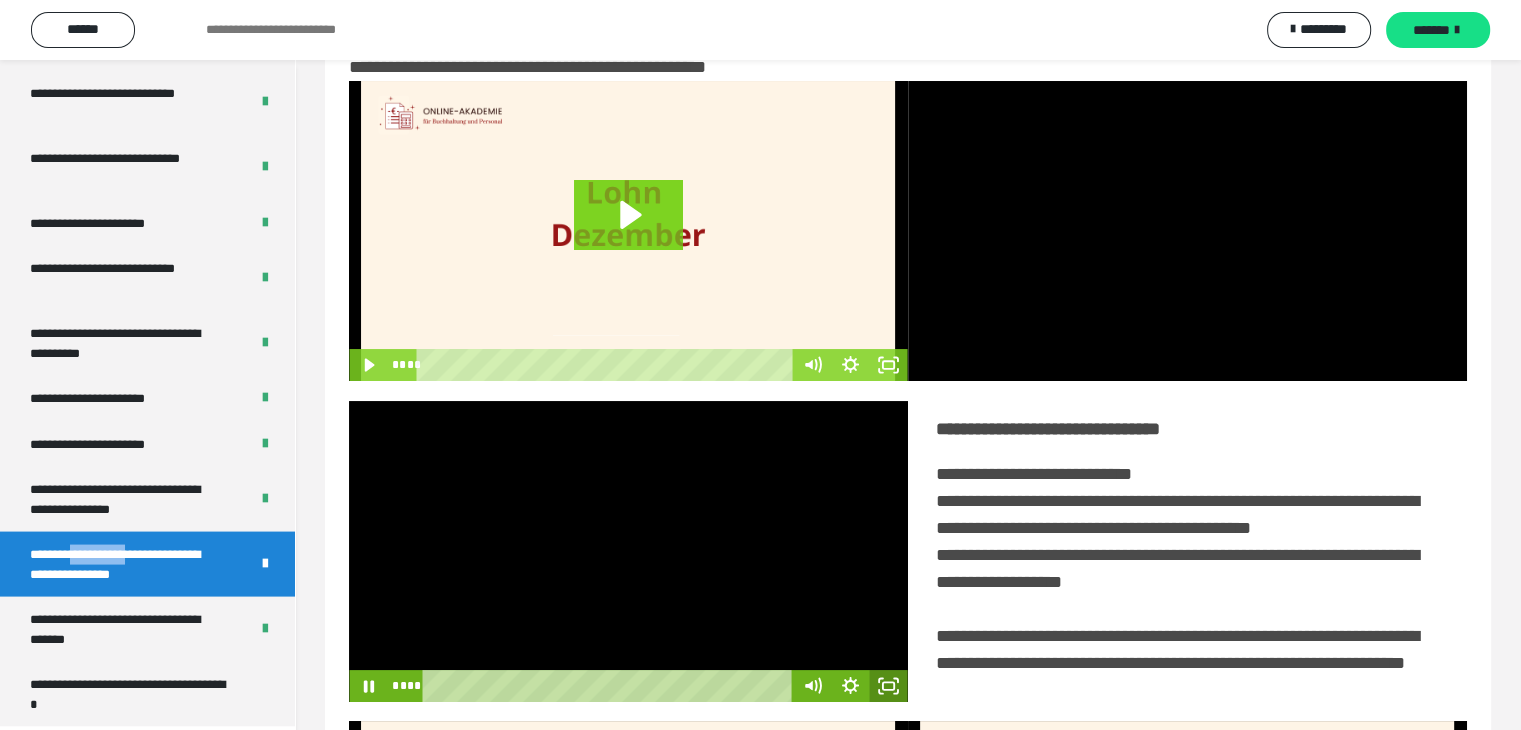 drag, startPoint x: 891, startPoint y: 713, endPoint x: 891, endPoint y: 800, distance: 87 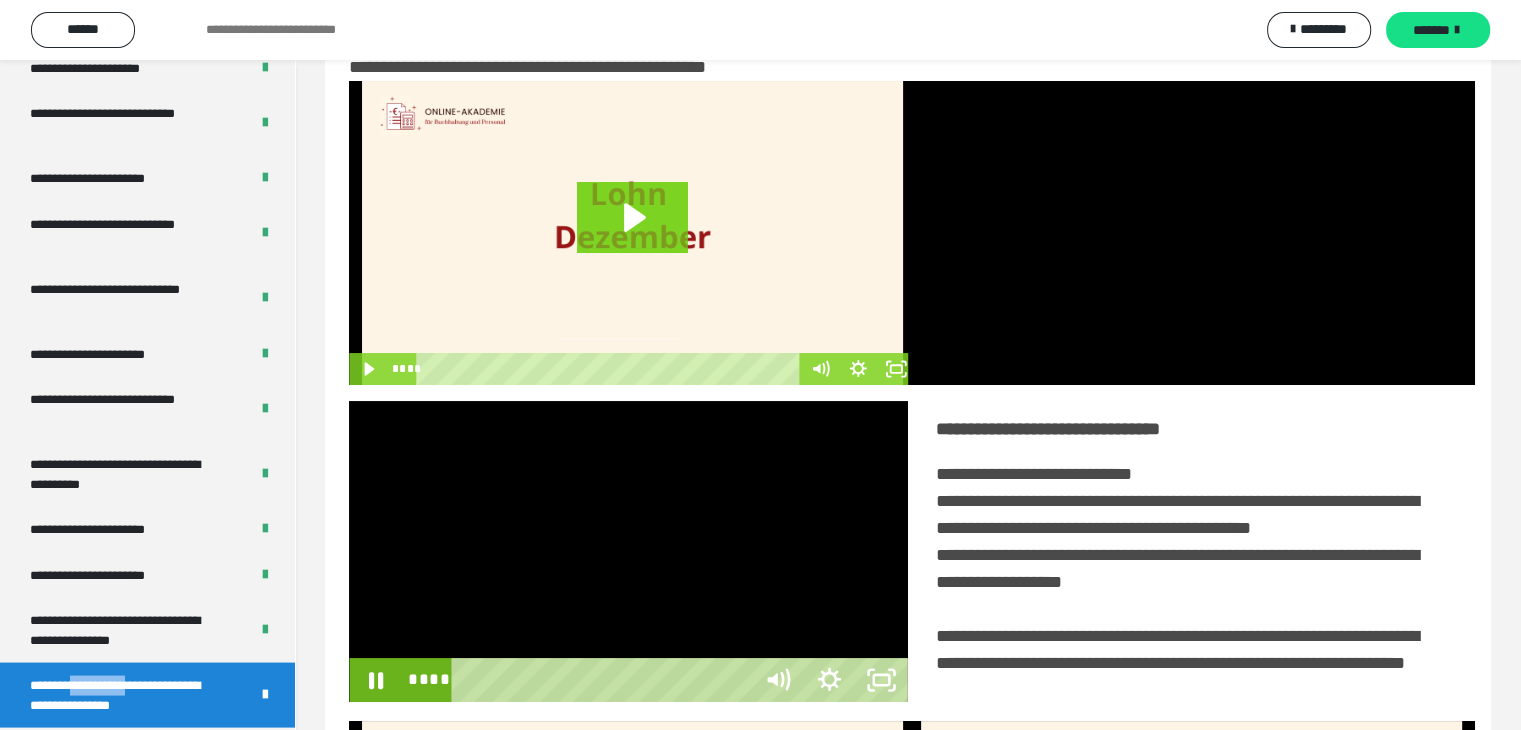 scroll, scrollTop: 3823, scrollLeft: 0, axis: vertical 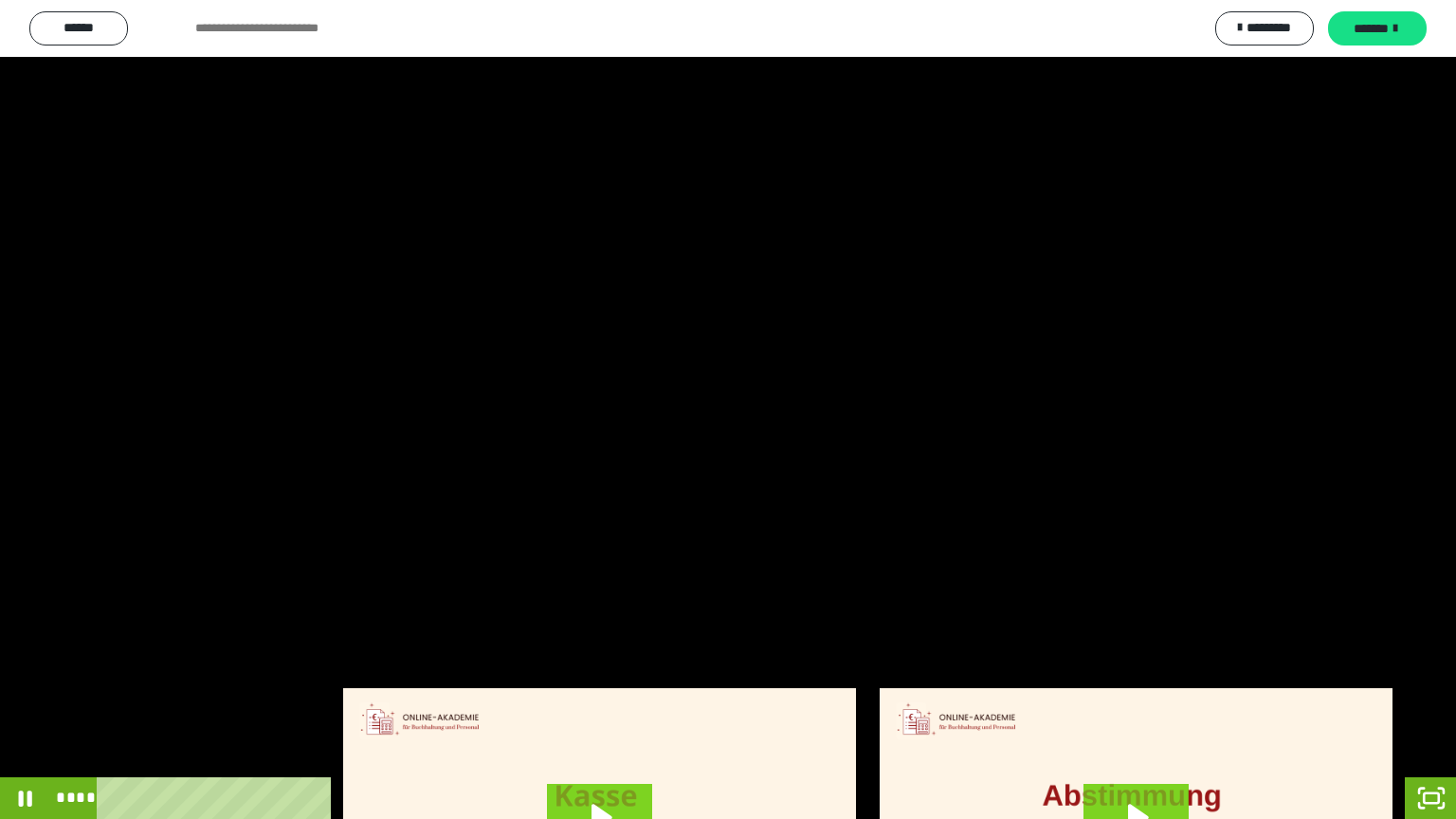 click at bounding box center [728, 410] 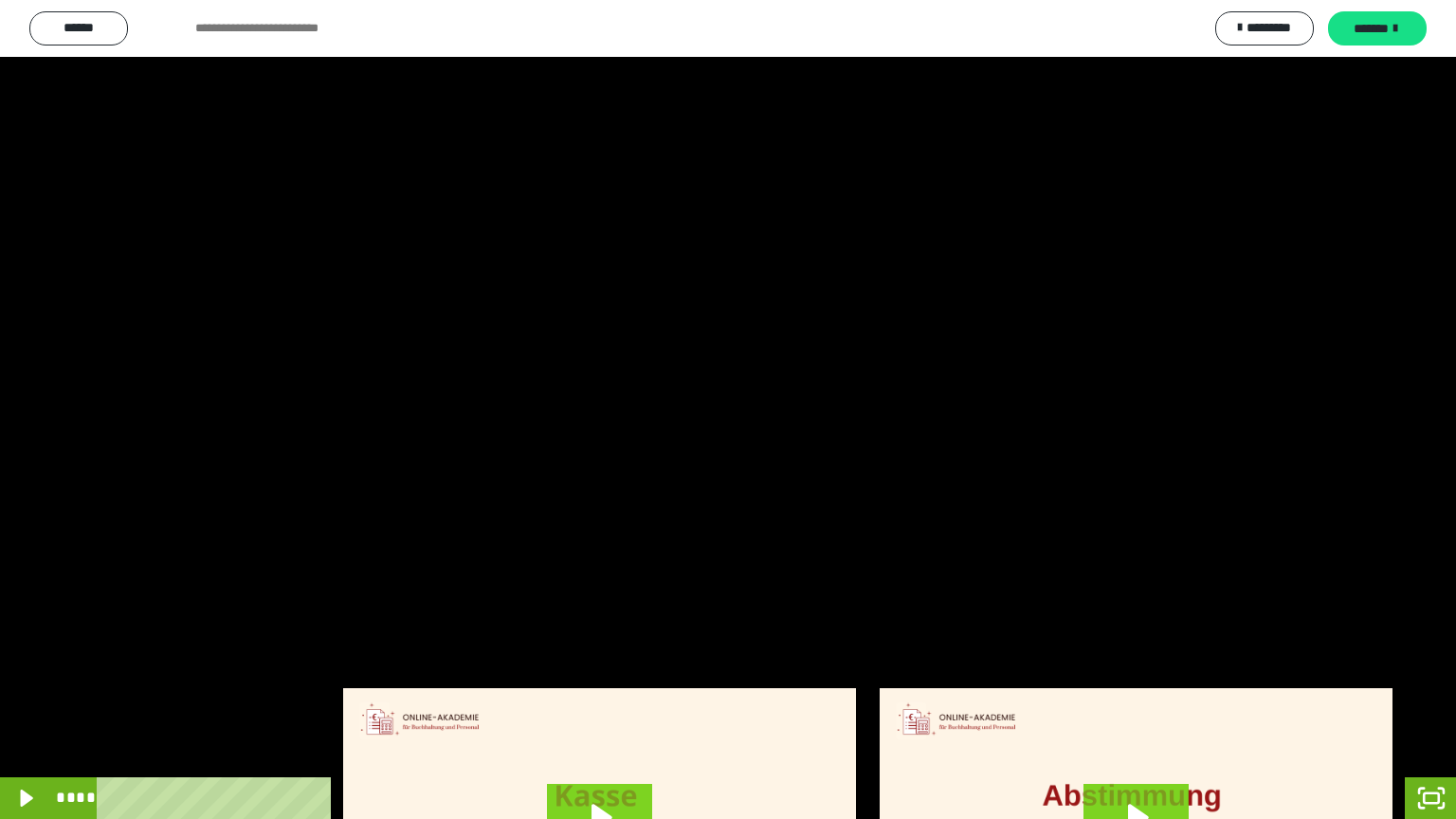 click at bounding box center [728, 410] 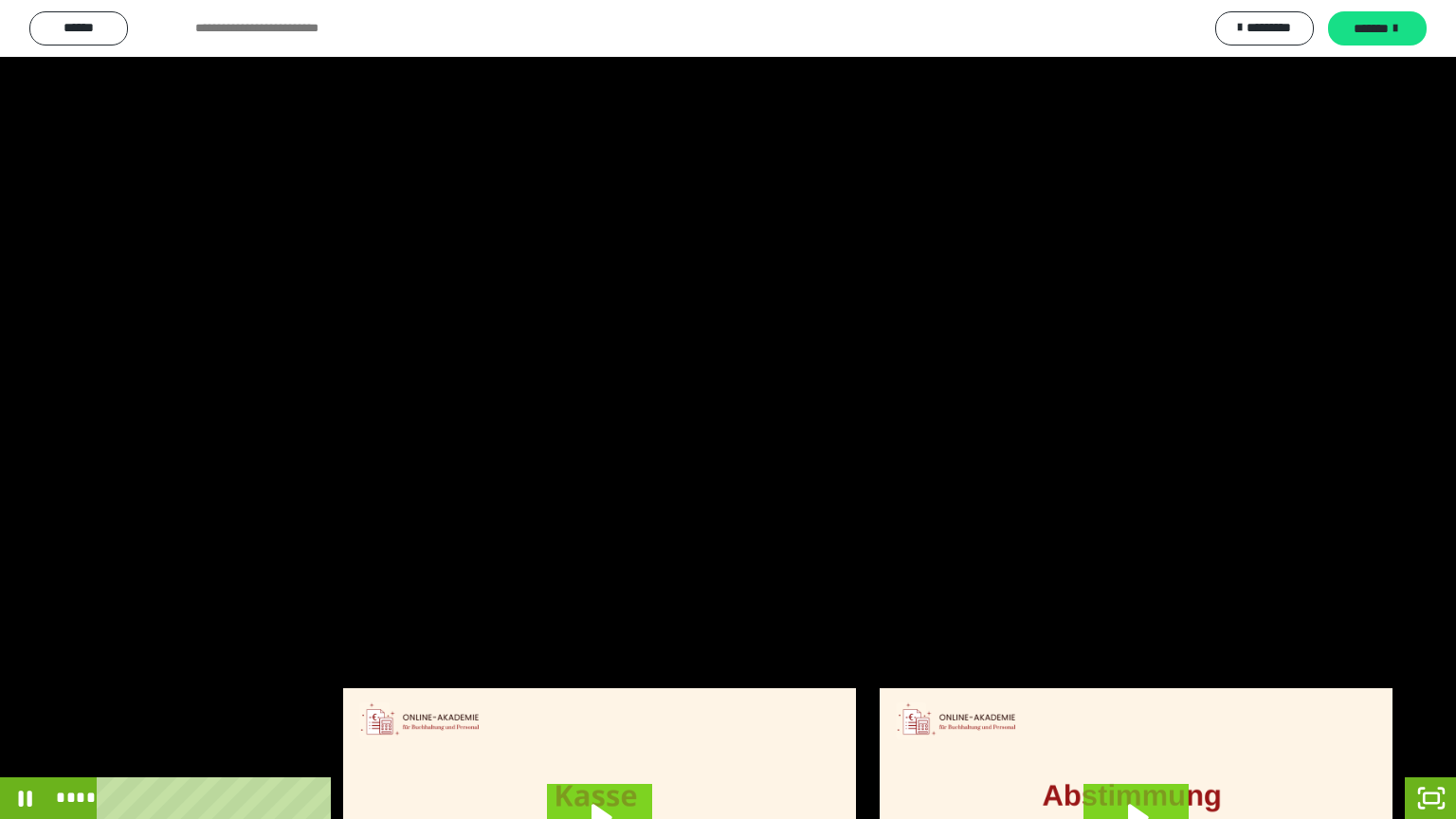 click at bounding box center (728, 410) 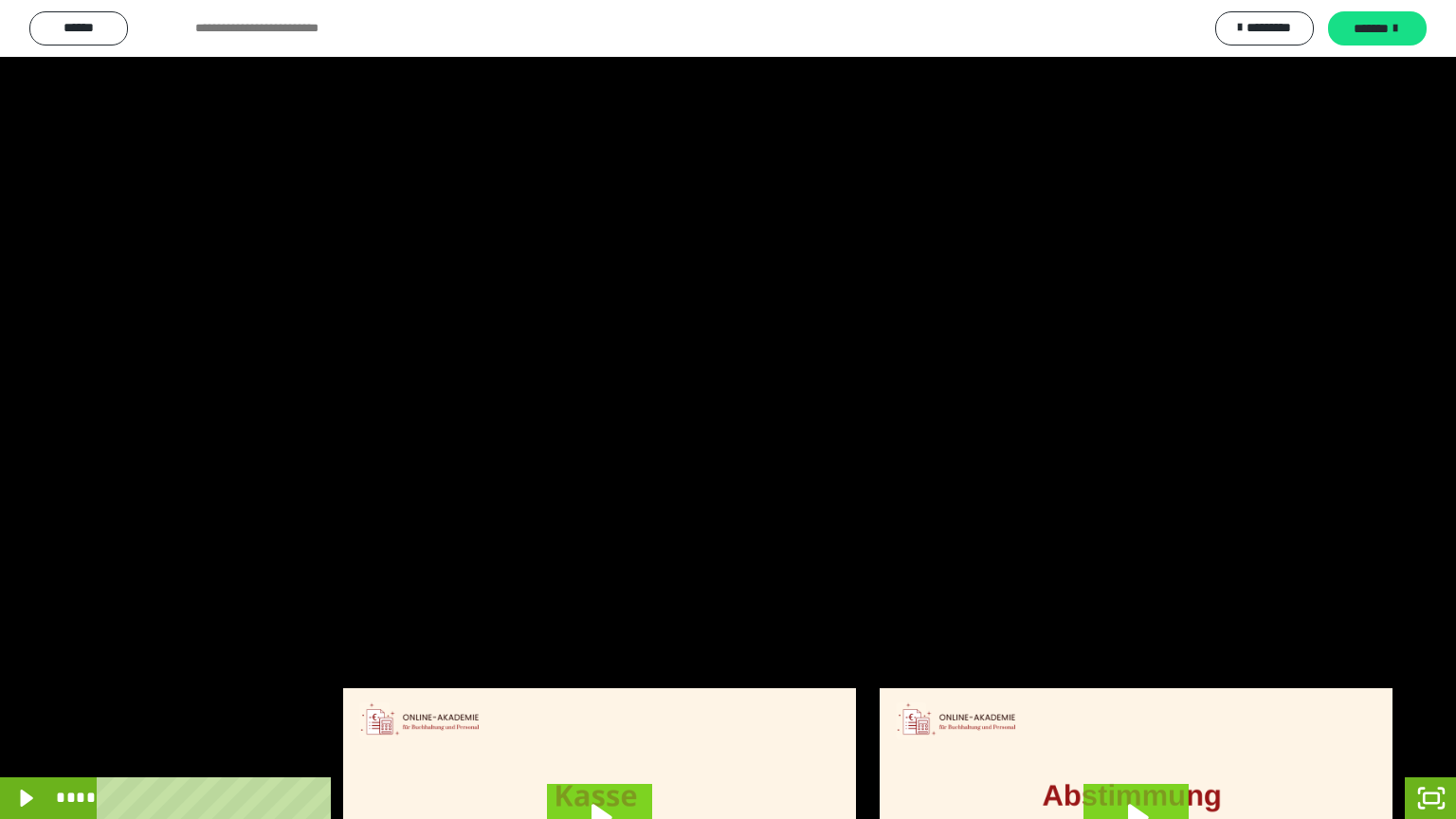 click at bounding box center [728, 410] 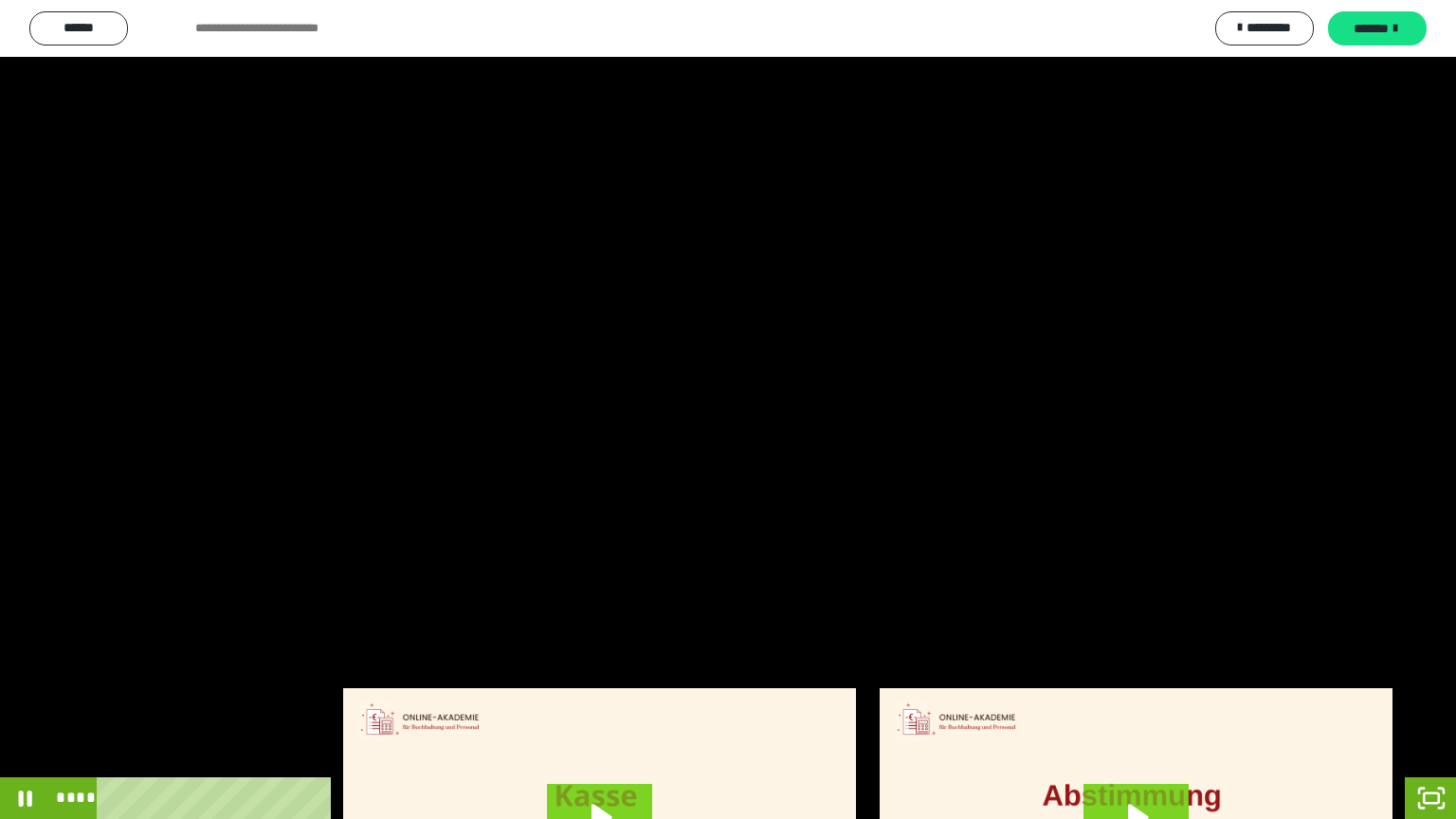 click at bounding box center (728, 410) 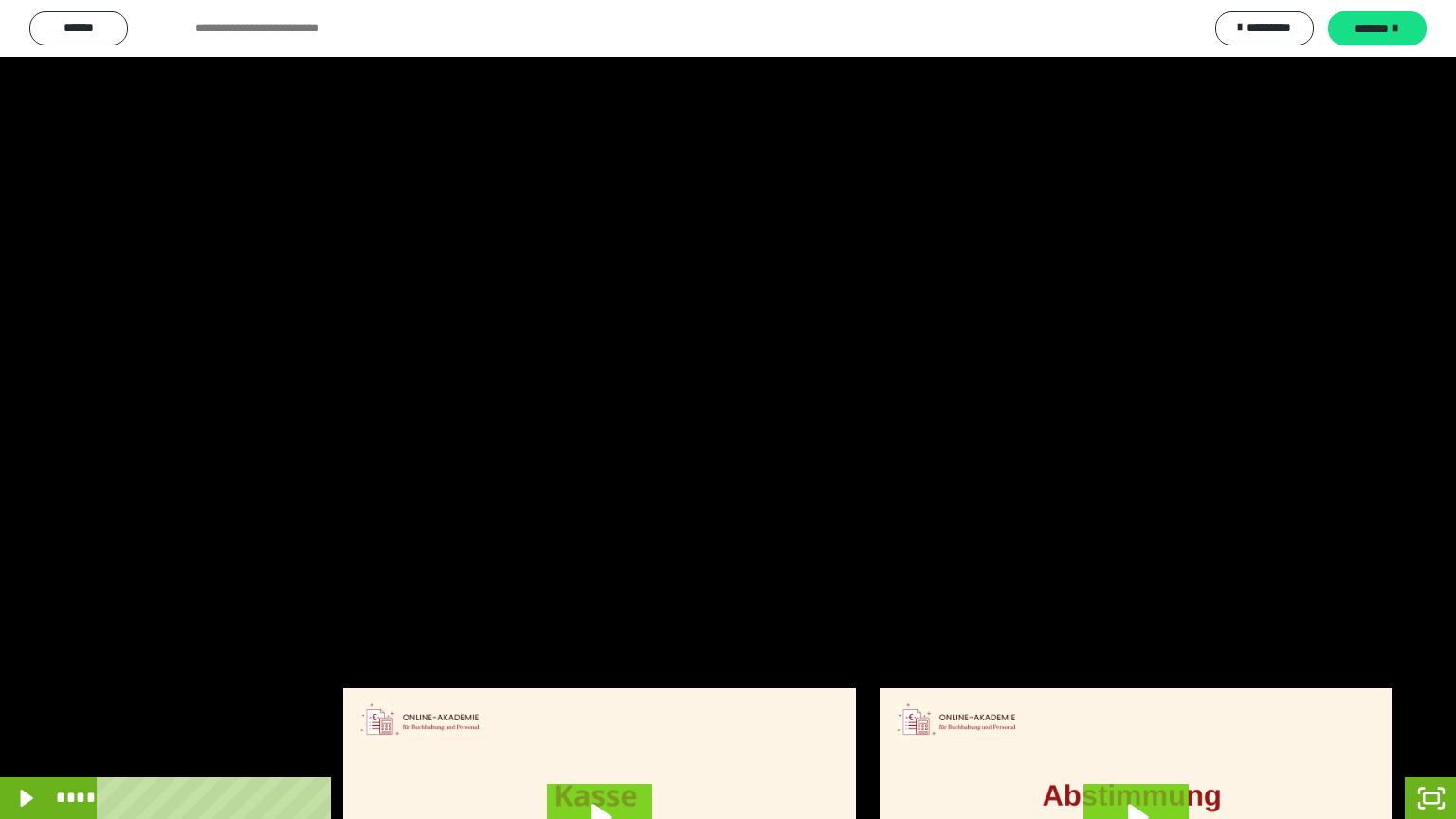 click at bounding box center (728, 410) 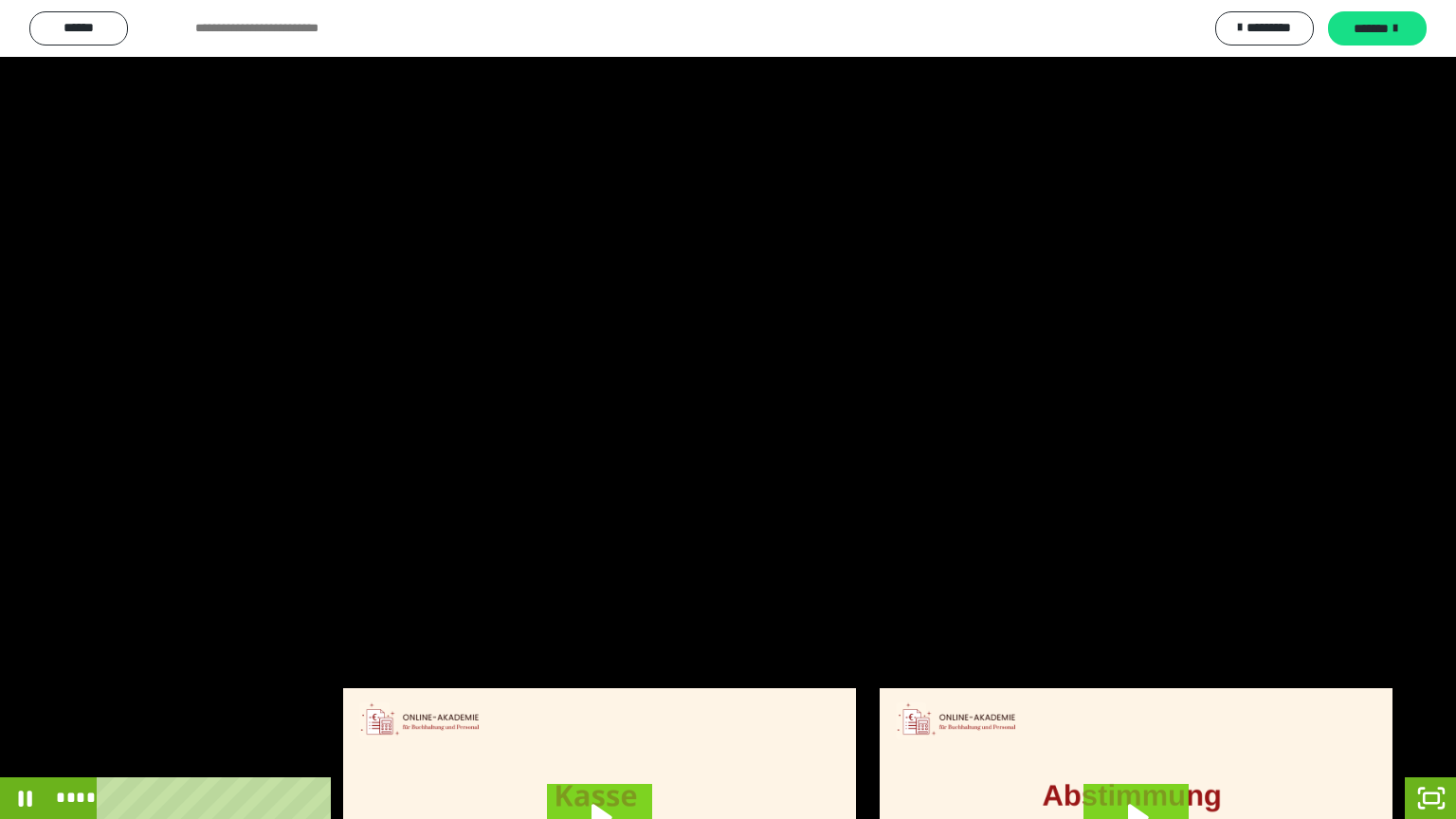 click at bounding box center [728, 410] 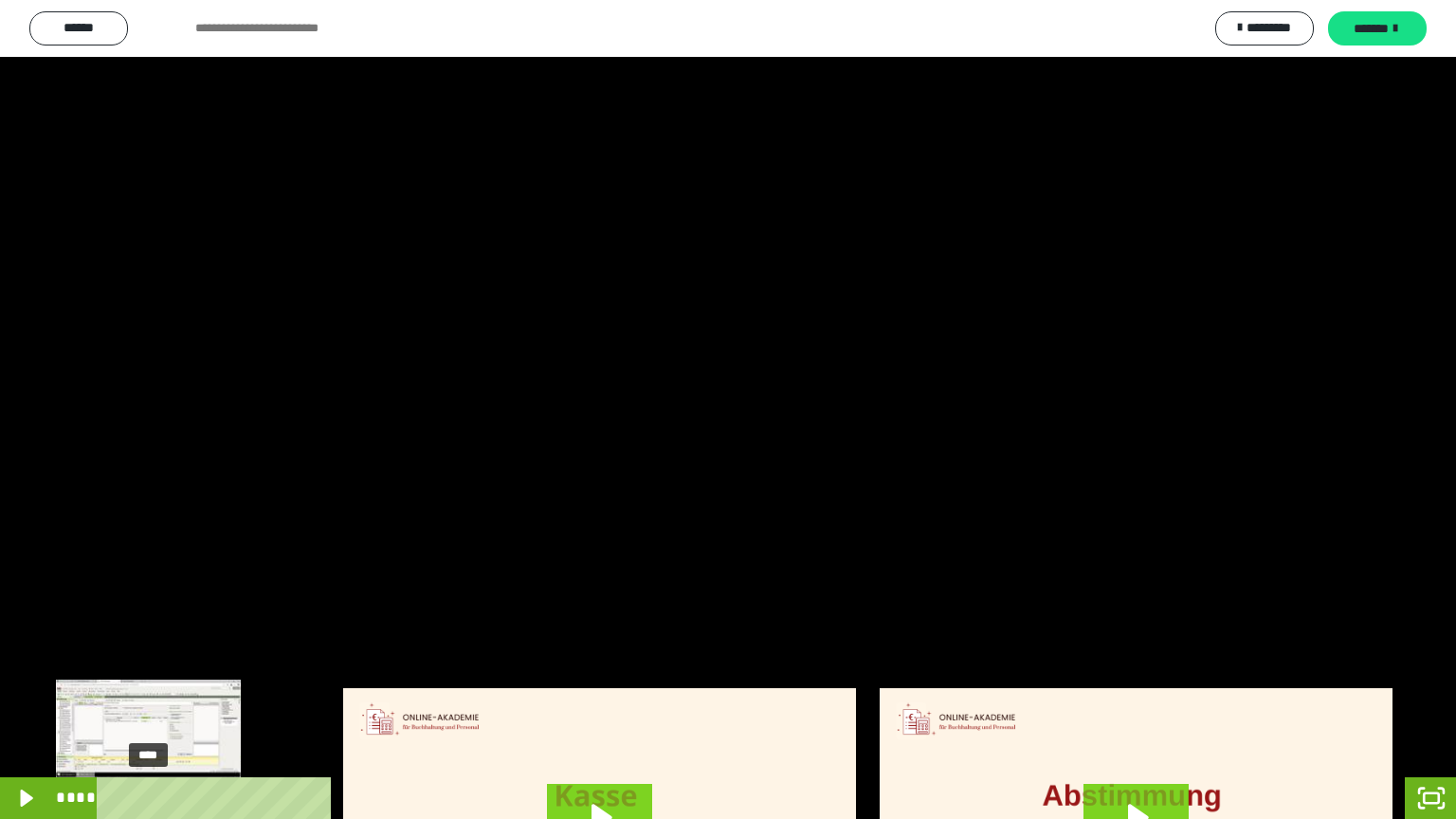 click on "****" at bounding box center (705, 798) 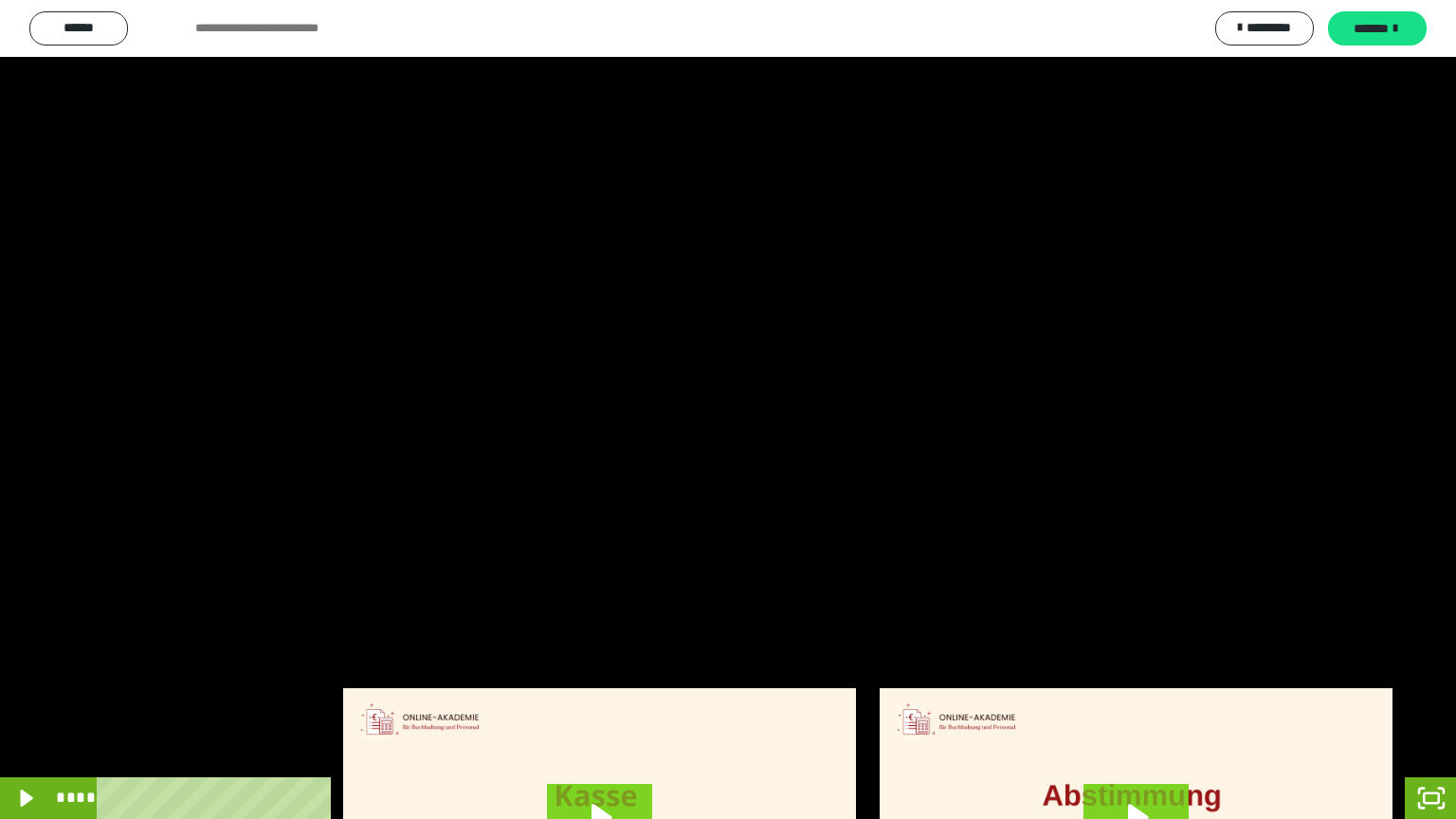 click at bounding box center [728, 410] 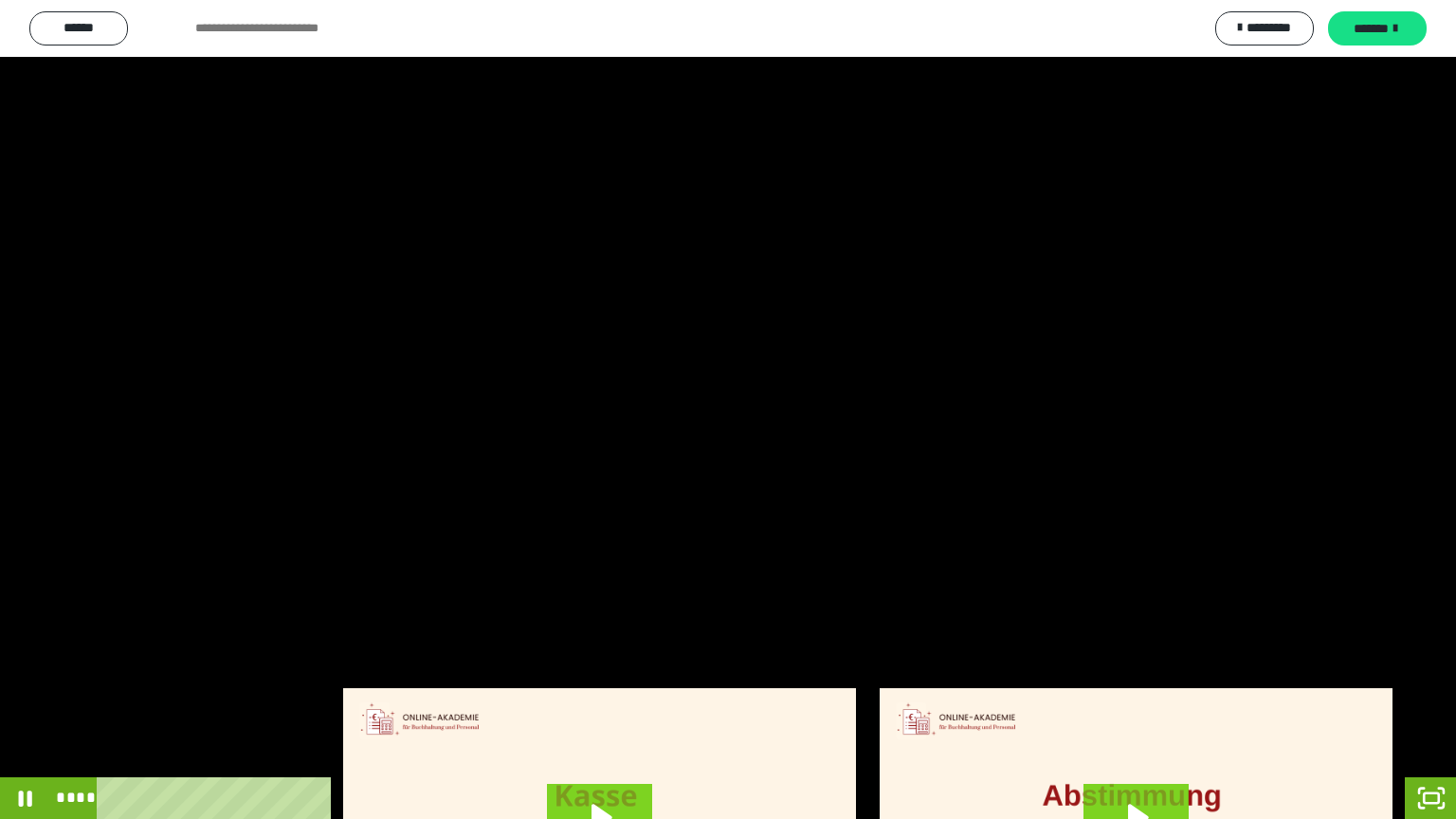 click at bounding box center (728, 410) 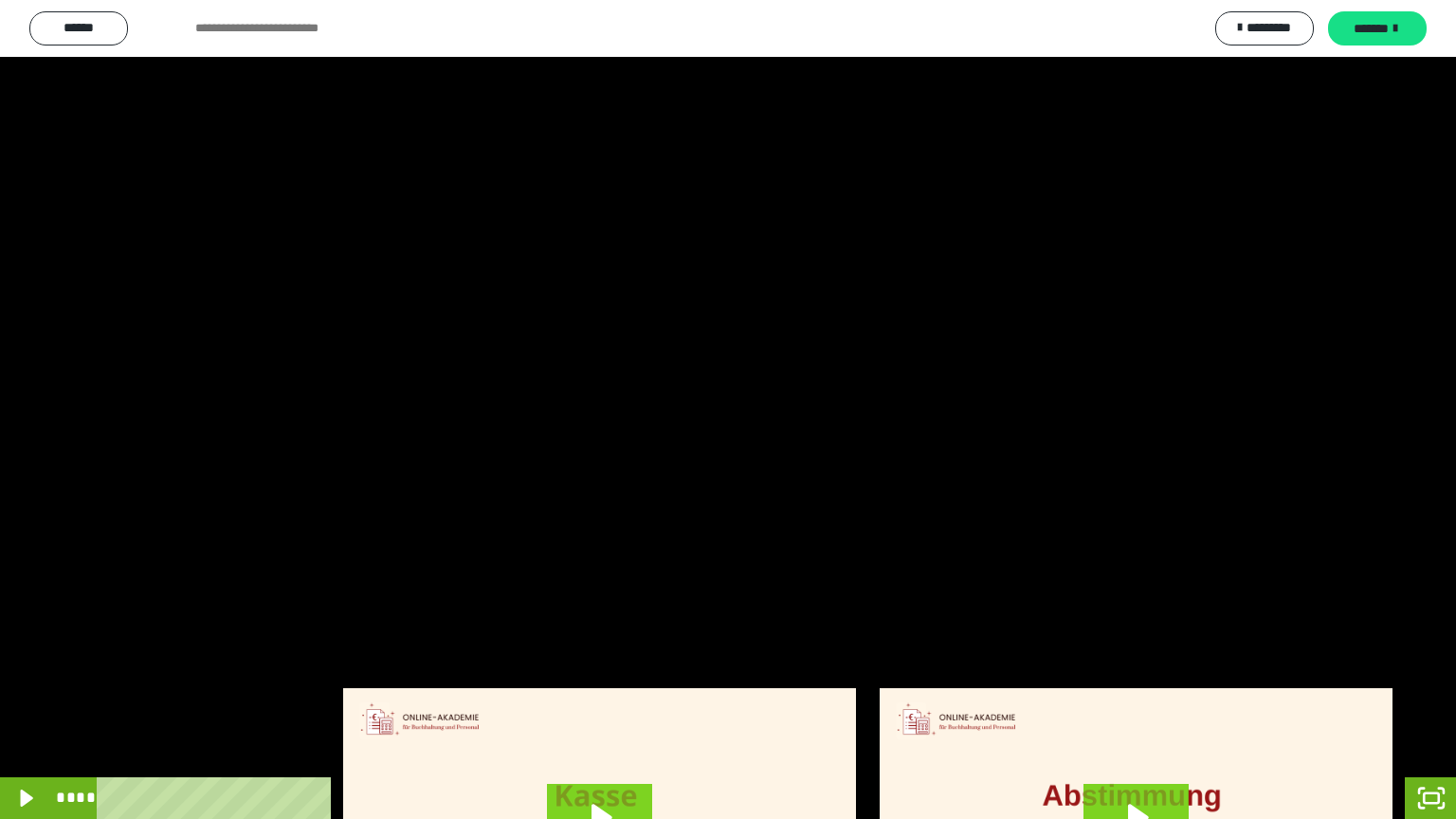 click at bounding box center (728, 410) 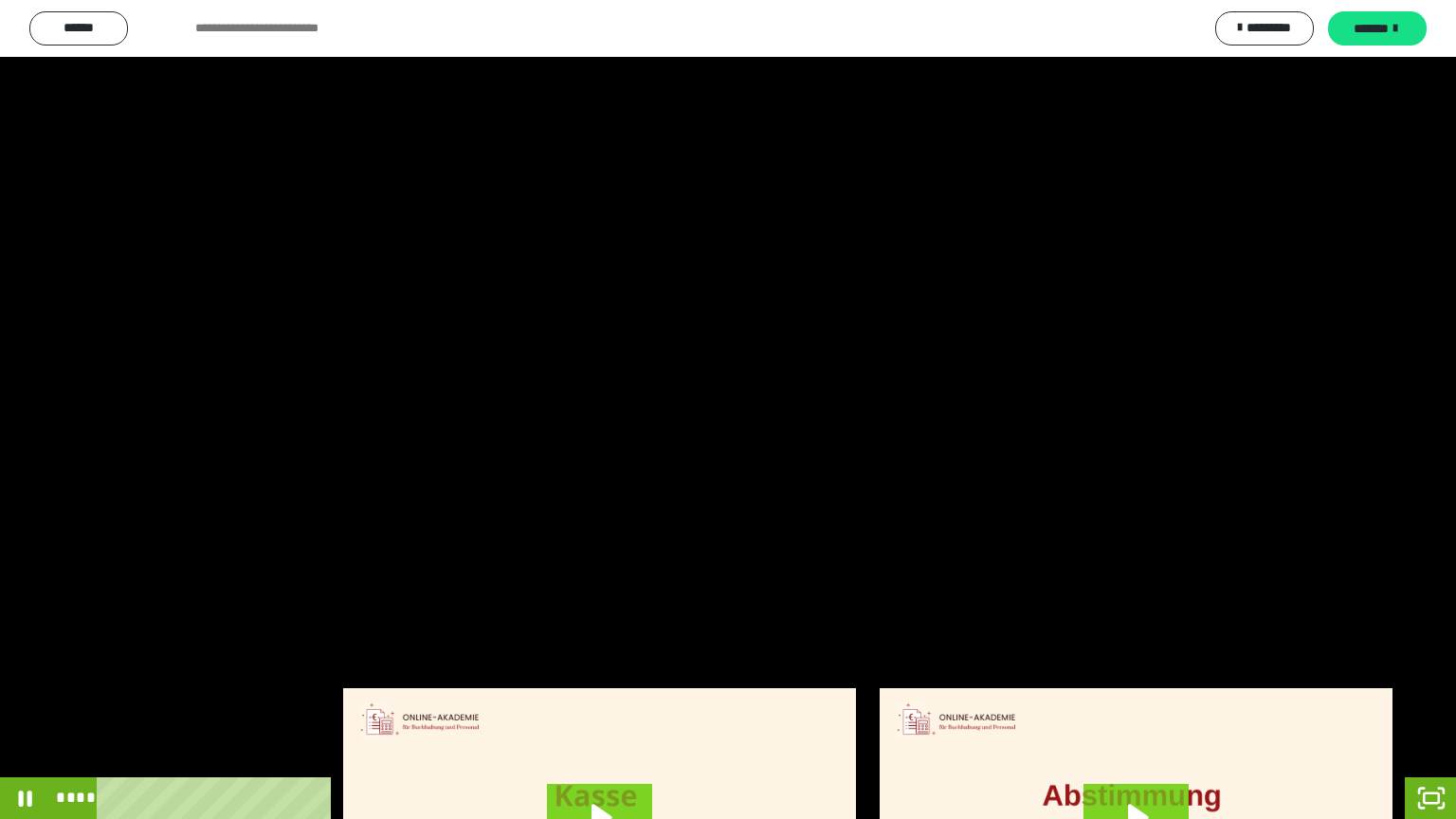 click at bounding box center [728, 410] 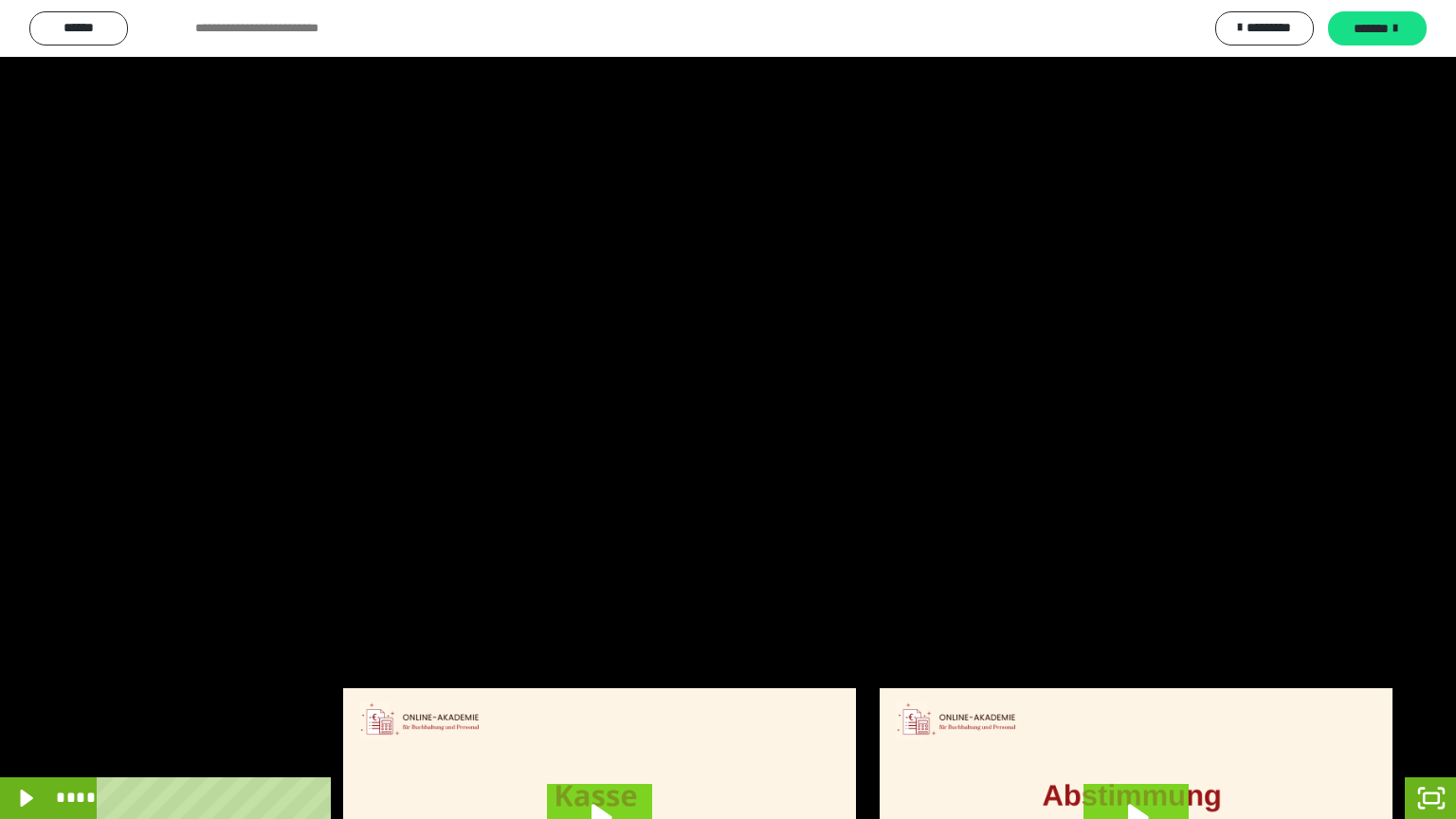 click at bounding box center (728, 410) 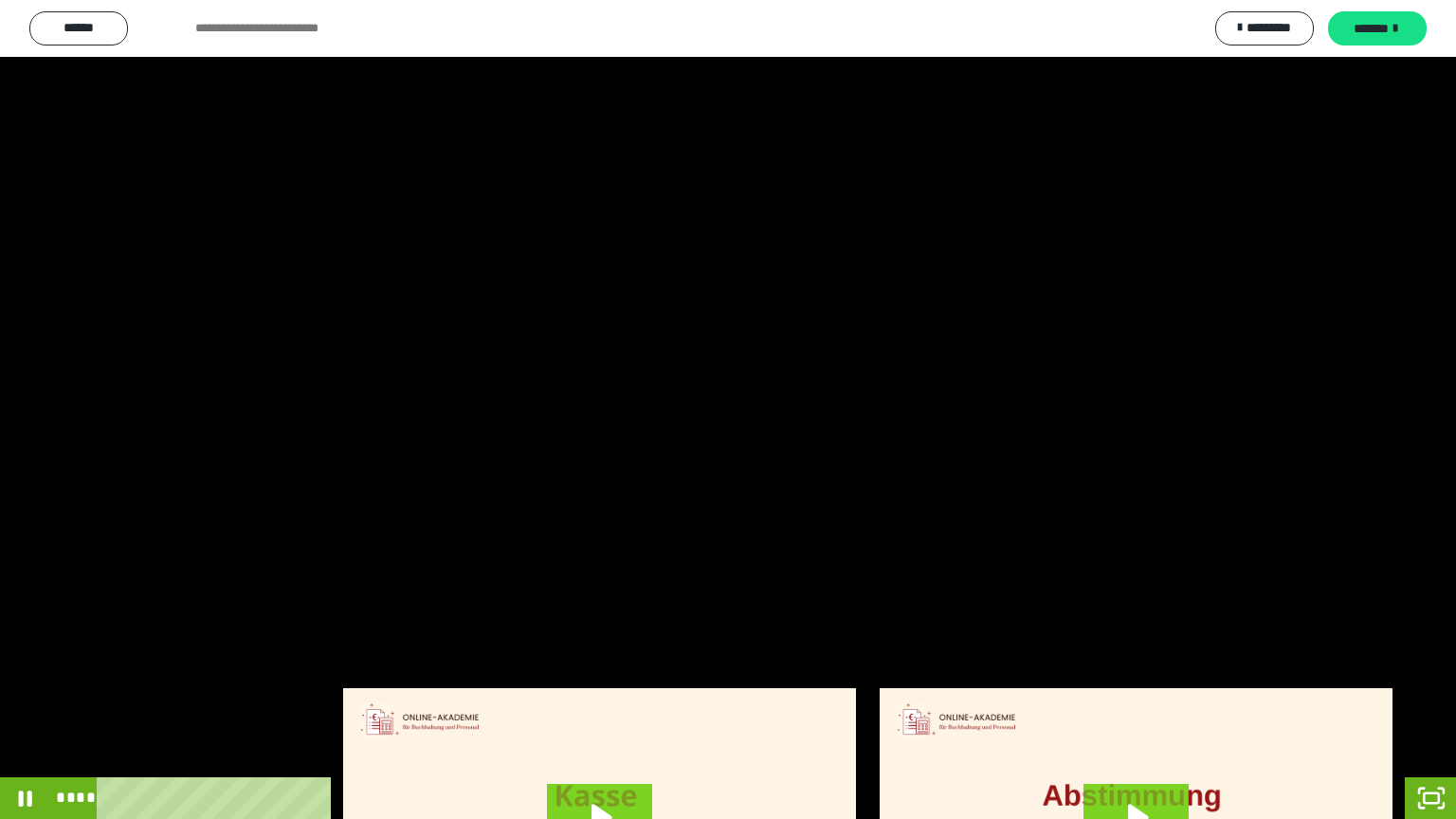 click at bounding box center [728, 410] 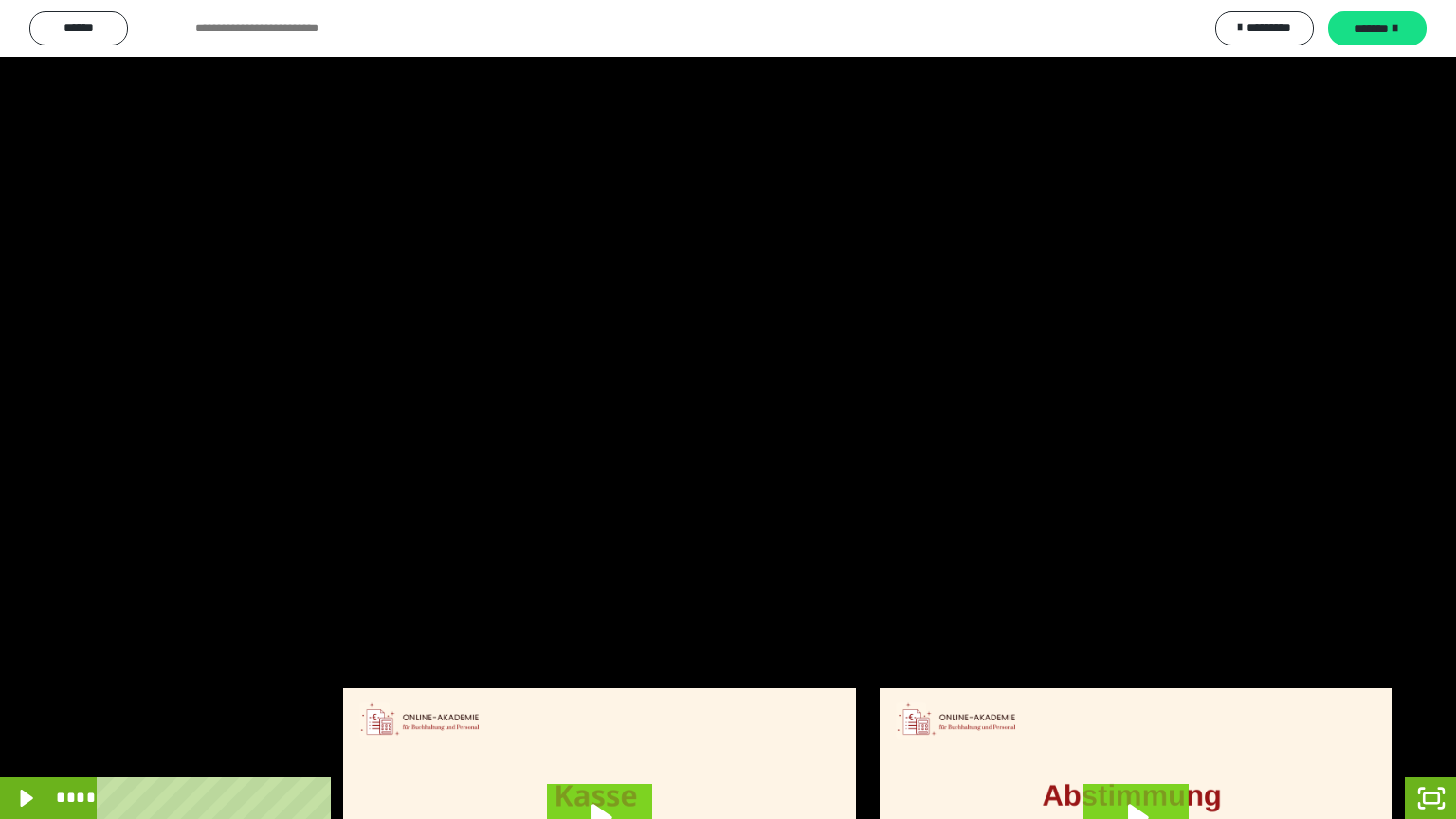 click at bounding box center [728, 410] 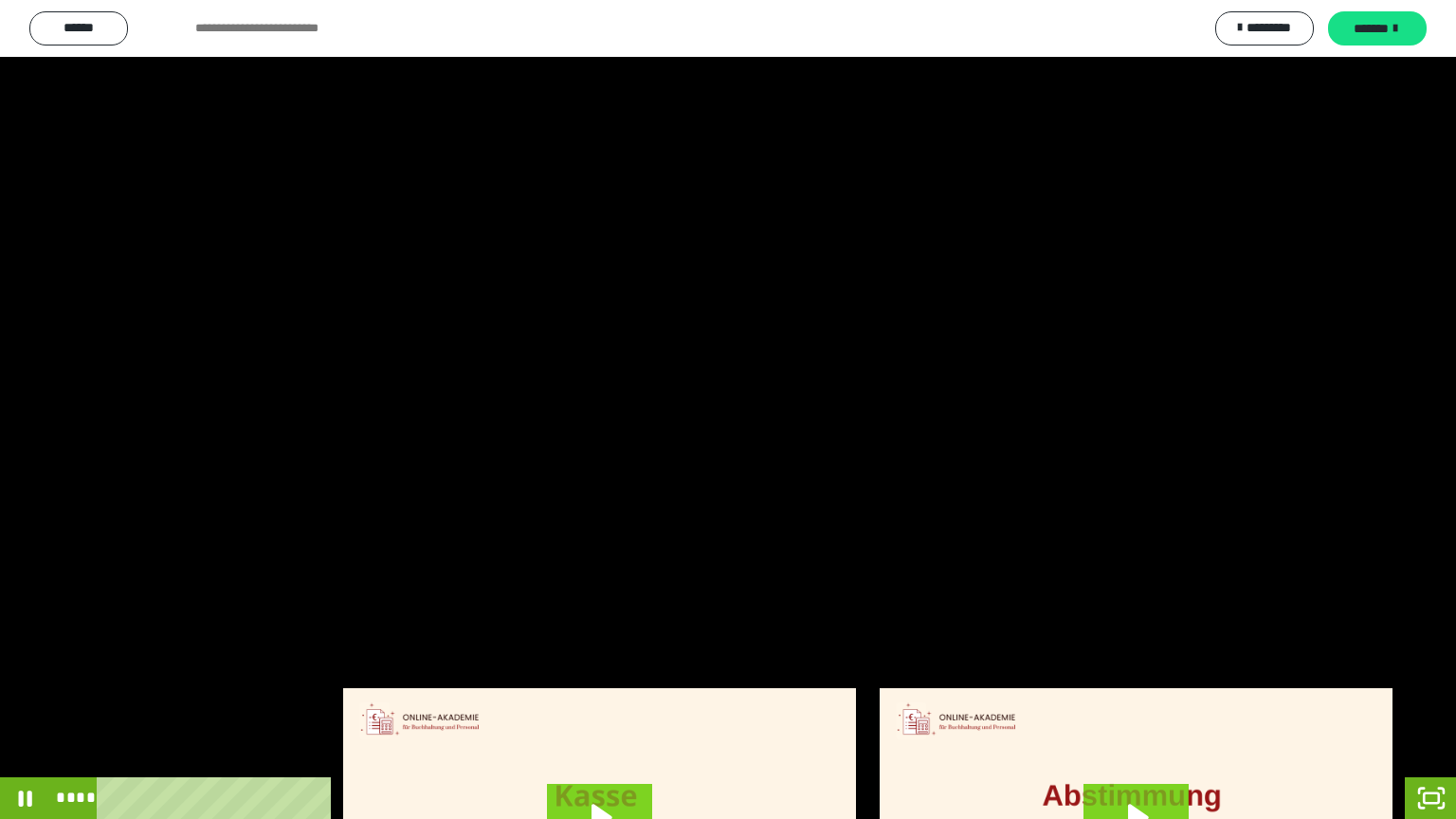 click at bounding box center [728, 410] 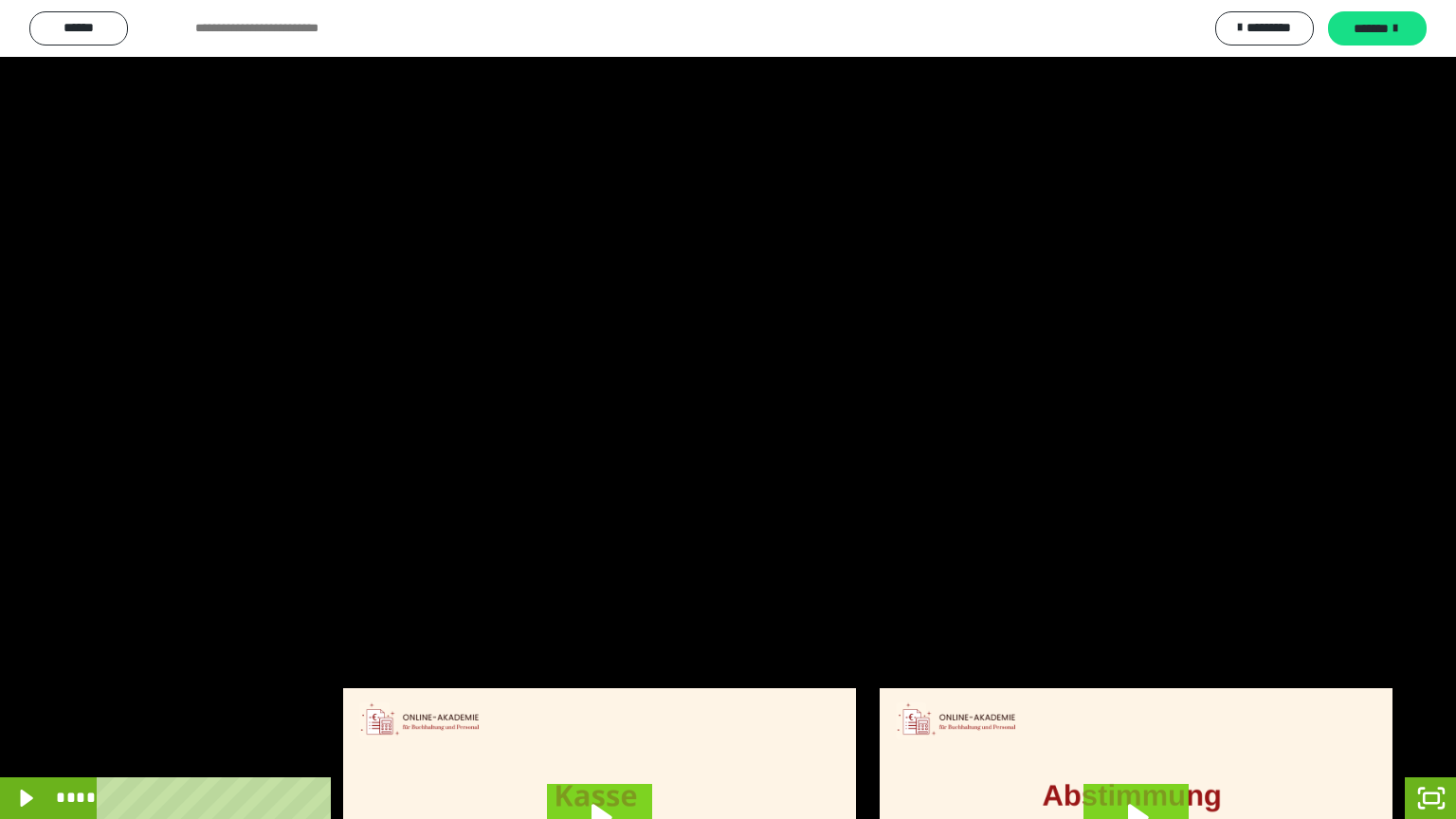 click at bounding box center [728, 410] 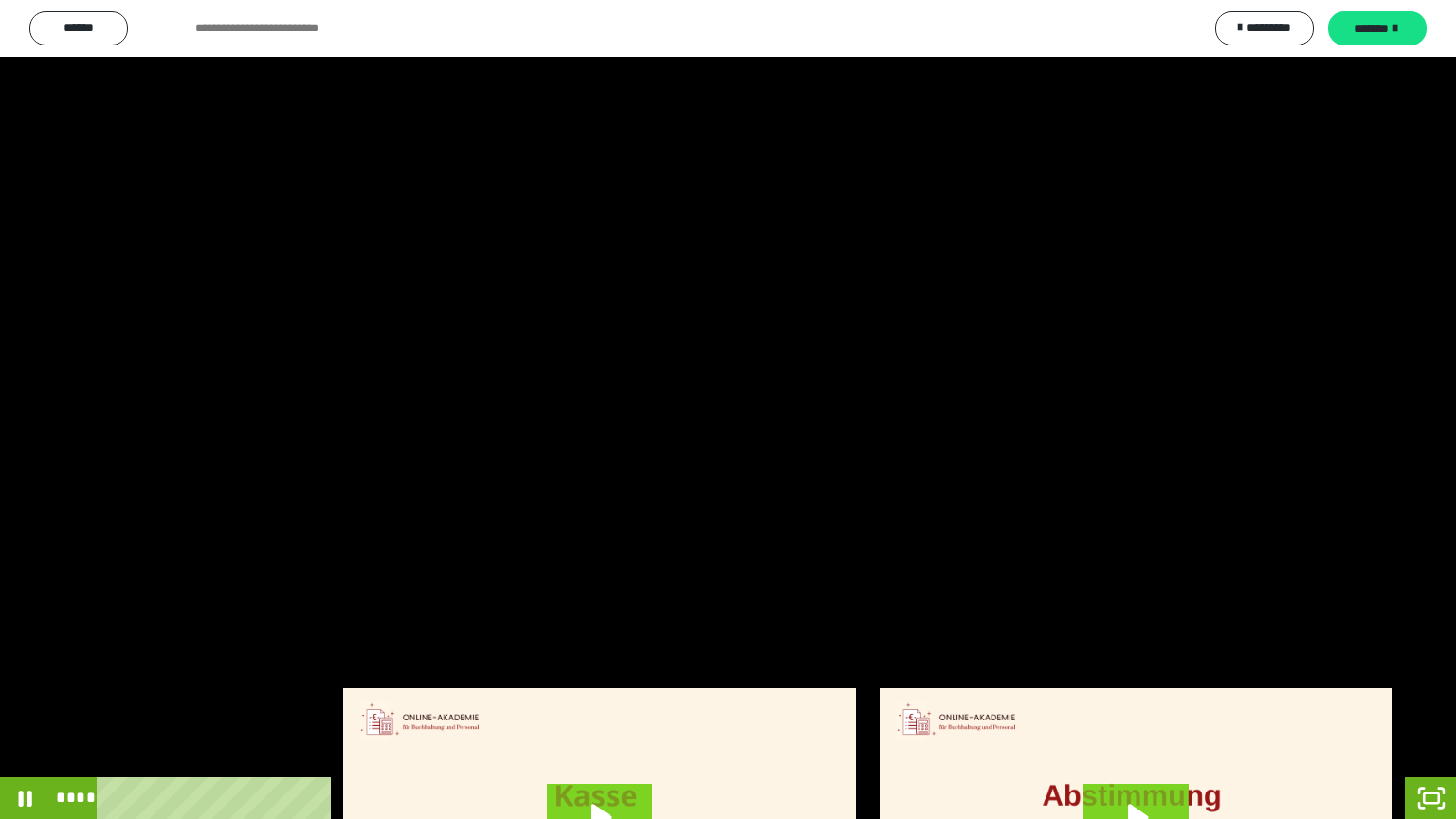 click at bounding box center [728, 410] 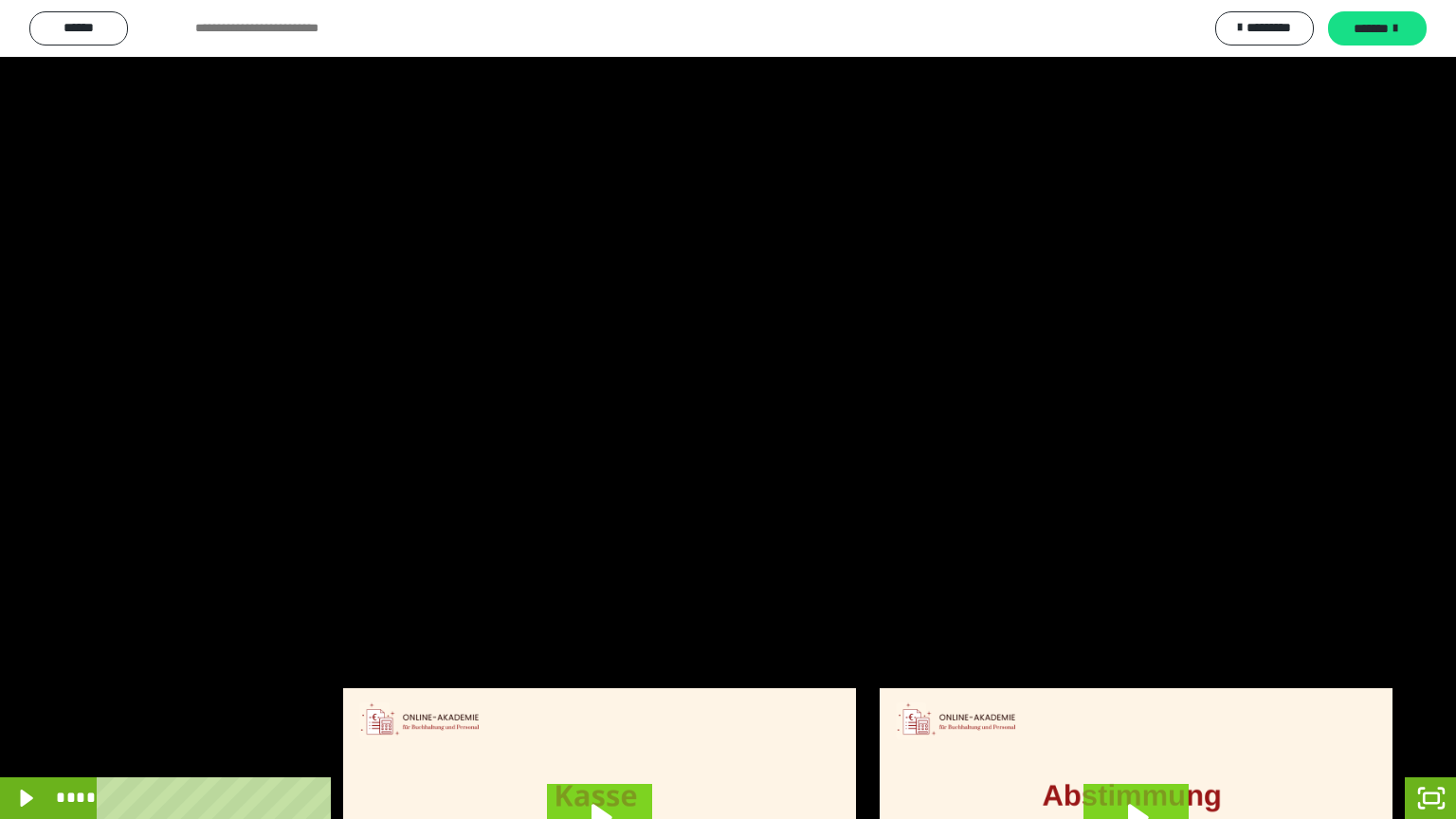 click at bounding box center [728, 410] 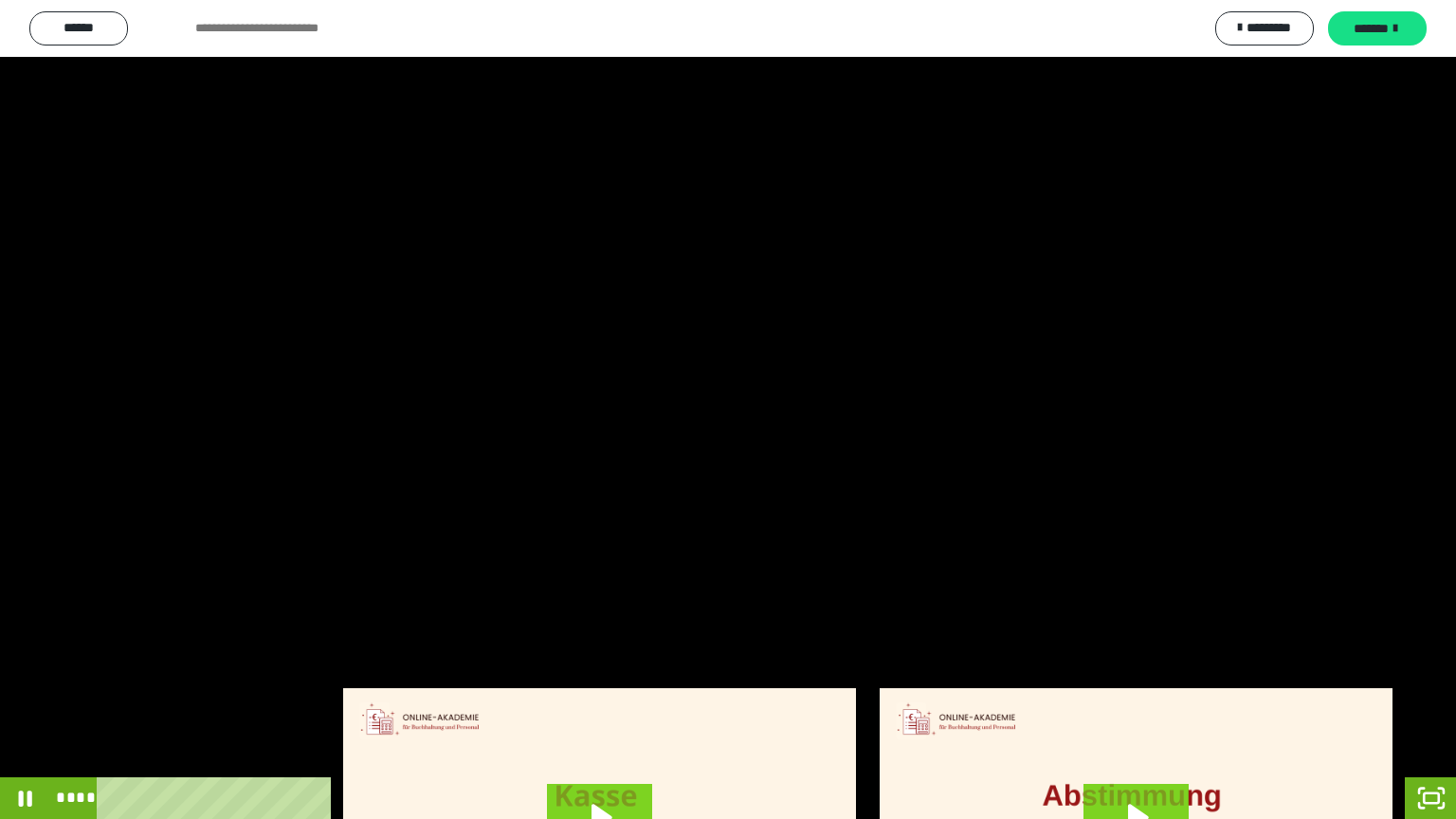 click at bounding box center [728, 410] 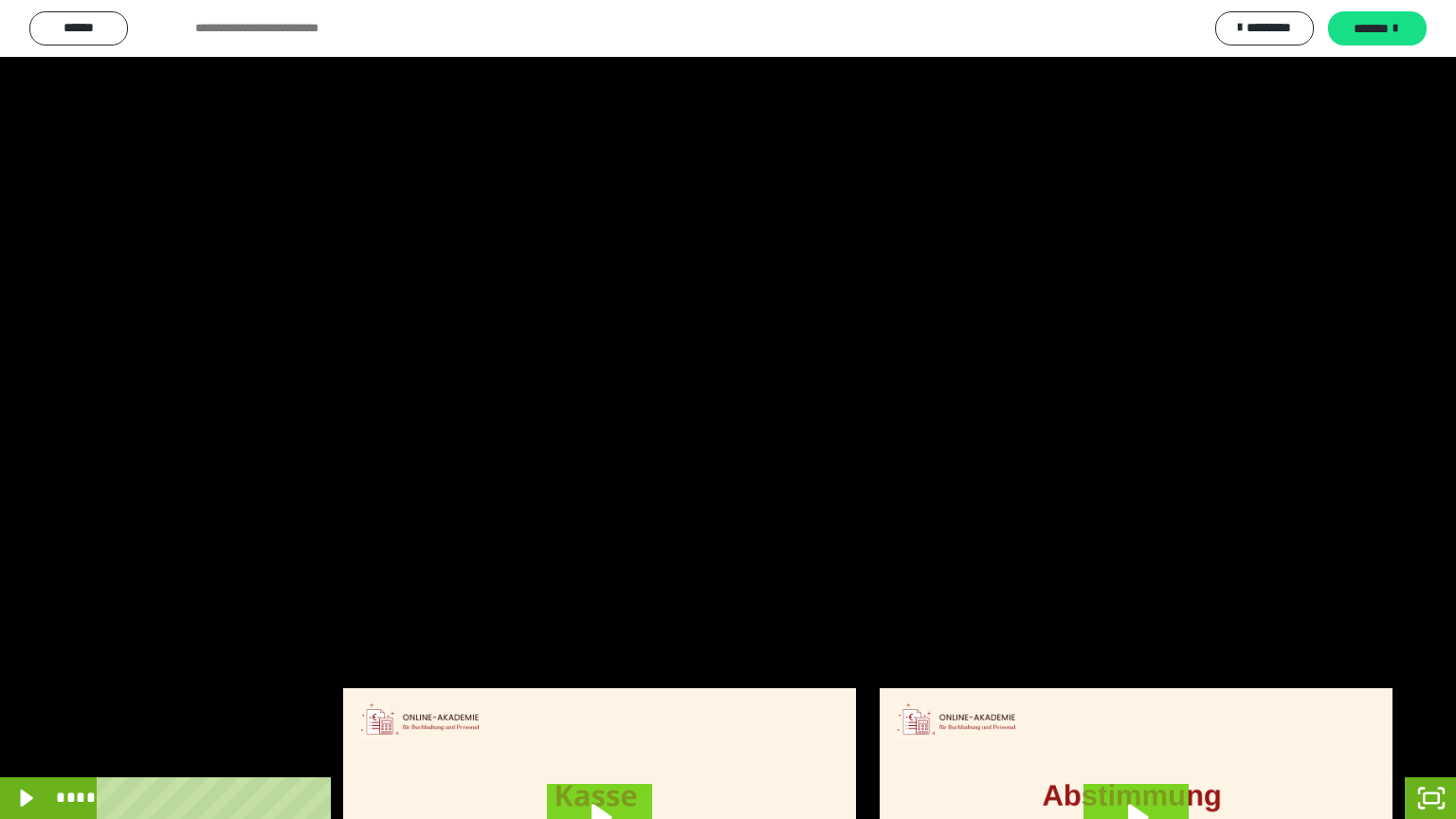 click at bounding box center (728, 410) 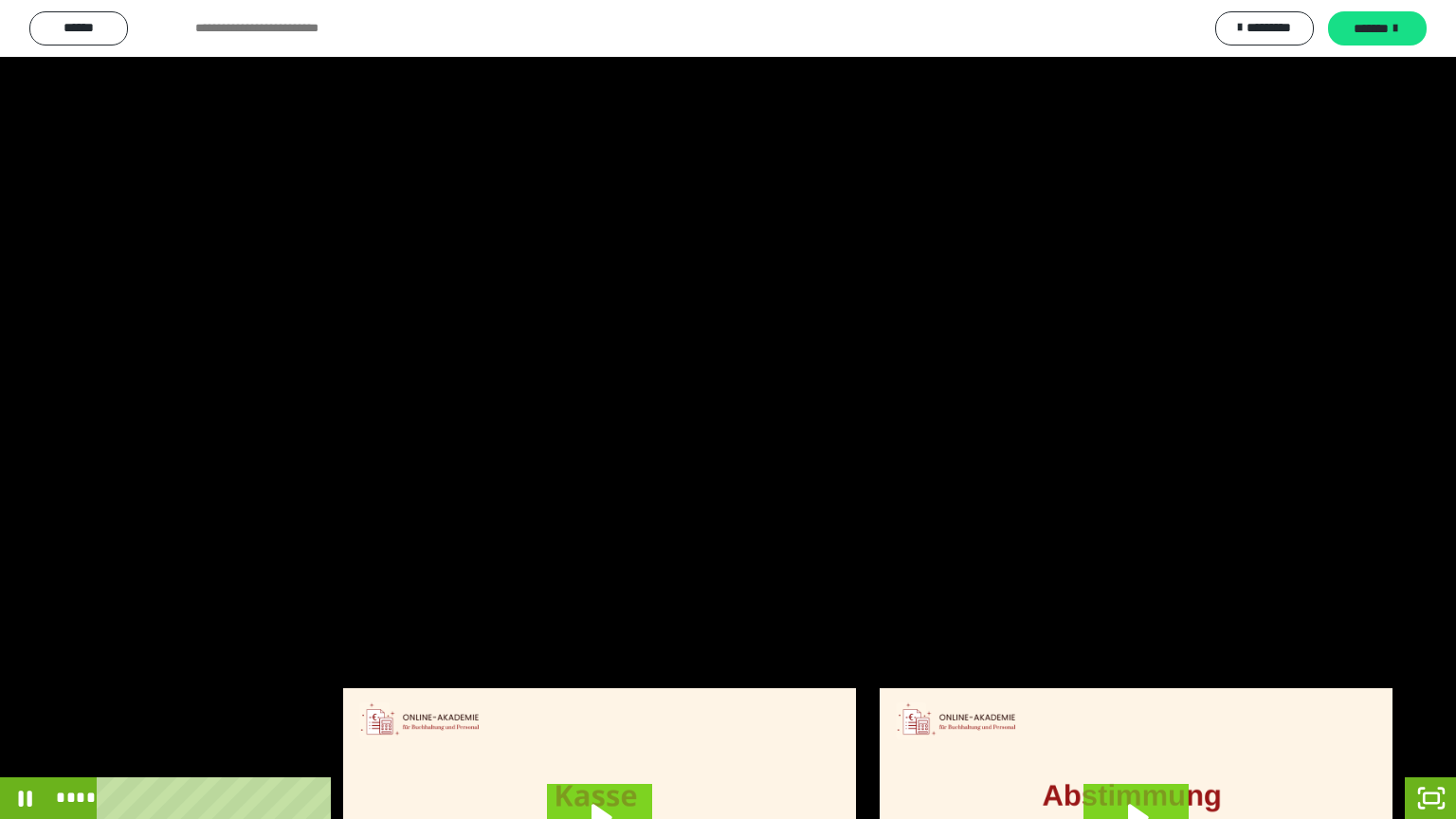 click at bounding box center [728, 410] 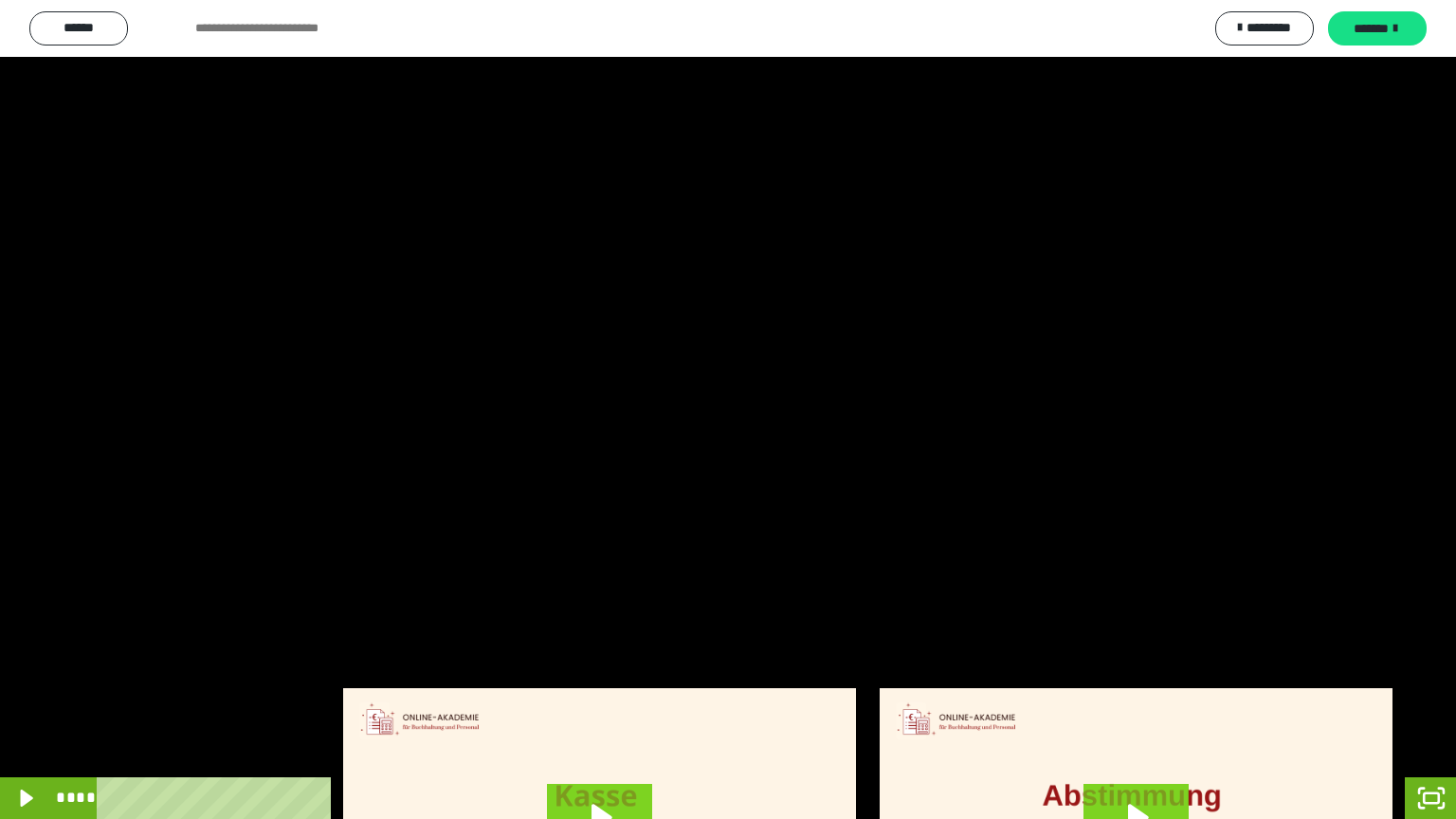 click at bounding box center [728, 410] 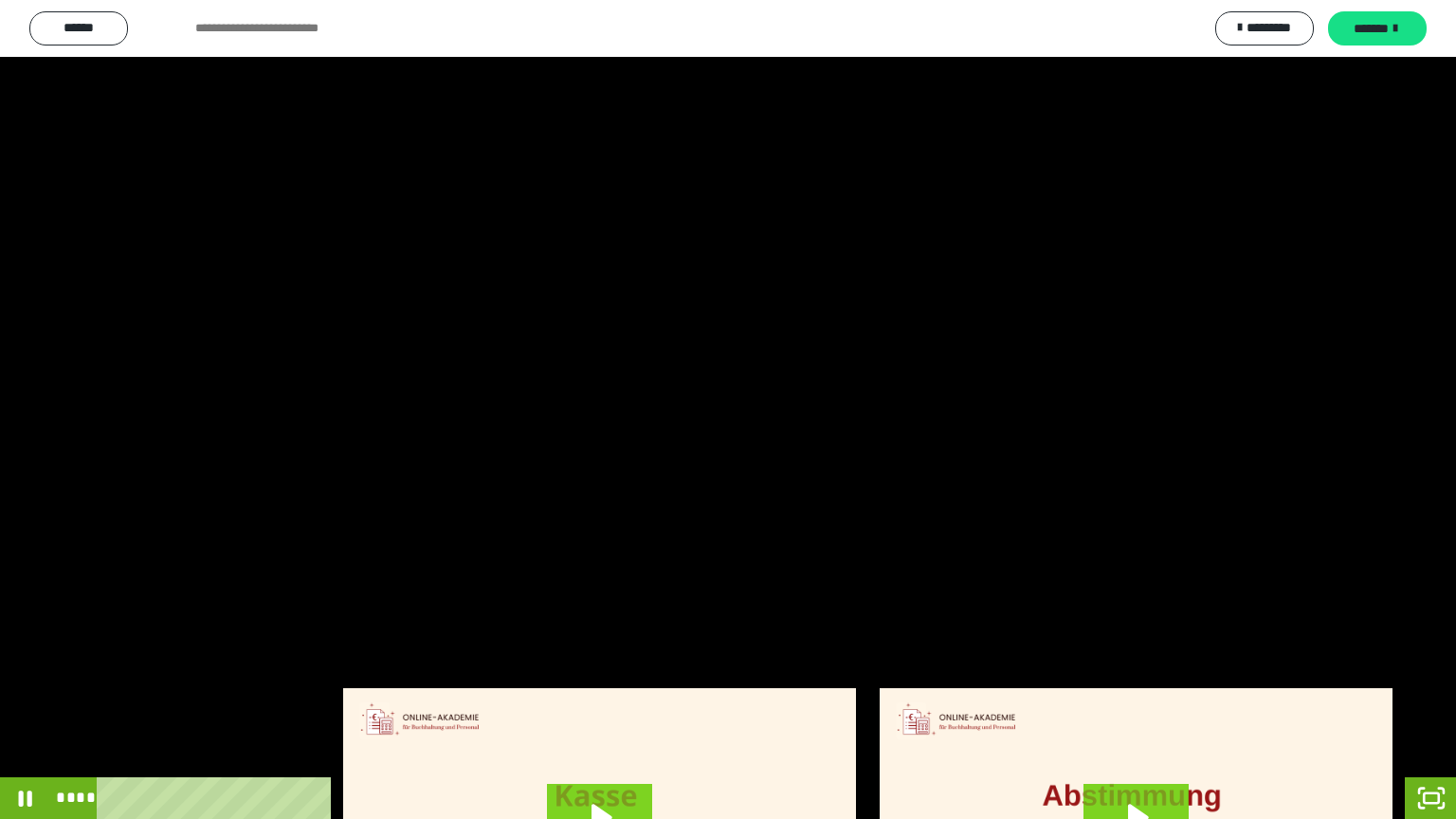 click at bounding box center (728, 410) 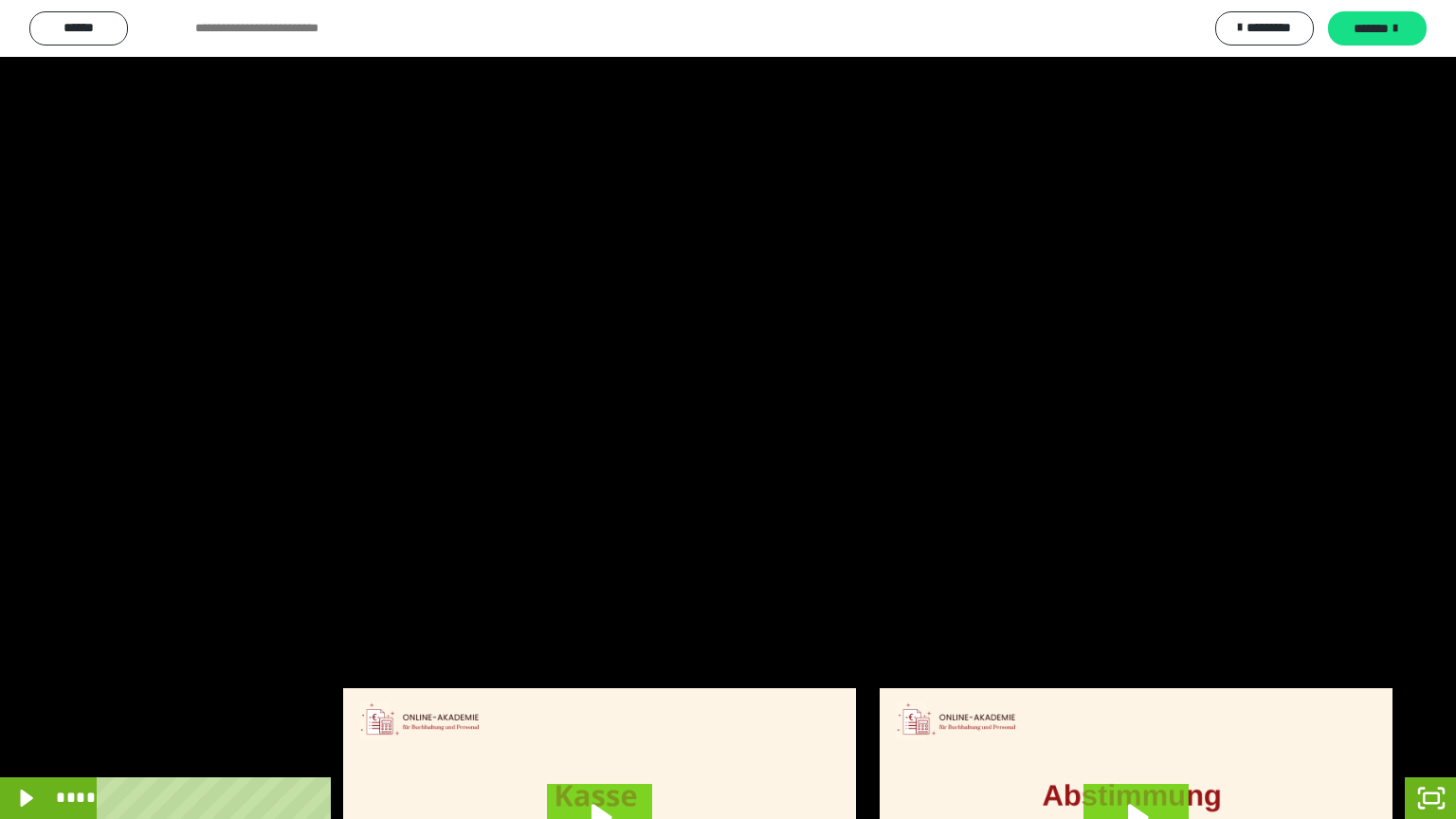 click at bounding box center [728, 410] 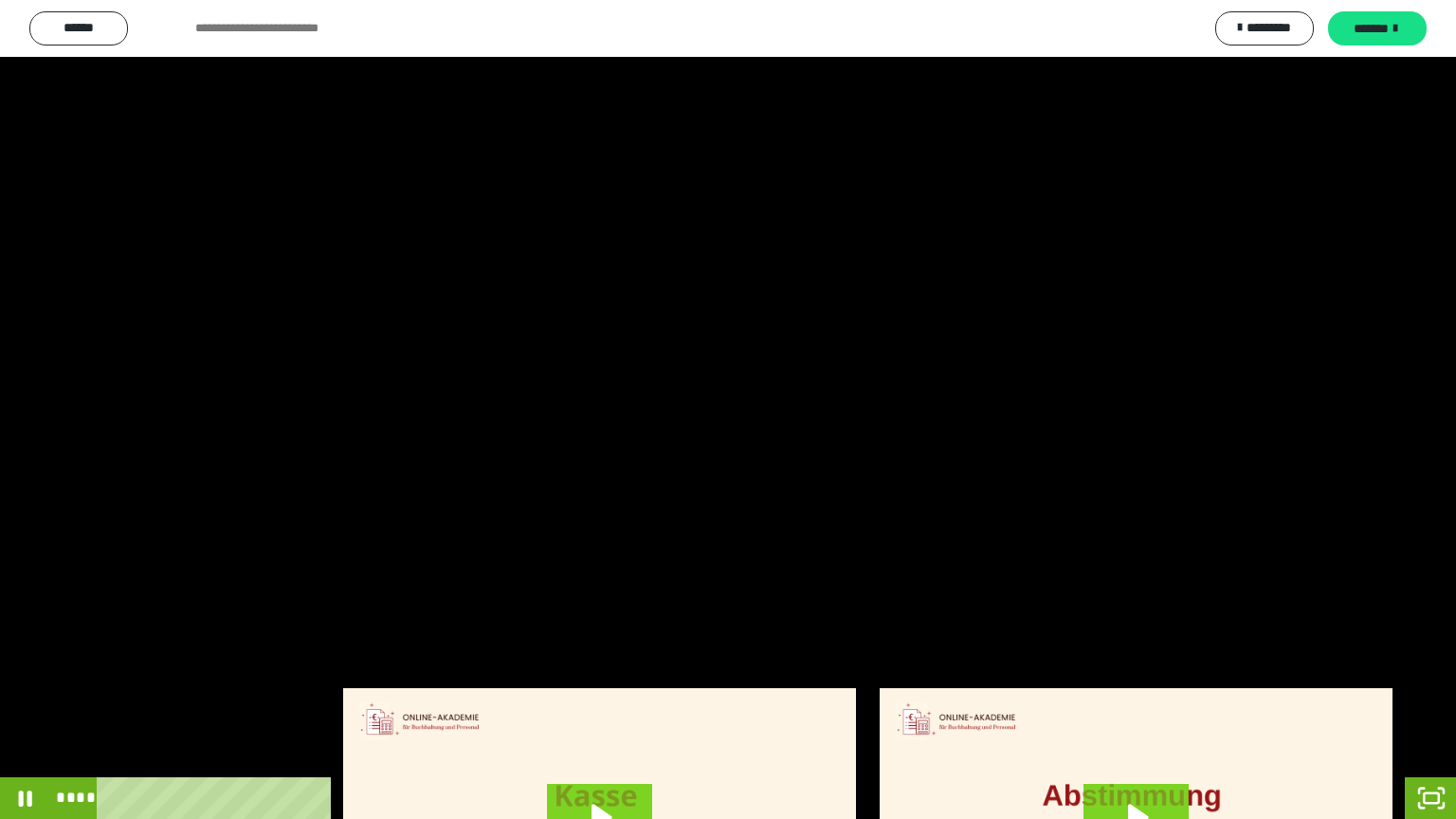 click at bounding box center (728, 410) 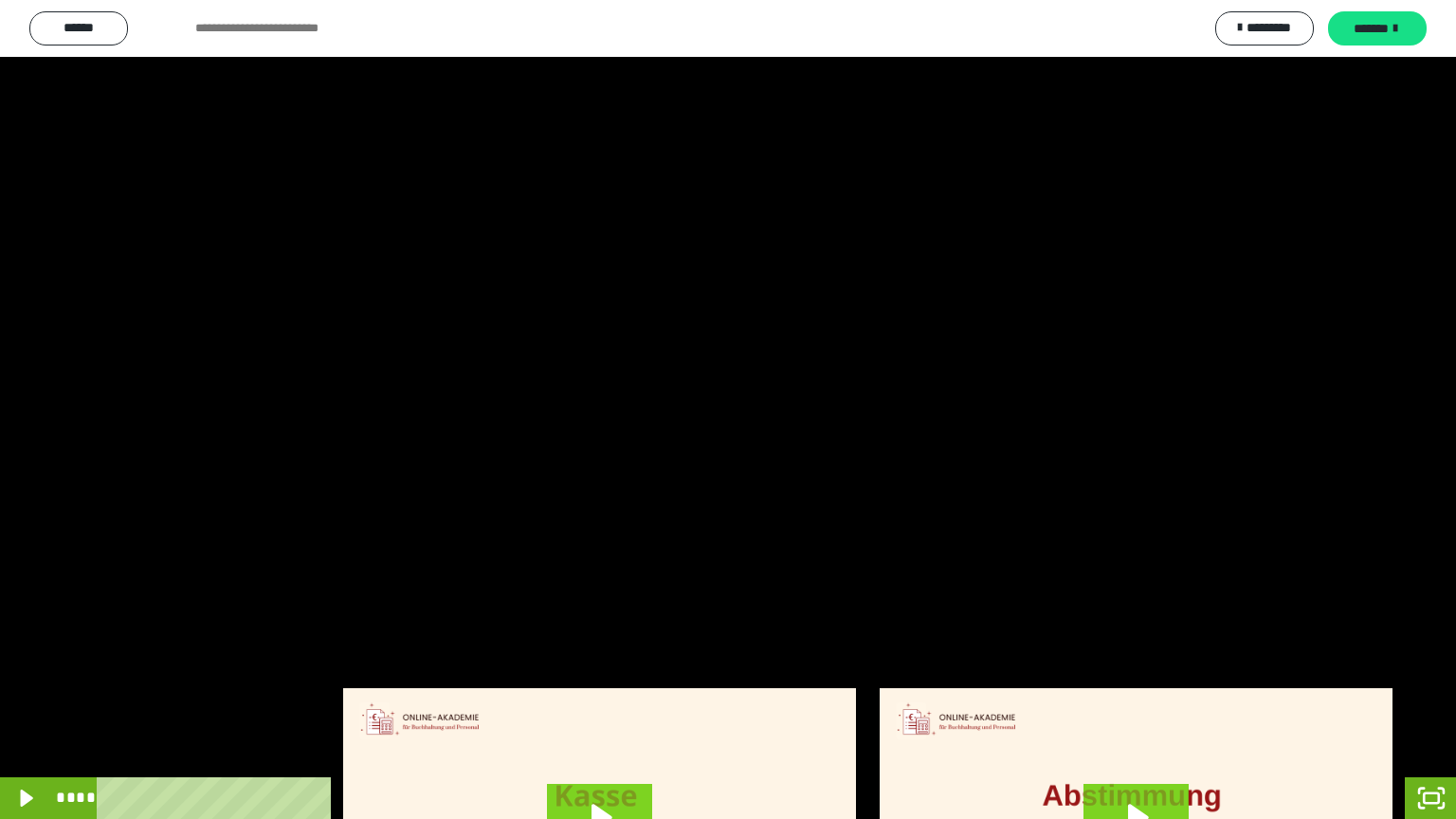 click at bounding box center (728, 410) 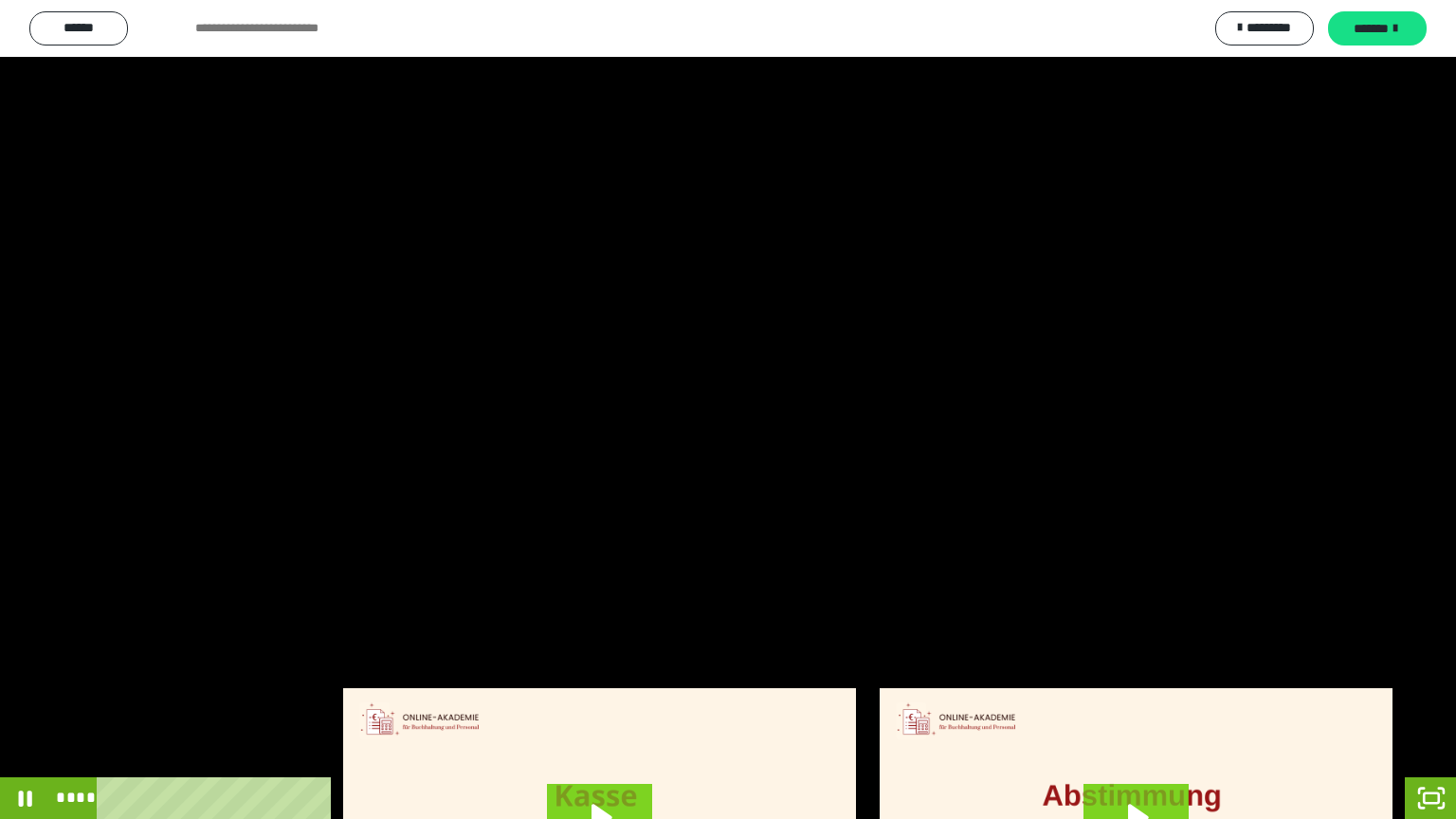 click at bounding box center (728, 410) 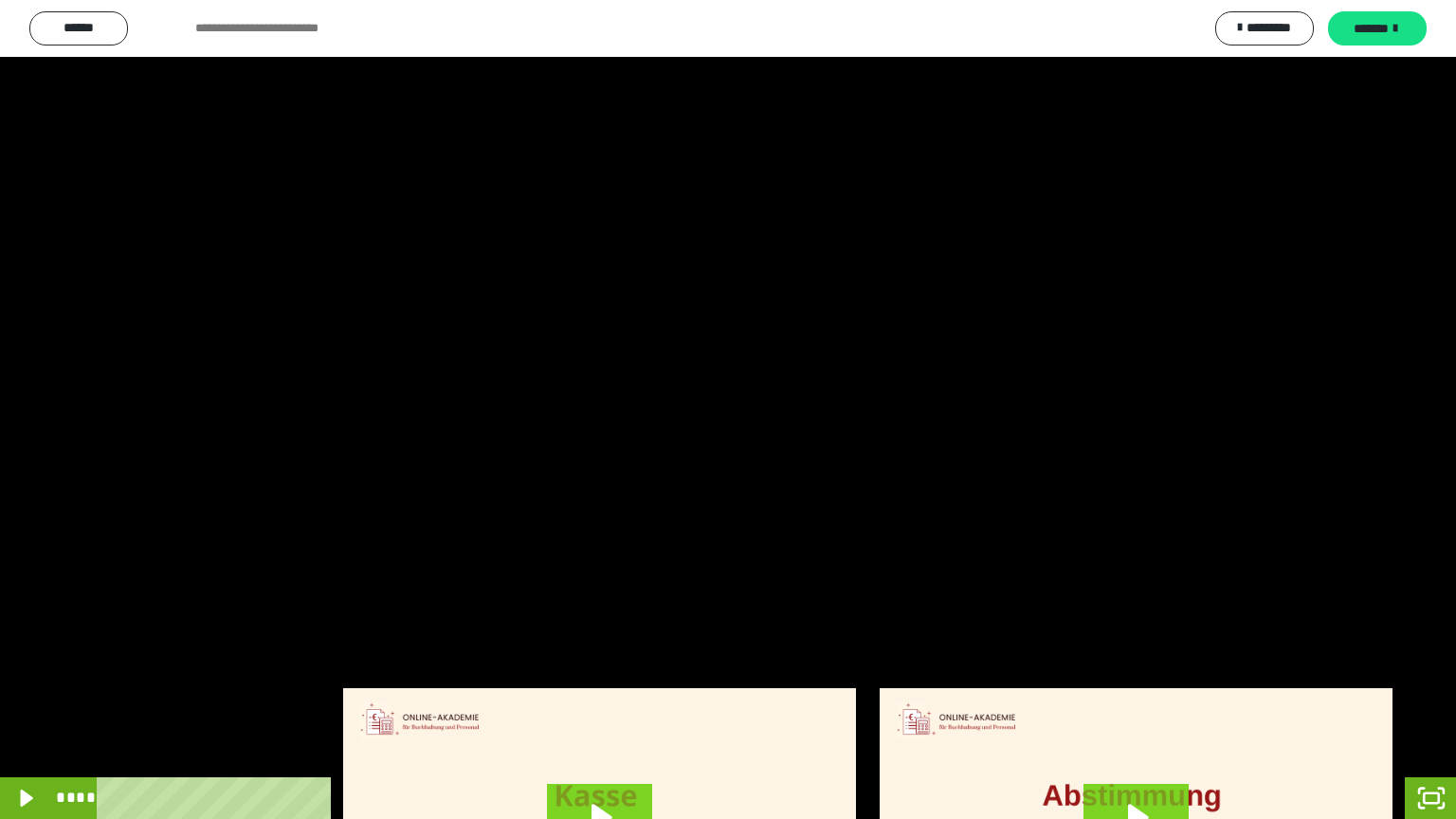 click at bounding box center (728, 410) 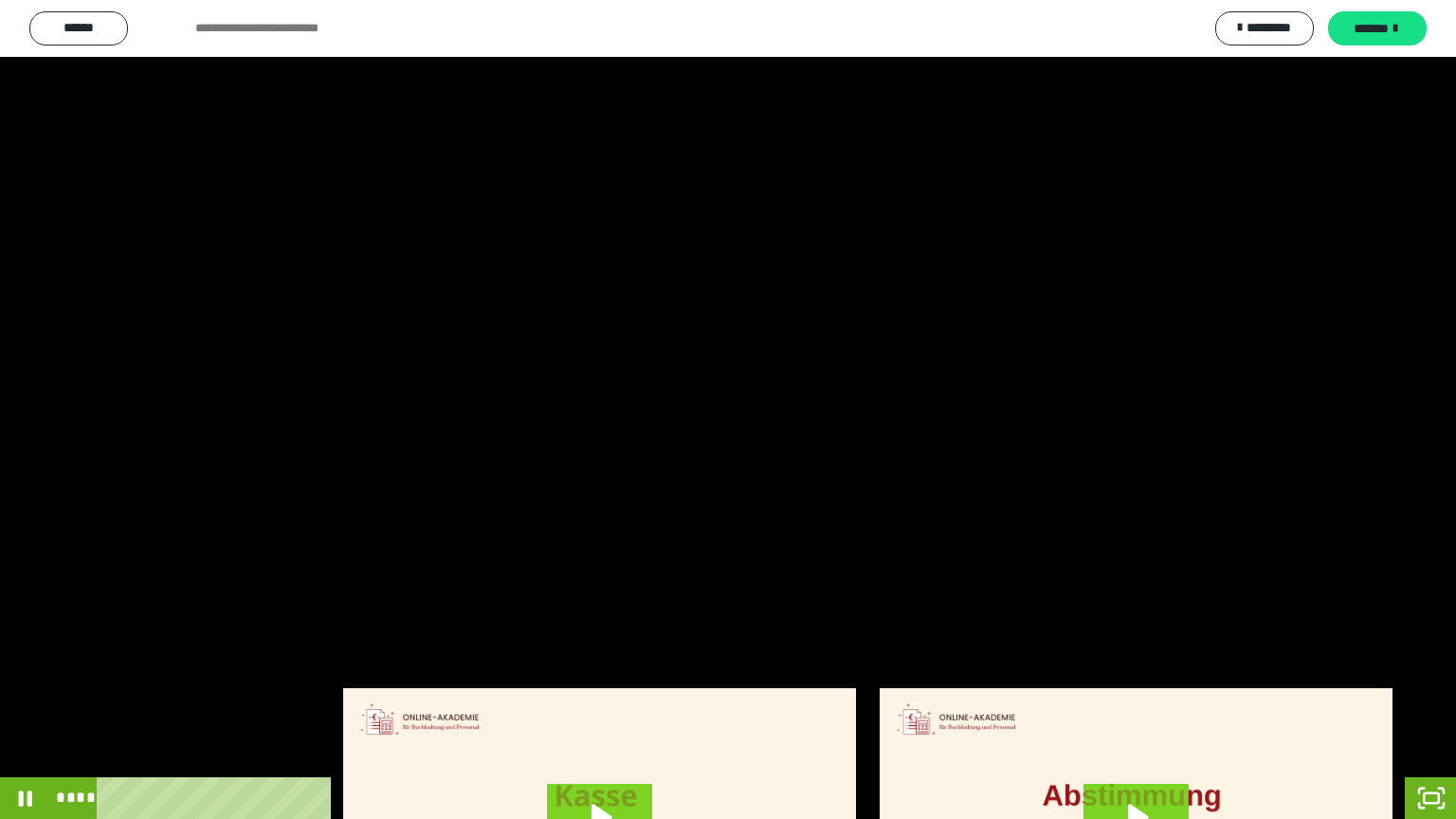 click at bounding box center [728, 410] 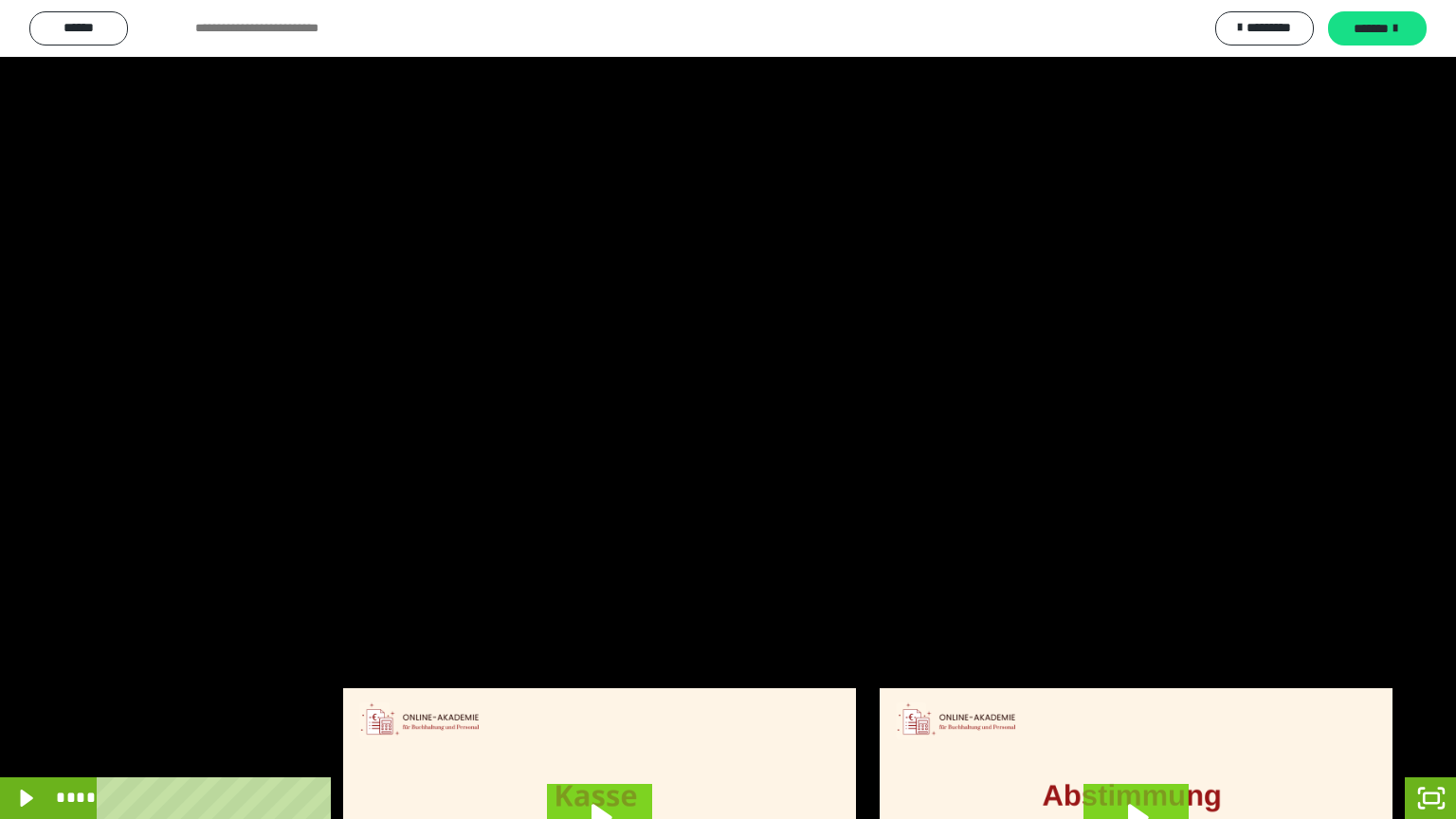 click at bounding box center [728, 410] 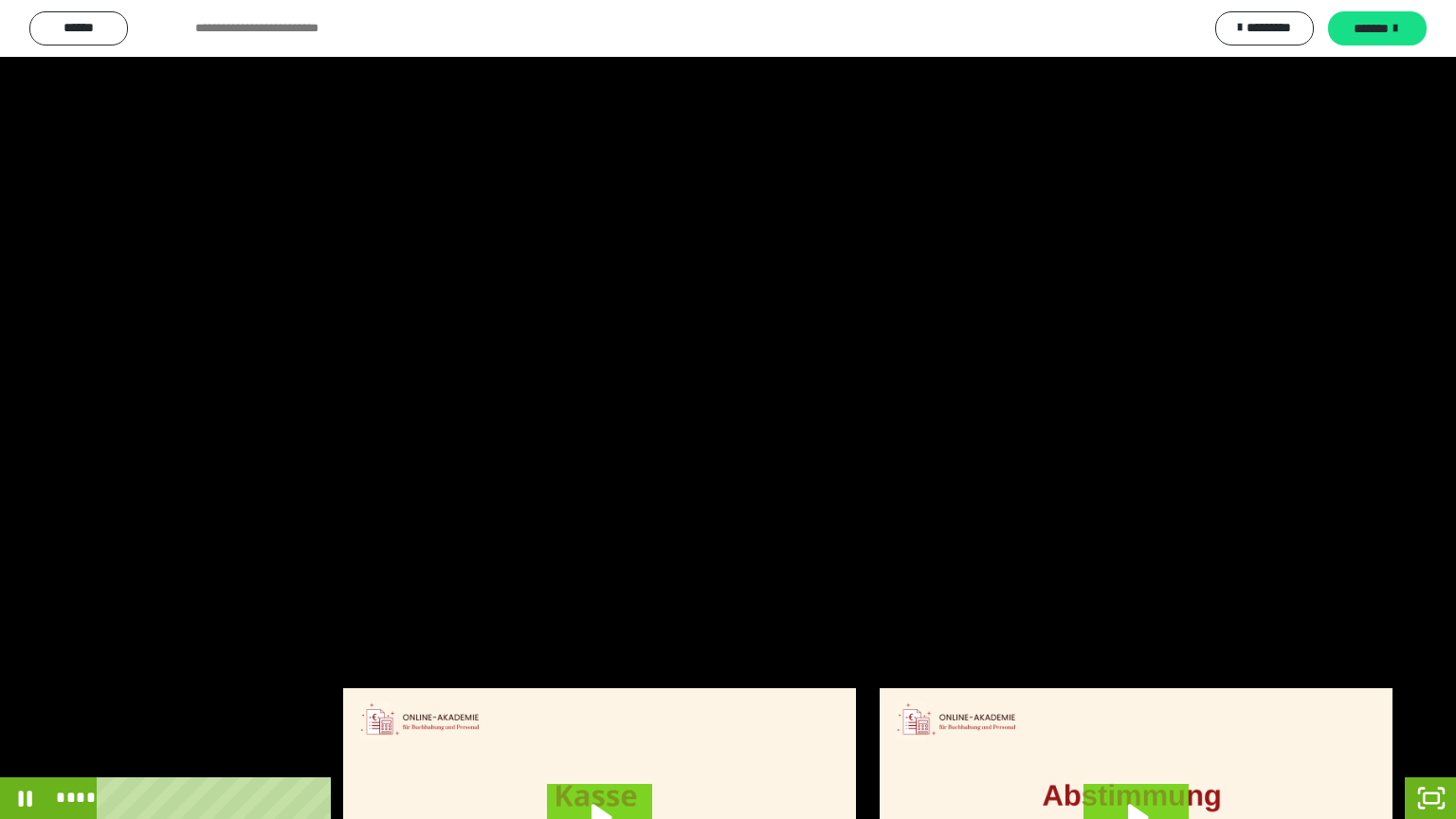 click at bounding box center (728, 410) 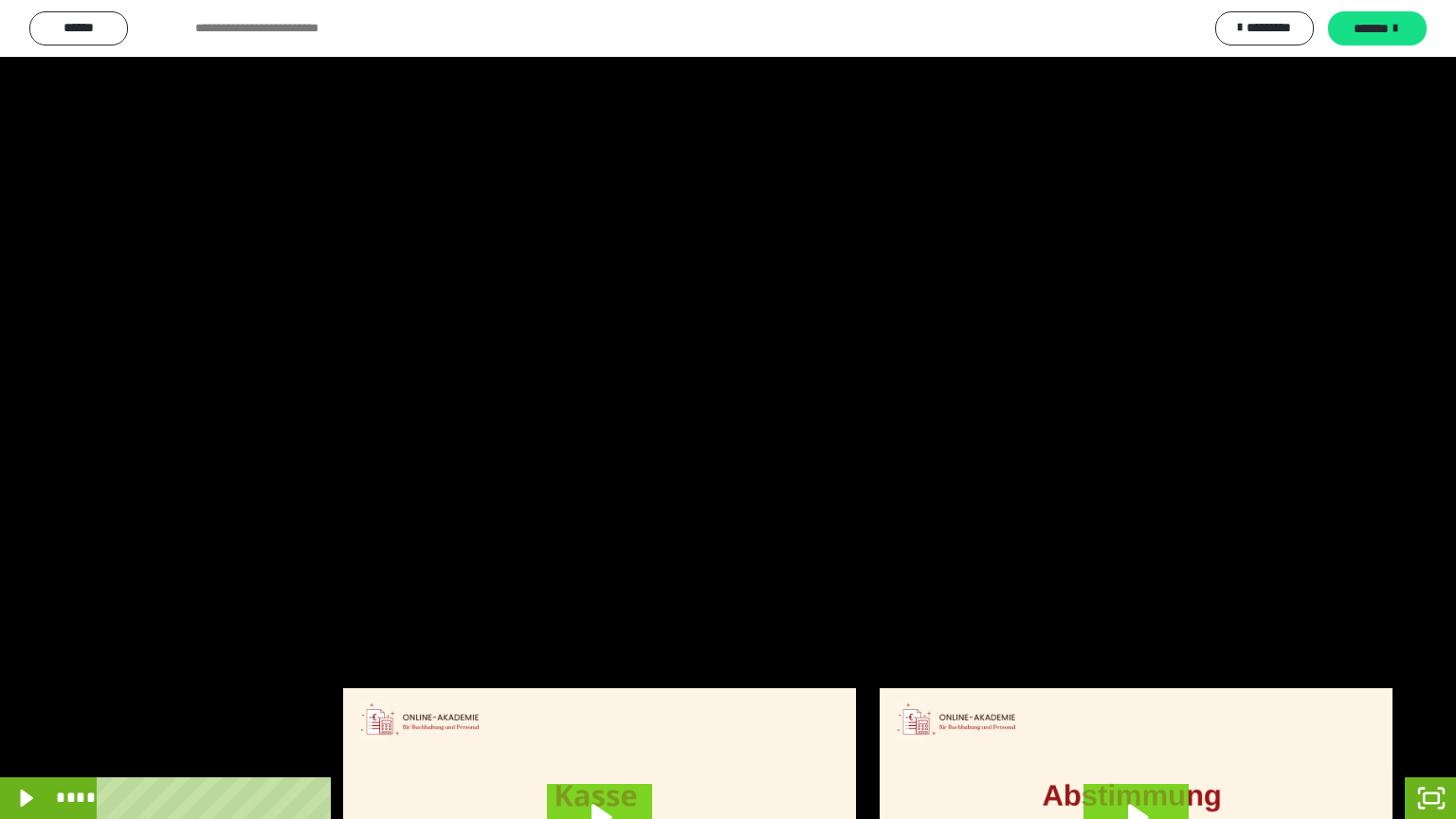 click at bounding box center [728, 410] 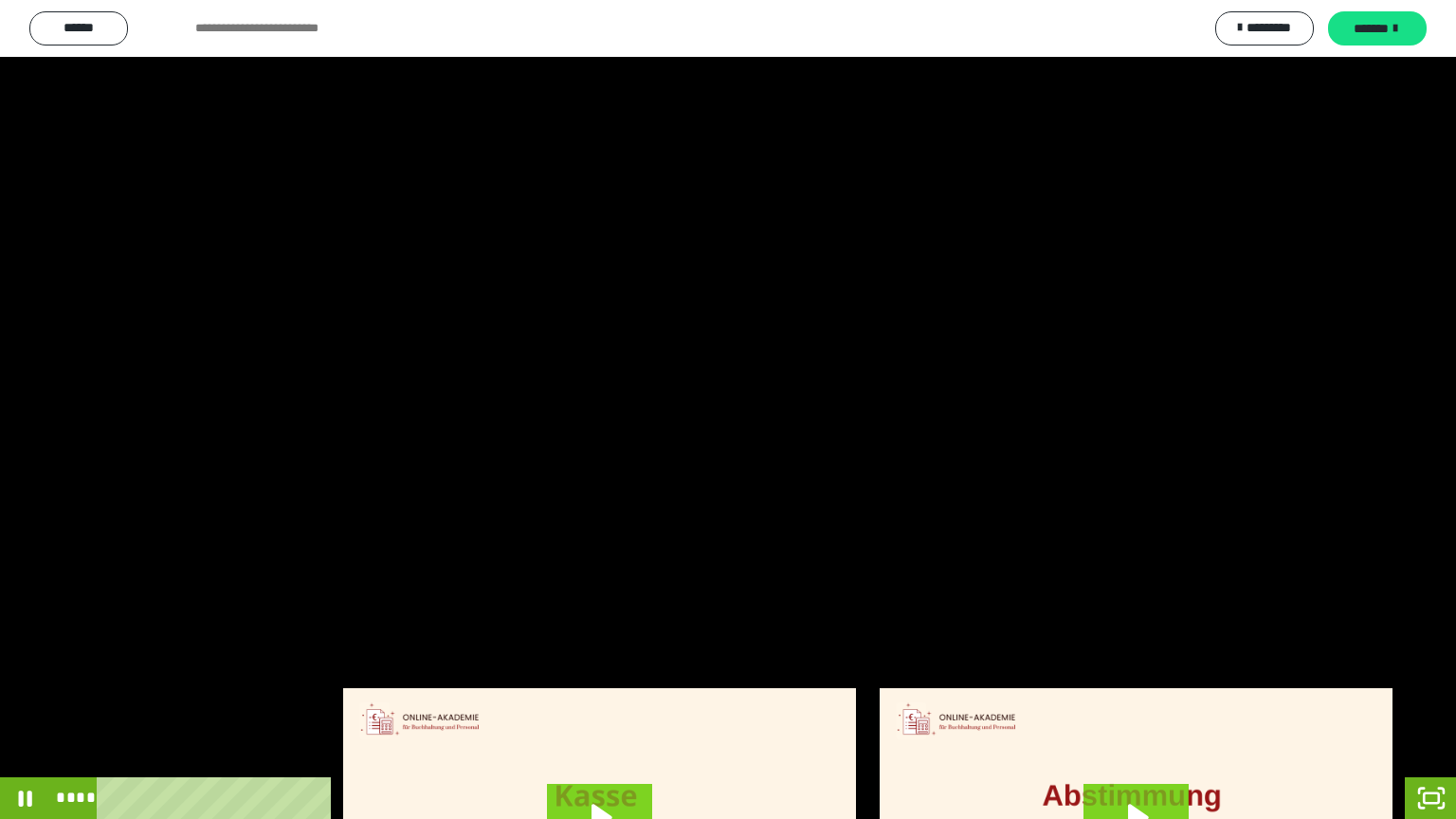 click at bounding box center [728, 410] 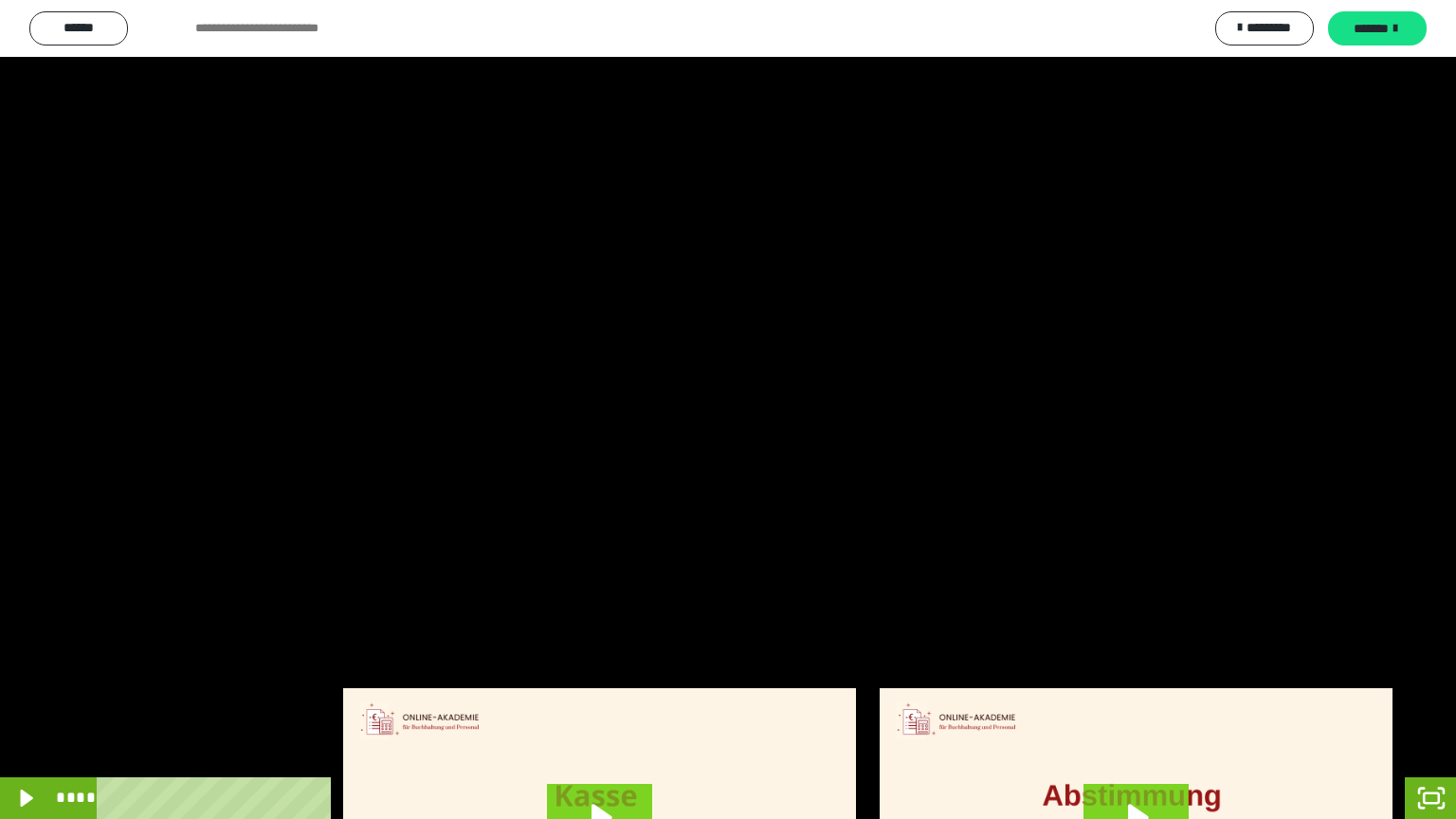 click at bounding box center (728, 410) 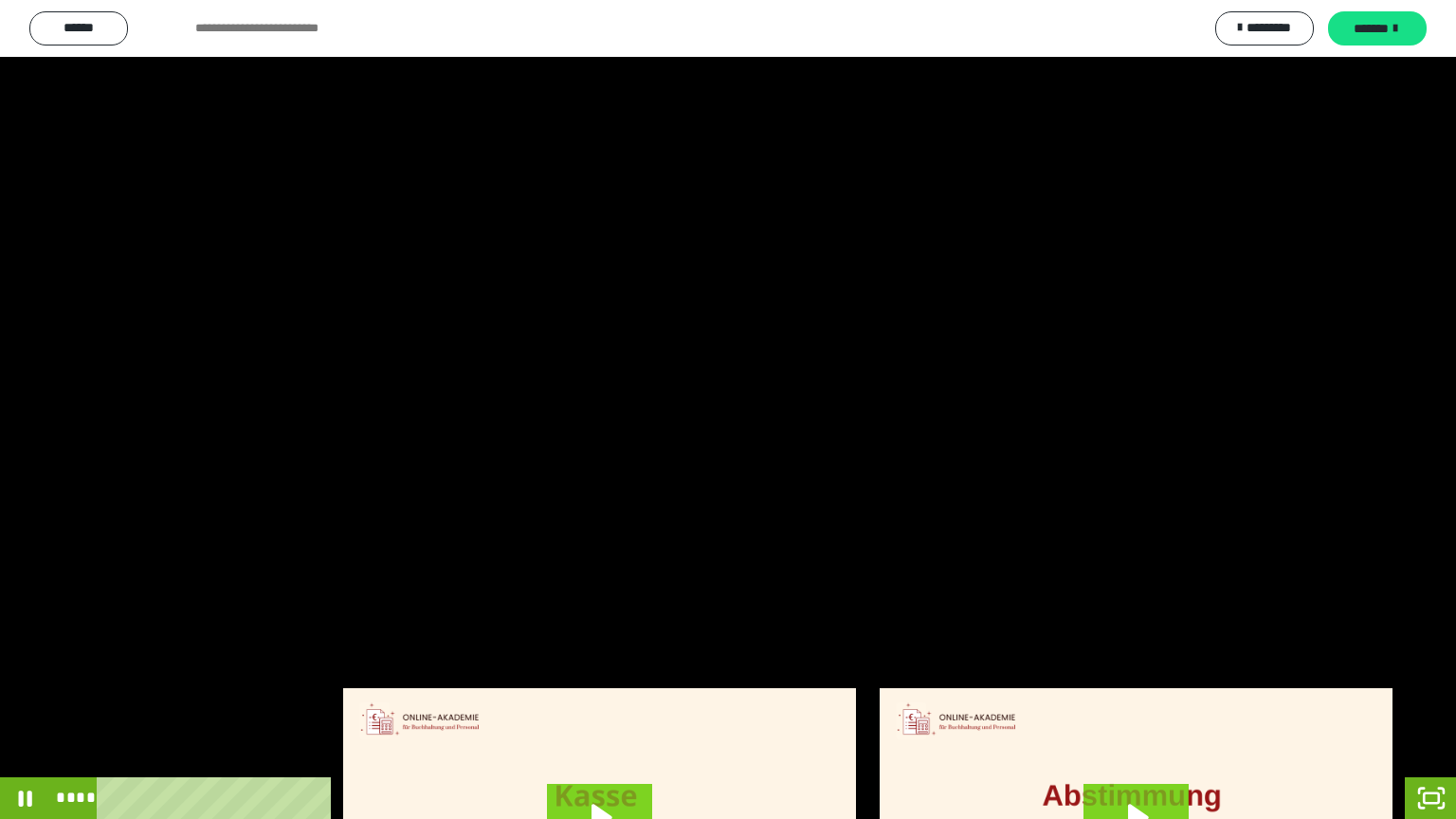 click at bounding box center (728, 410) 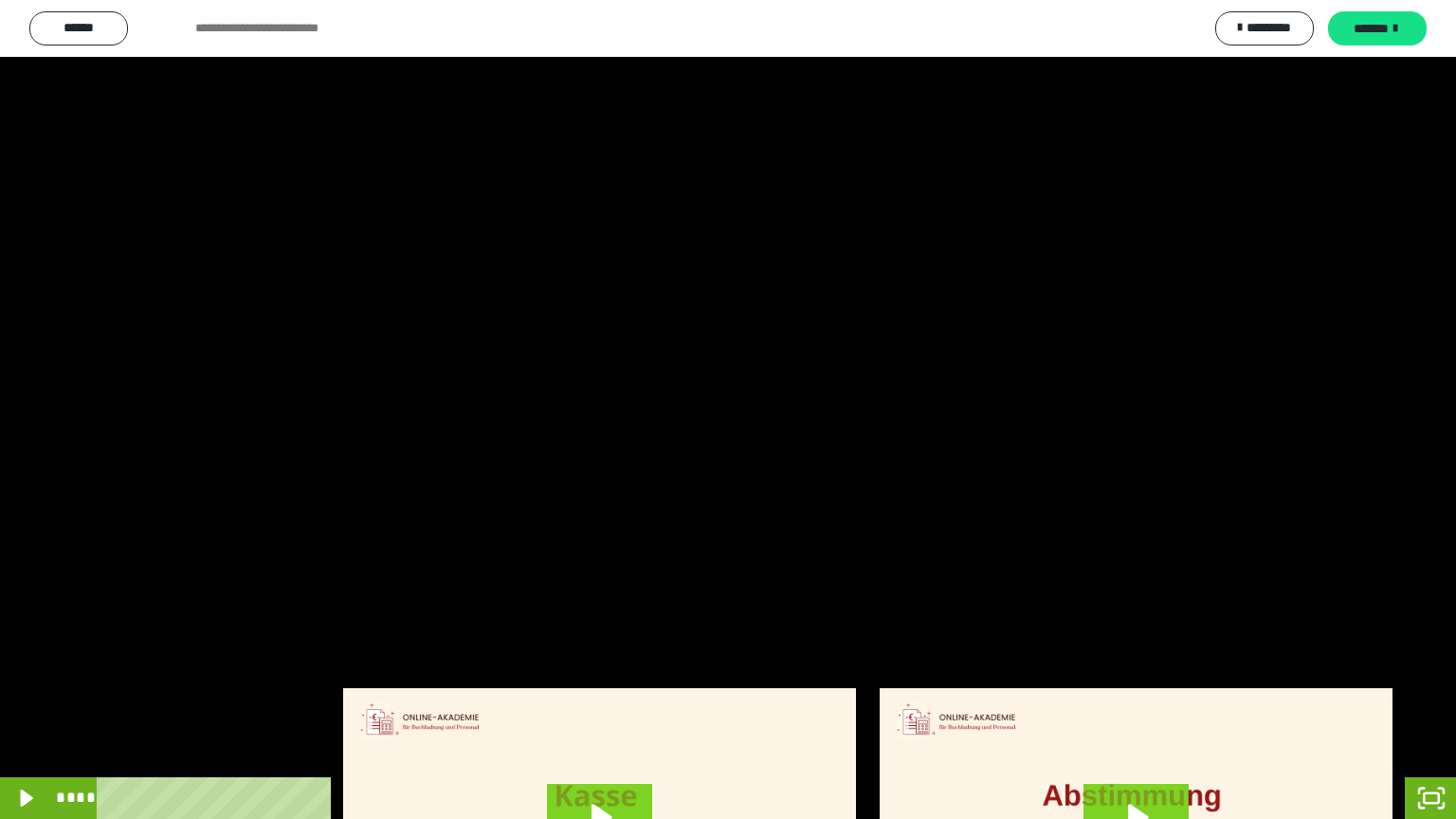 click at bounding box center [728, 410] 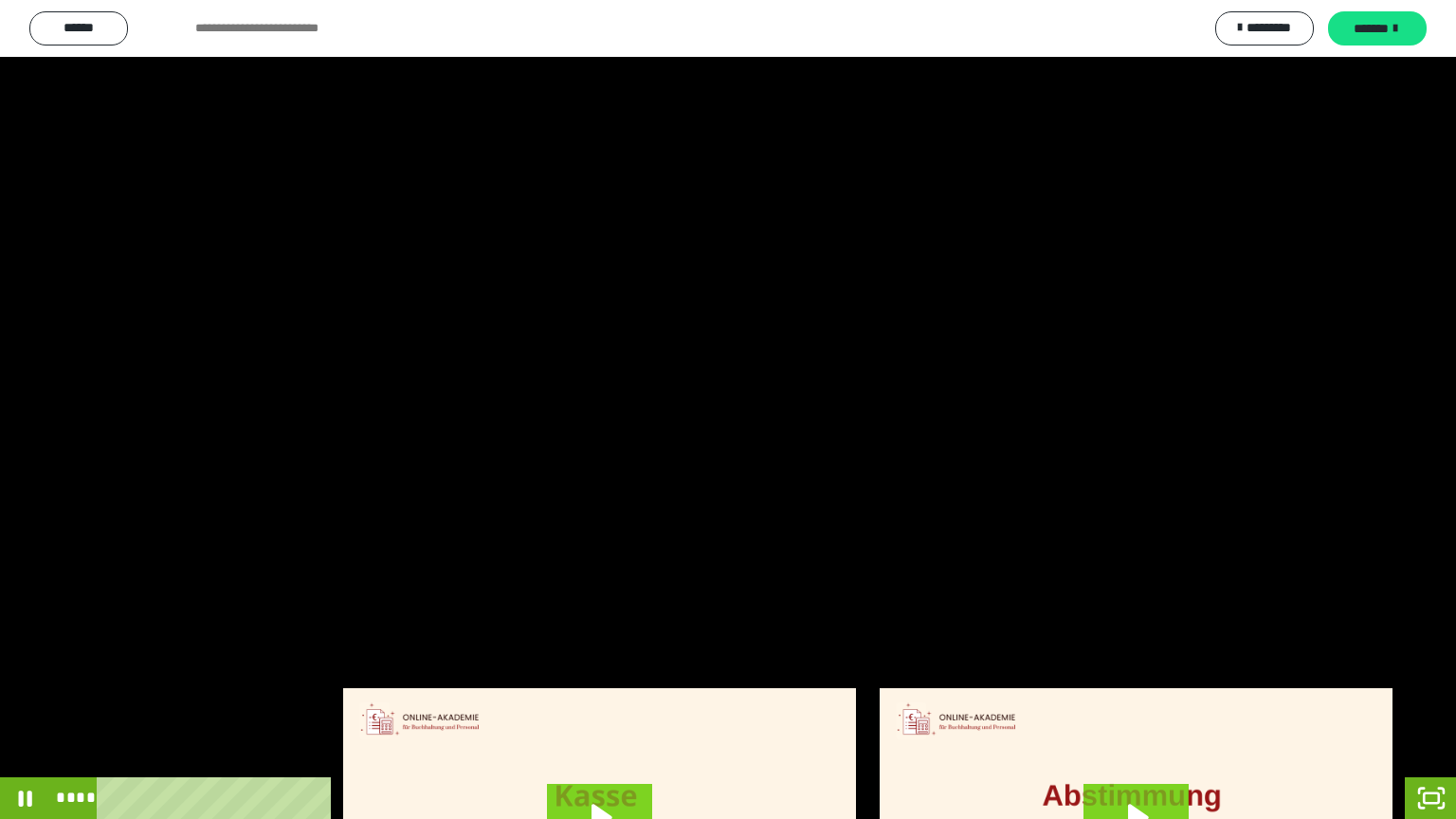 click at bounding box center [728, 410] 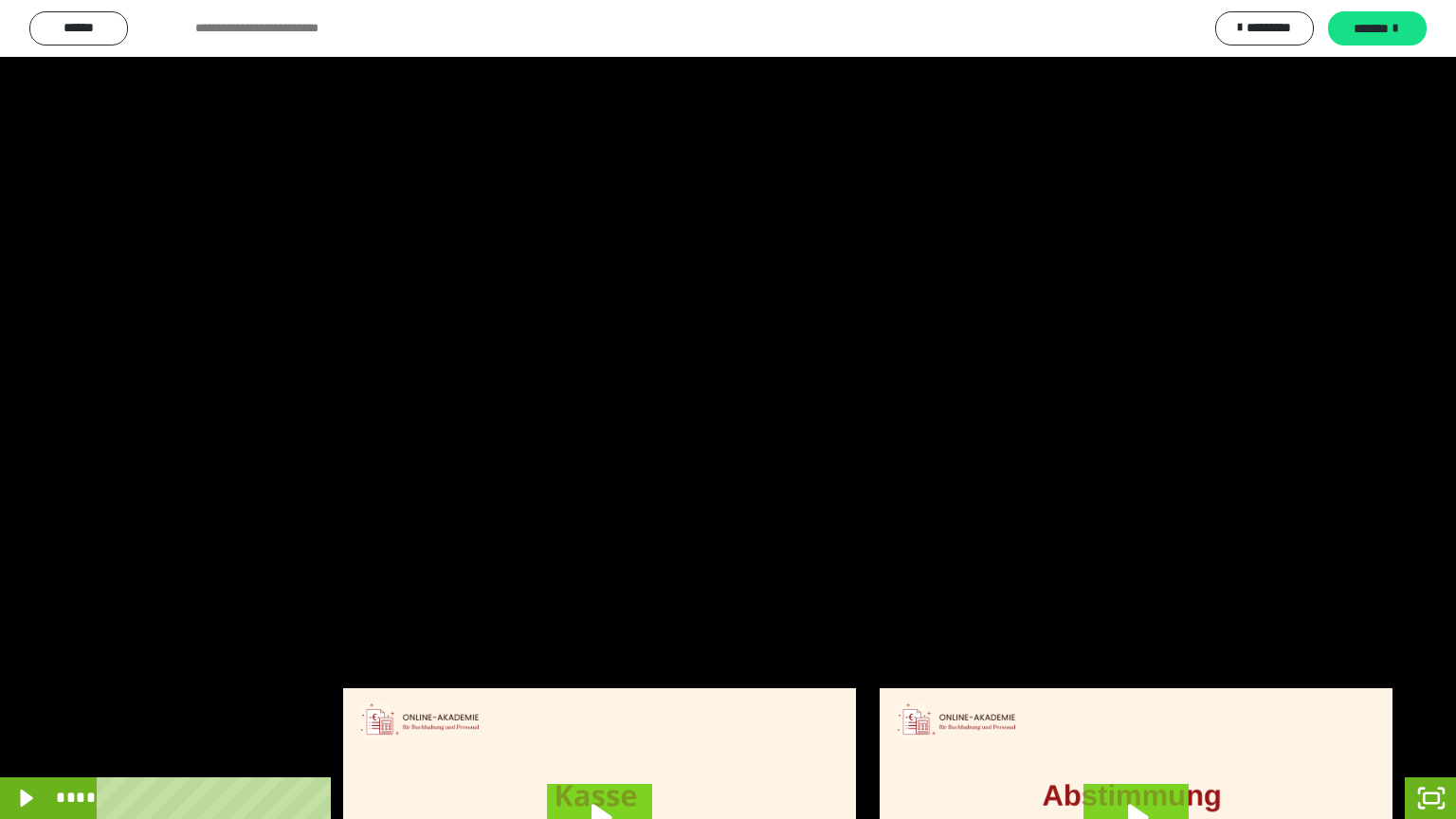 click at bounding box center (728, 410) 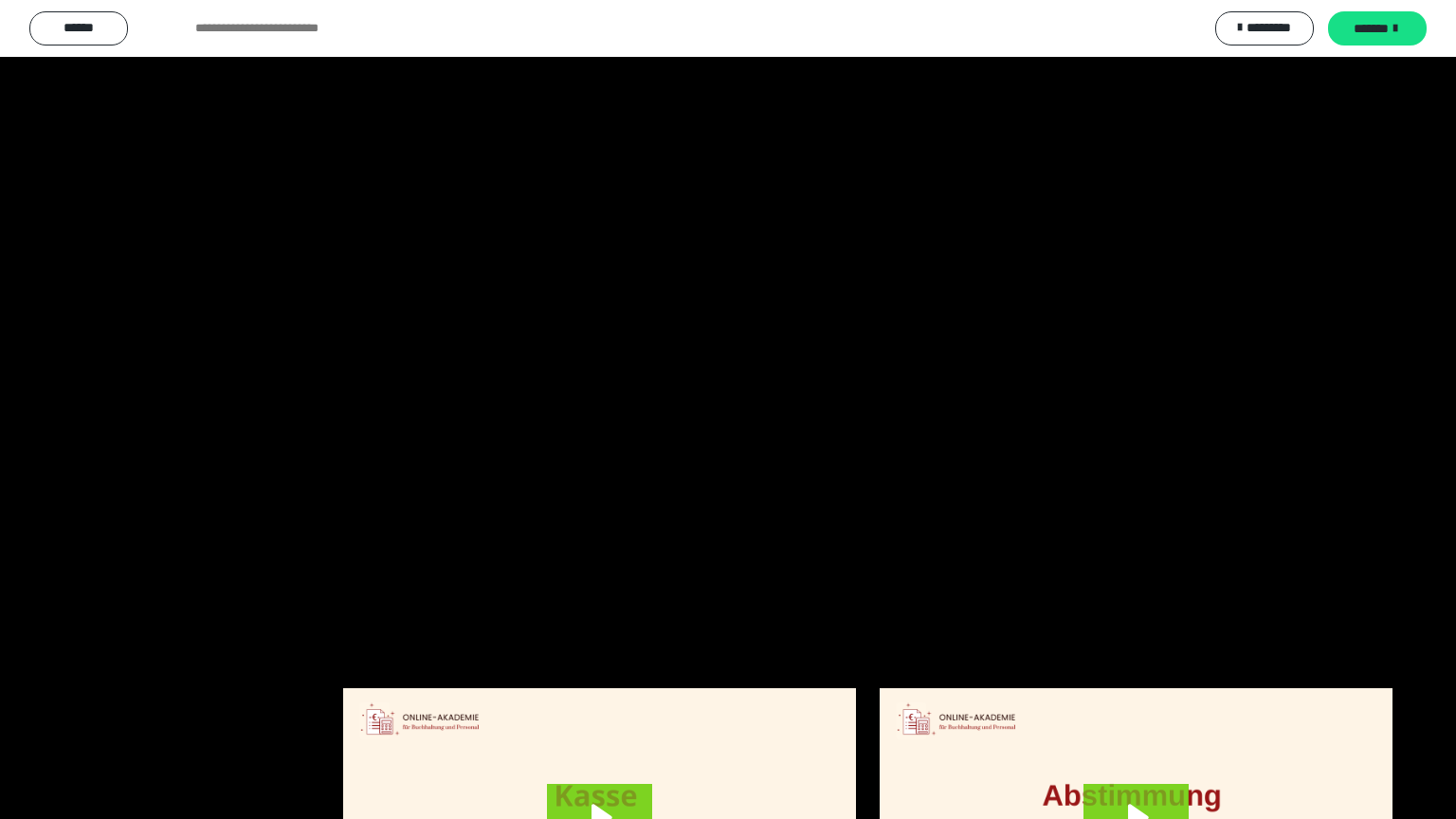 click at bounding box center [728, 410] 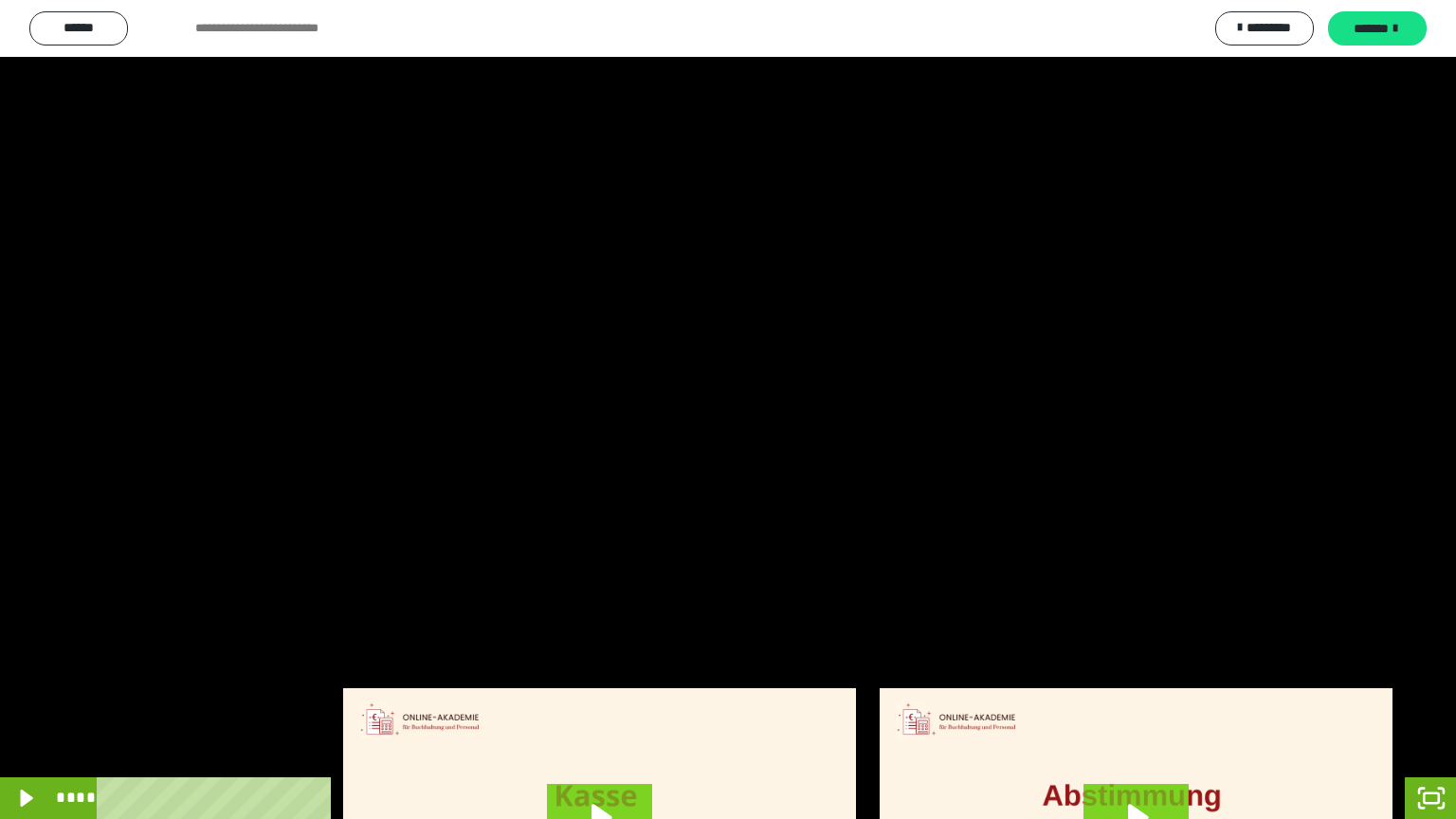 click at bounding box center [728, 410] 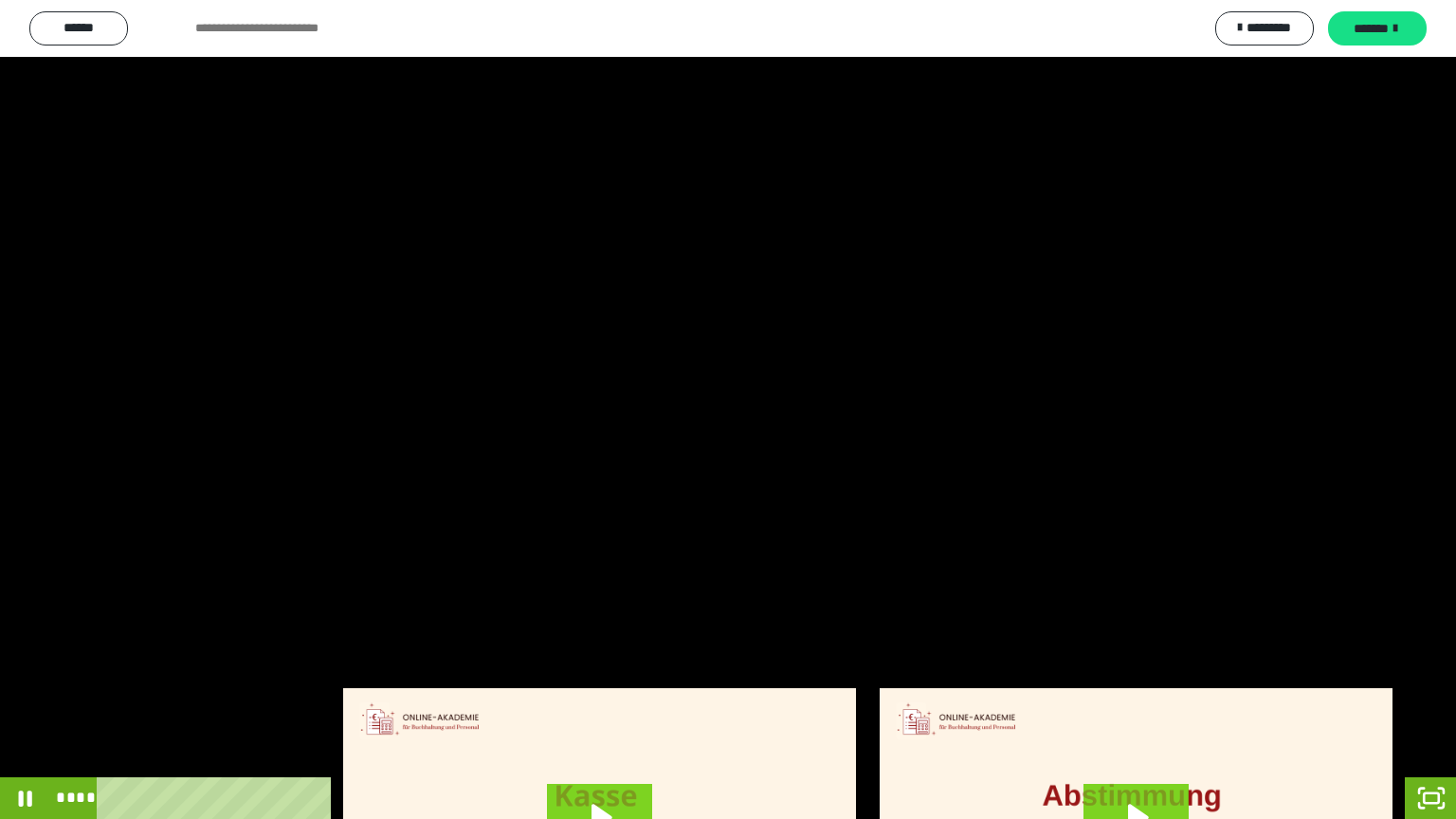 click at bounding box center (728, 410) 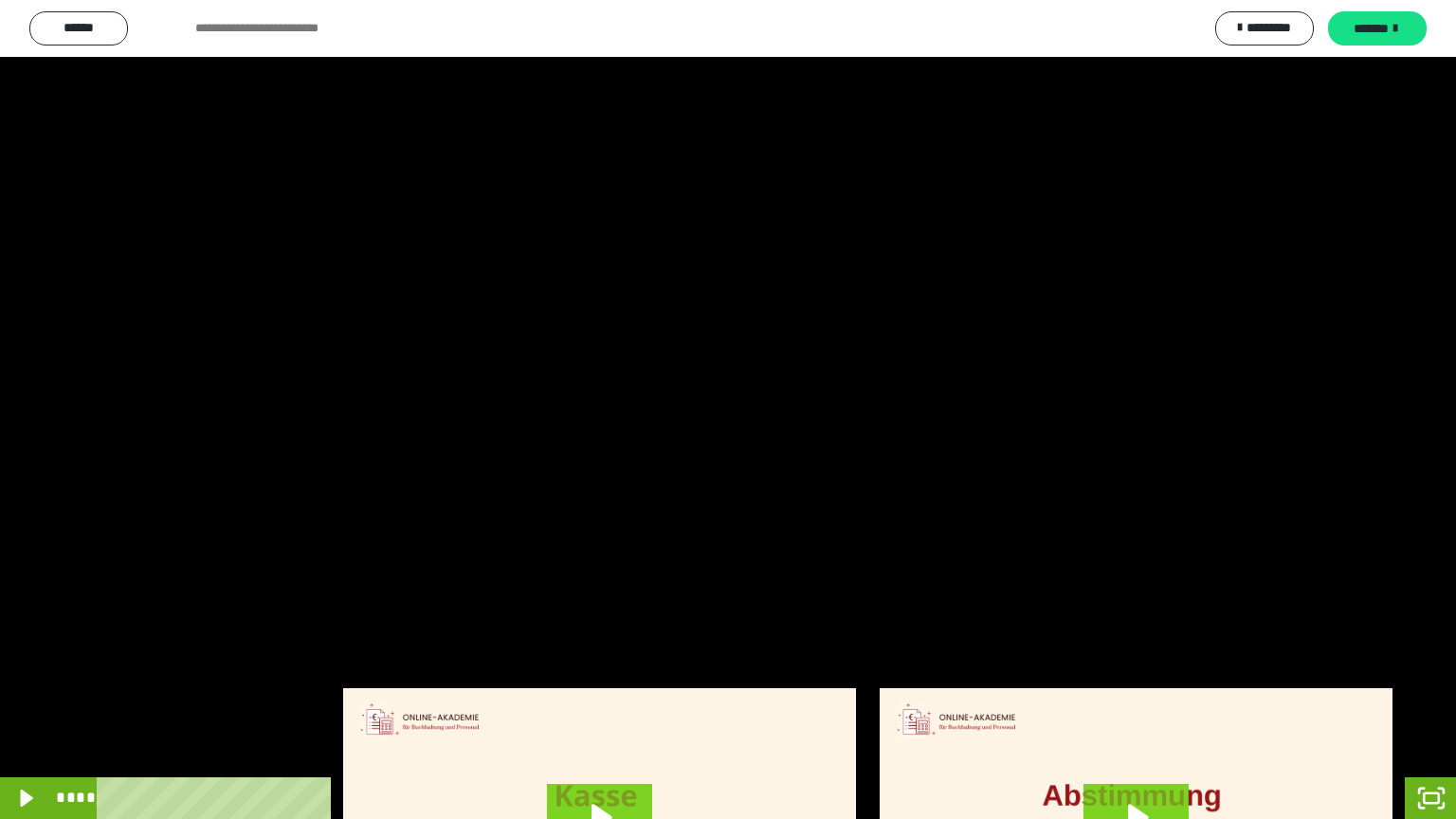 click at bounding box center (728, 410) 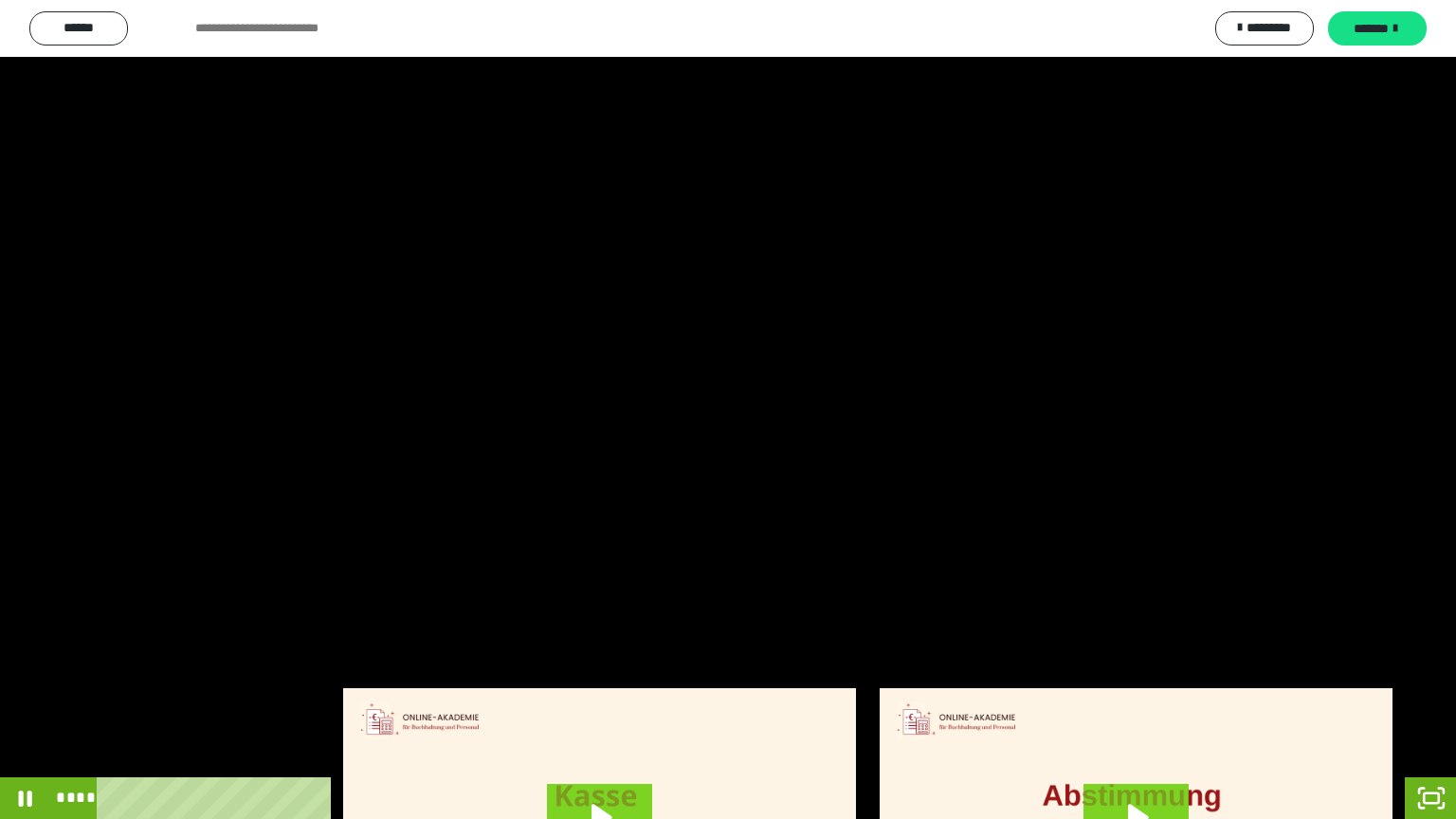 click at bounding box center (728, 410) 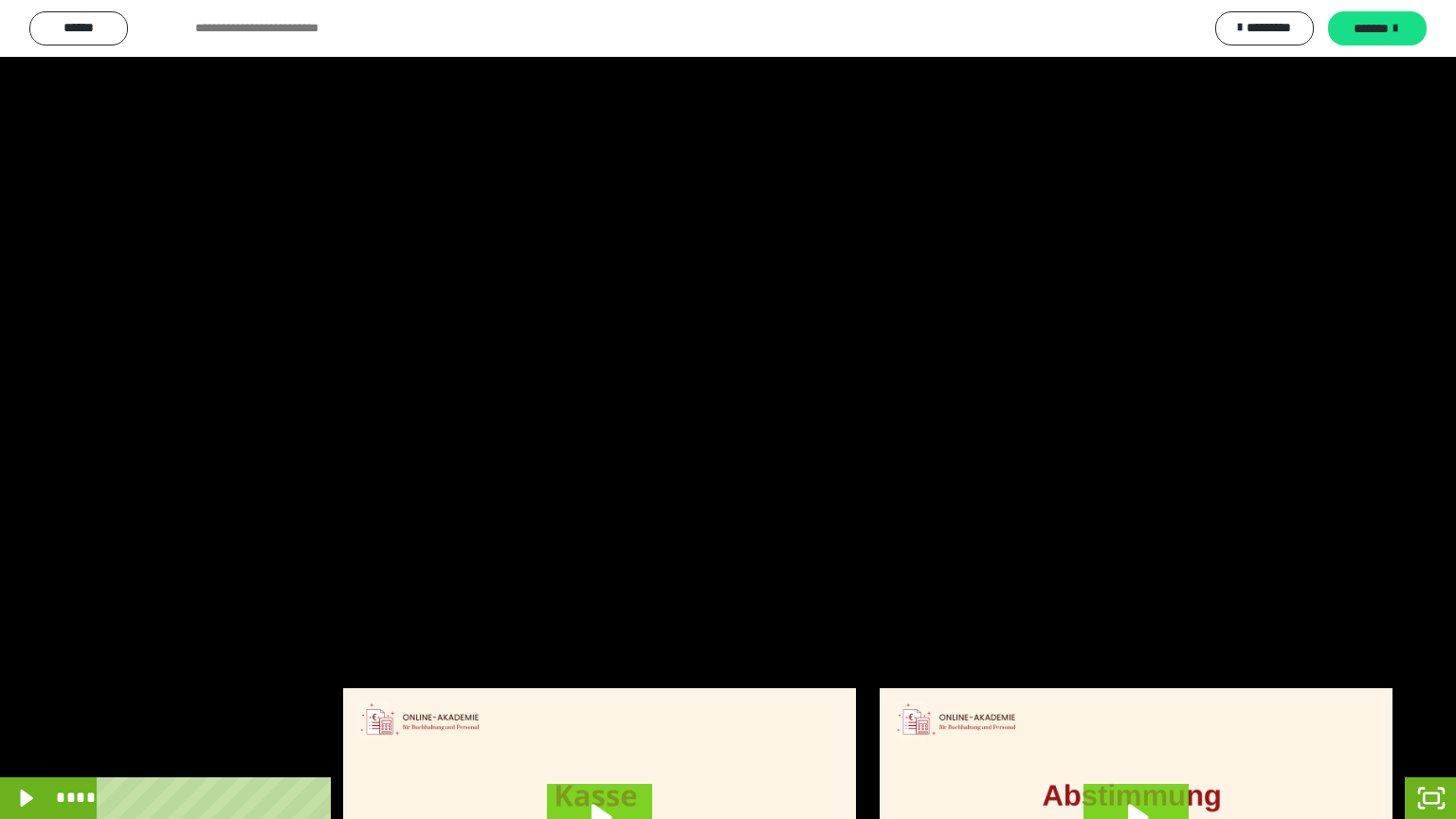 click at bounding box center (728, 410) 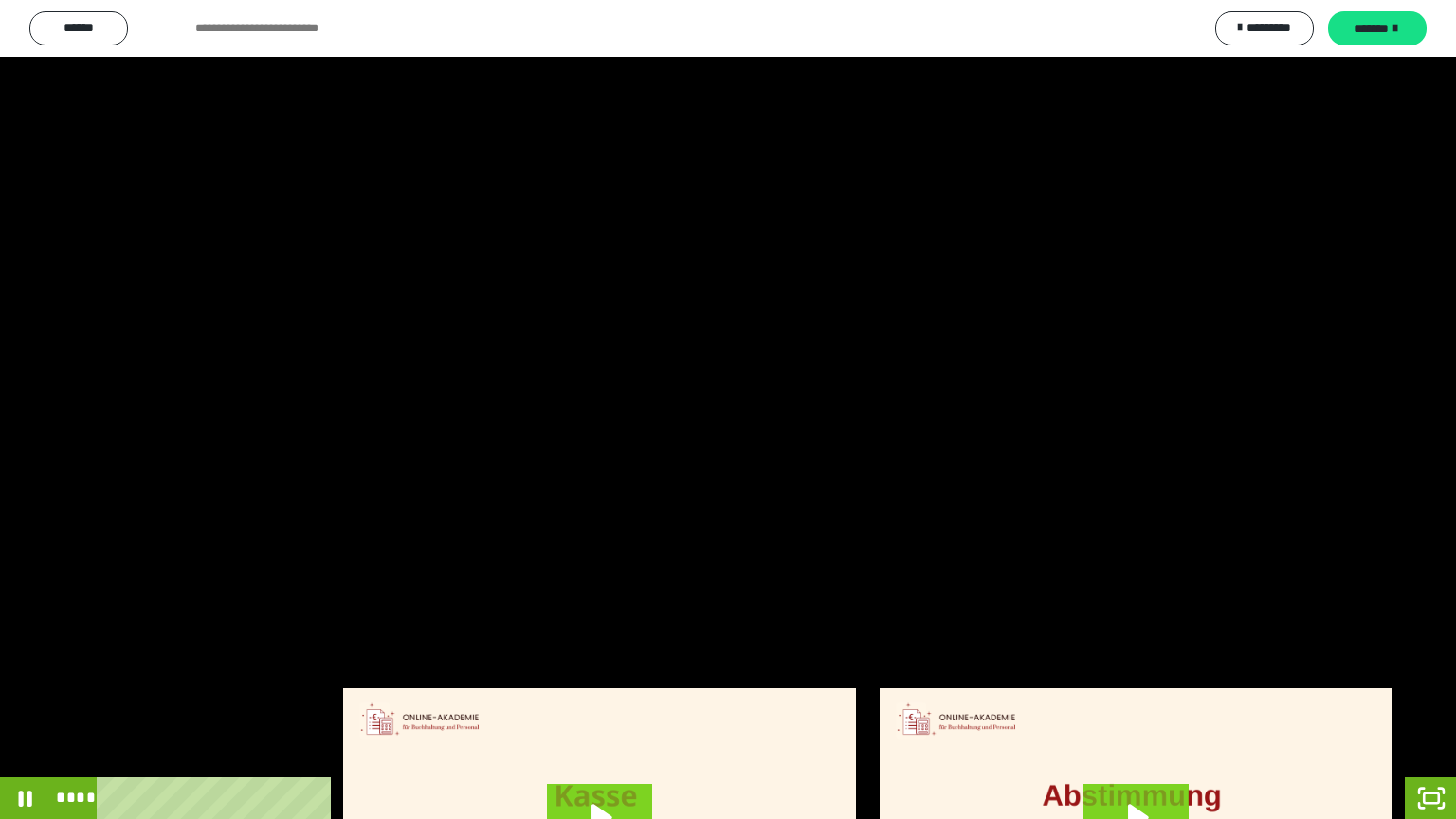 click at bounding box center [728, 410] 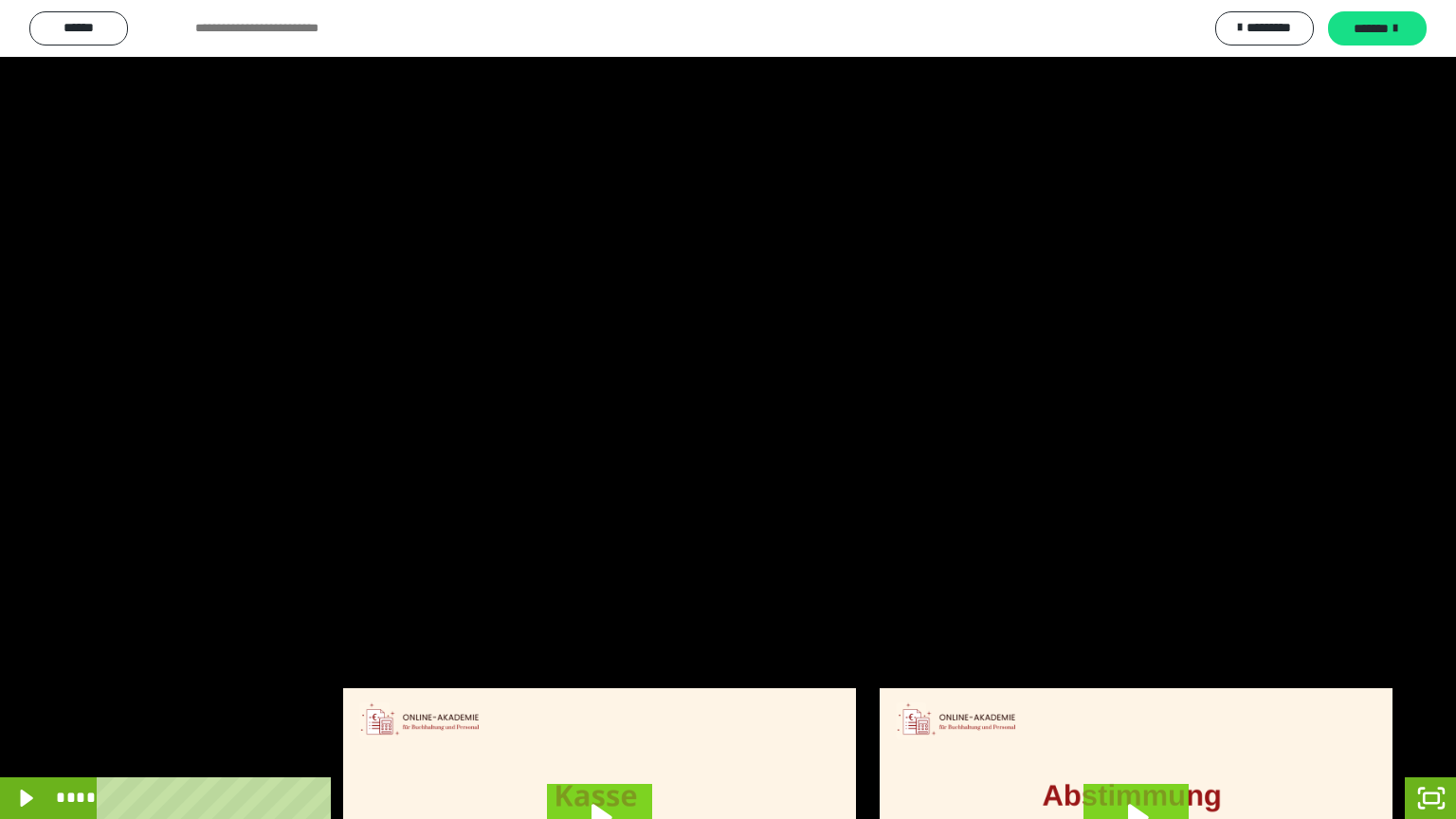 click at bounding box center (728, 410) 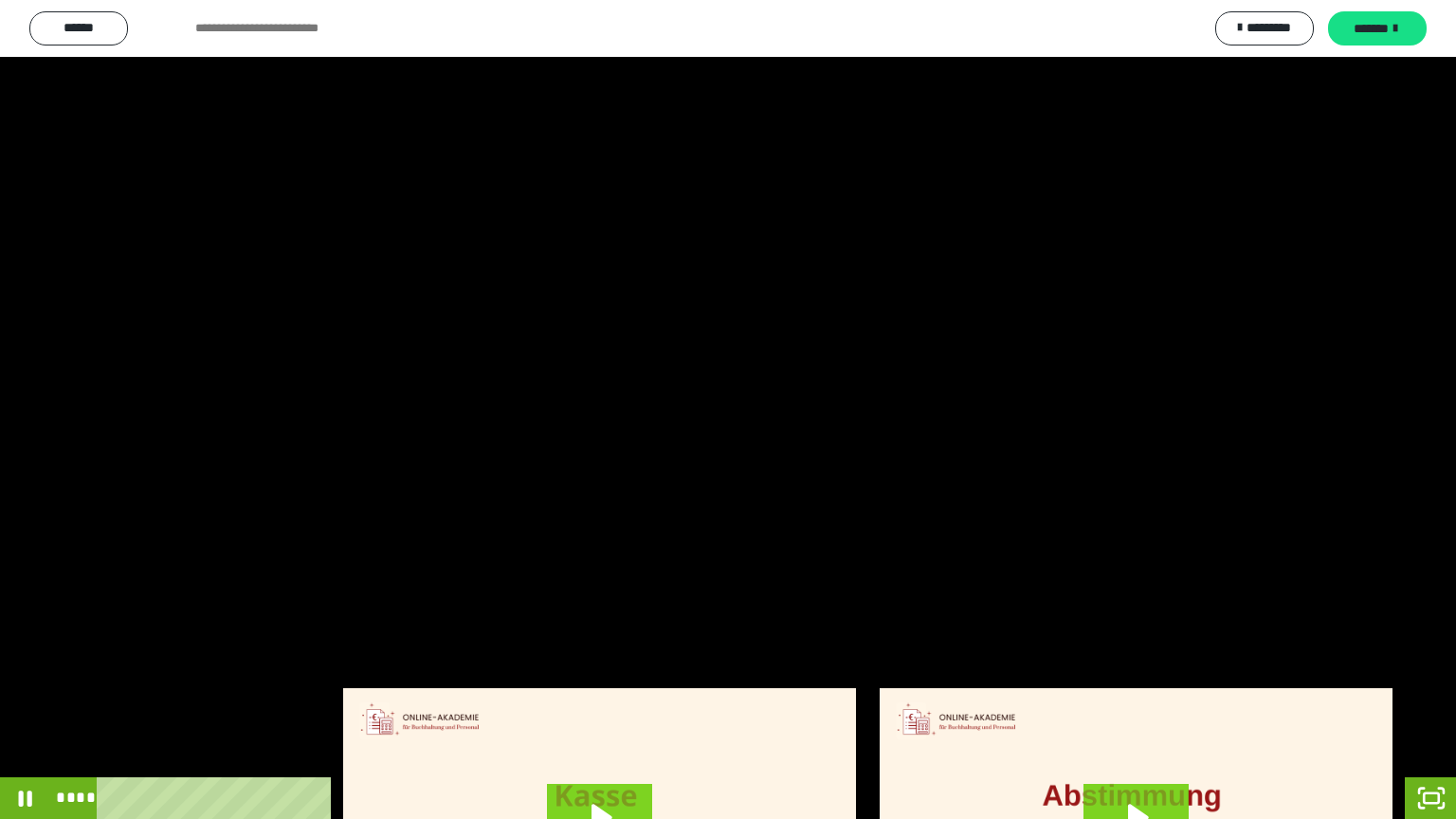 click at bounding box center [728, 410] 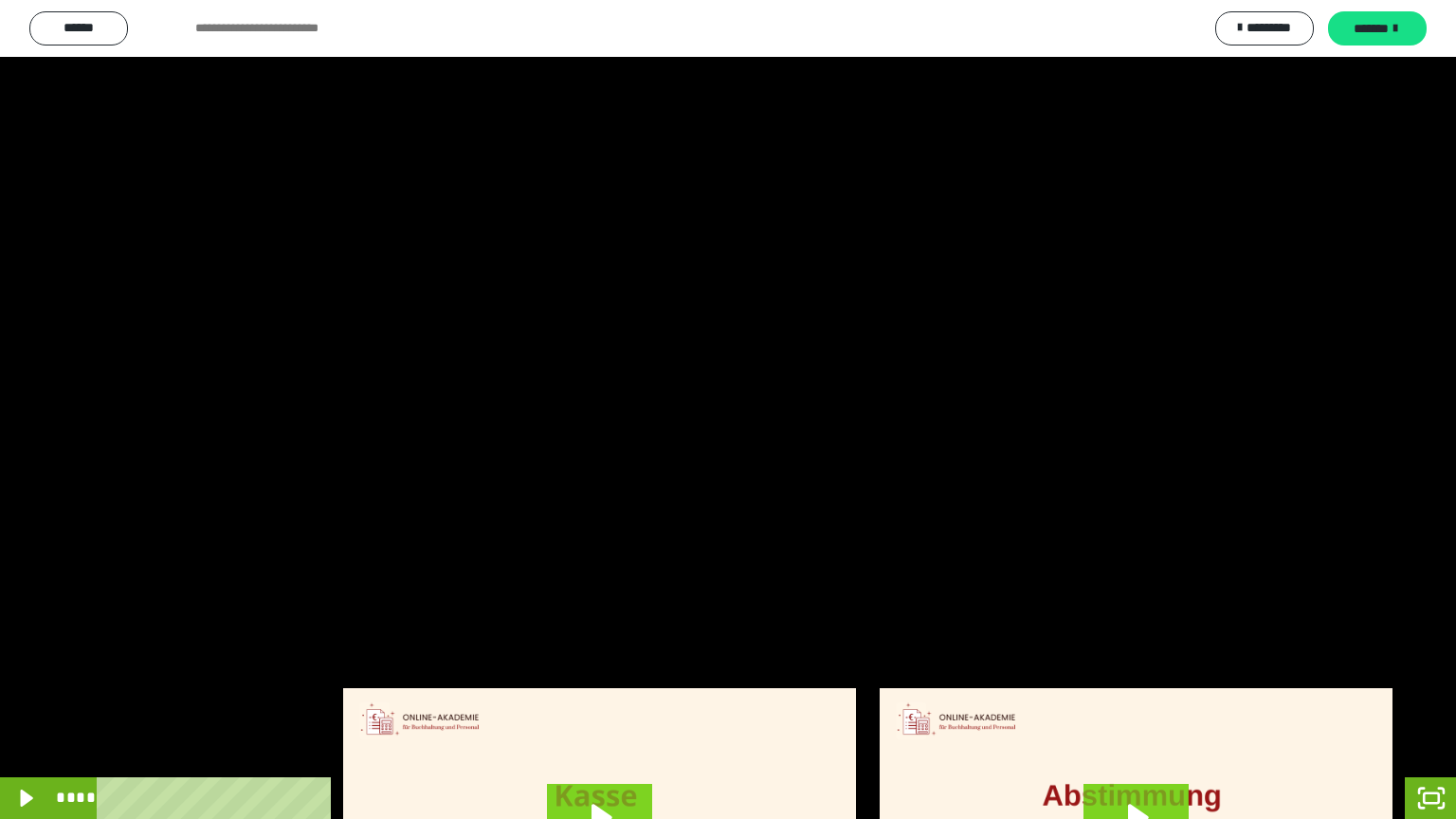 click at bounding box center (728, 410) 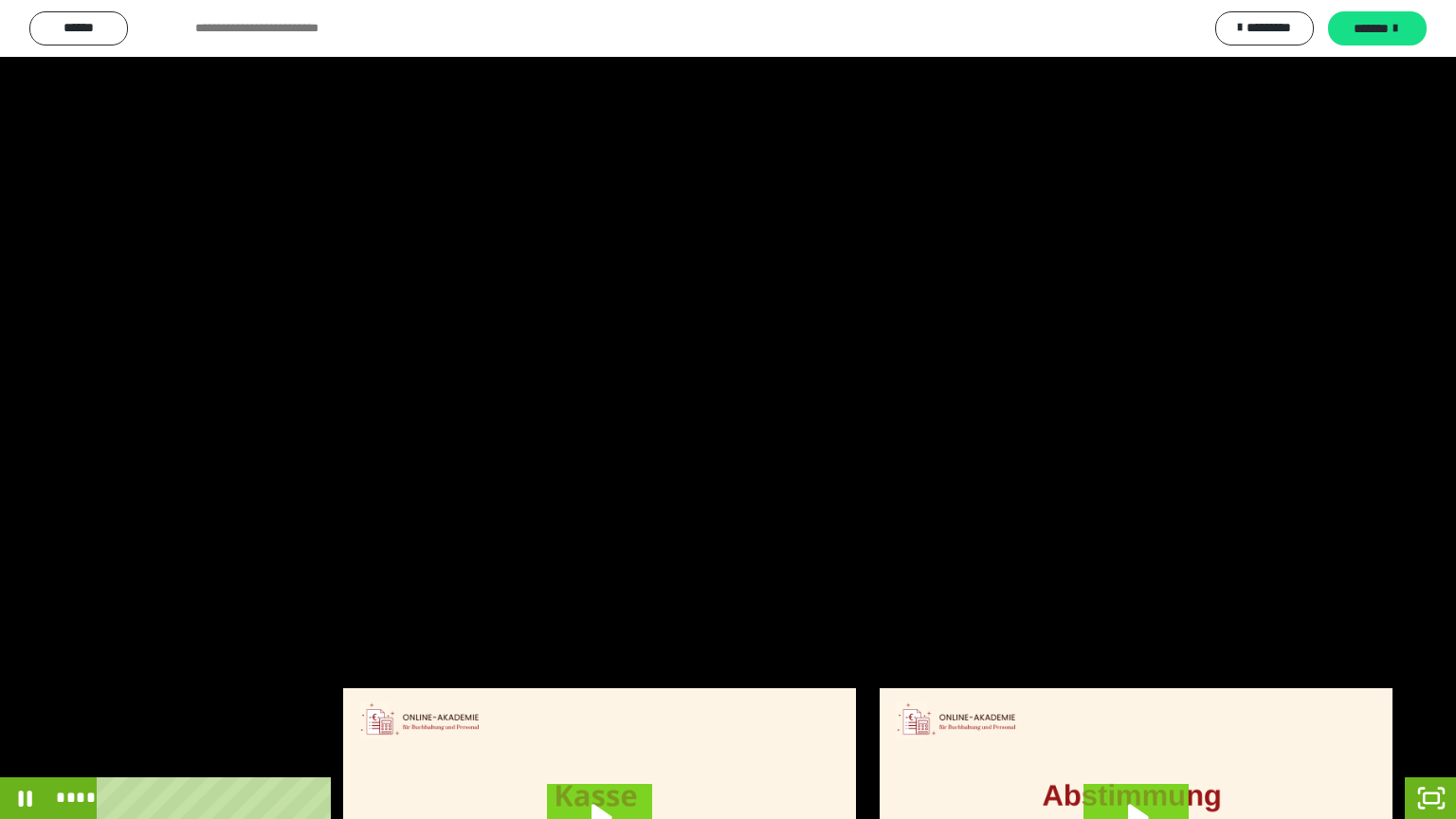 click at bounding box center [728, 410] 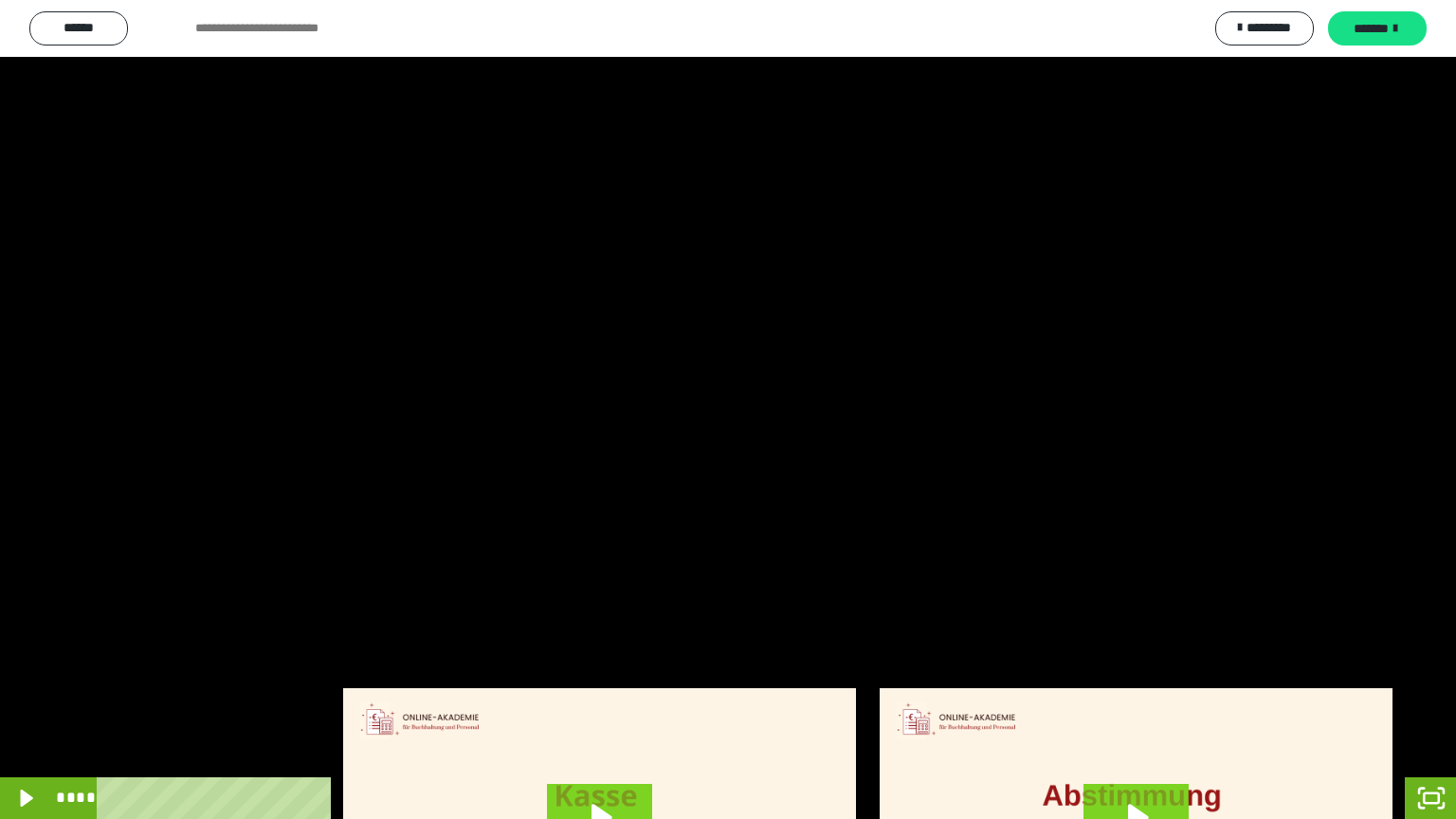click at bounding box center (728, 410) 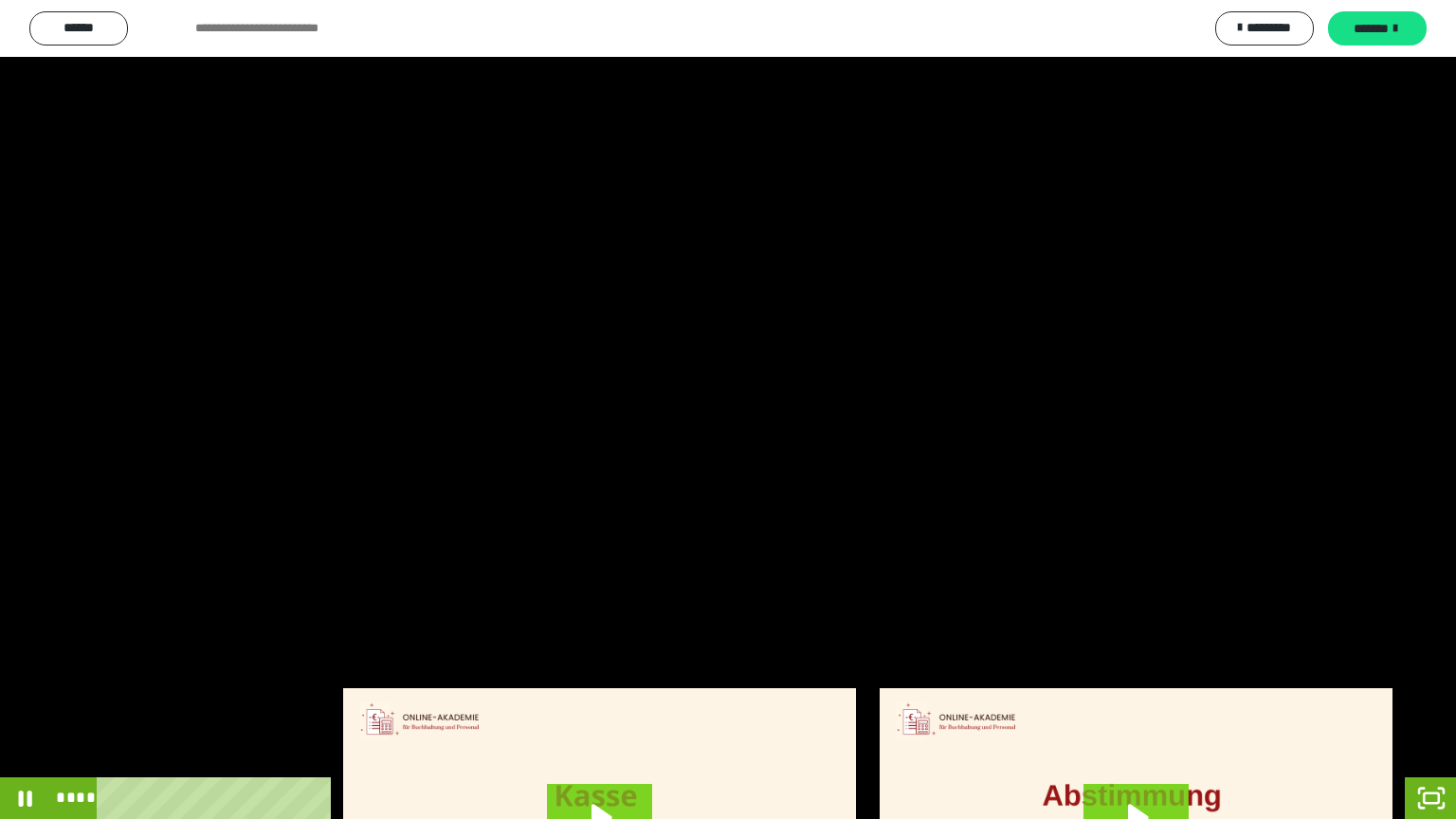click at bounding box center (728, 410) 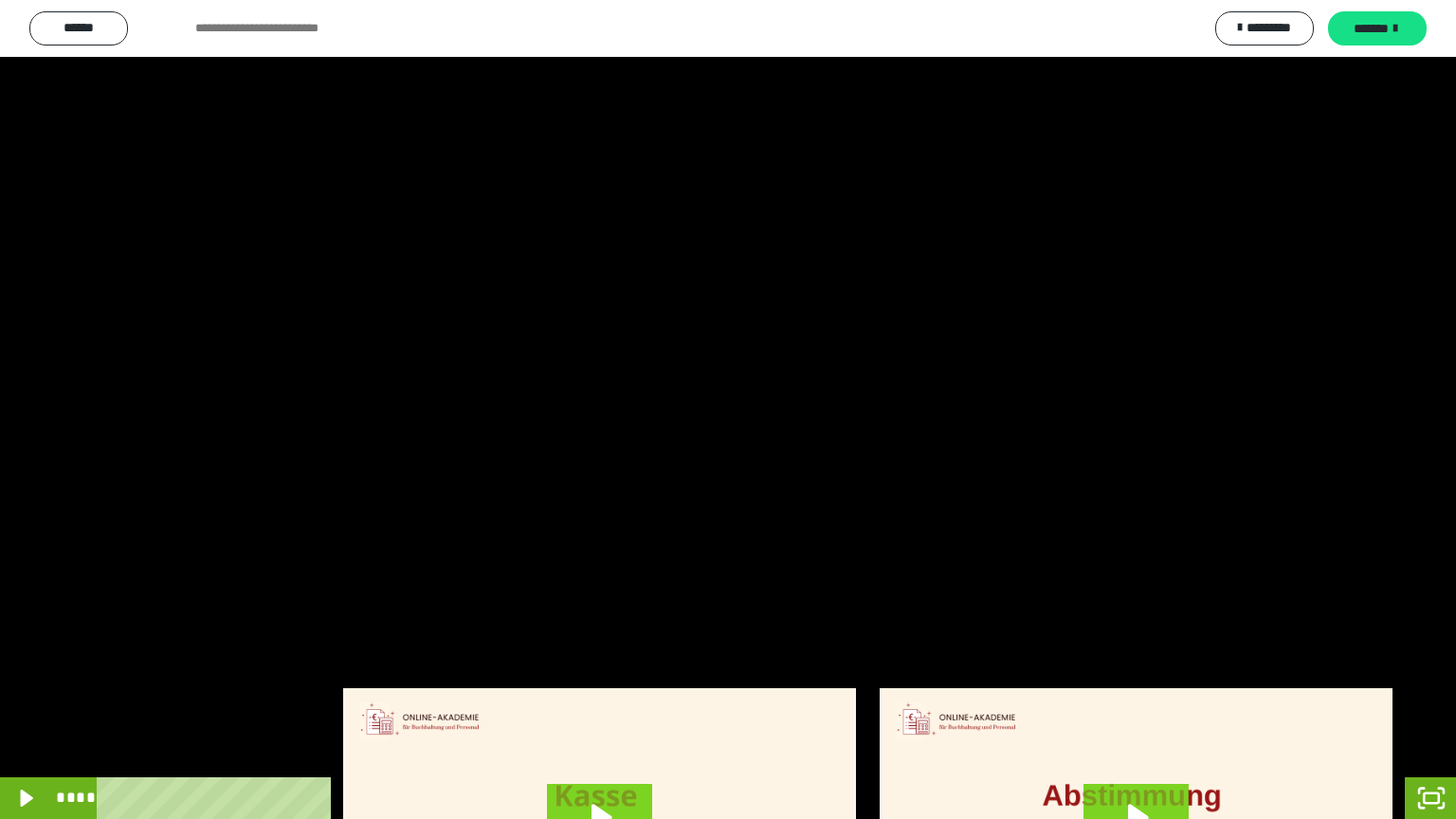 click at bounding box center (728, 410) 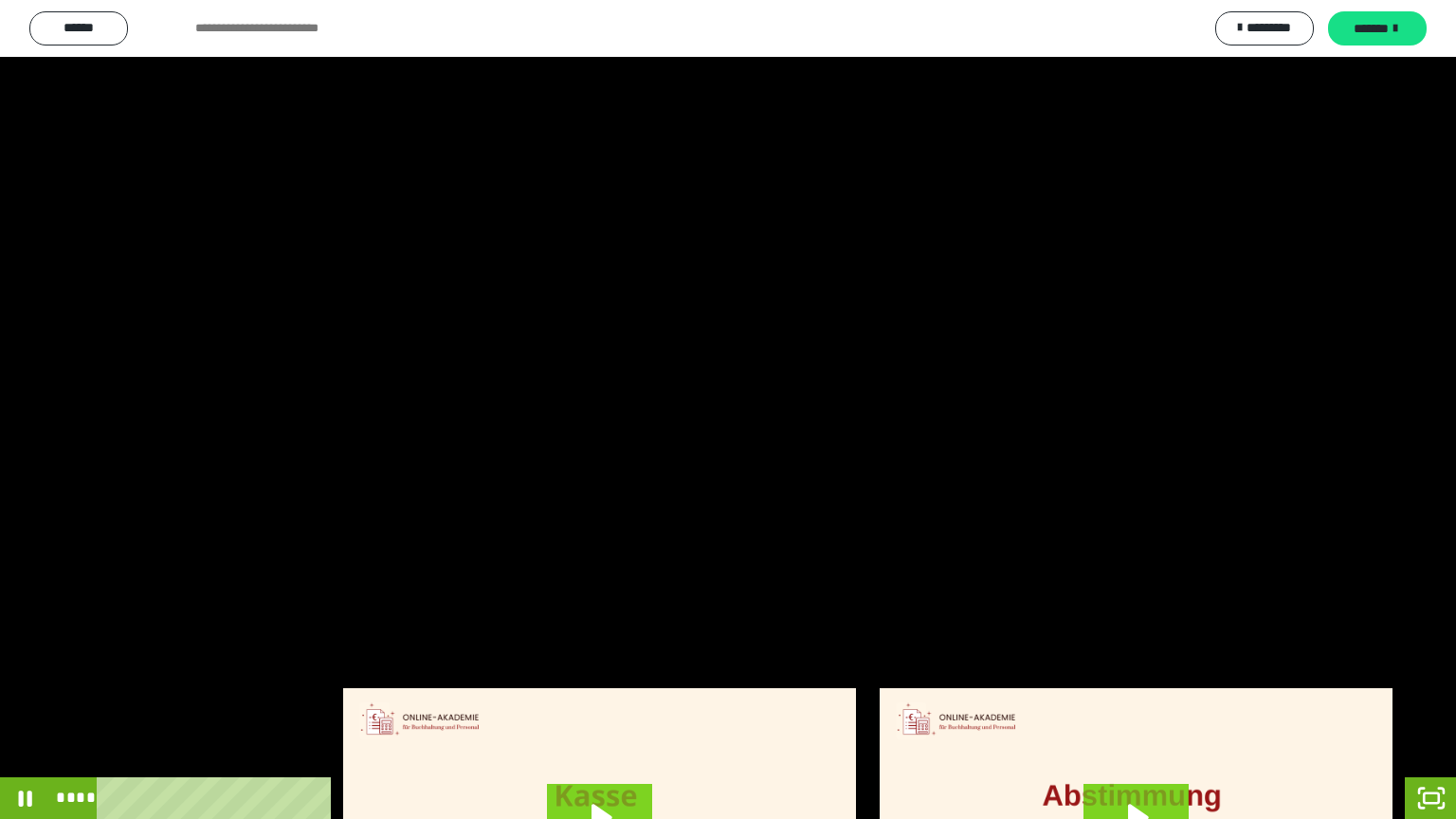 click at bounding box center (728, 410) 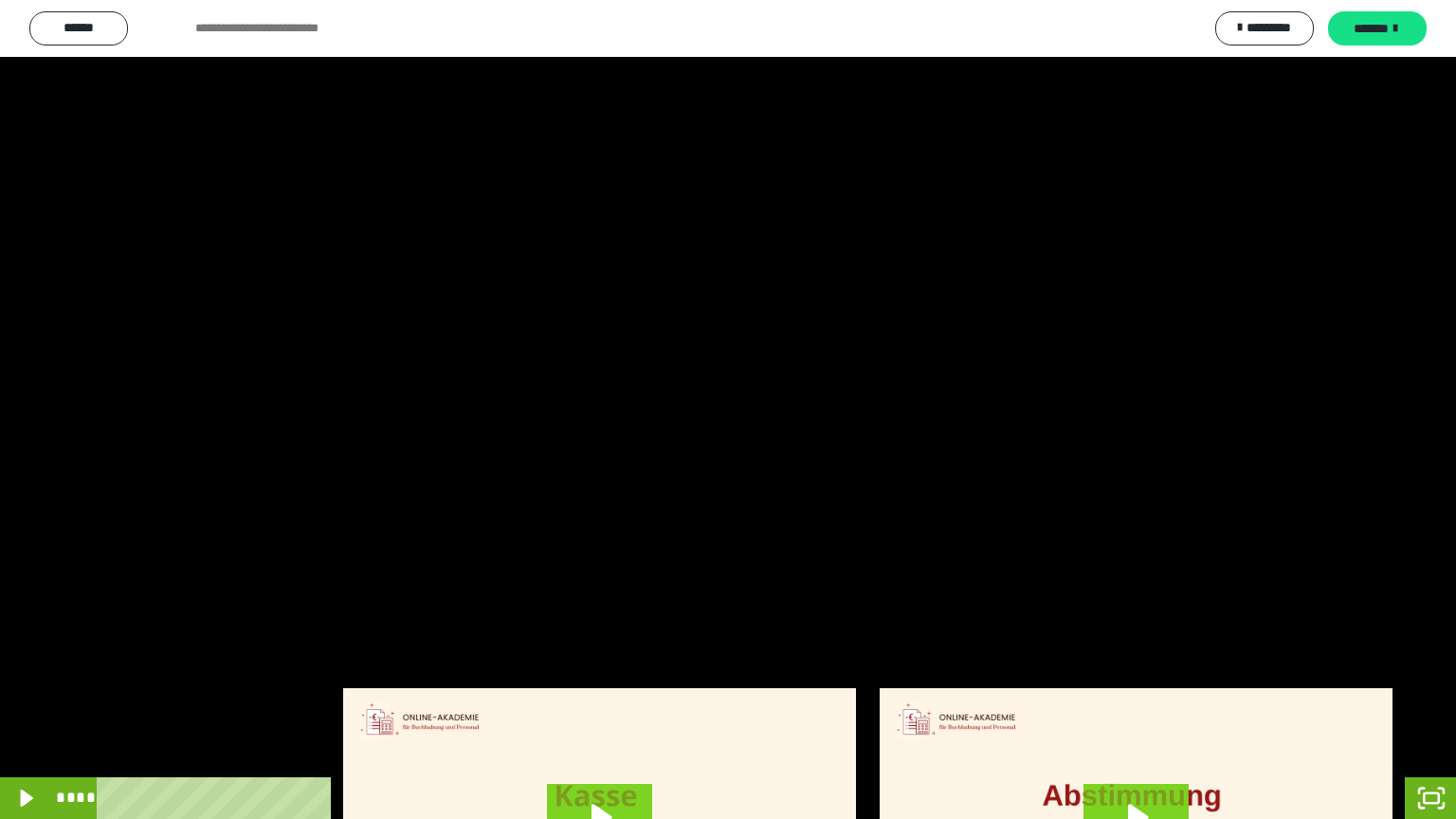click at bounding box center [728, 410] 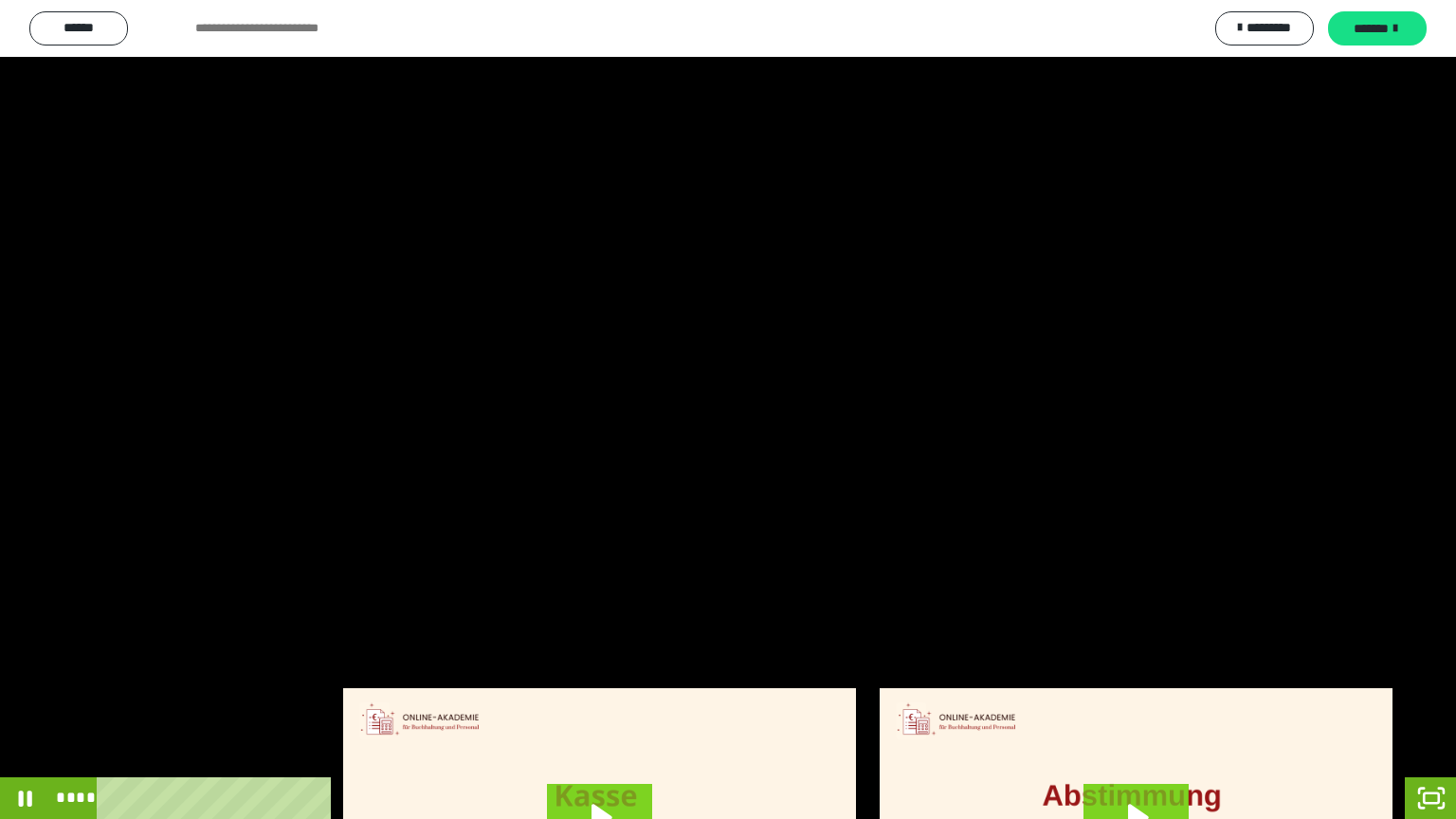 click at bounding box center [728, 410] 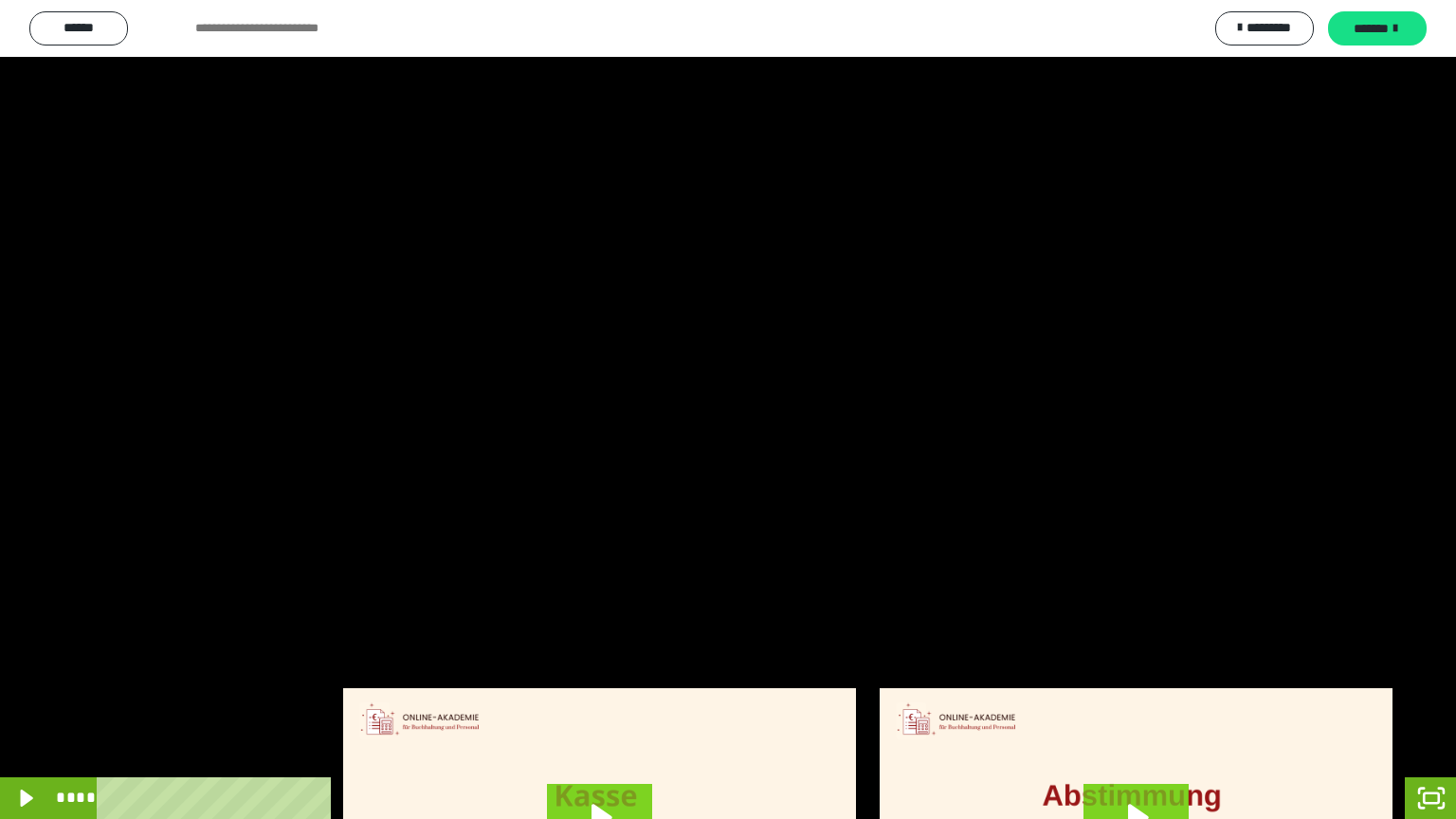 click at bounding box center (728, 410) 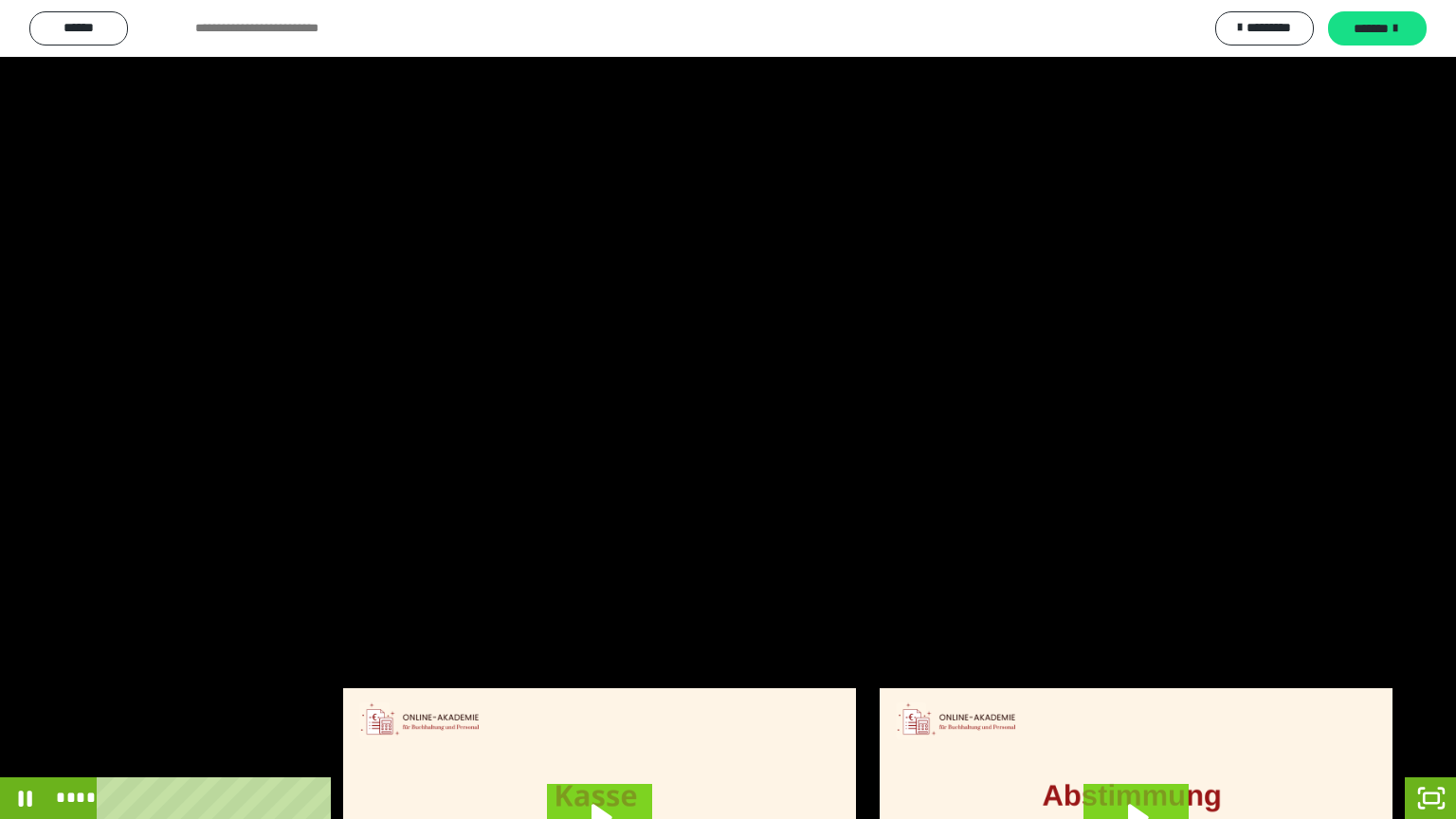 click at bounding box center [728, 410] 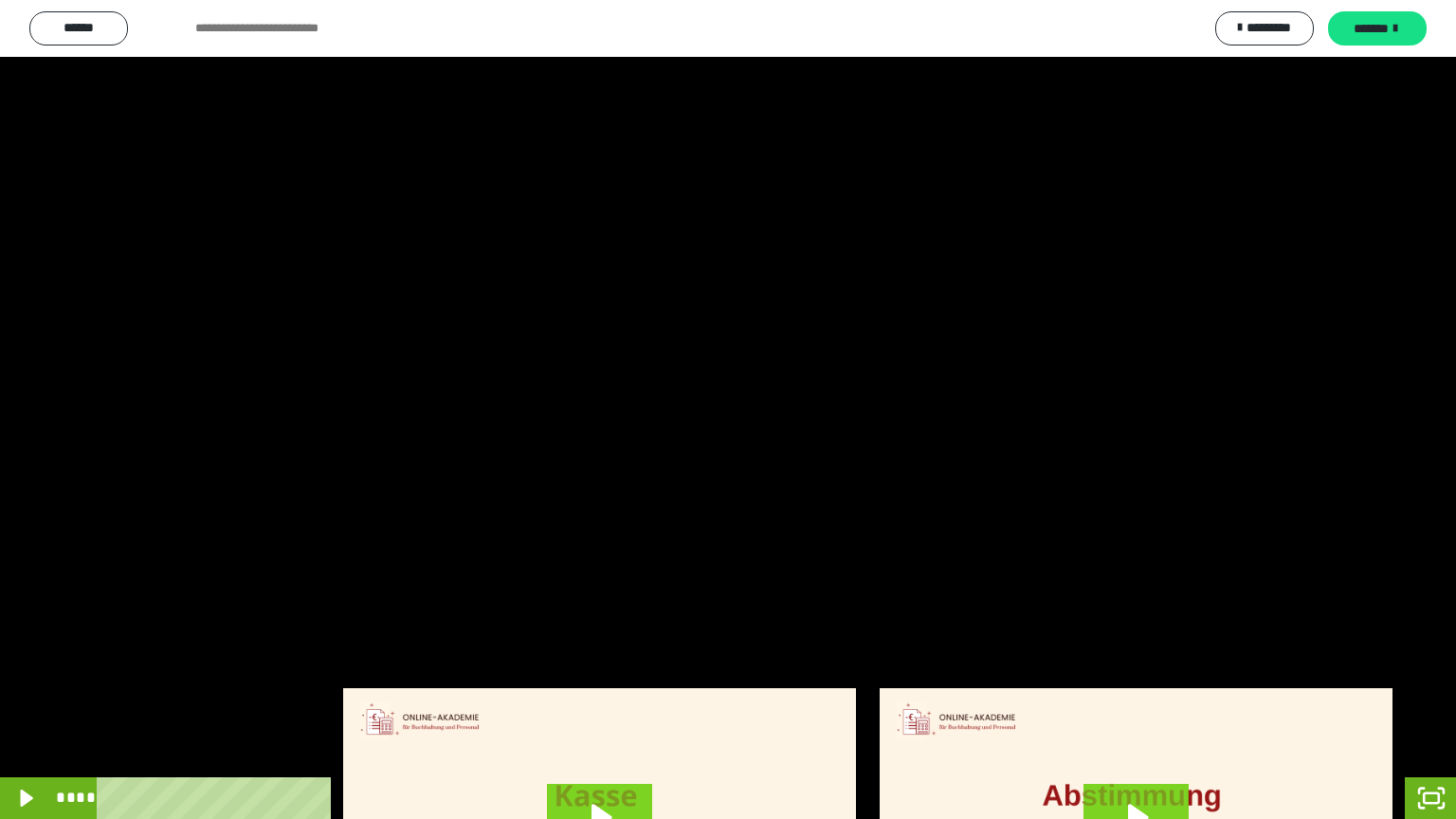 click at bounding box center (728, 410) 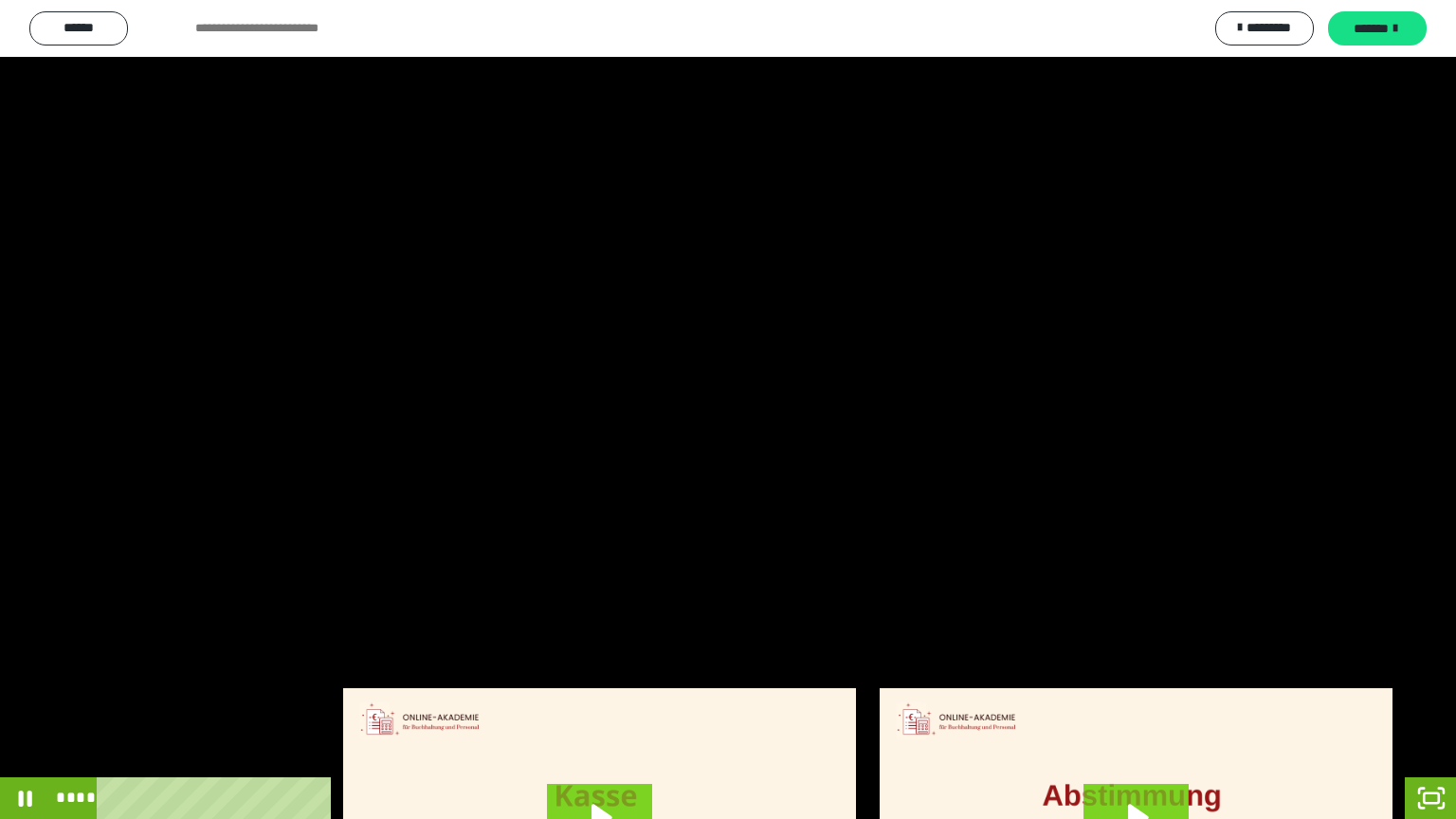 click at bounding box center (728, 410) 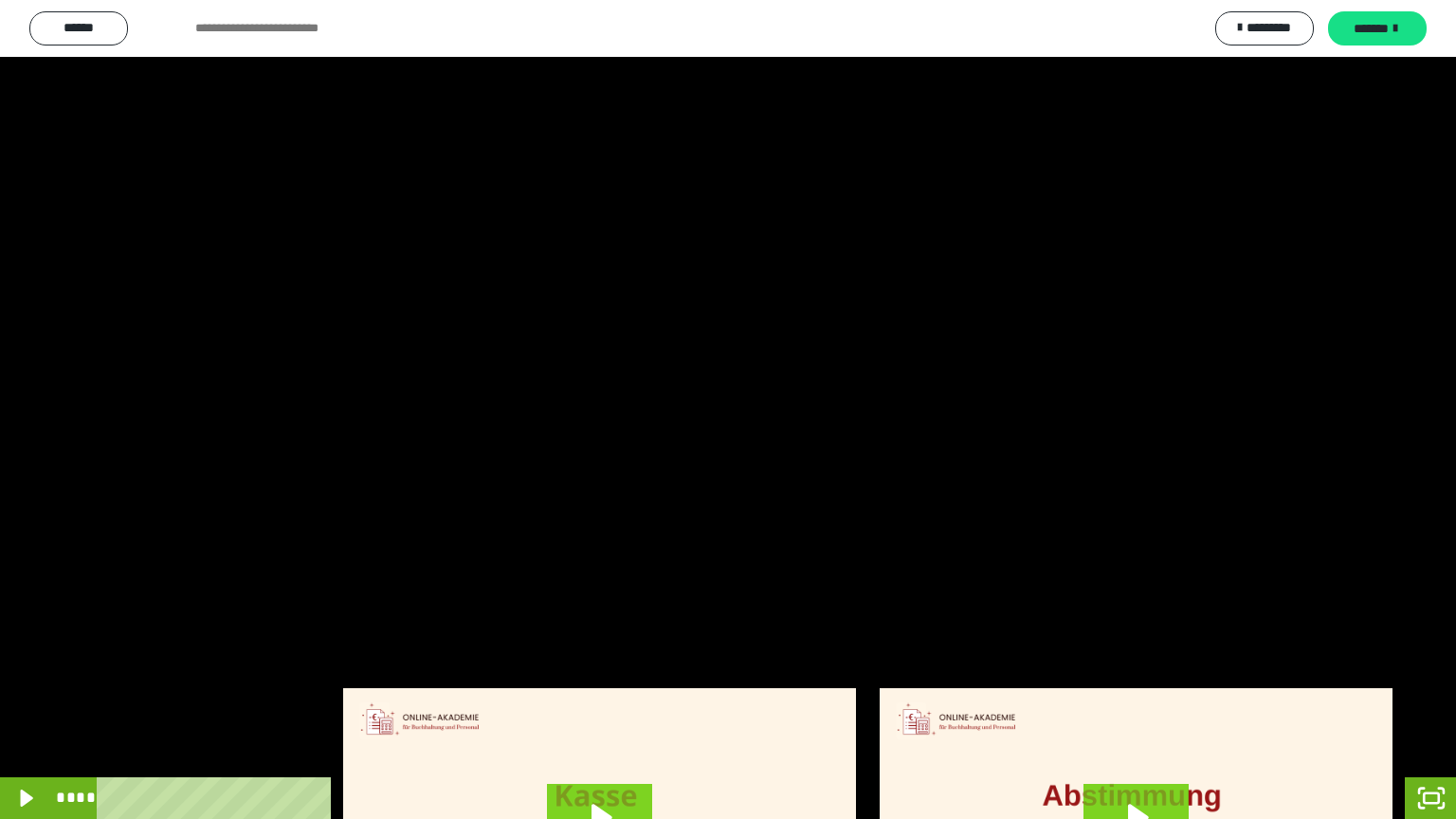 click at bounding box center (728, 410) 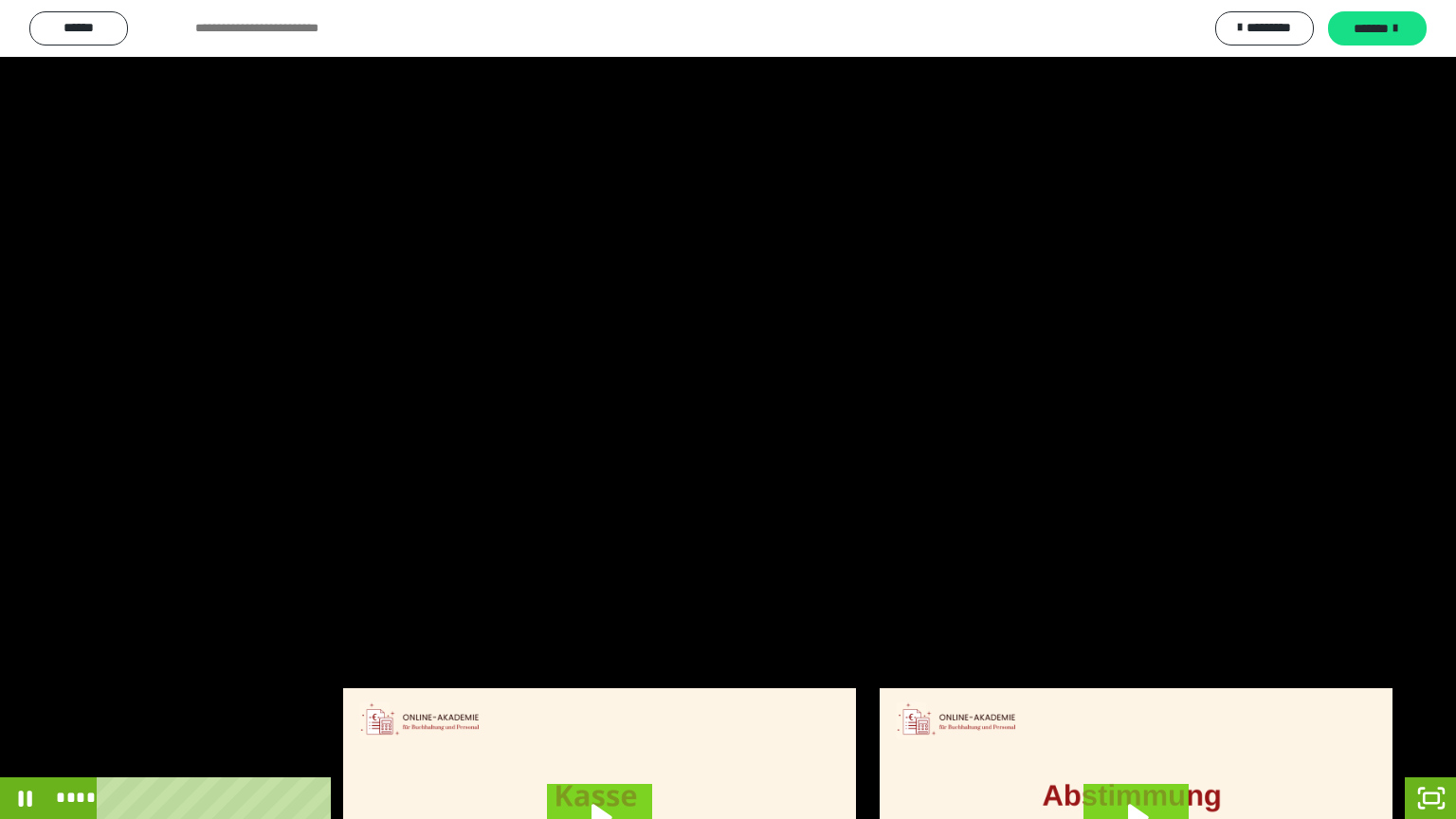 click at bounding box center (728, 410) 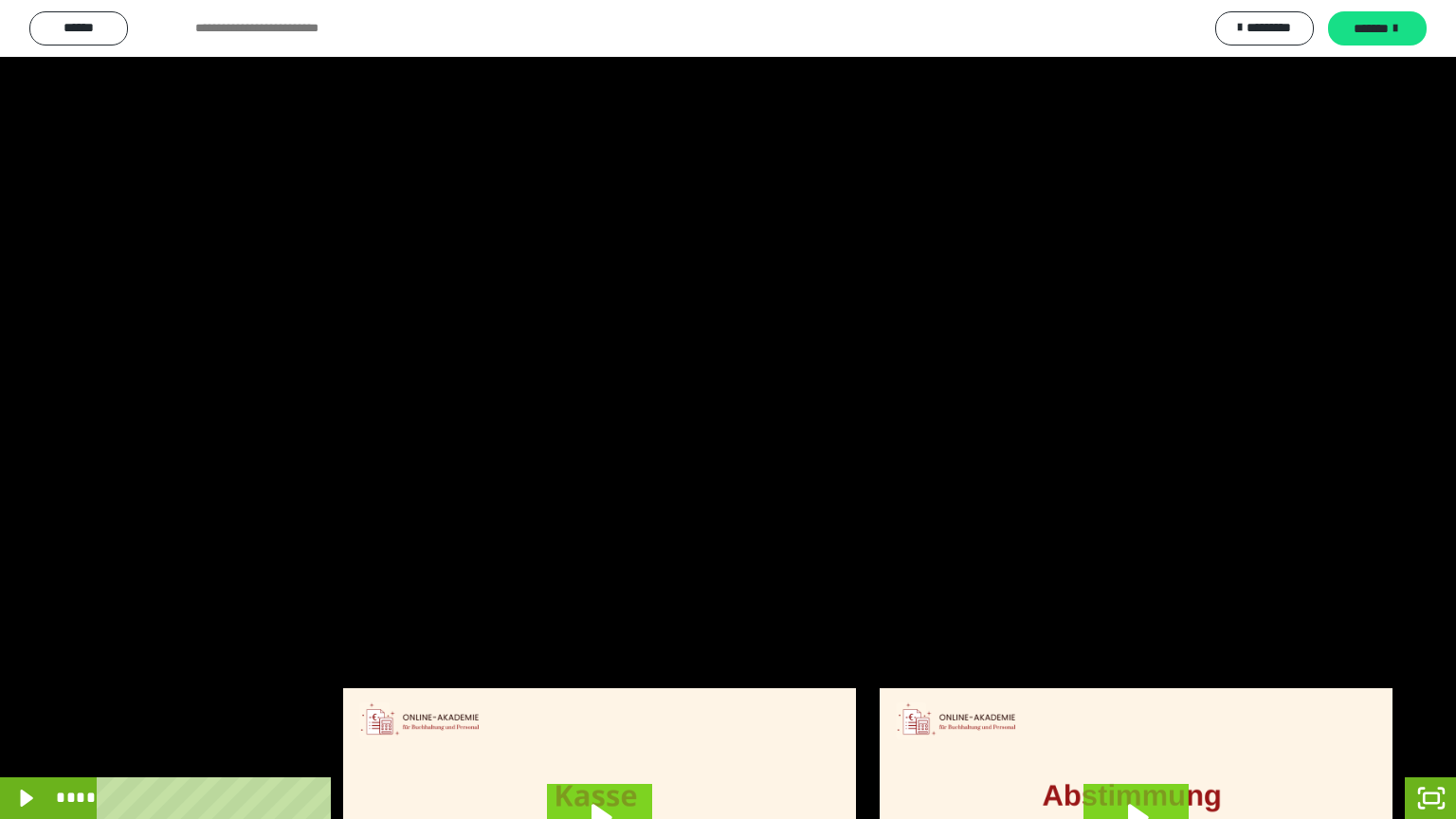 click at bounding box center (728, 410) 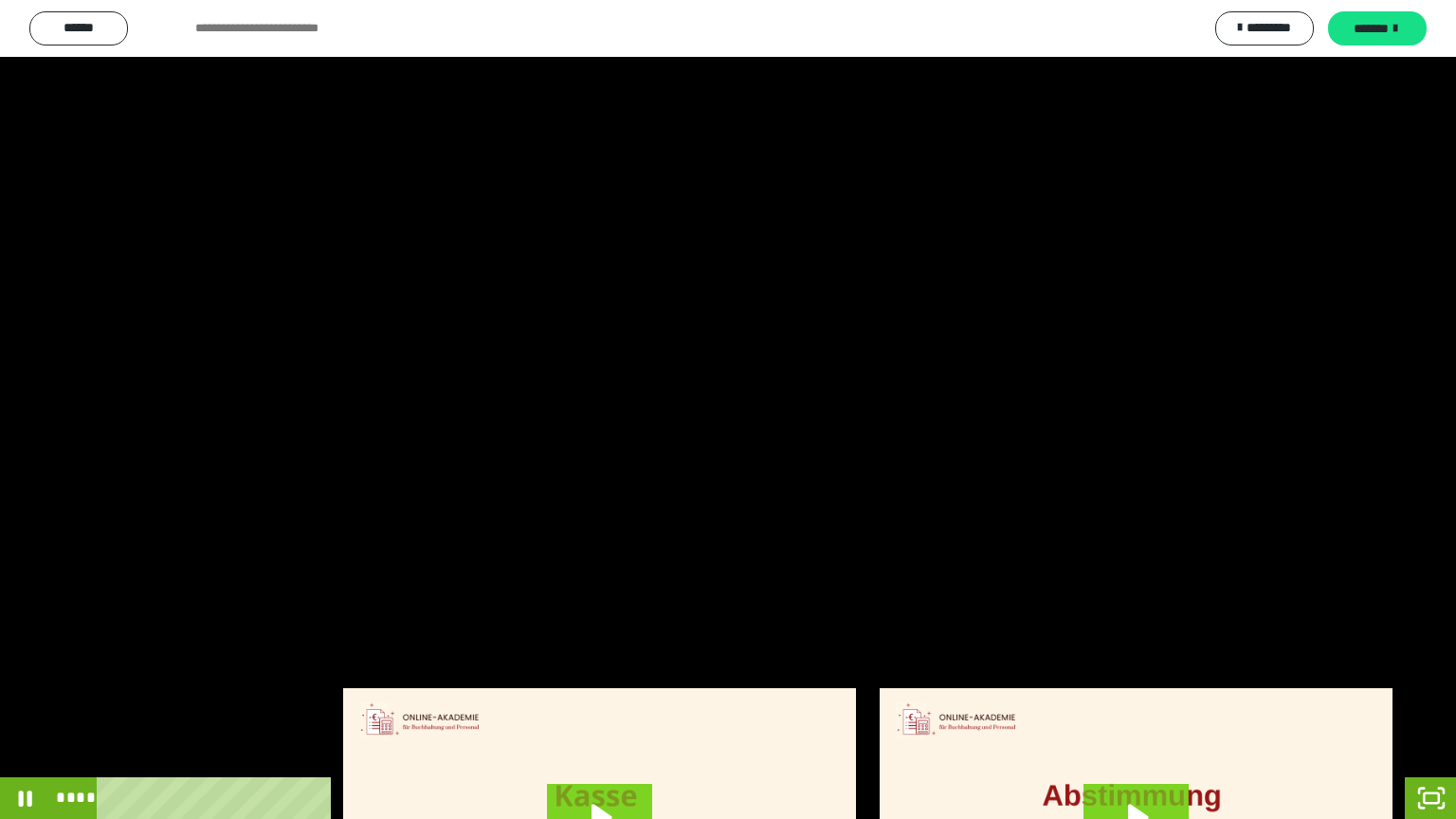 click at bounding box center [728, 410] 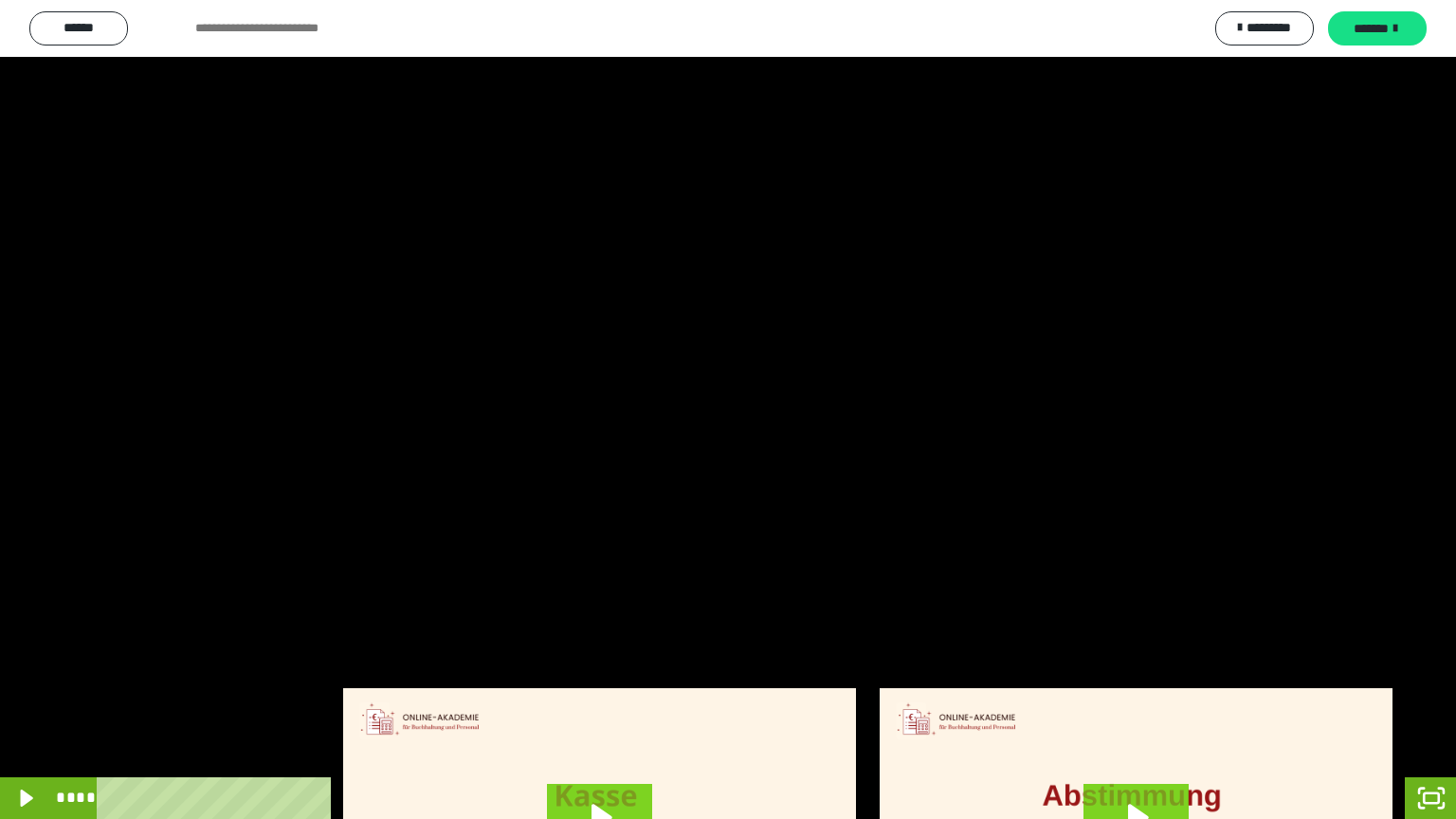 click at bounding box center [728, 410] 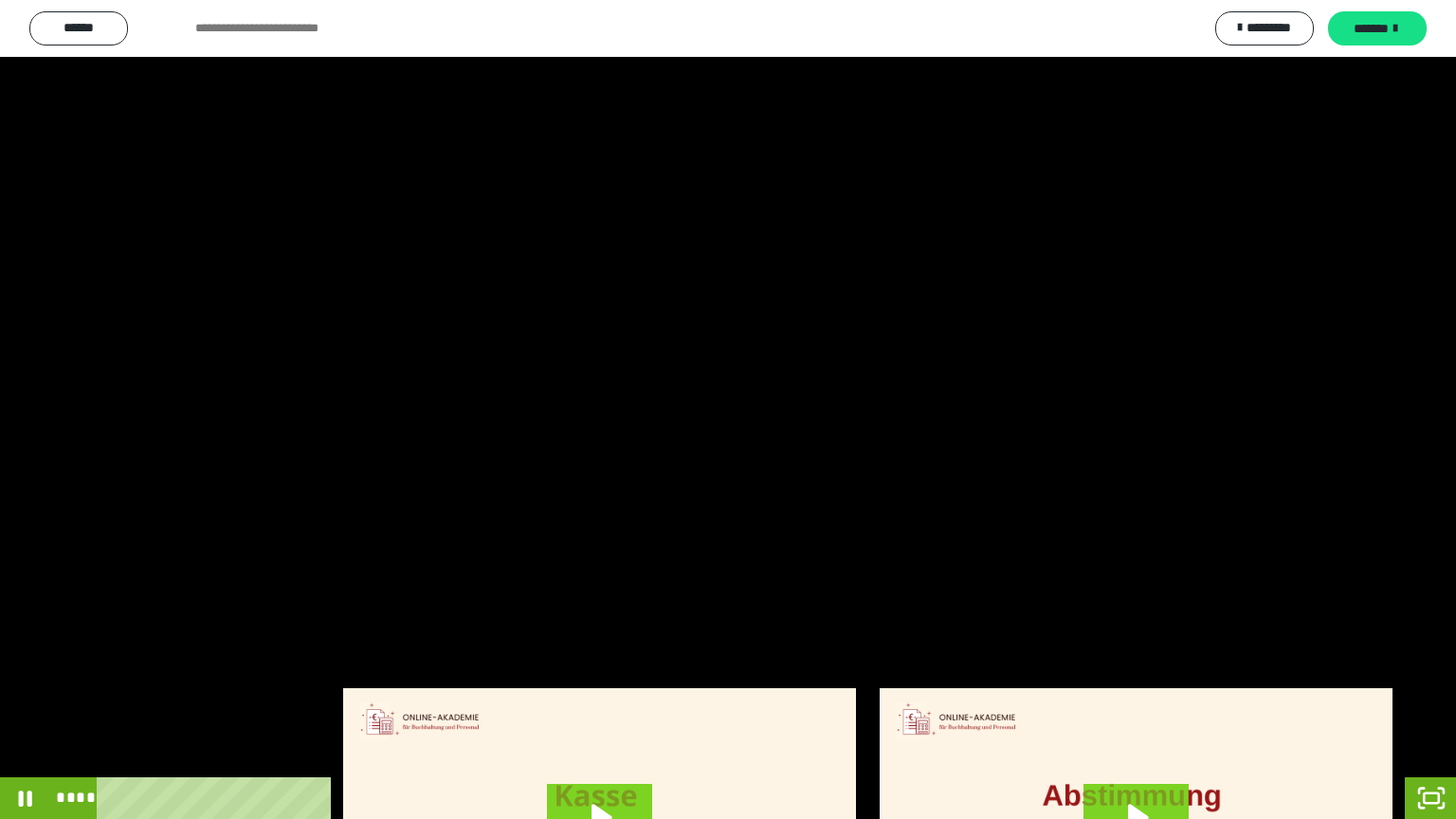 click at bounding box center [728, 410] 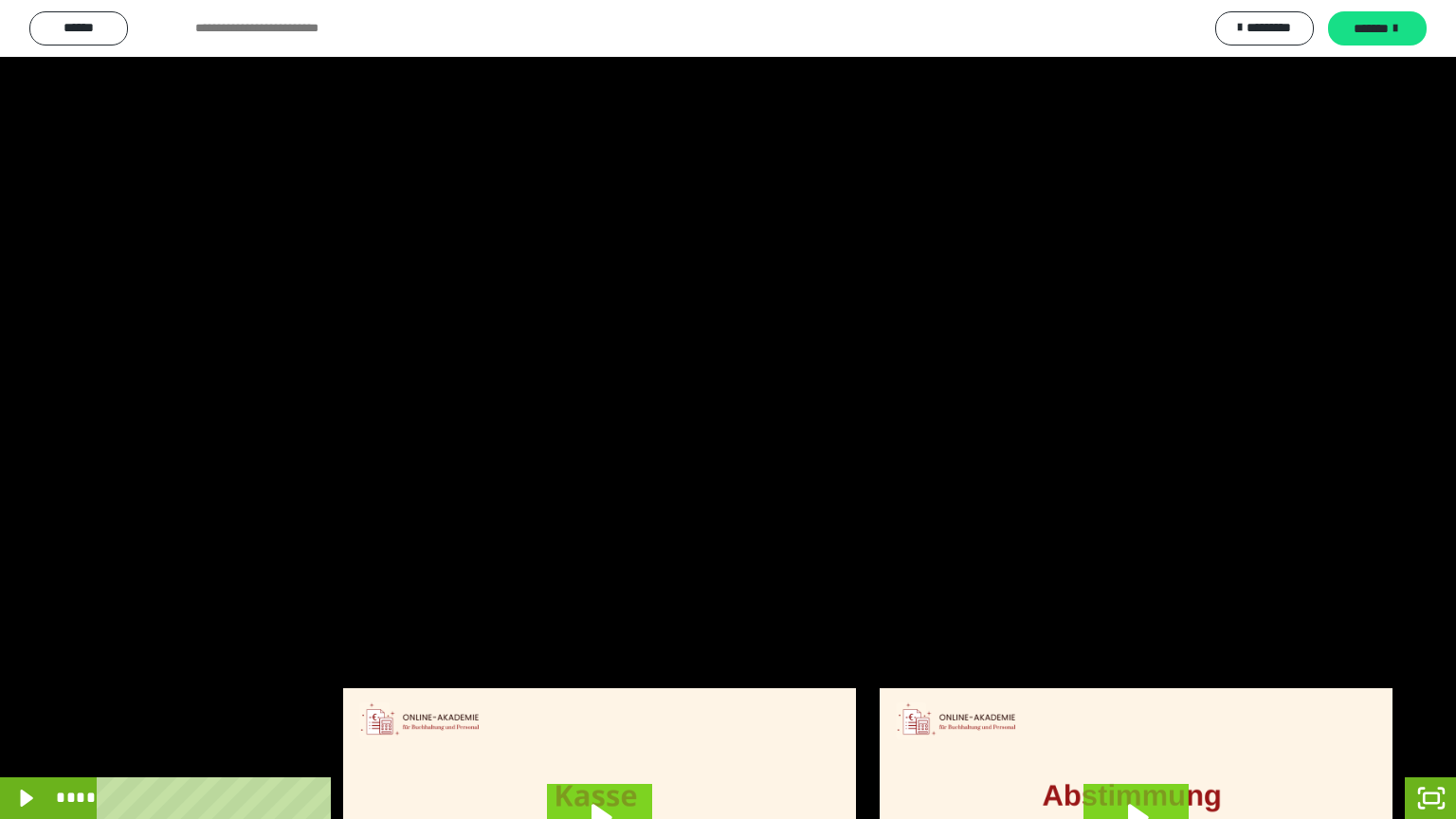 click at bounding box center [728, 410] 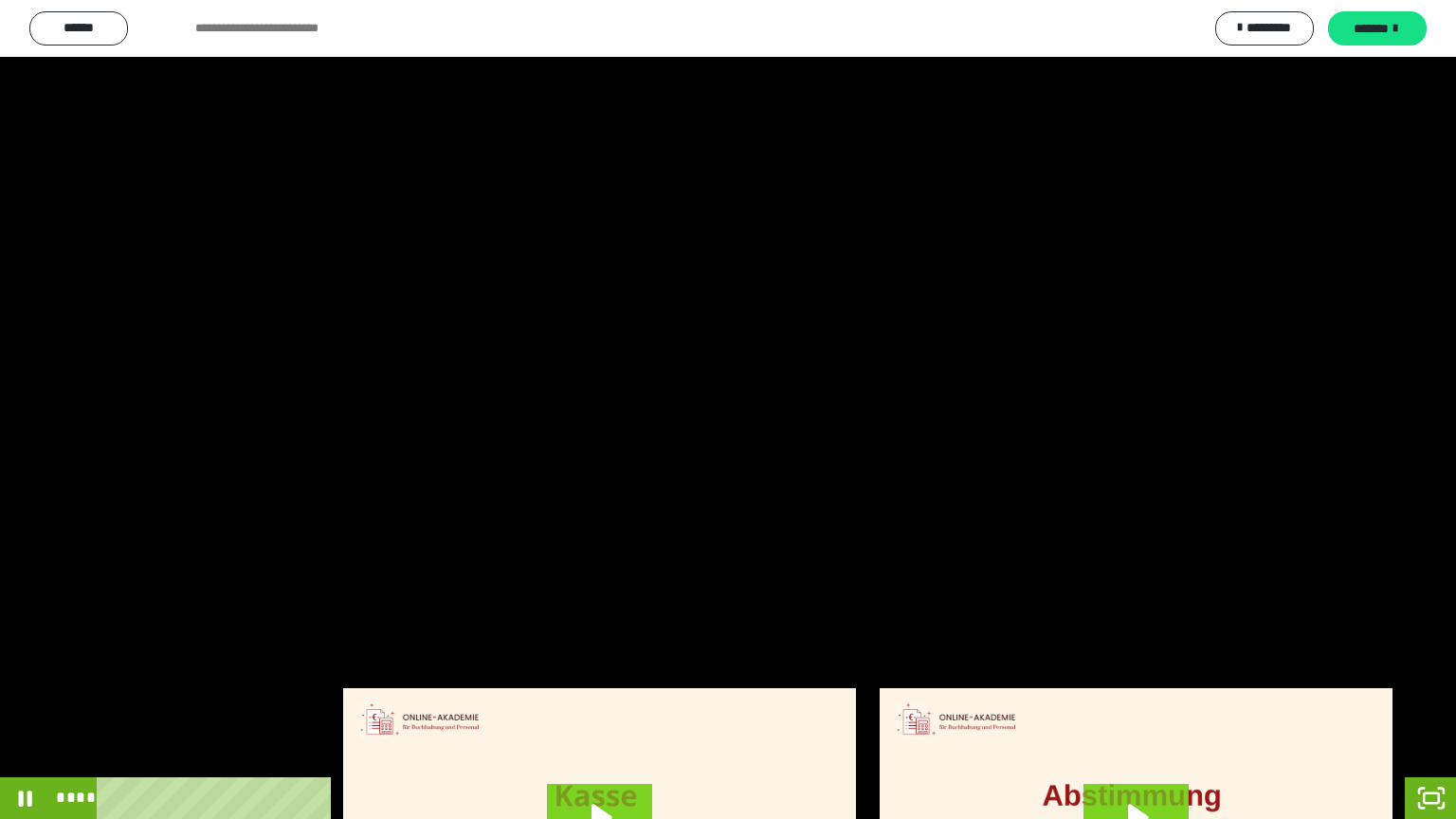 click at bounding box center [728, 410] 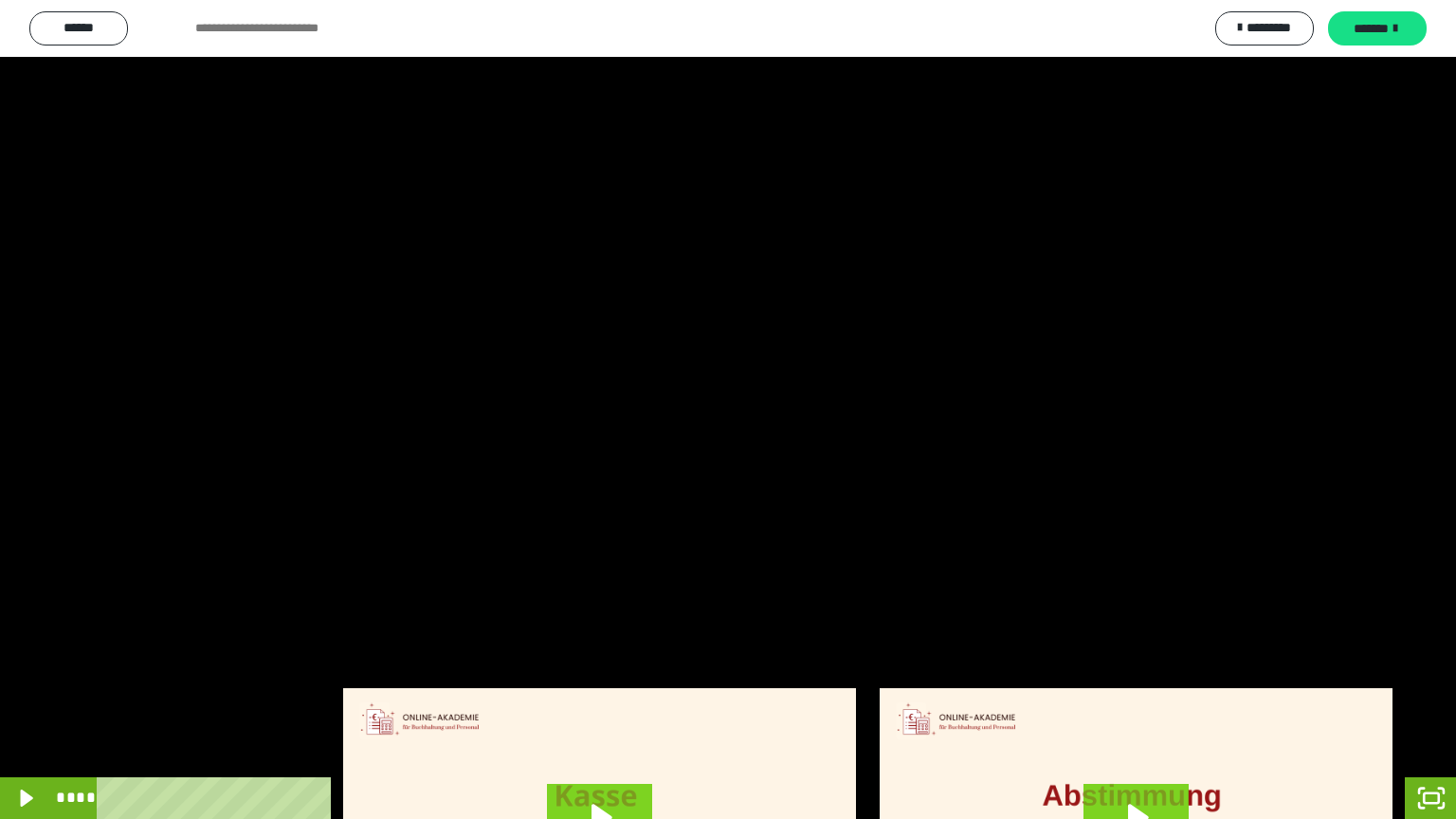 click at bounding box center [728, 410] 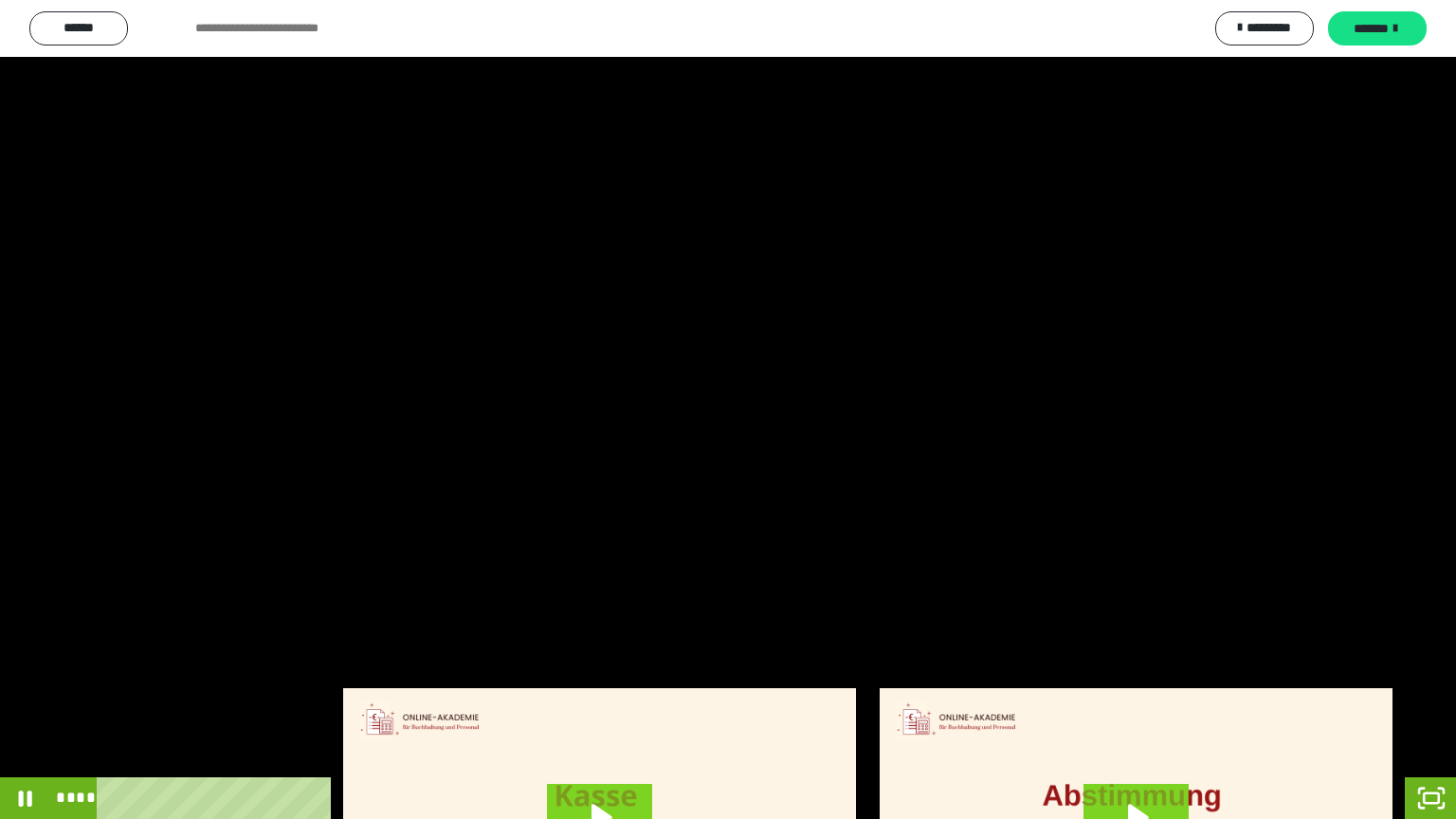 click at bounding box center [728, 410] 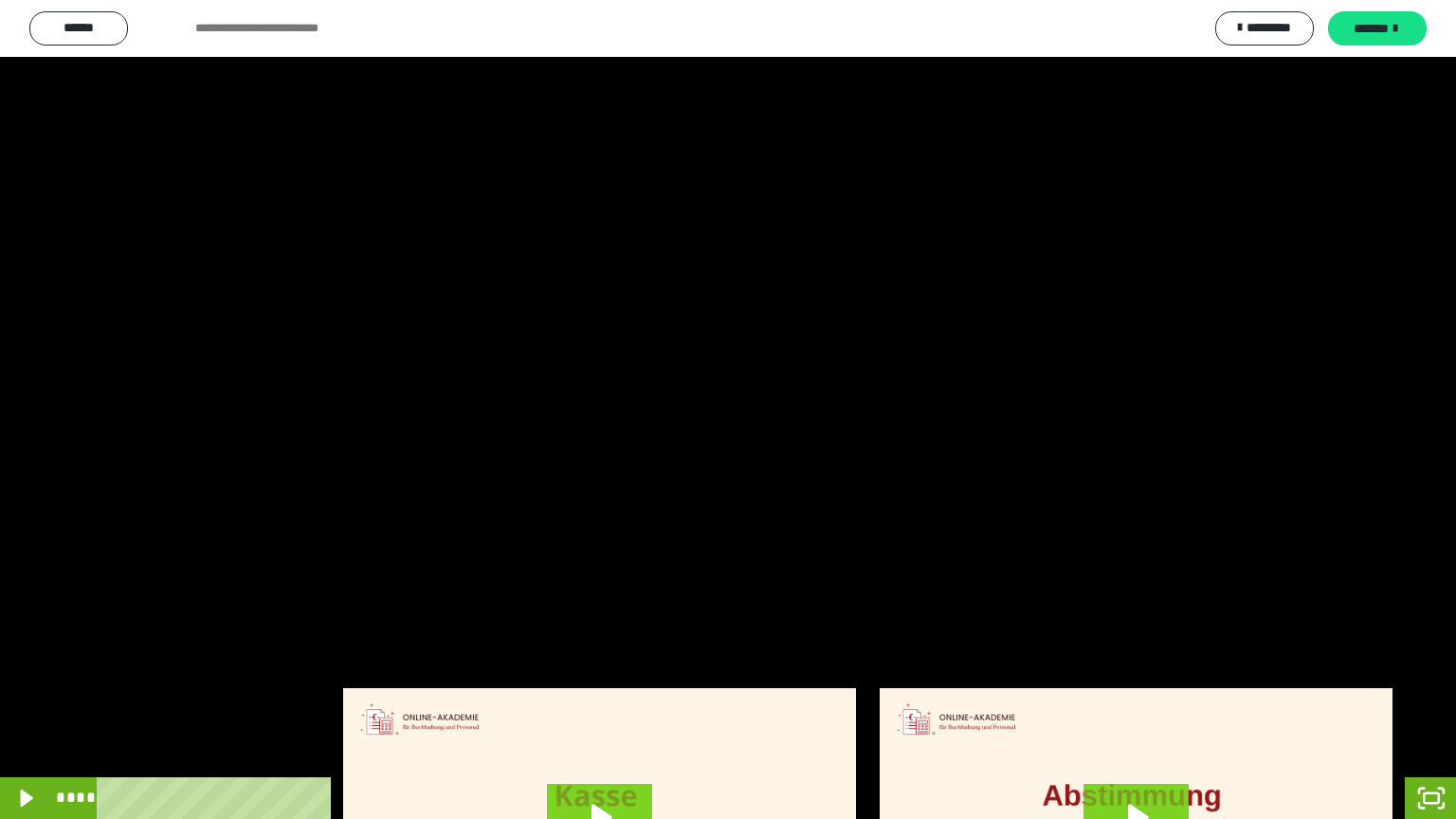 click at bounding box center [728, 410] 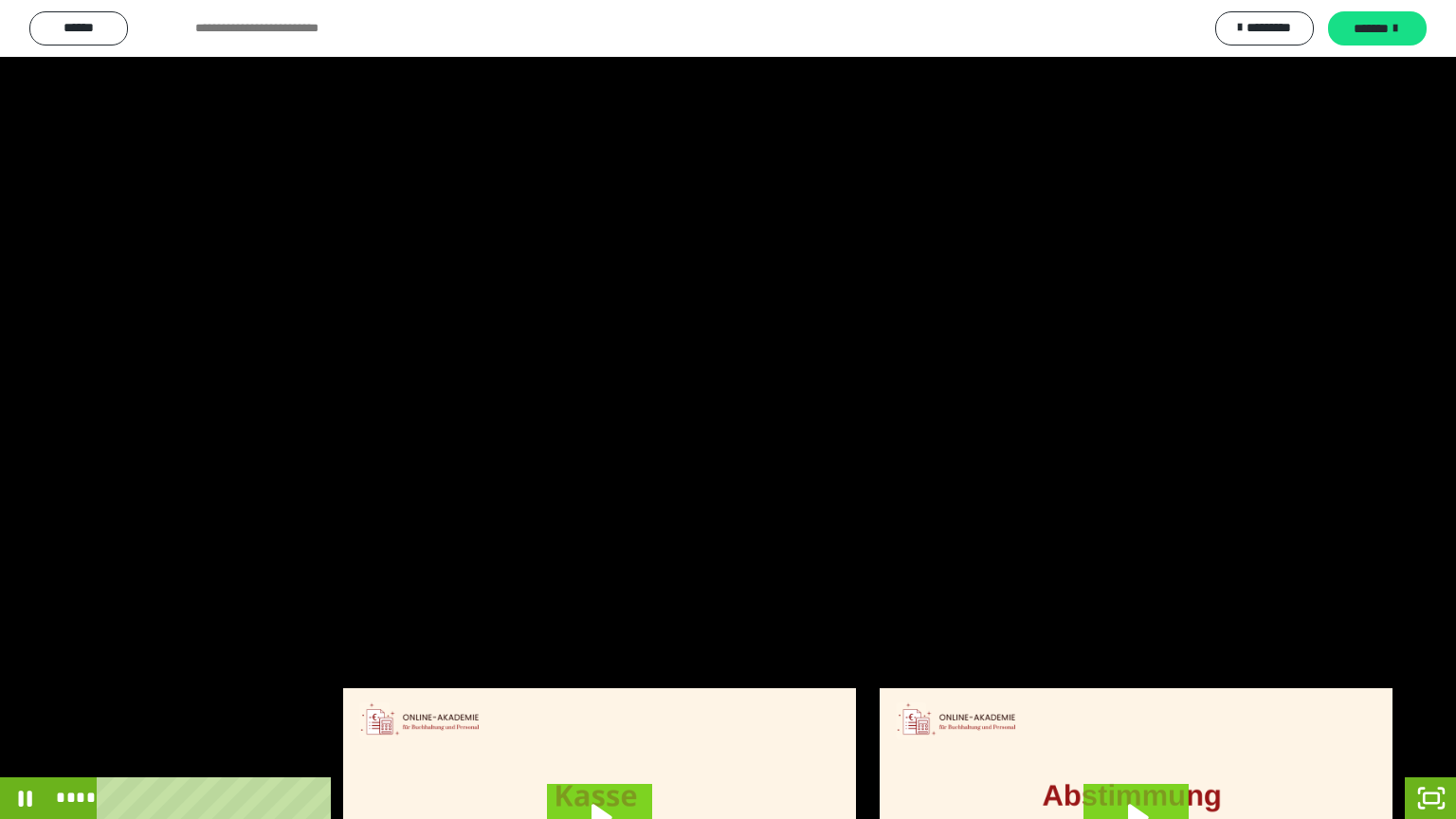 click at bounding box center [728, 410] 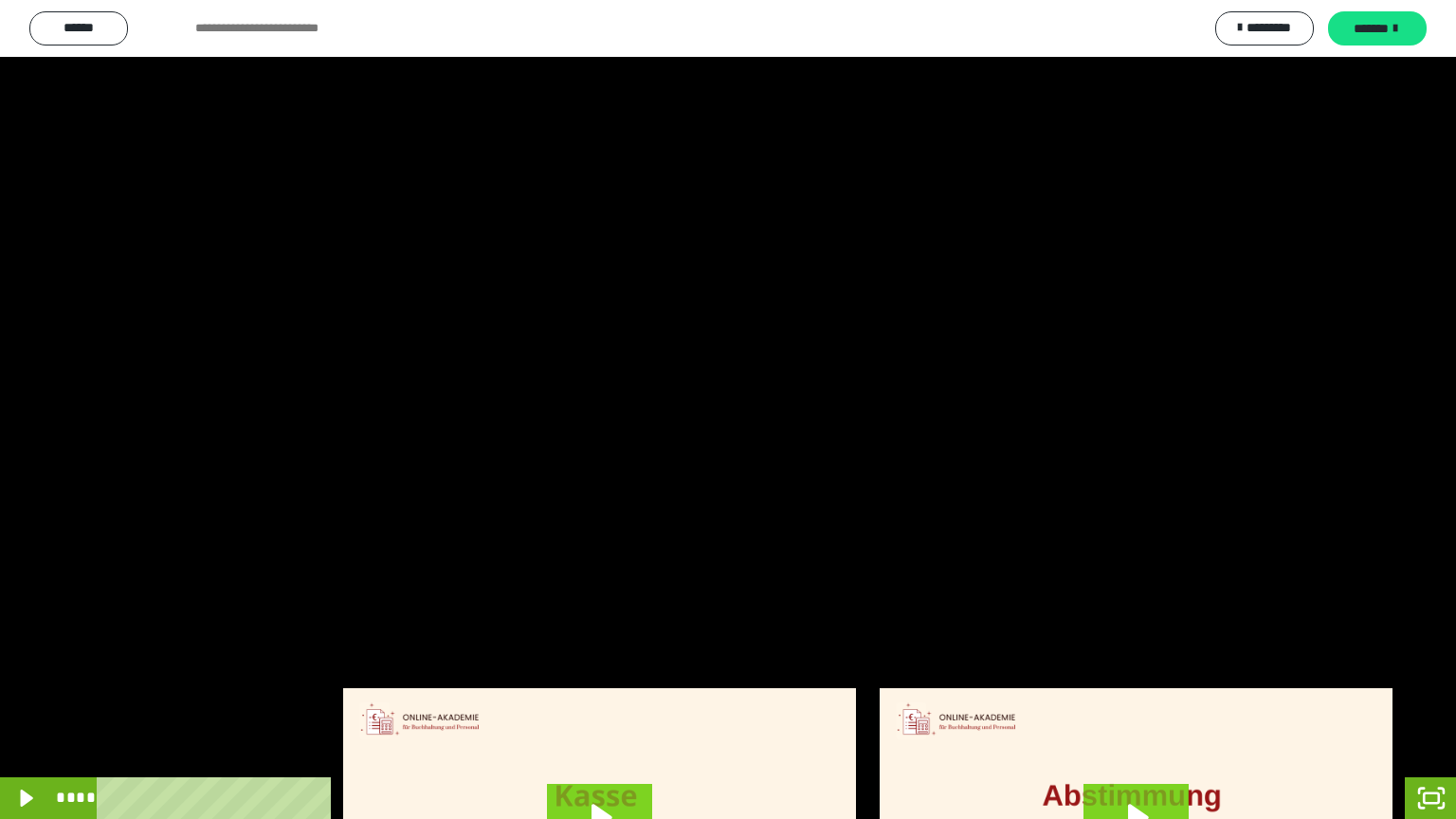 click at bounding box center [728, 410] 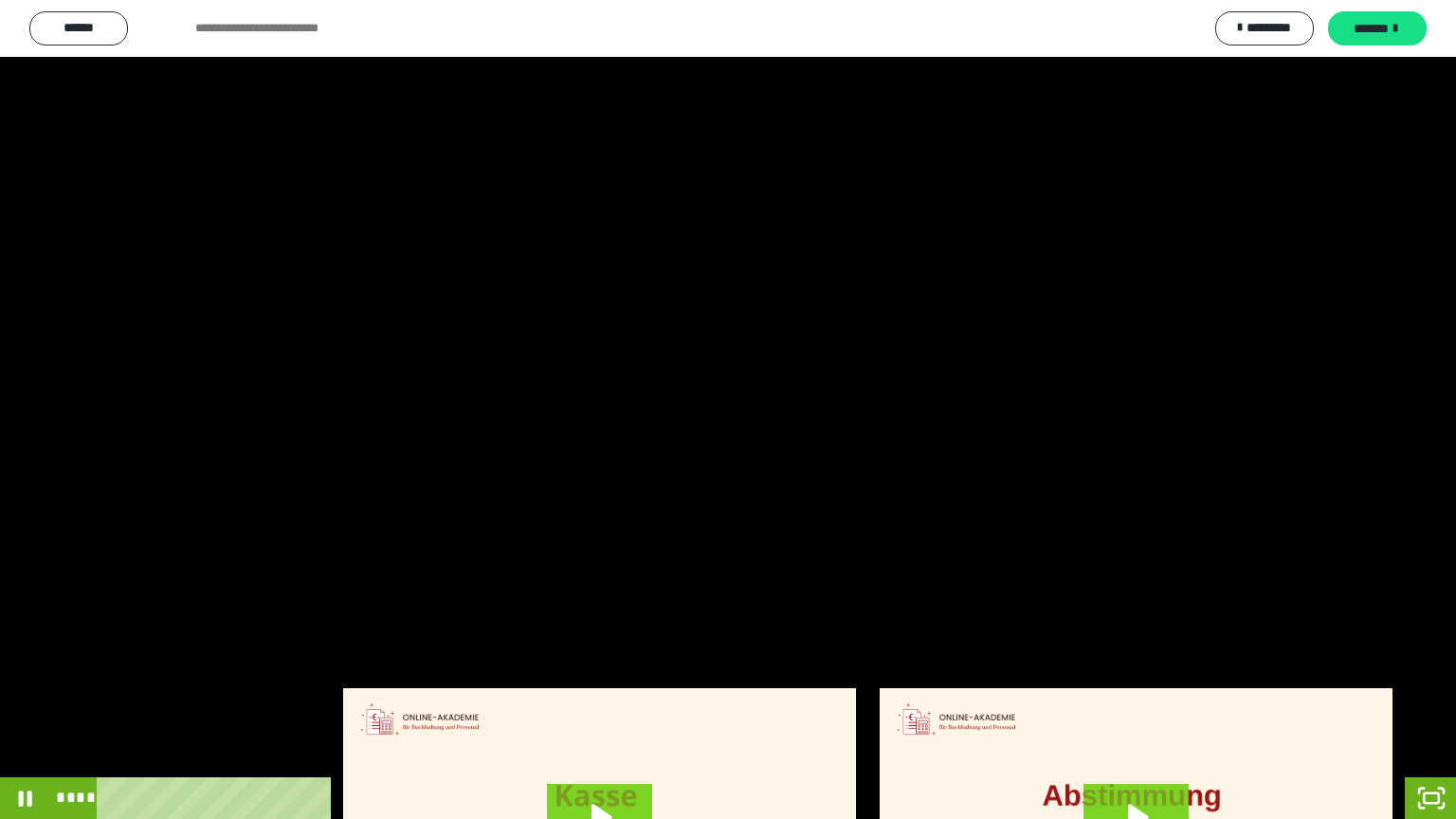 click at bounding box center [728, 410] 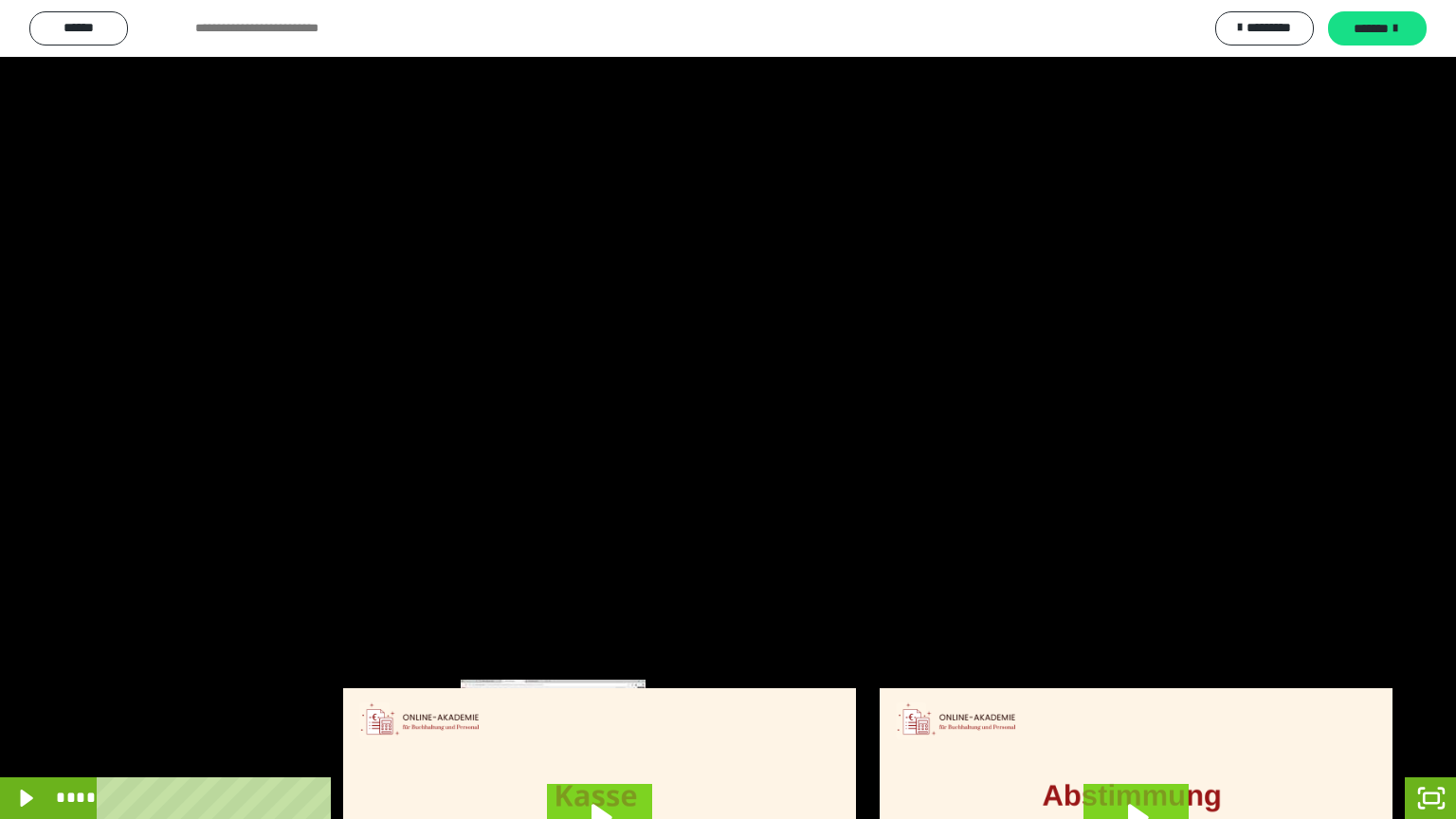 click on "****" at bounding box center (705, 798) 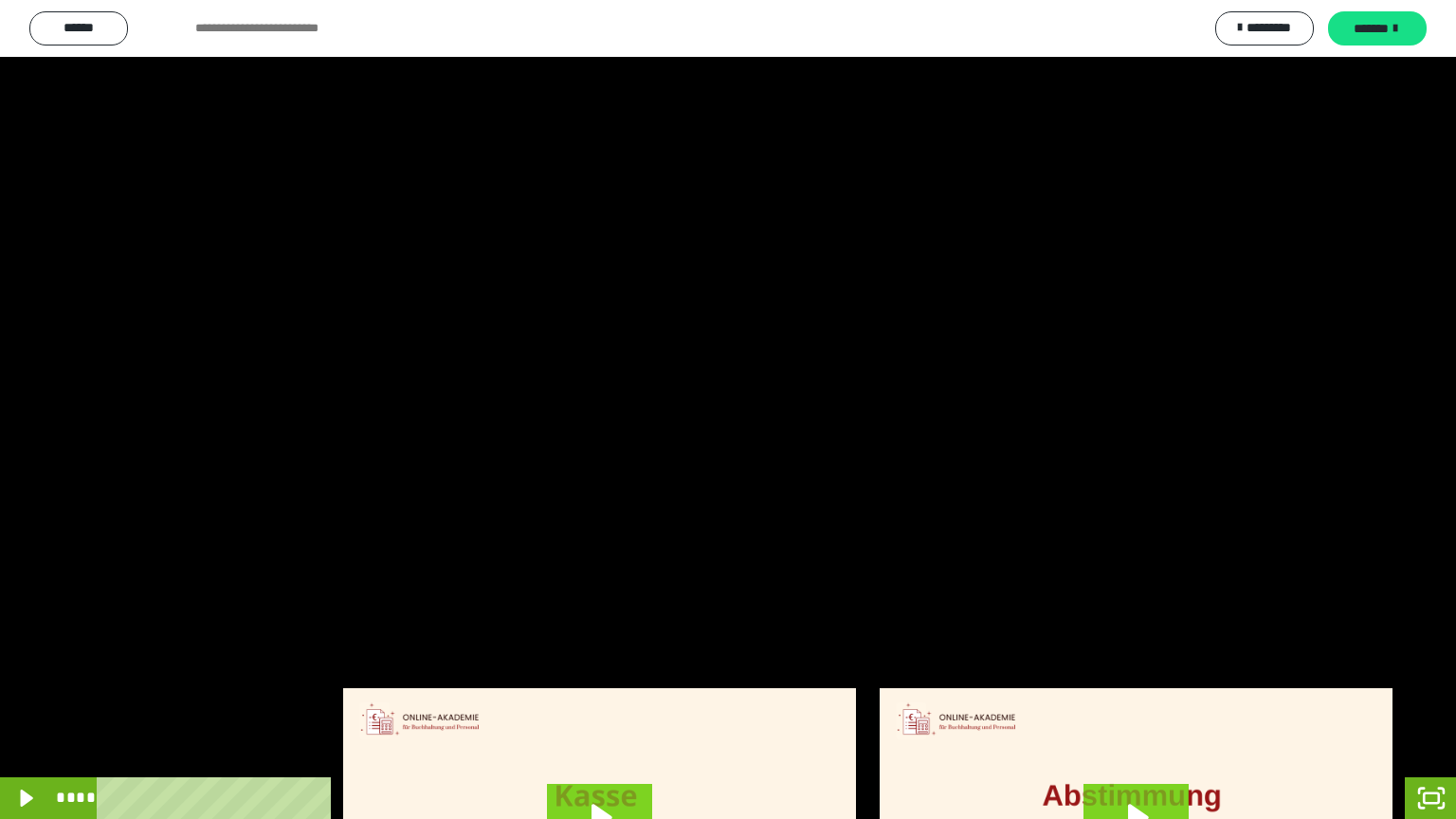 click at bounding box center (728, 410) 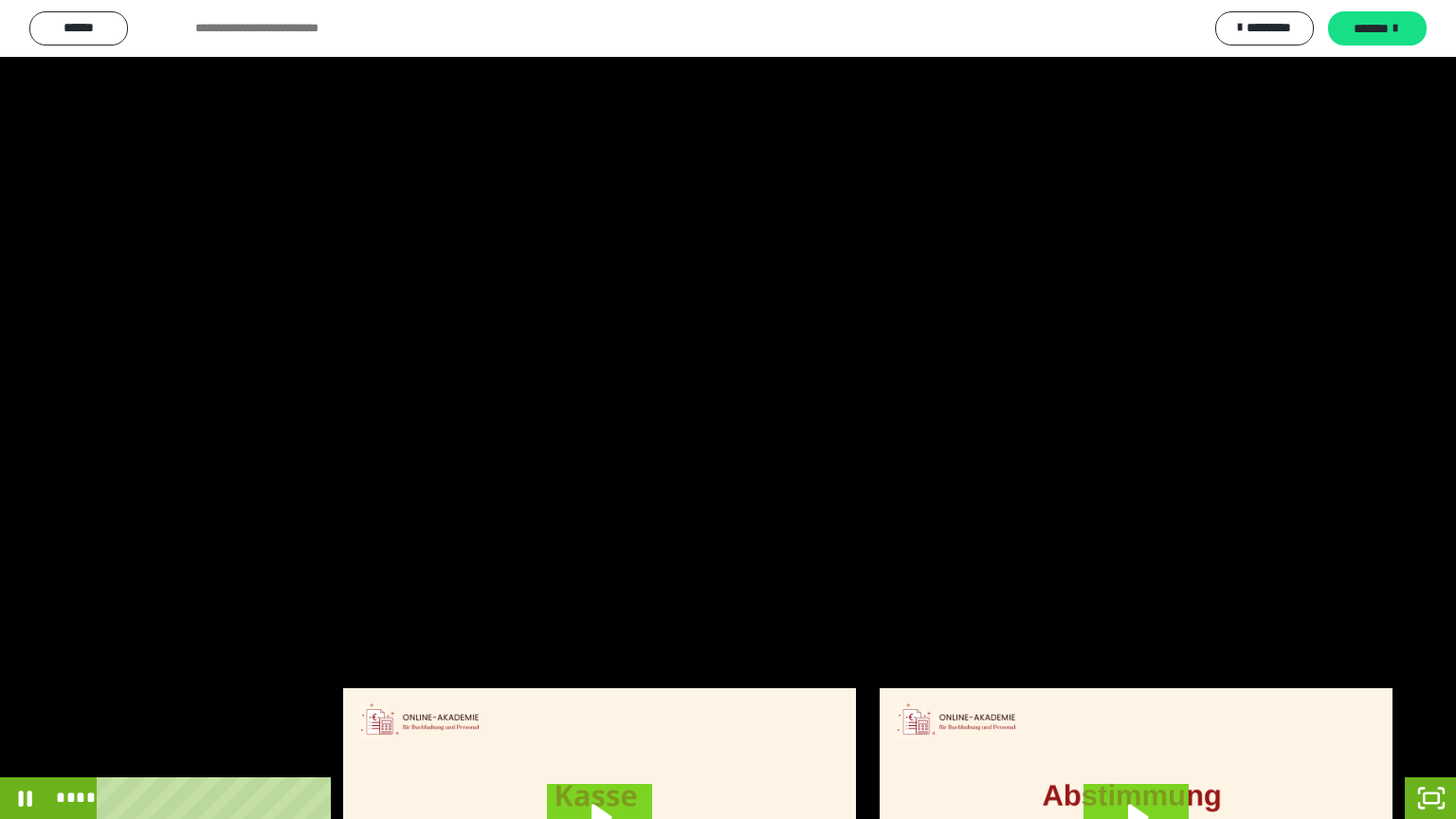 click at bounding box center (728, 410) 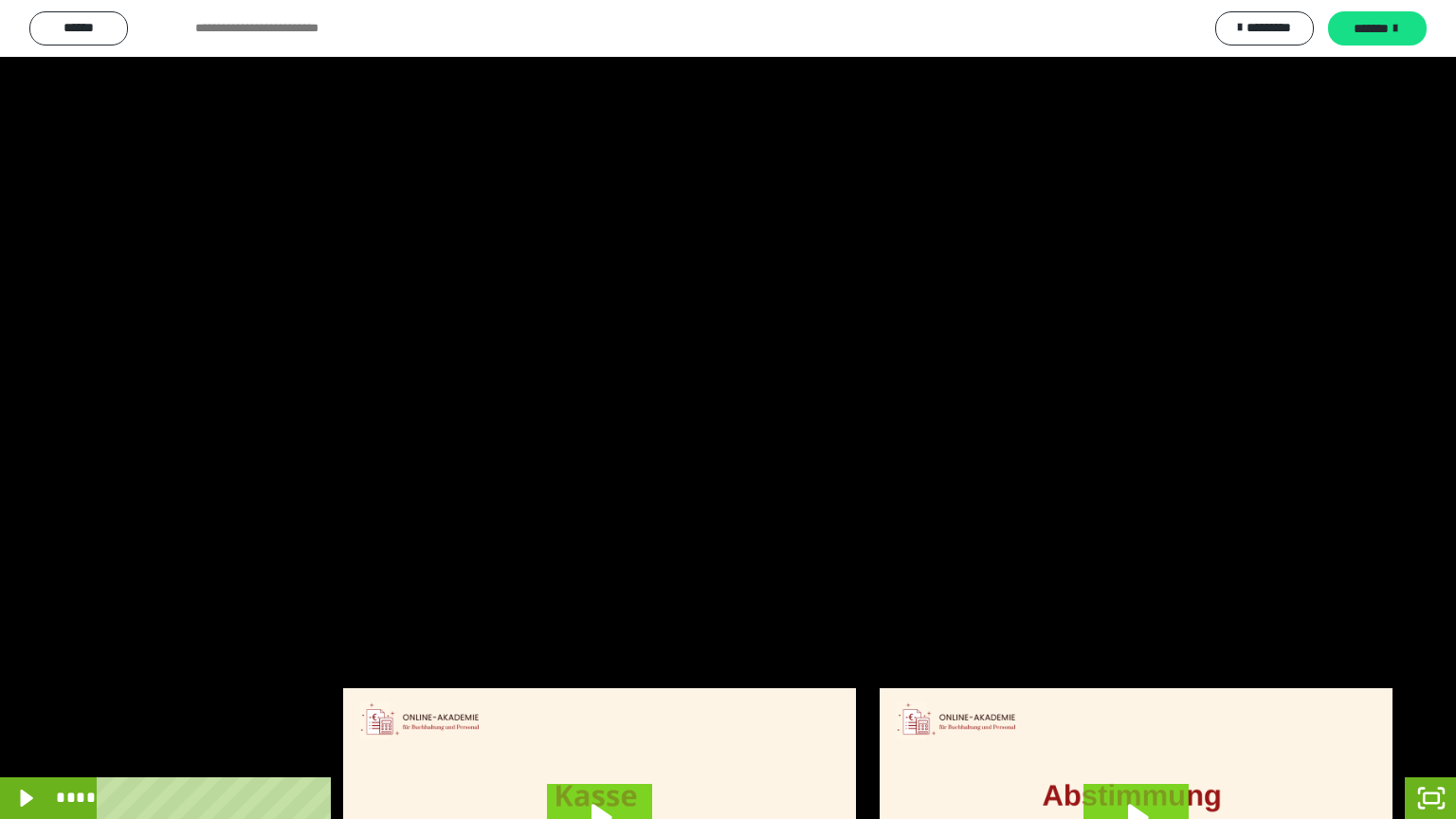 click at bounding box center (728, 410) 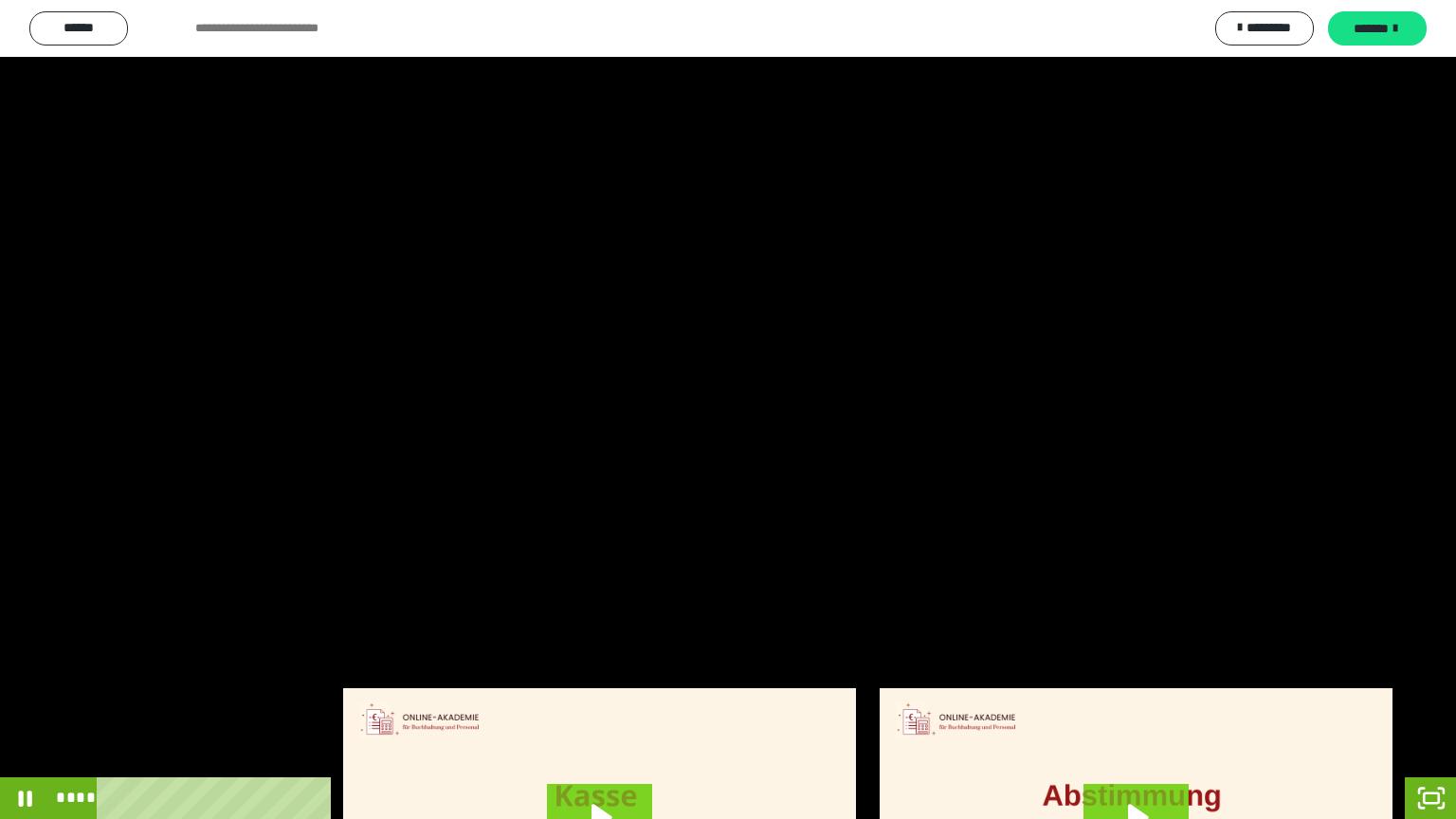 click at bounding box center [728, 410] 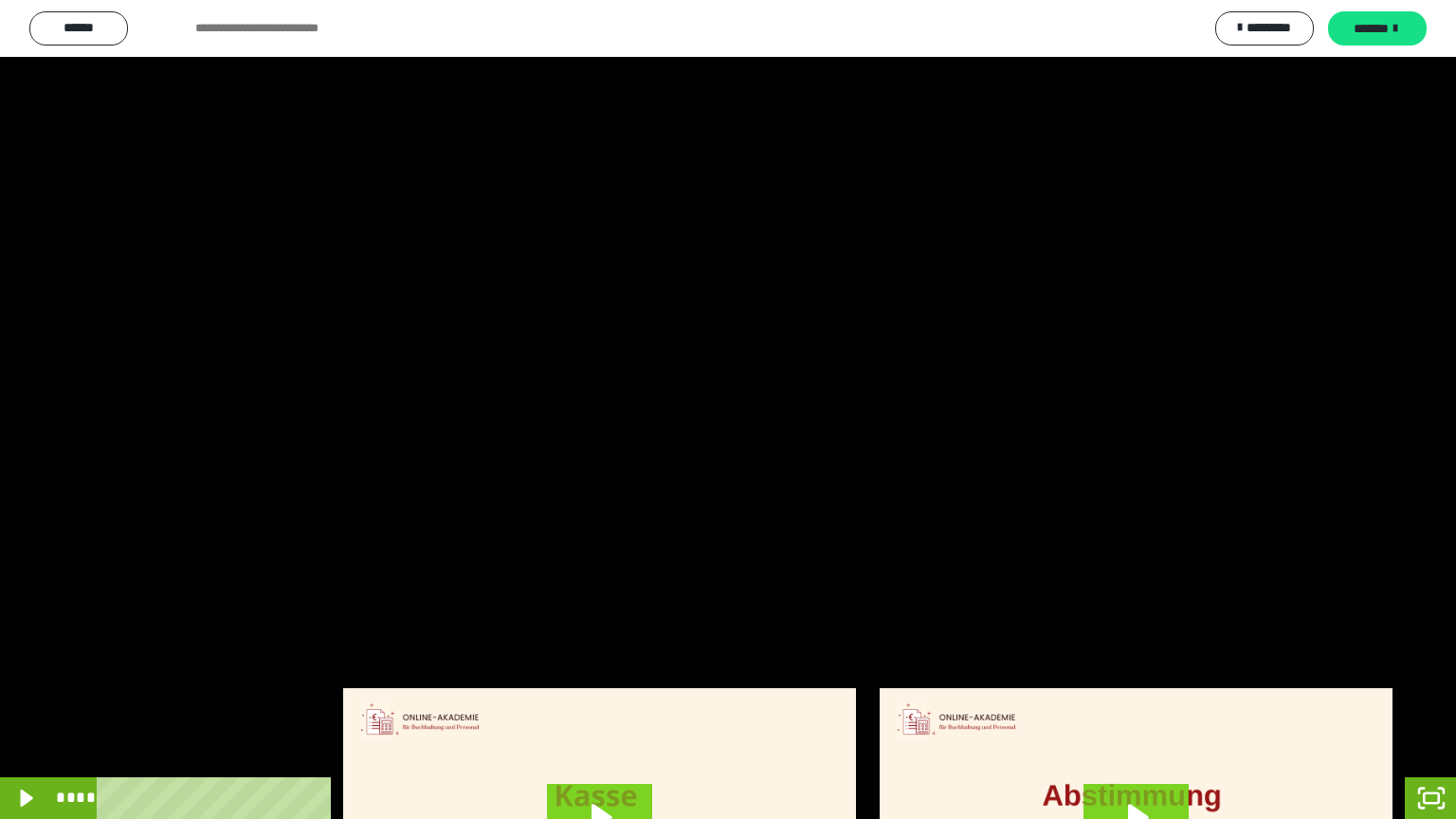 click at bounding box center [728, 410] 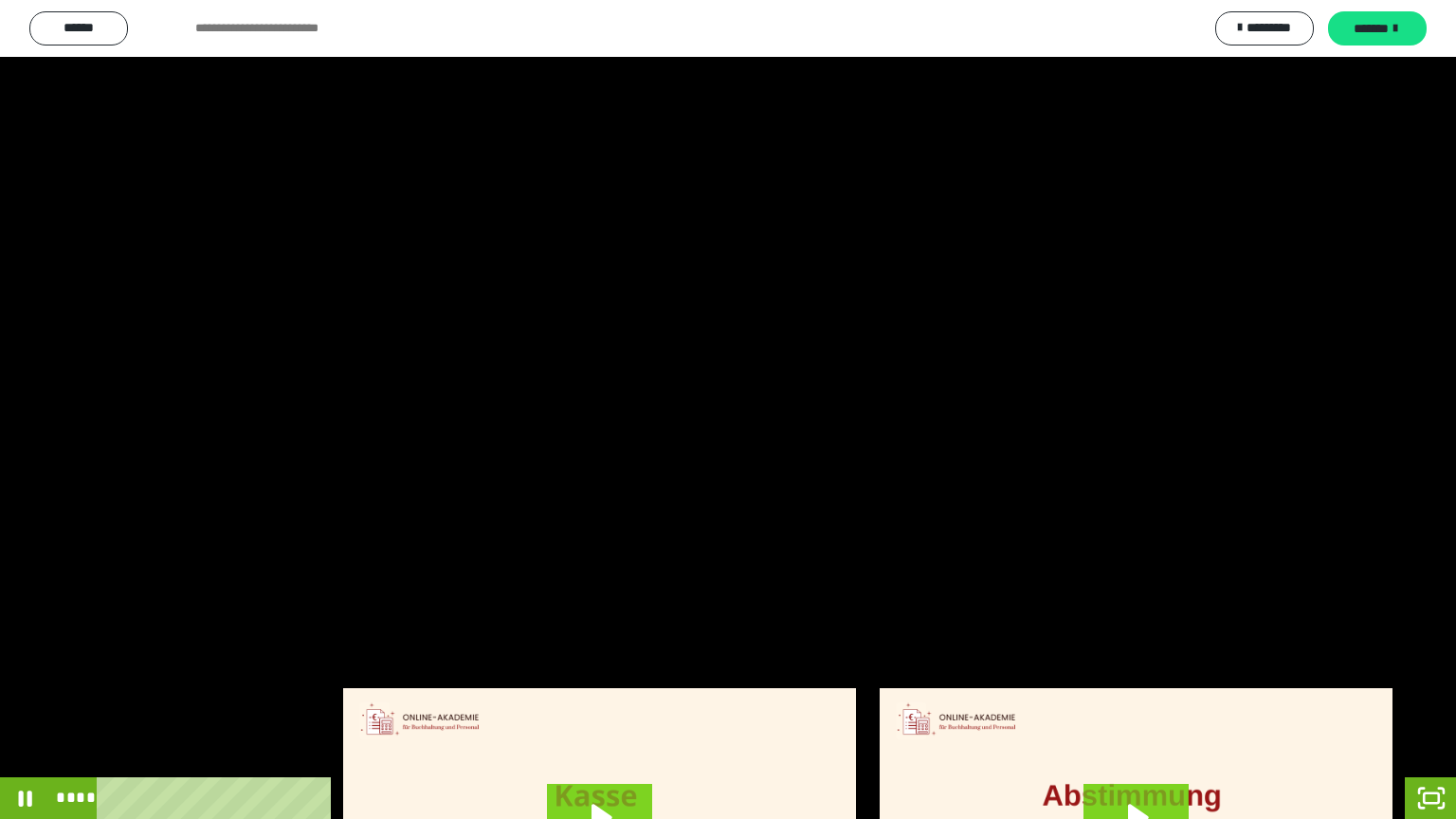 click at bounding box center (728, 410) 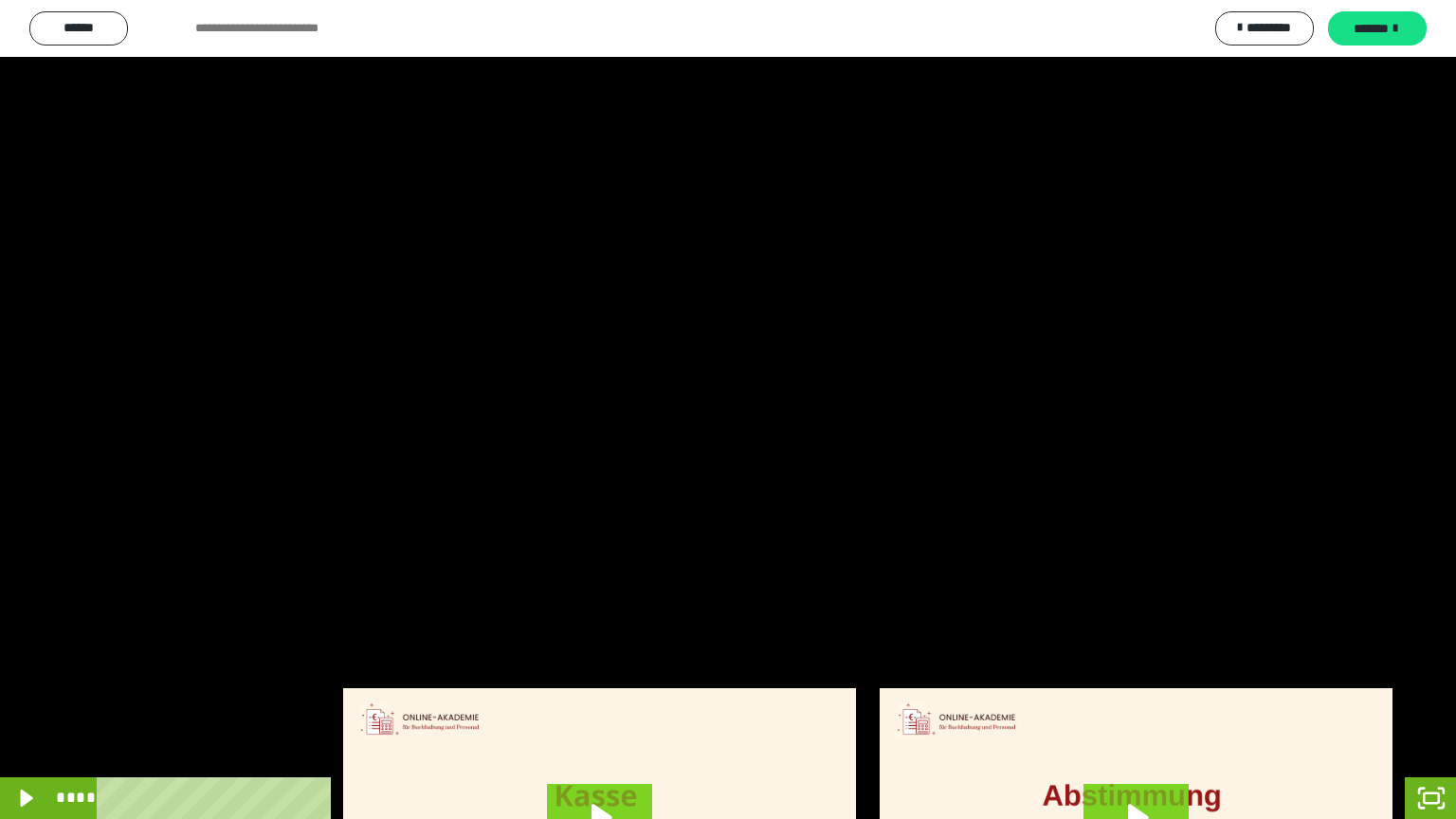 click at bounding box center [728, 410] 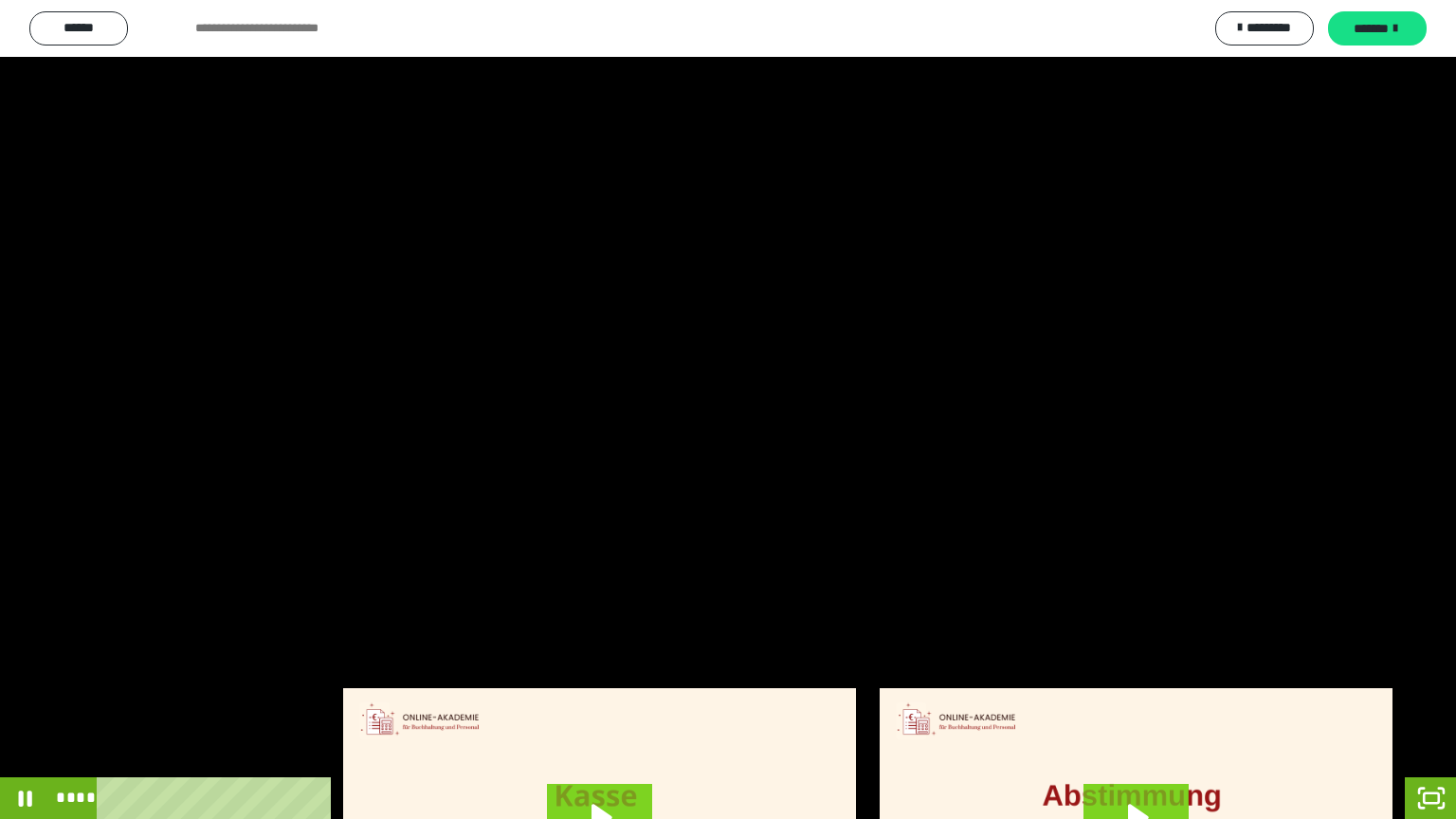 click at bounding box center (728, 410) 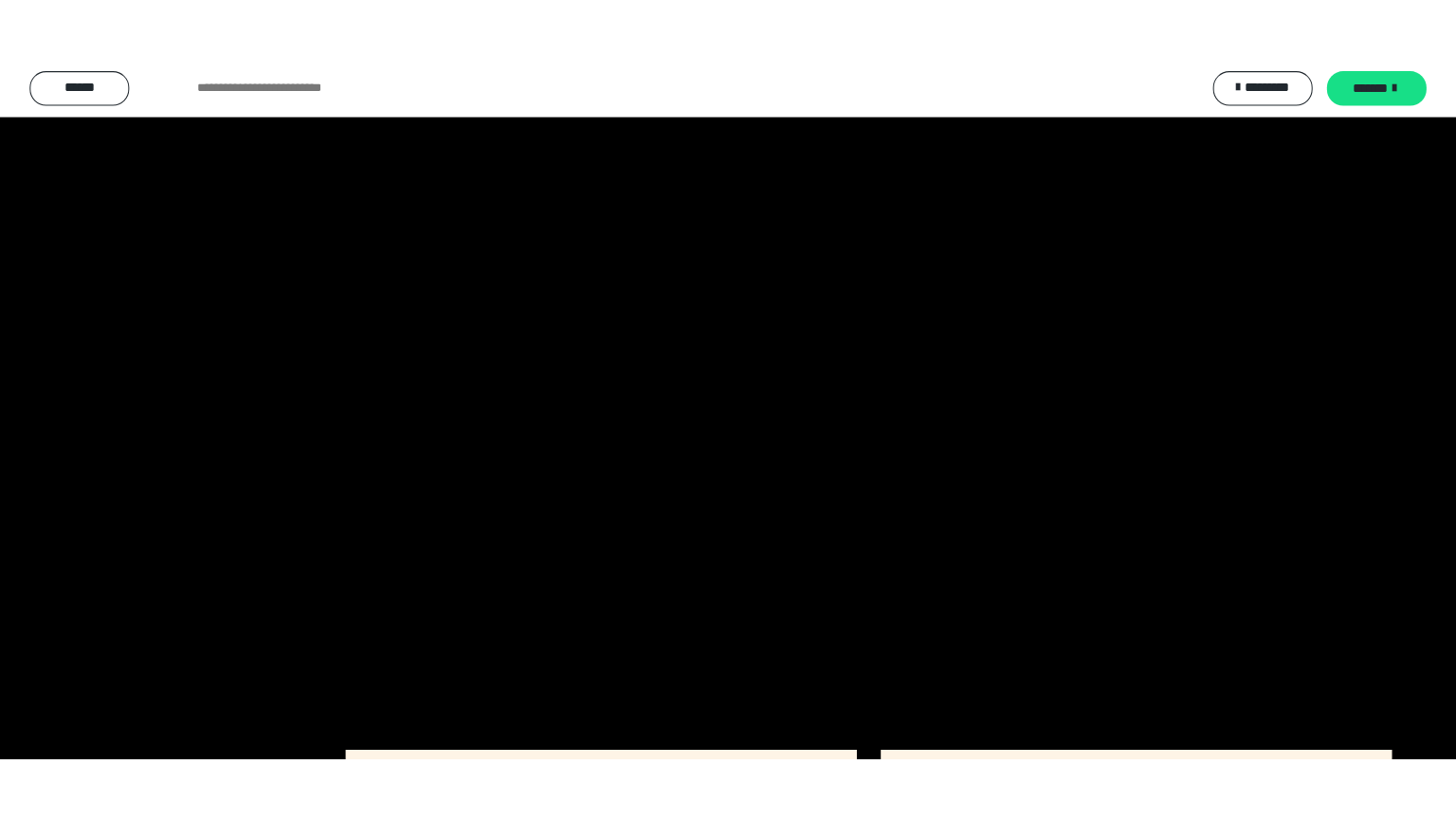 scroll, scrollTop: 3751, scrollLeft: 0, axis: vertical 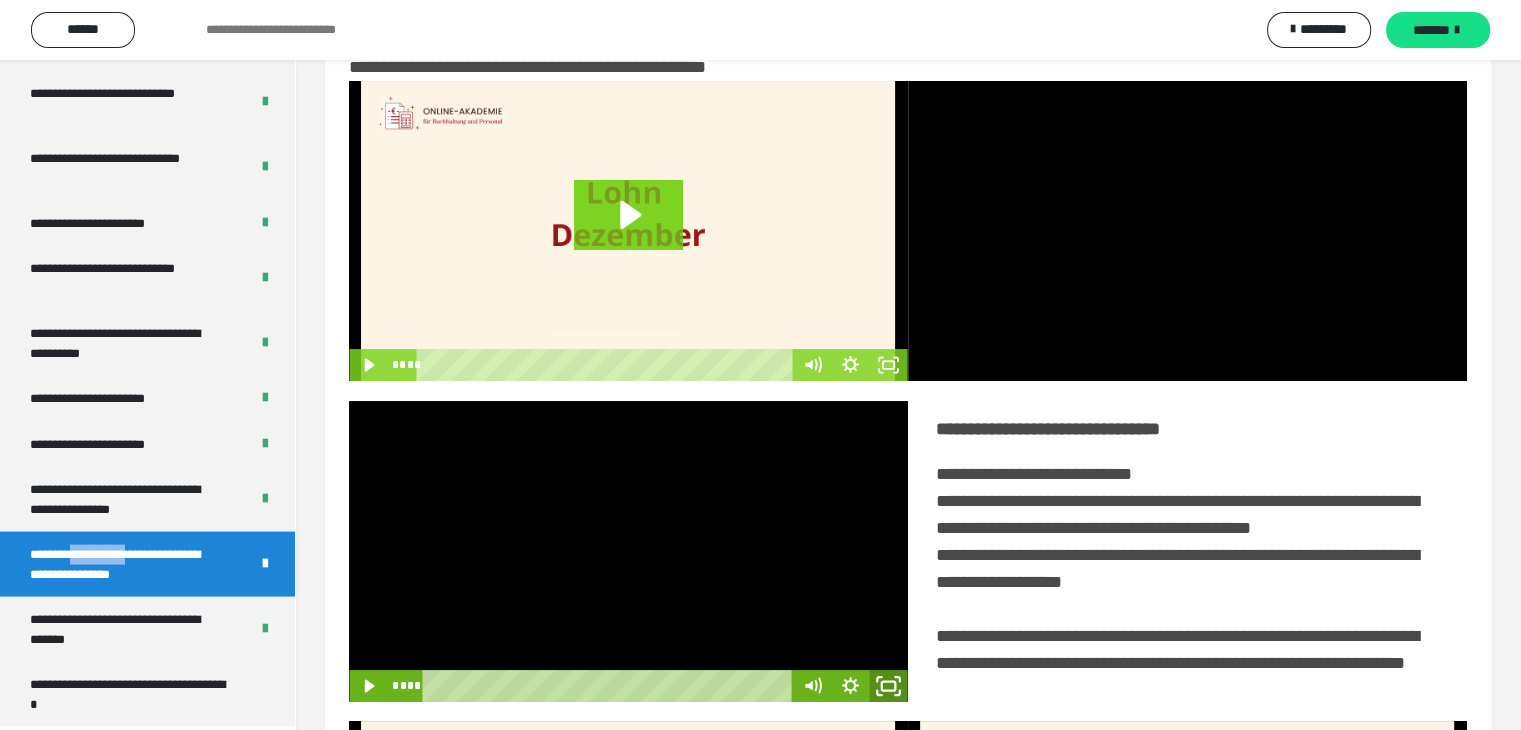 click 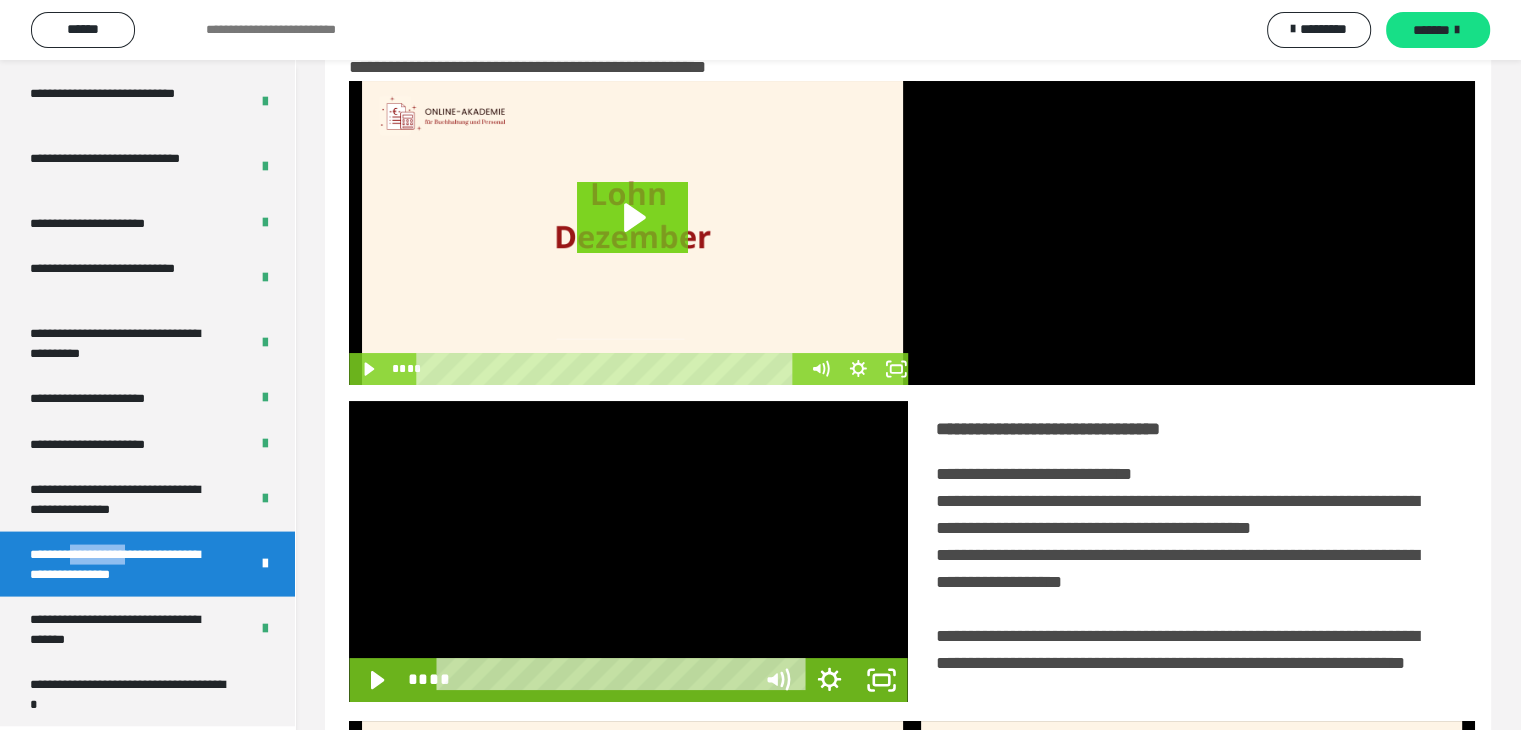 scroll, scrollTop: 3823, scrollLeft: 0, axis: vertical 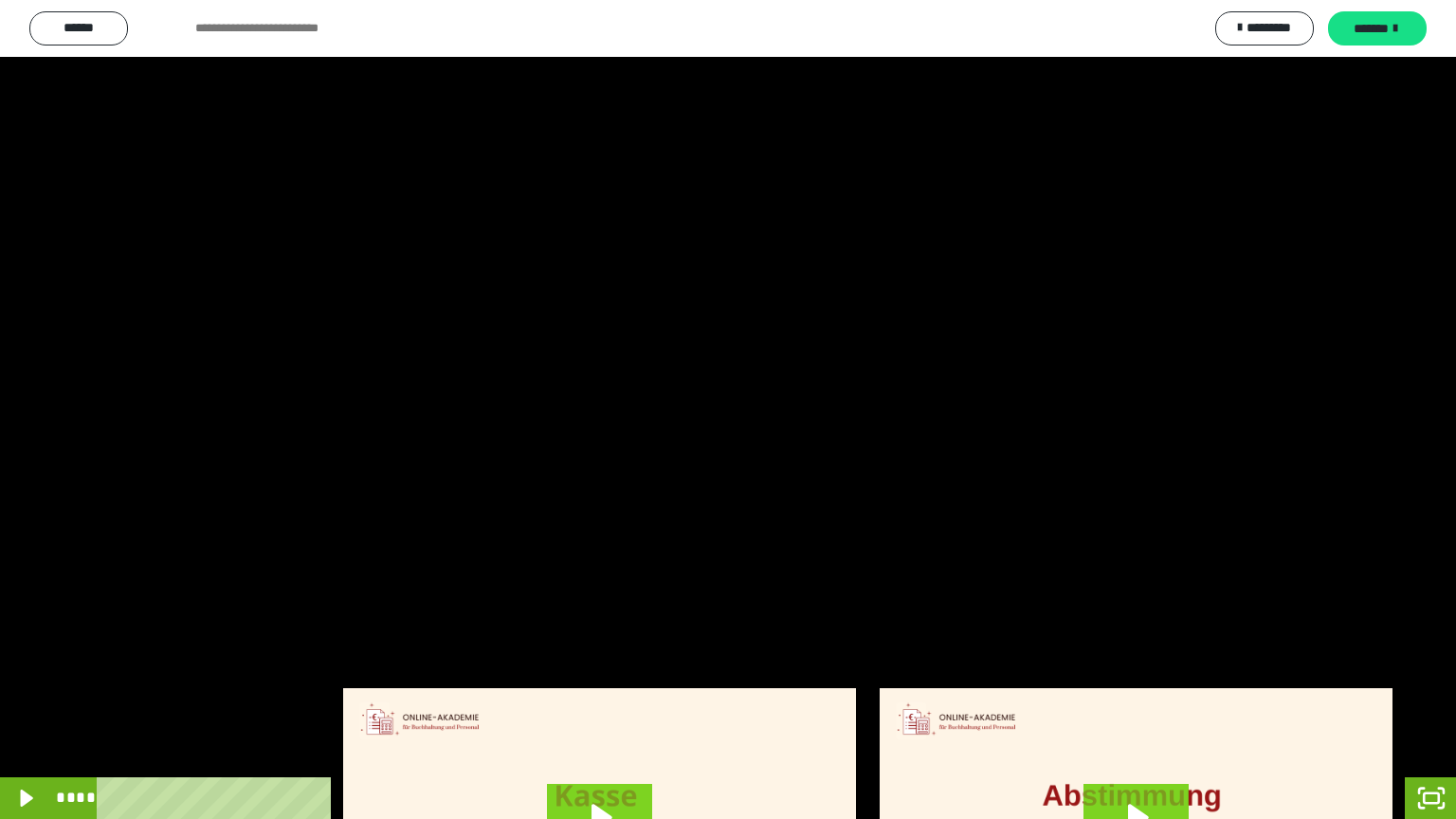 click at bounding box center (728, 410) 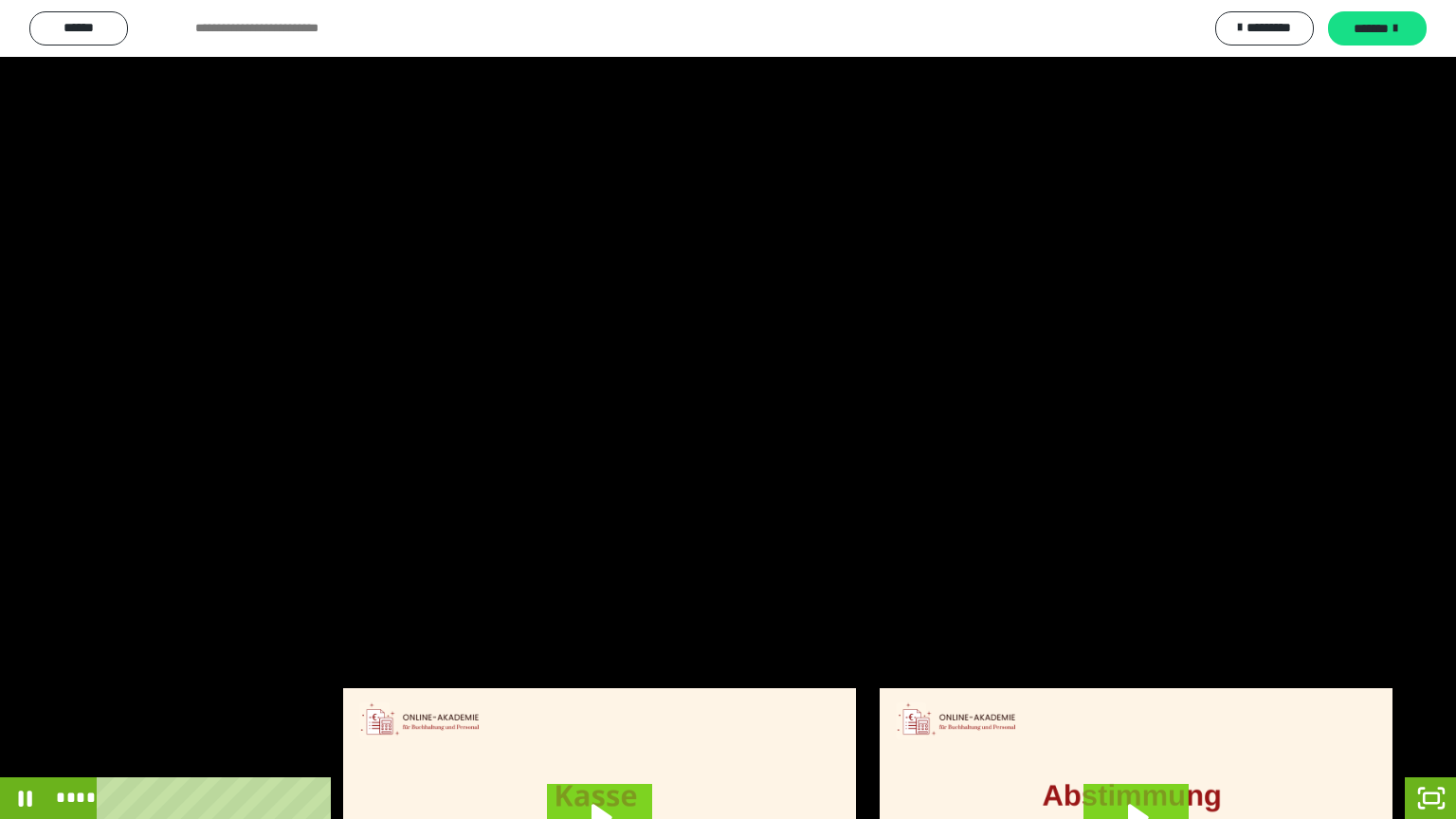 click at bounding box center [728, 410] 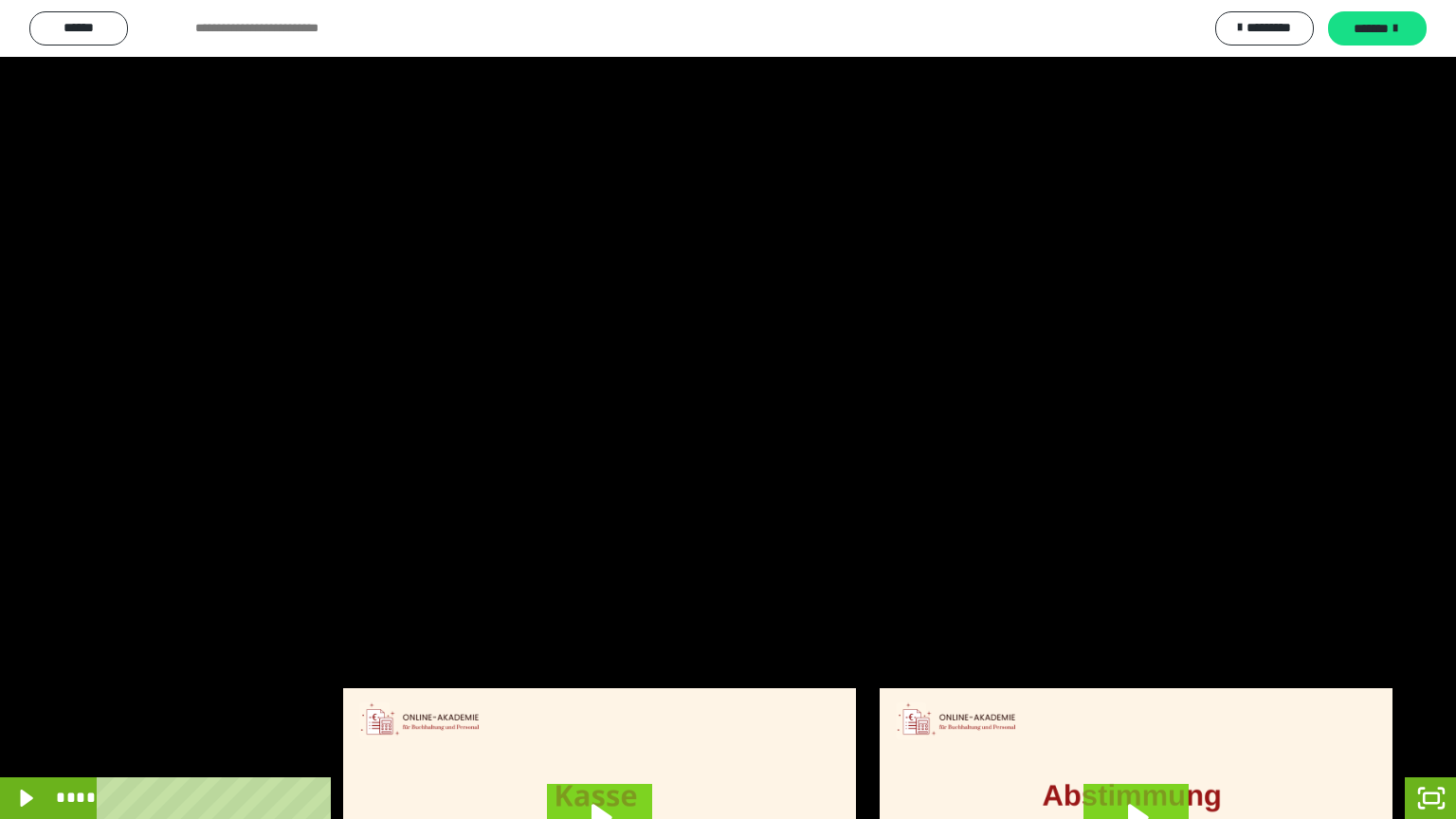 click at bounding box center (728, 410) 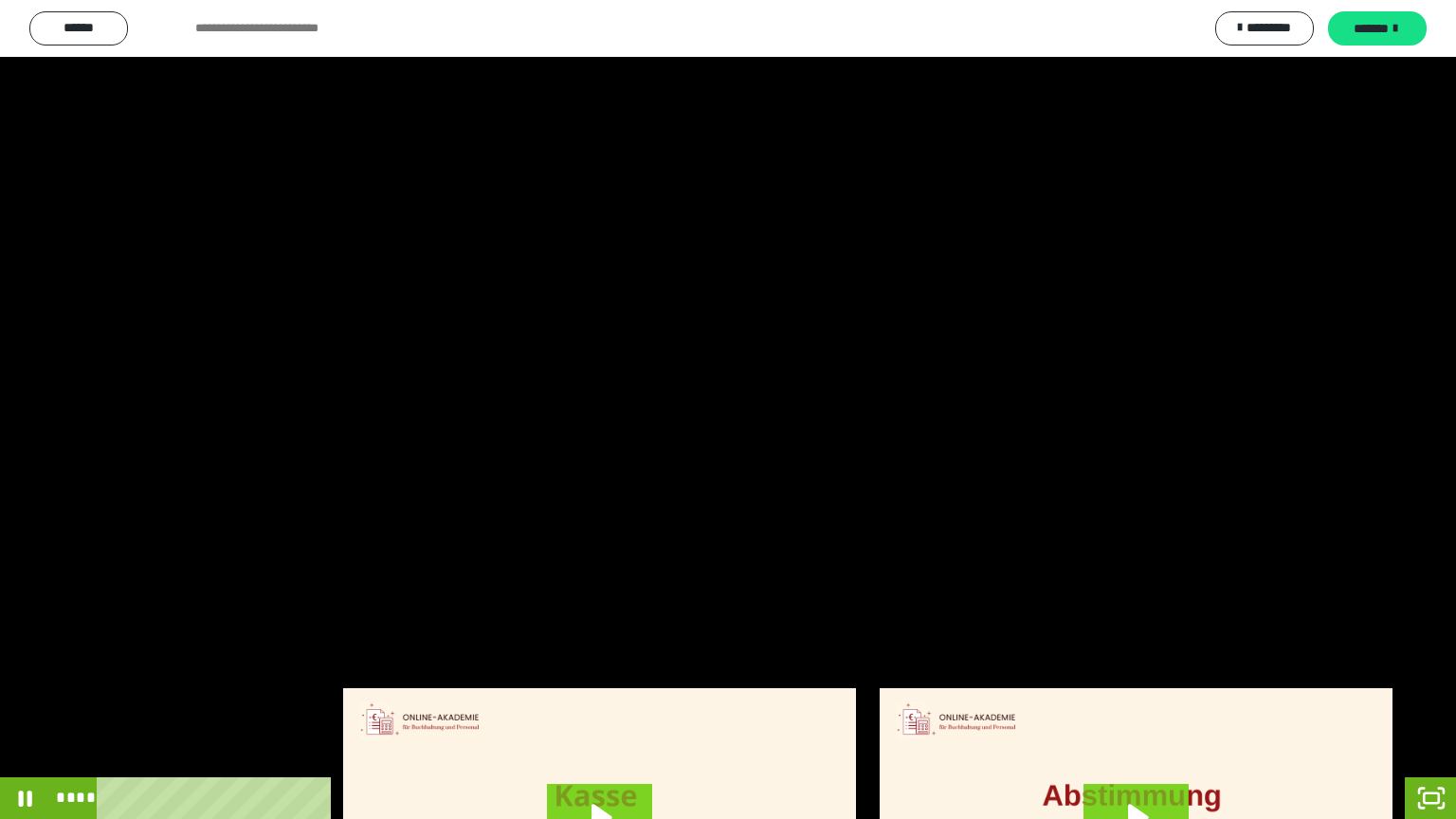 click at bounding box center [728, 410] 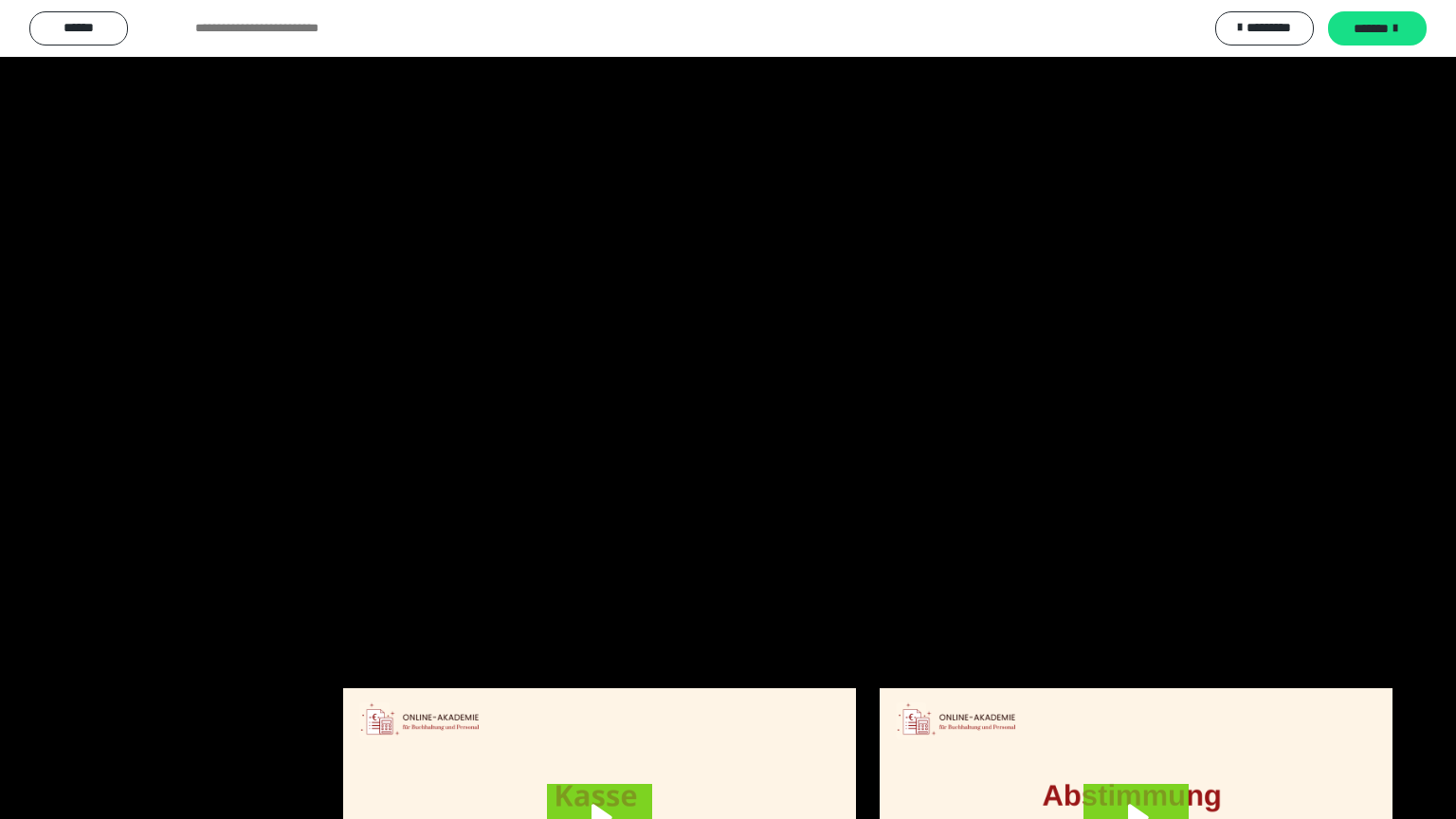 click at bounding box center [728, 410] 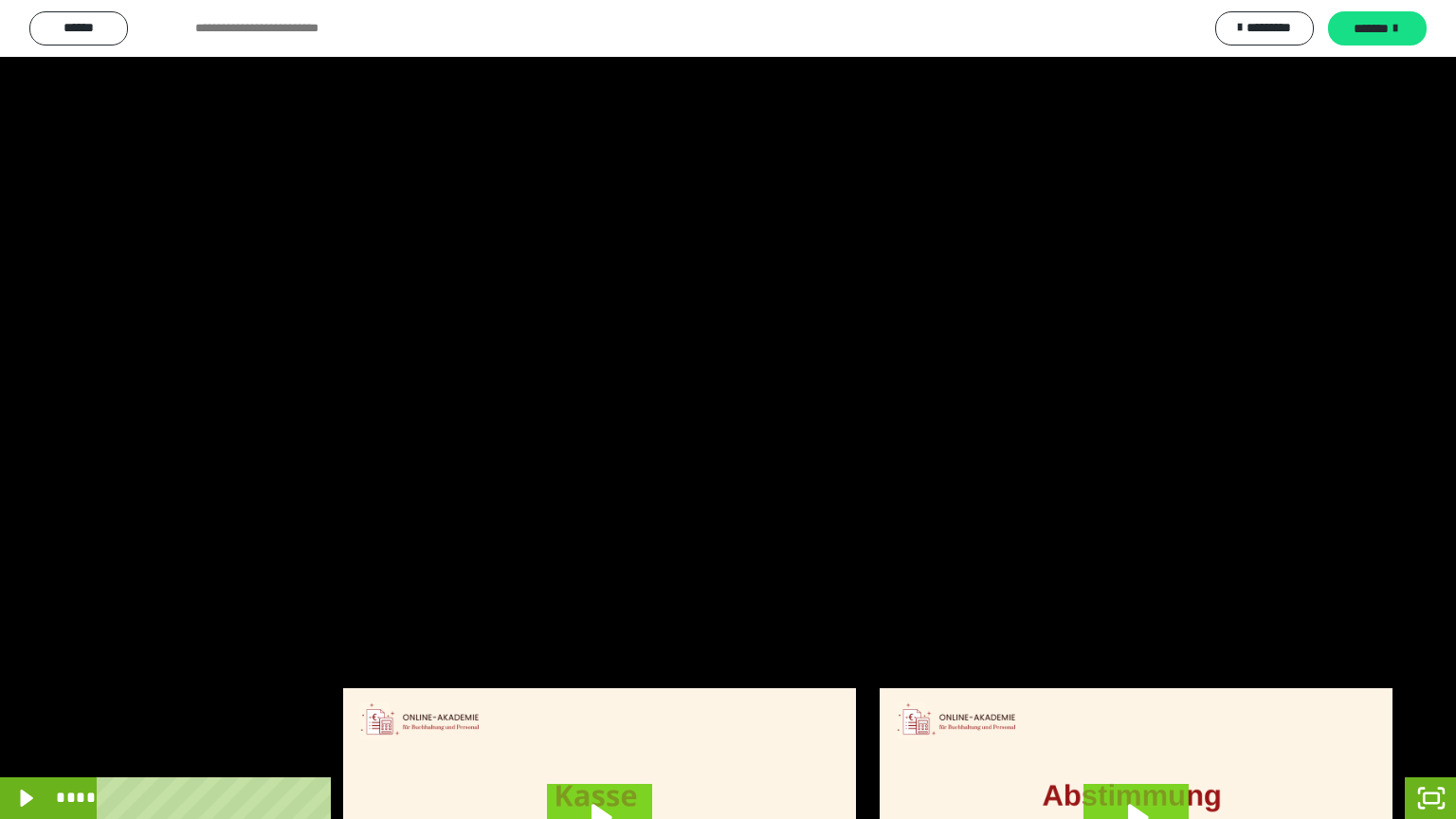 click at bounding box center [728, 410] 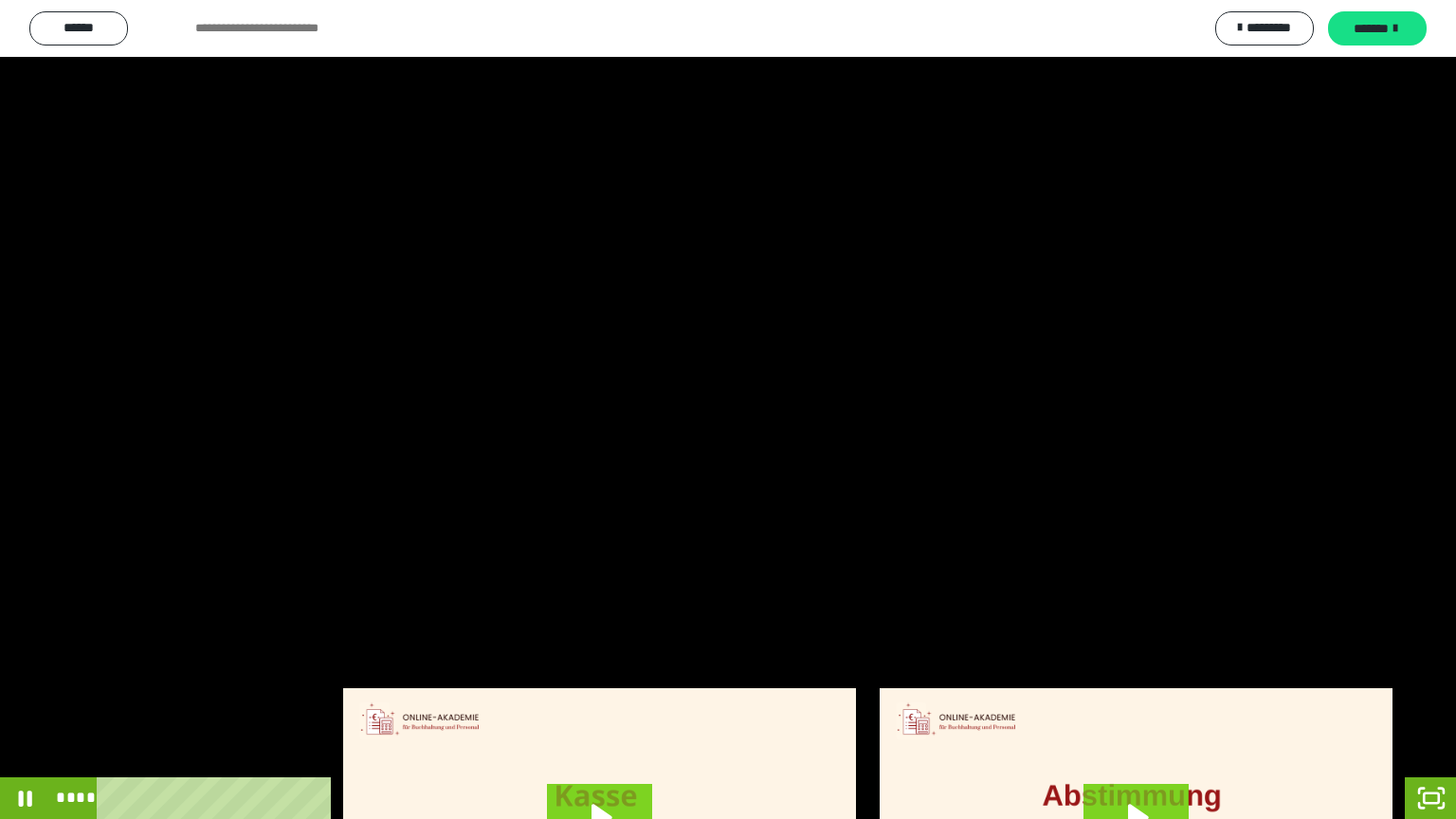 click at bounding box center [728, 410] 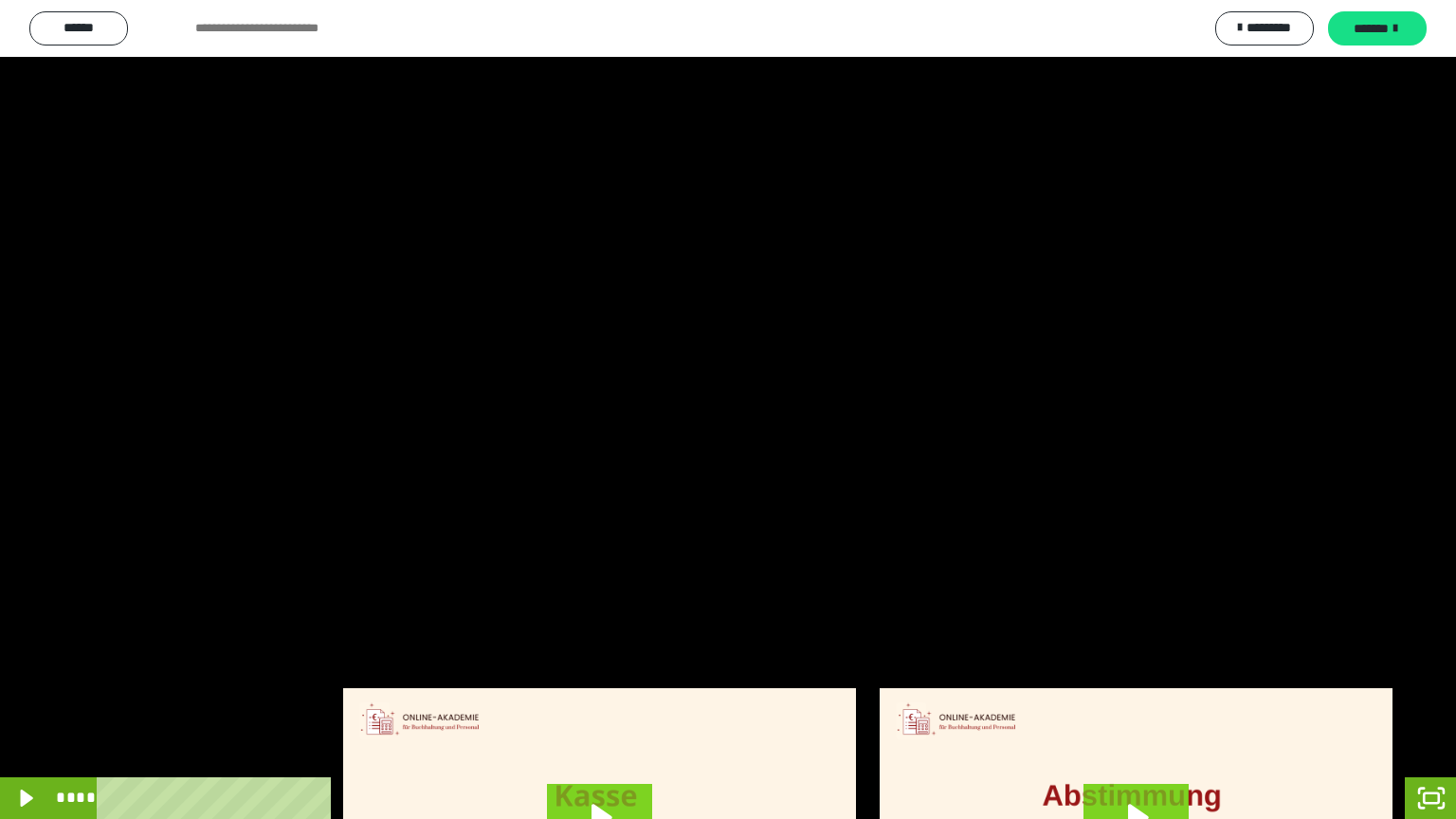 click at bounding box center [728, 410] 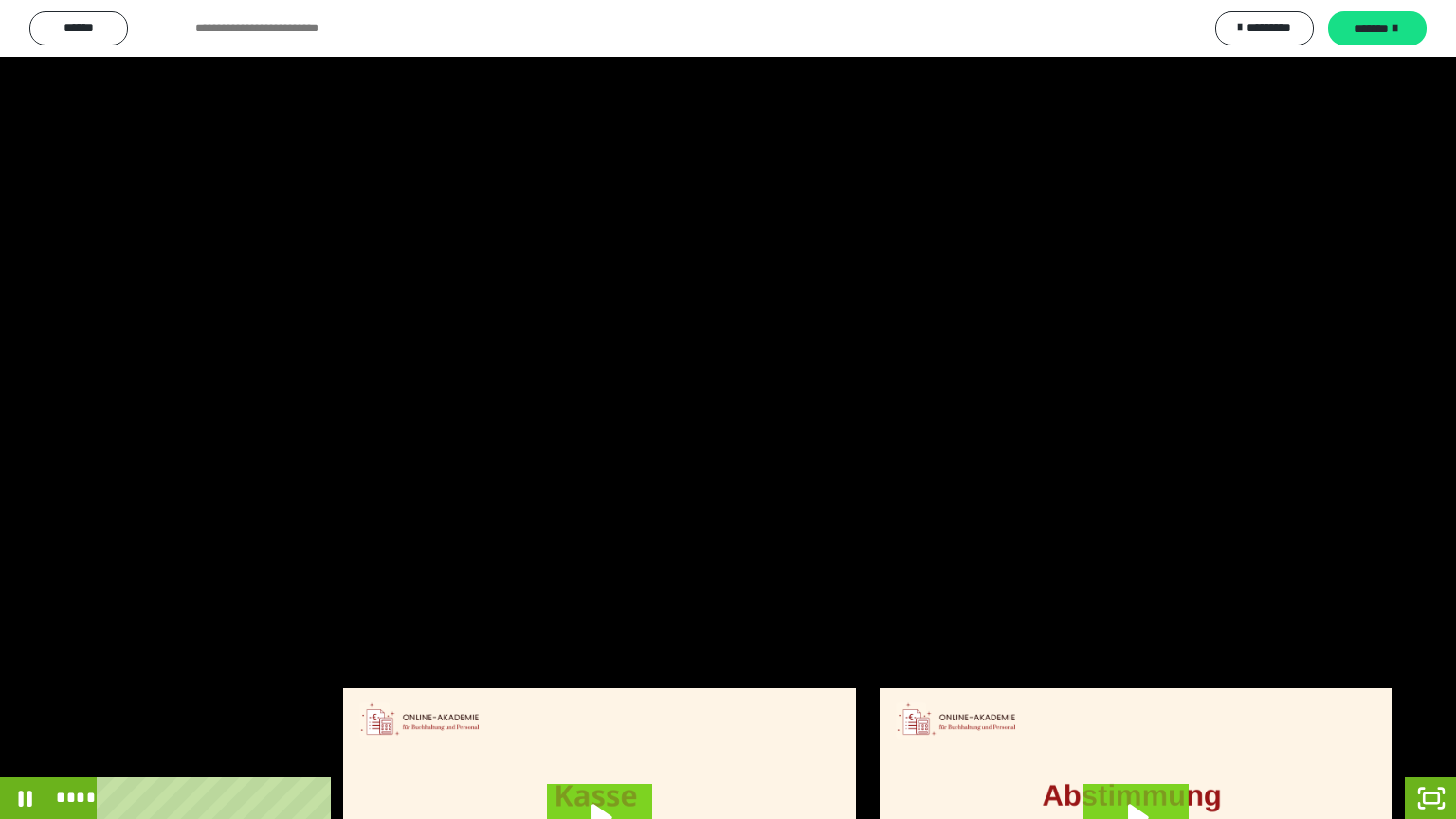 click at bounding box center [728, 410] 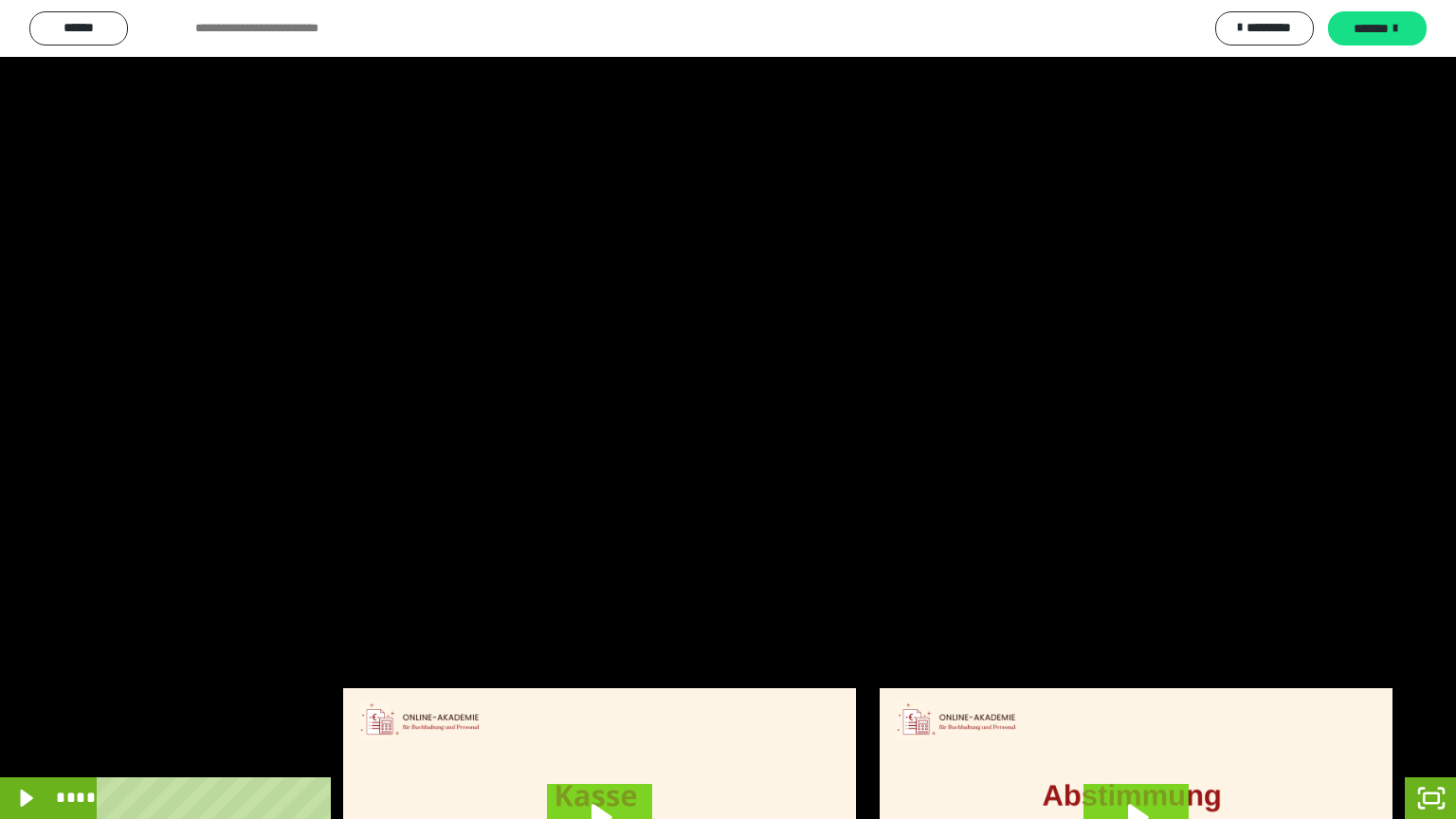 click at bounding box center [728, 410] 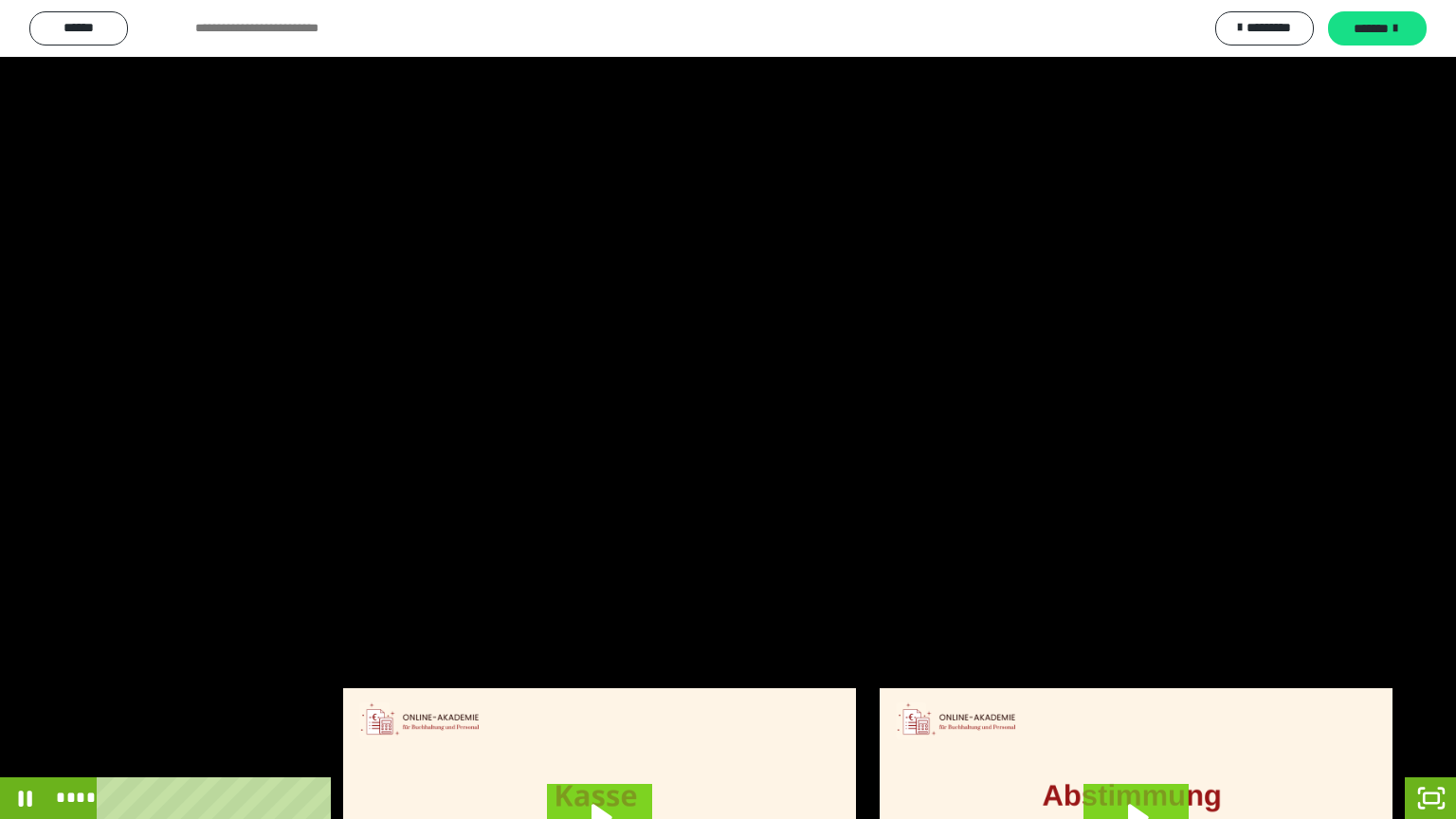 click at bounding box center [728, 410] 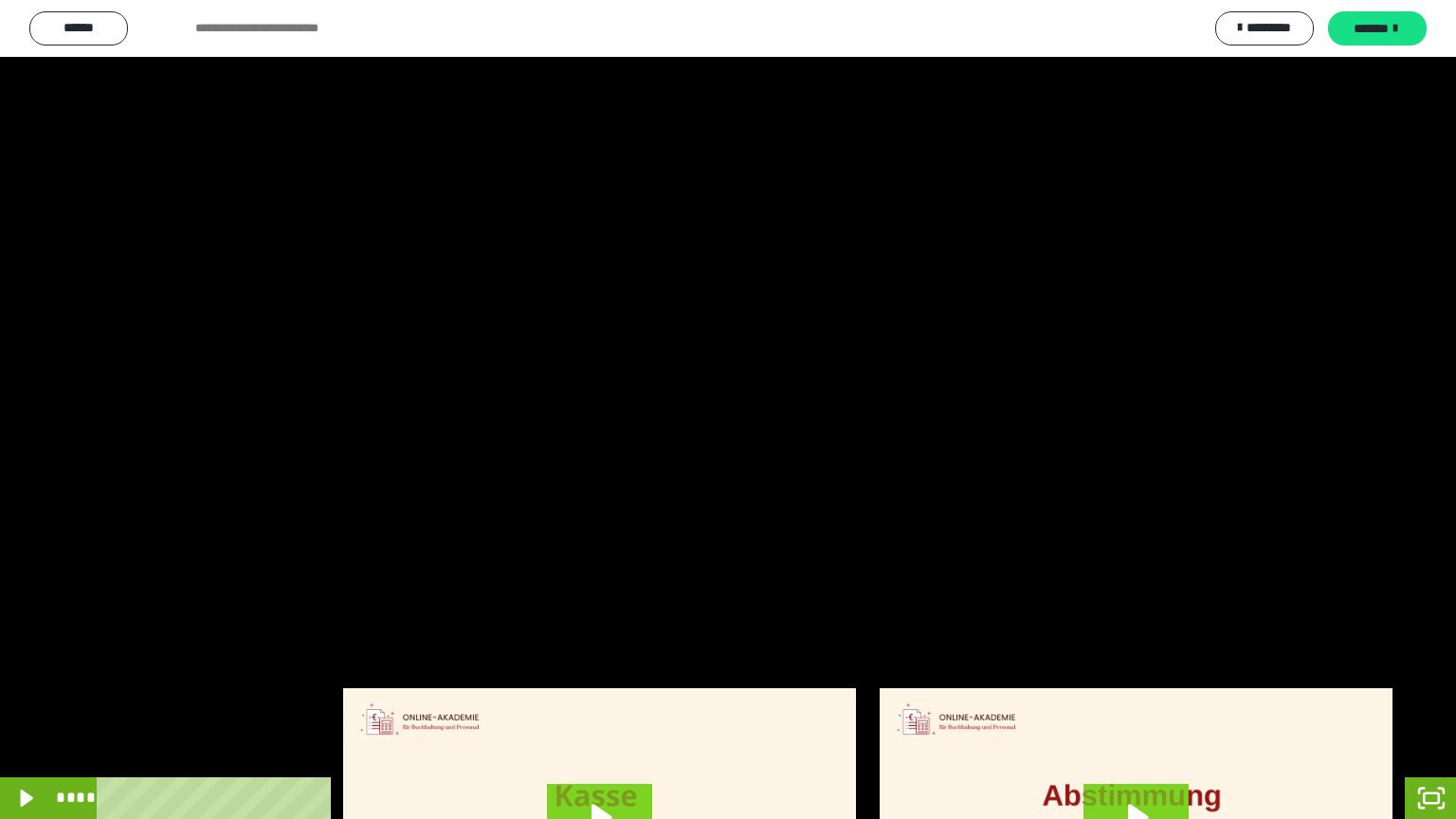 click at bounding box center (728, 410) 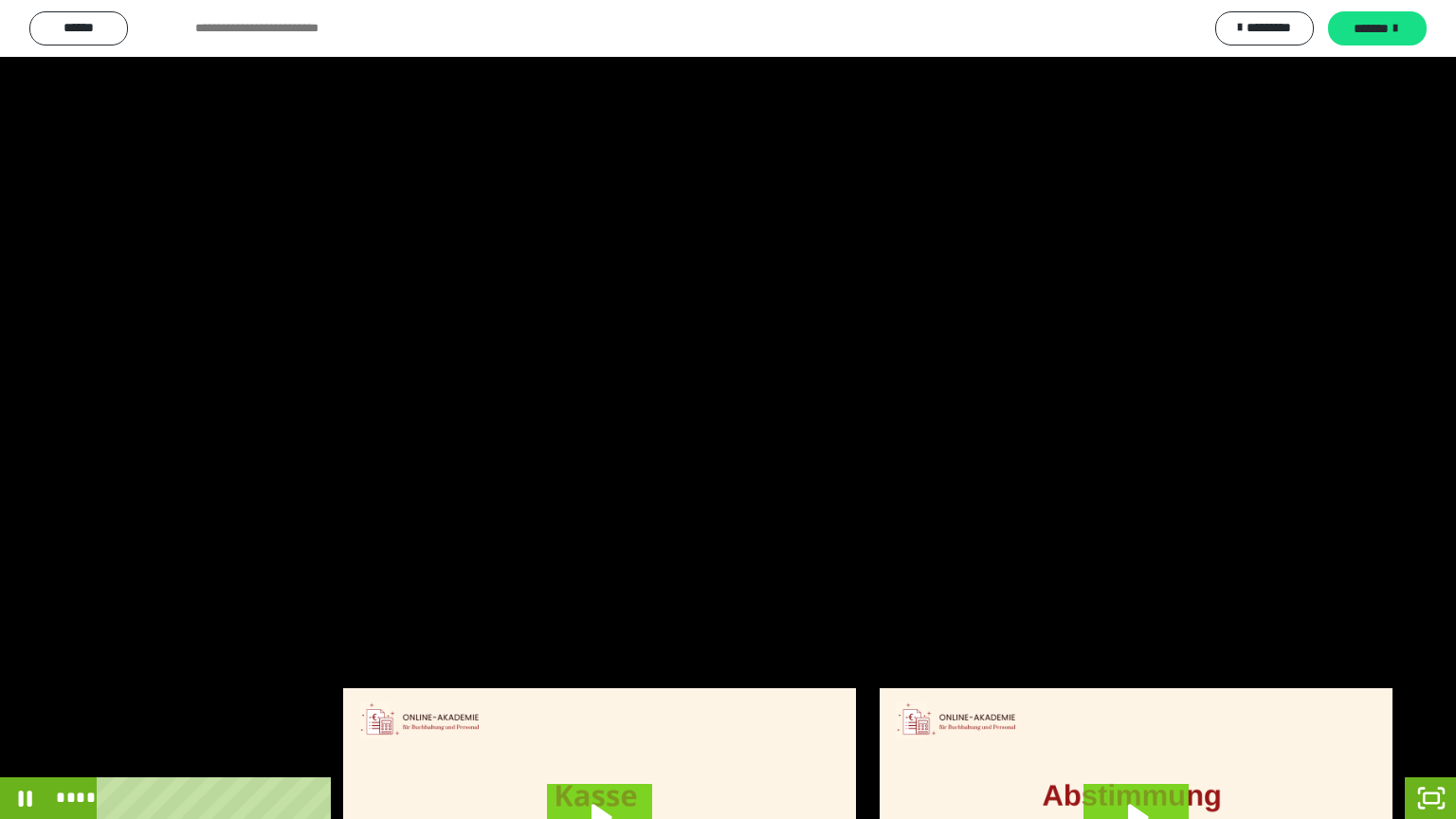 click at bounding box center [728, 410] 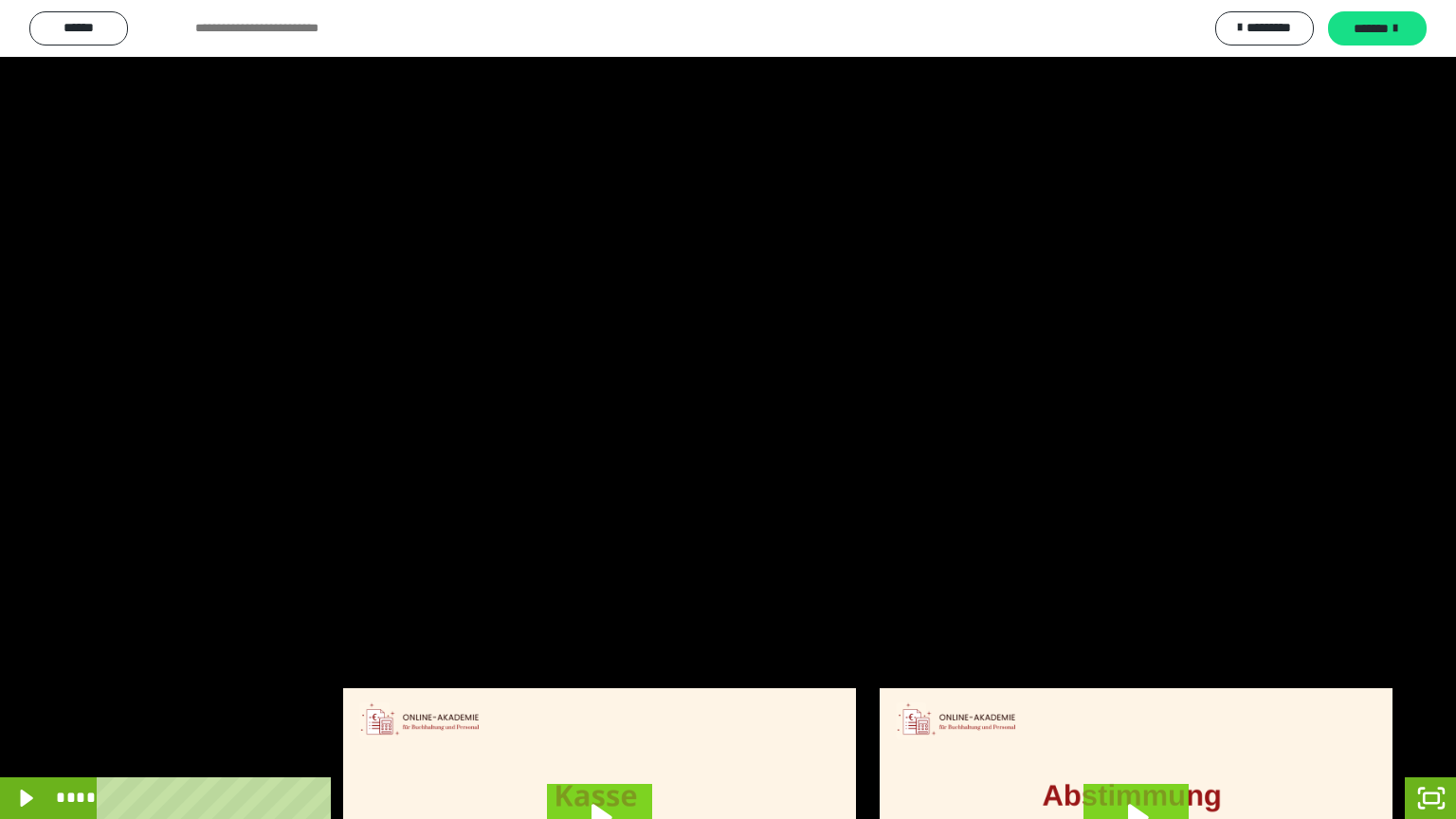 click at bounding box center [728, 410] 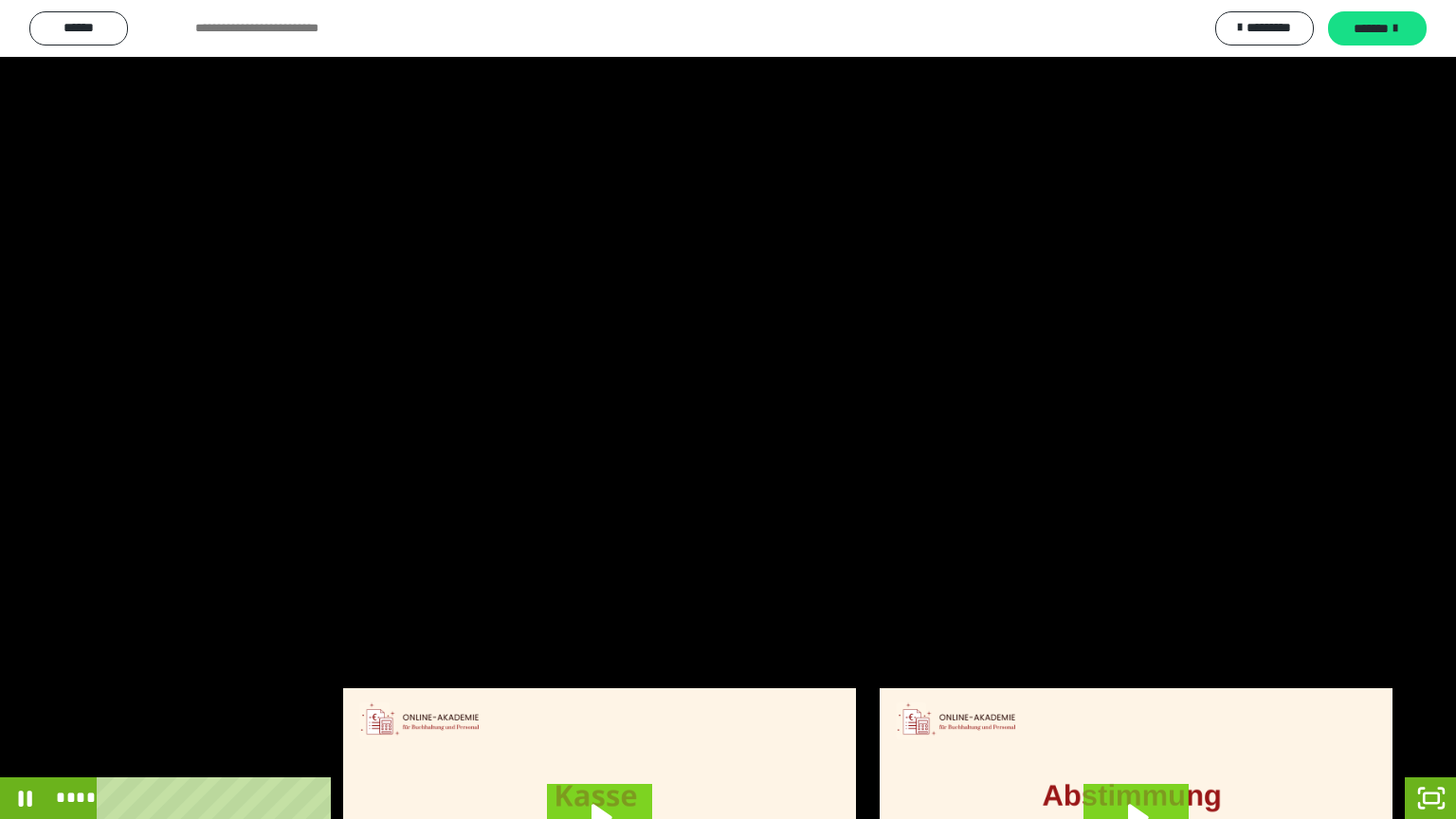 click at bounding box center [728, 410] 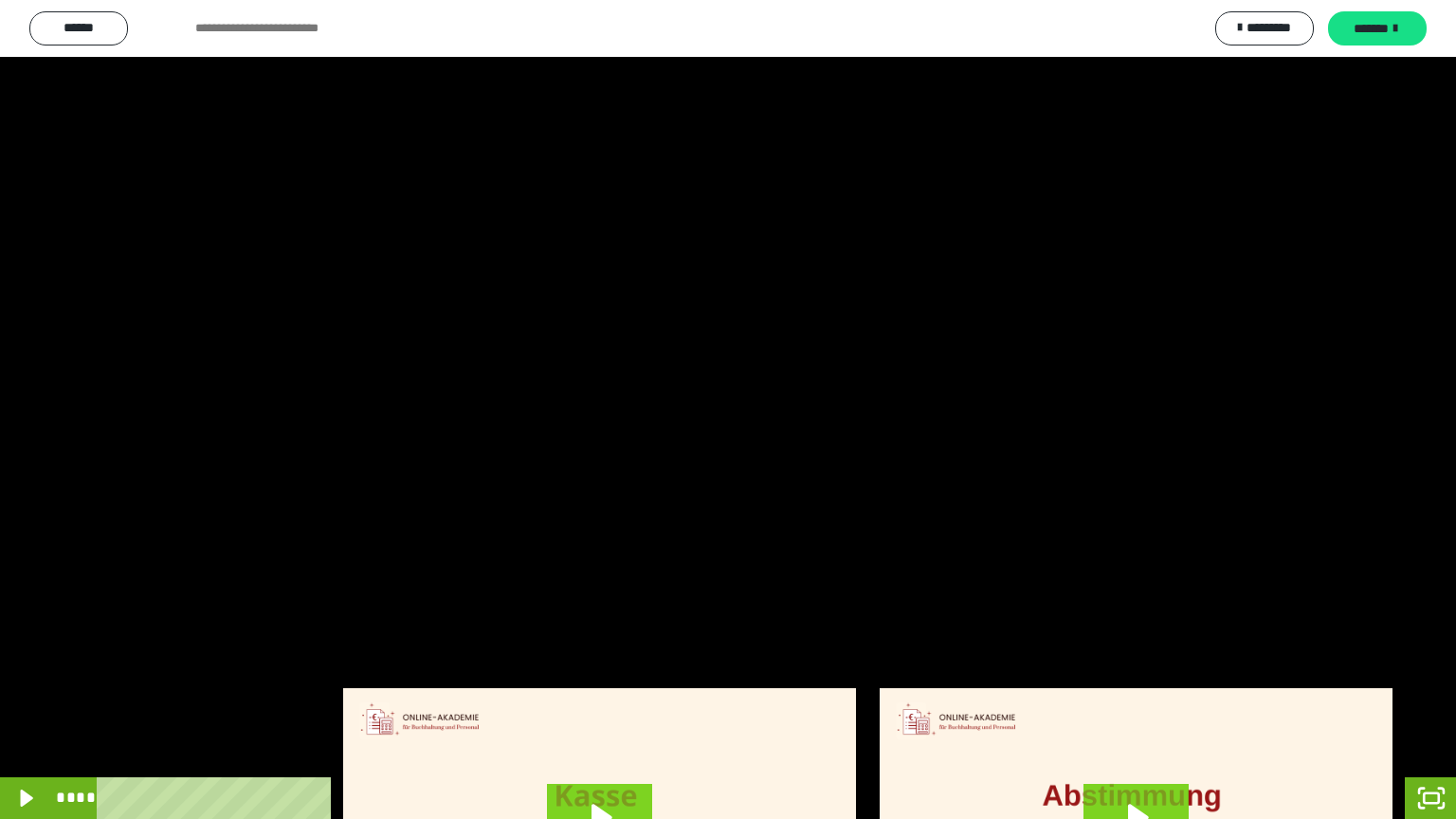 click at bounding box center [728, 410] 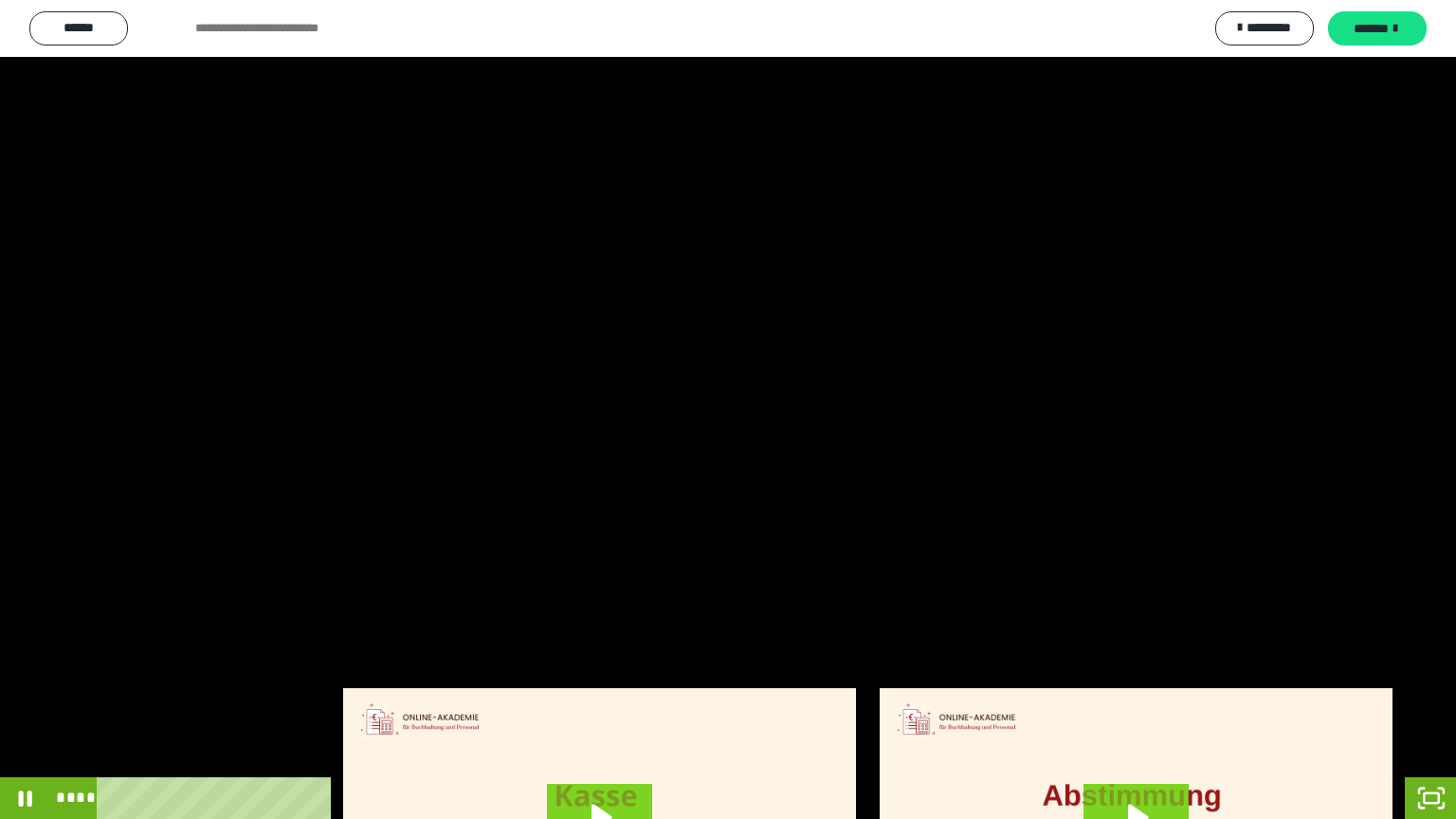 click at bounding box center [728, 410] 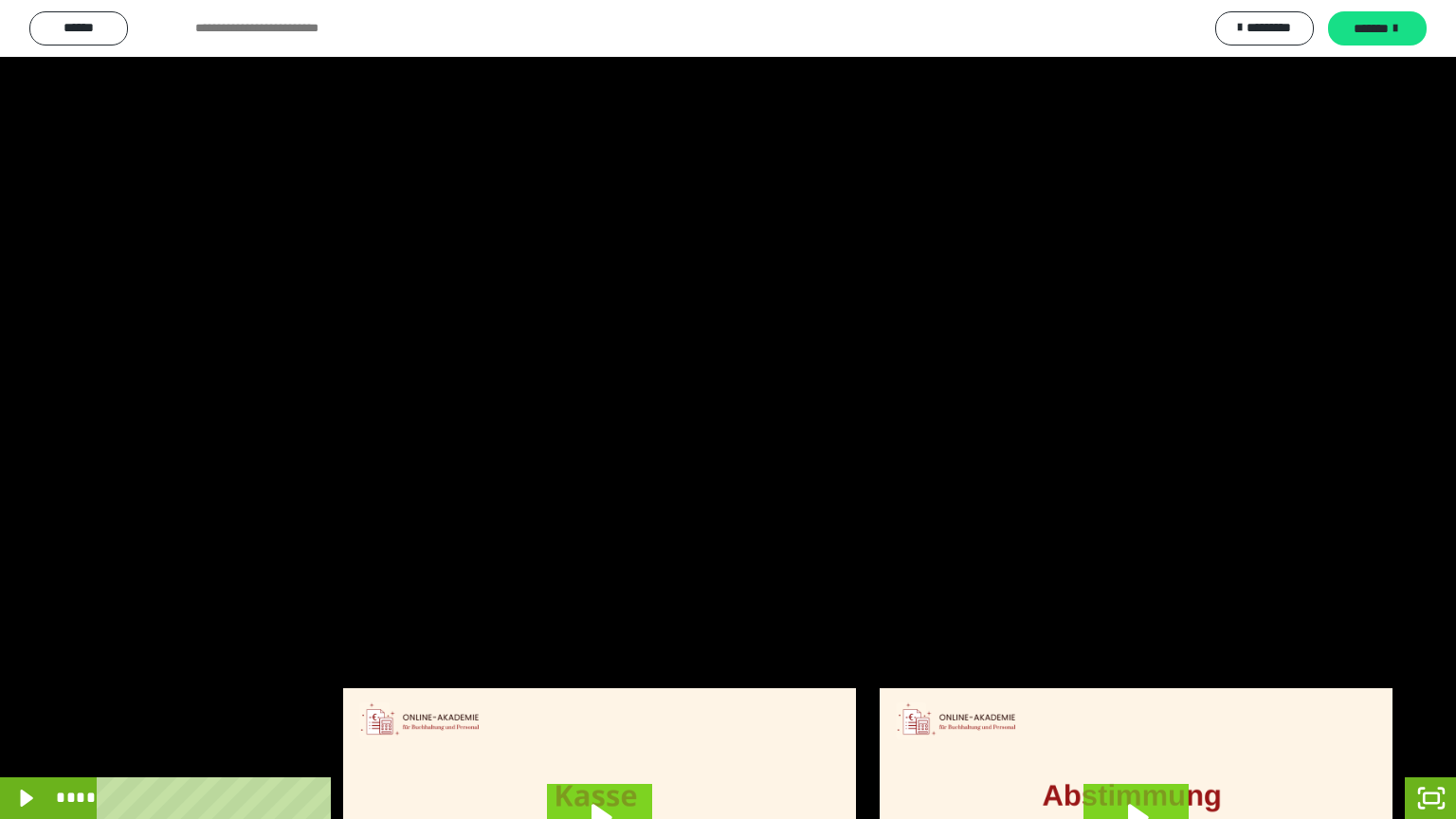click at bounding box center [728, 410] 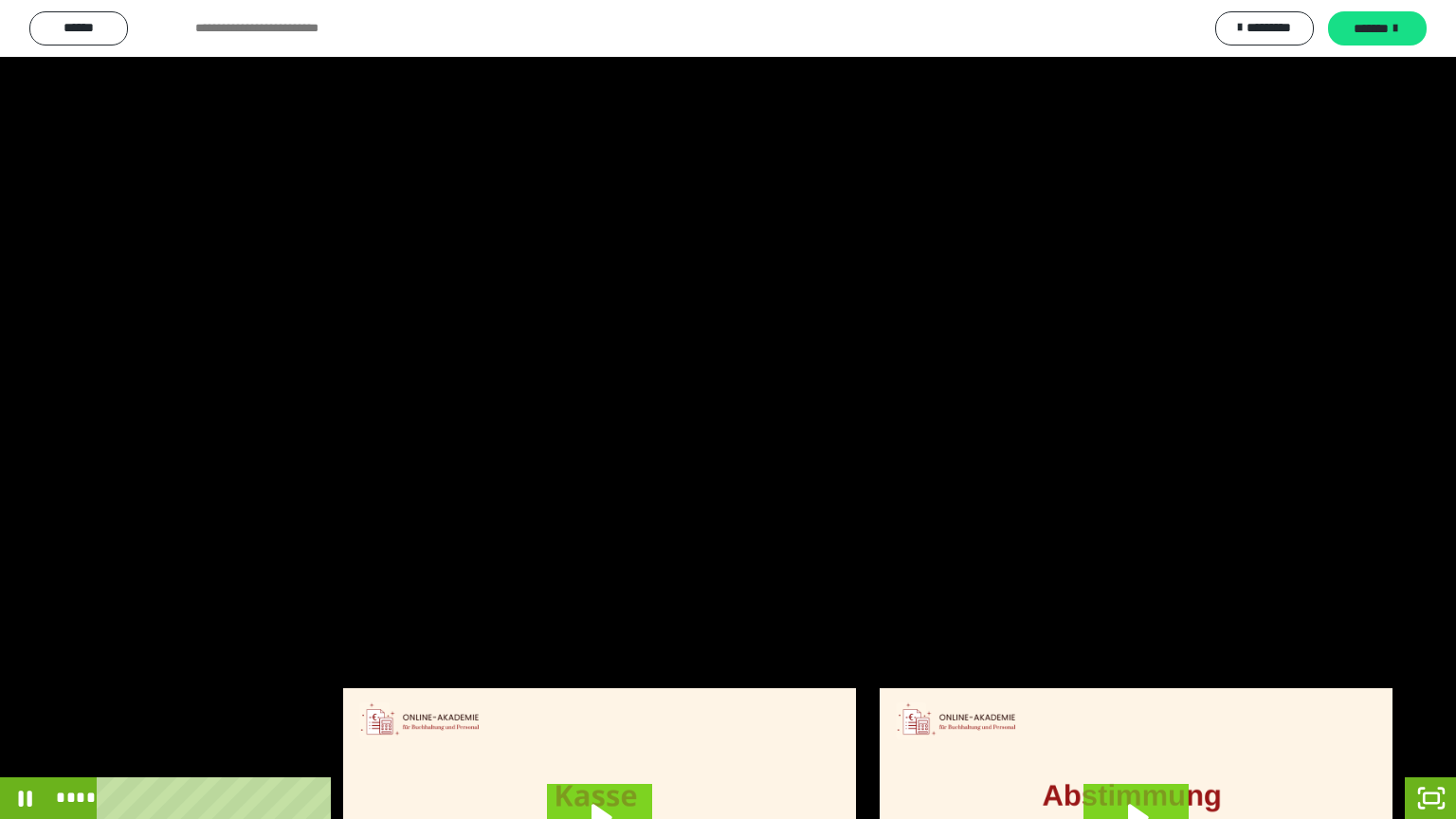 click at bounding box center [728, 410] 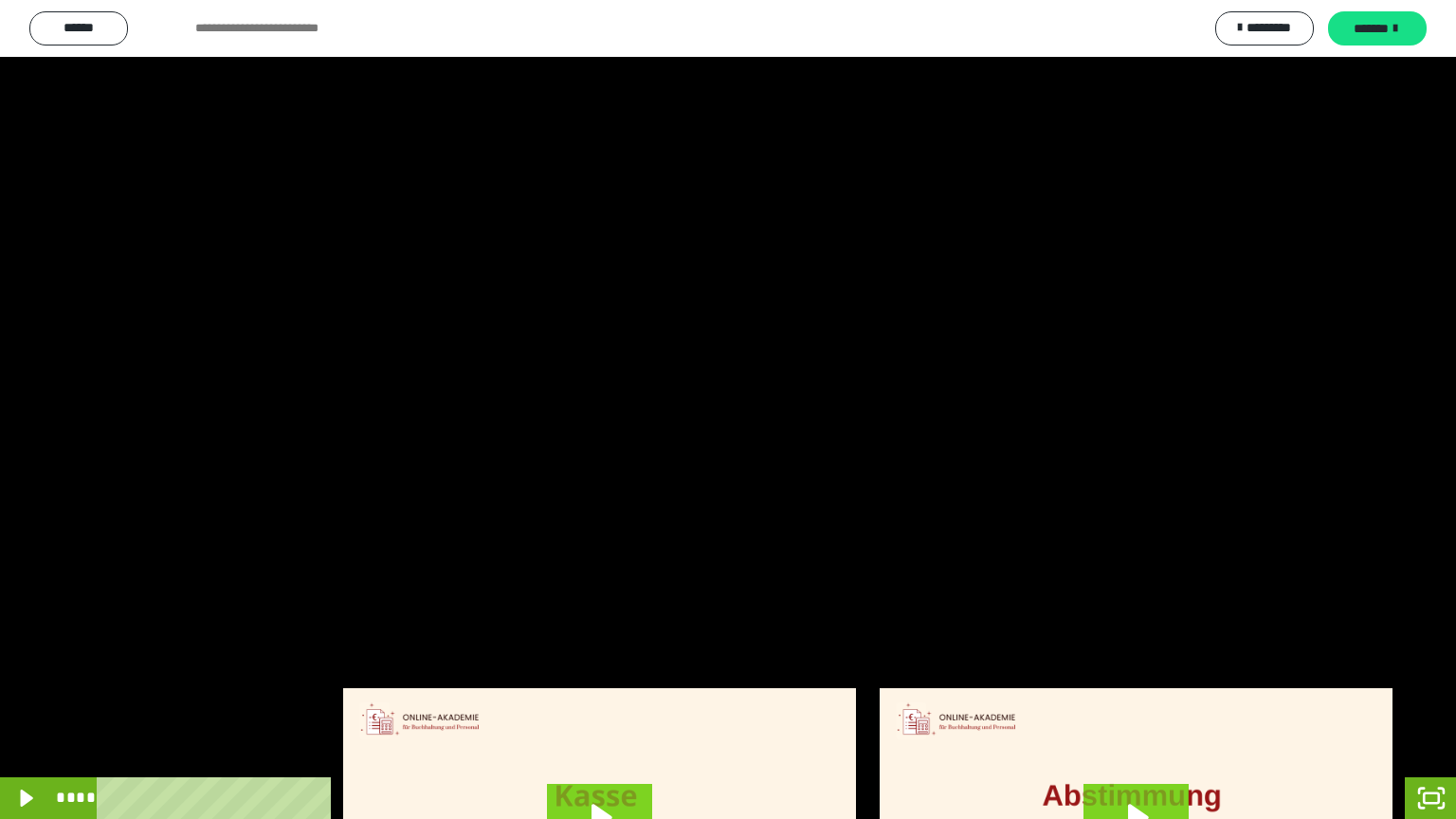 click at bounding box center [728, 410] 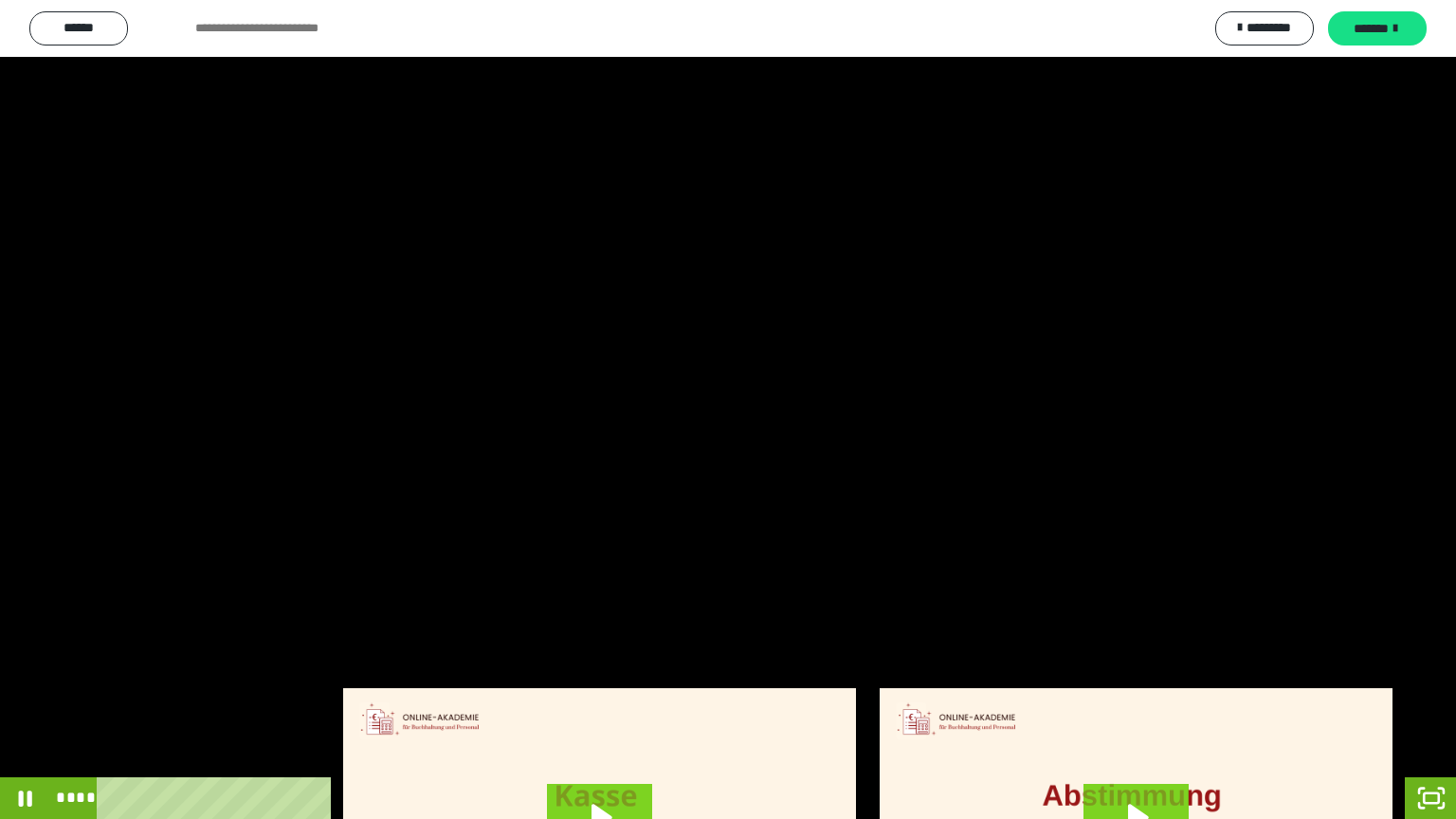 click at bounding box center (728, 410) 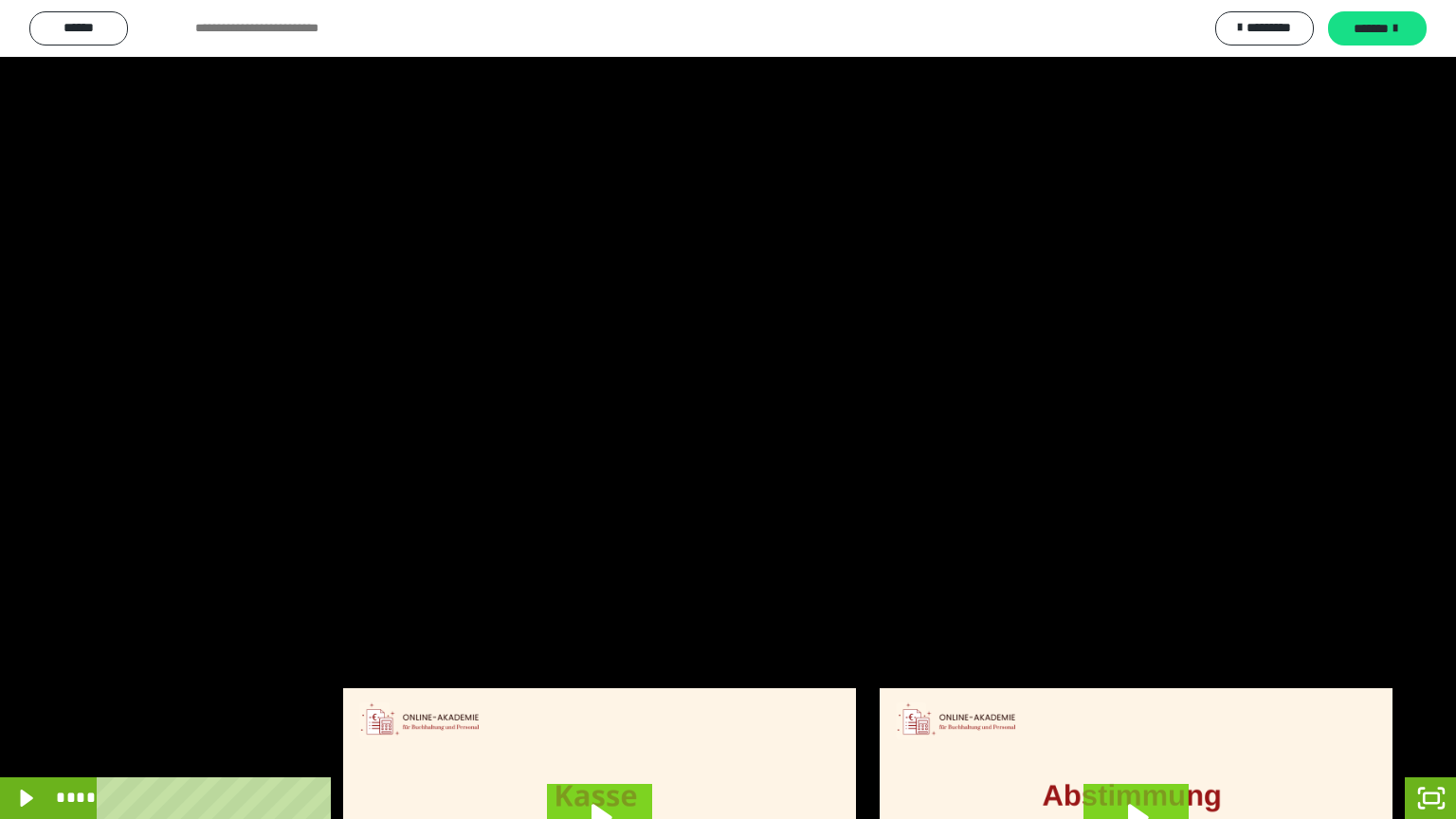 click at bounding box center [728, 410] 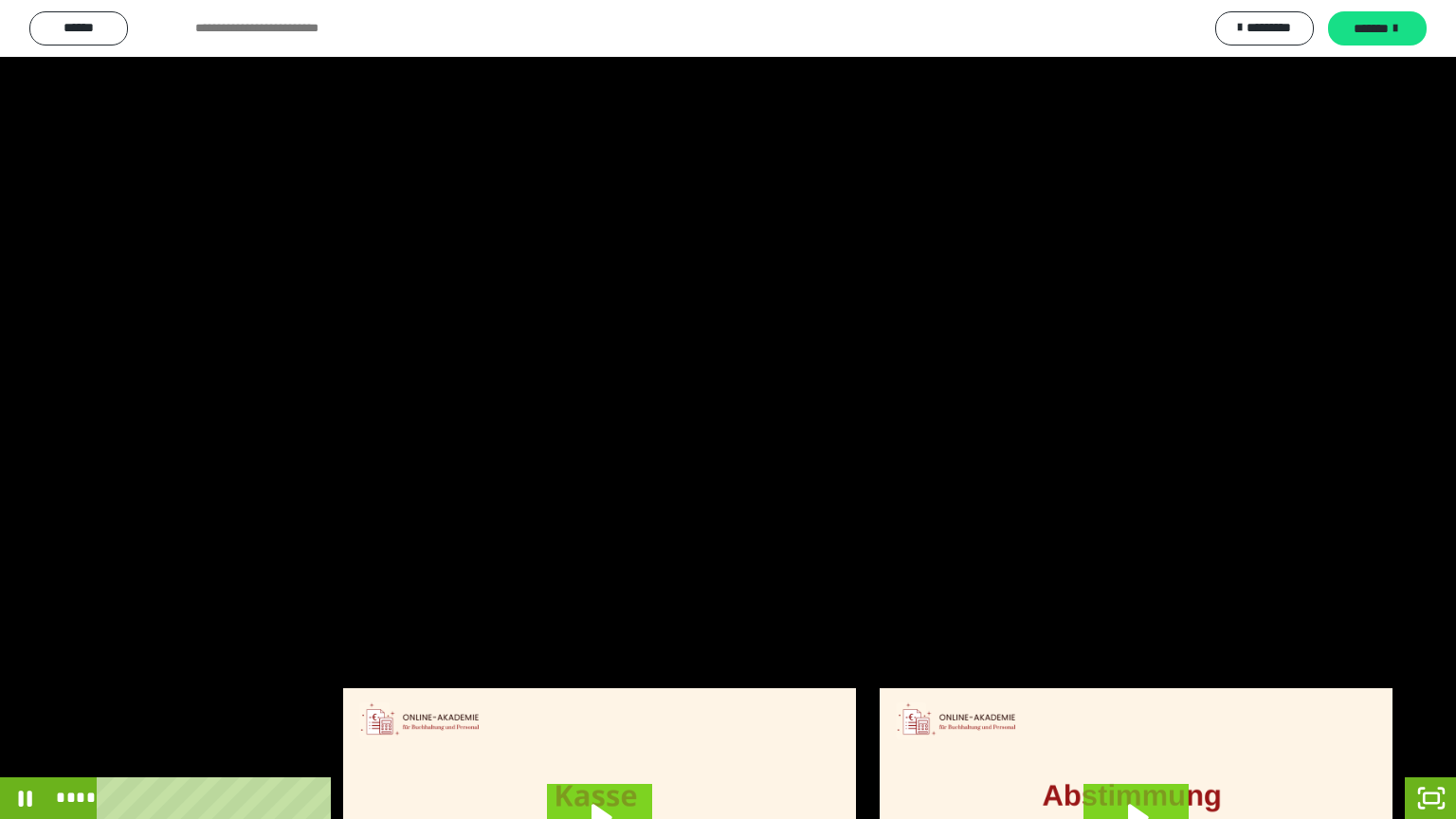 click at bounding box center [728, 410] 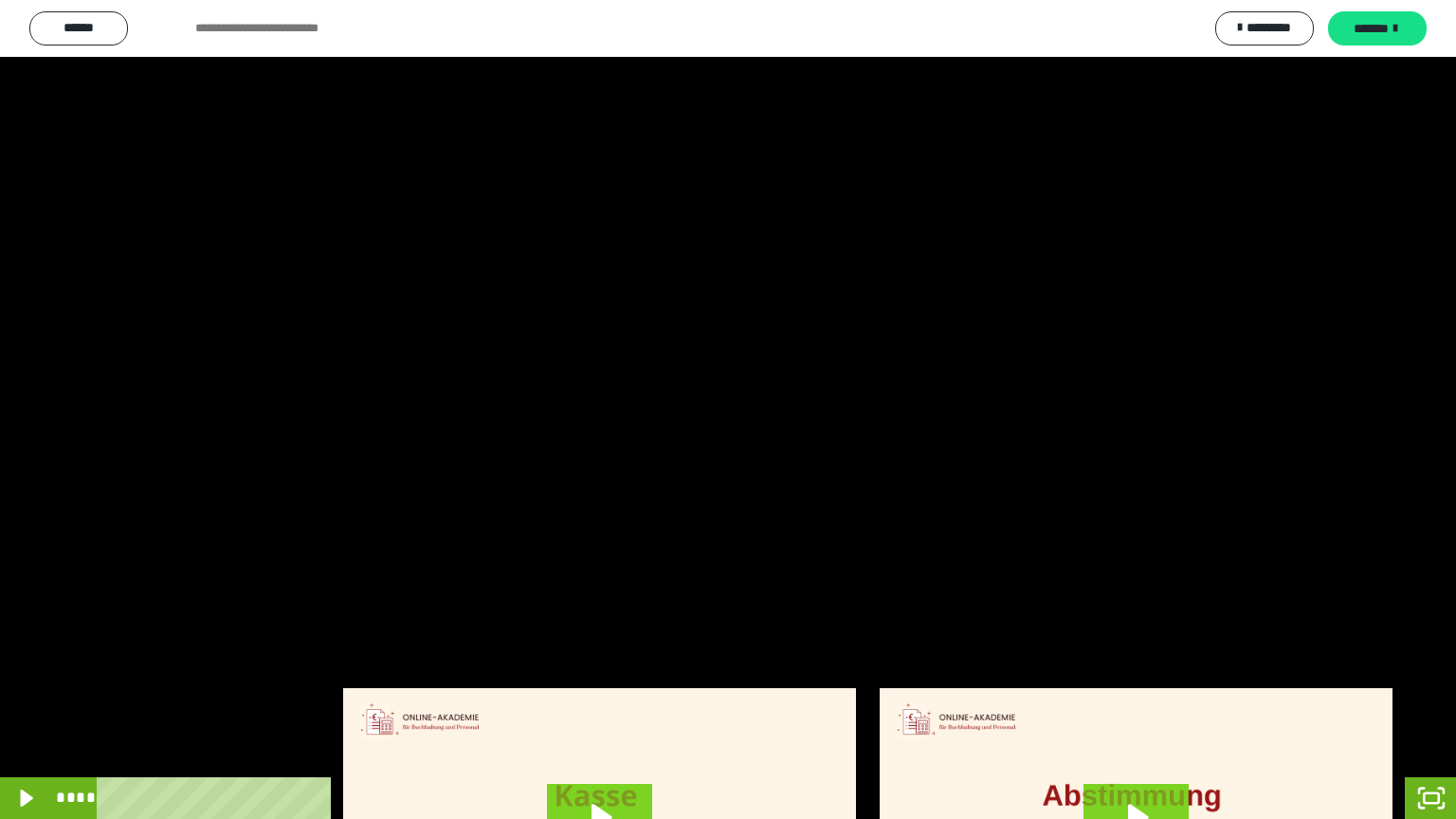 click at bounding box center [728, 410] 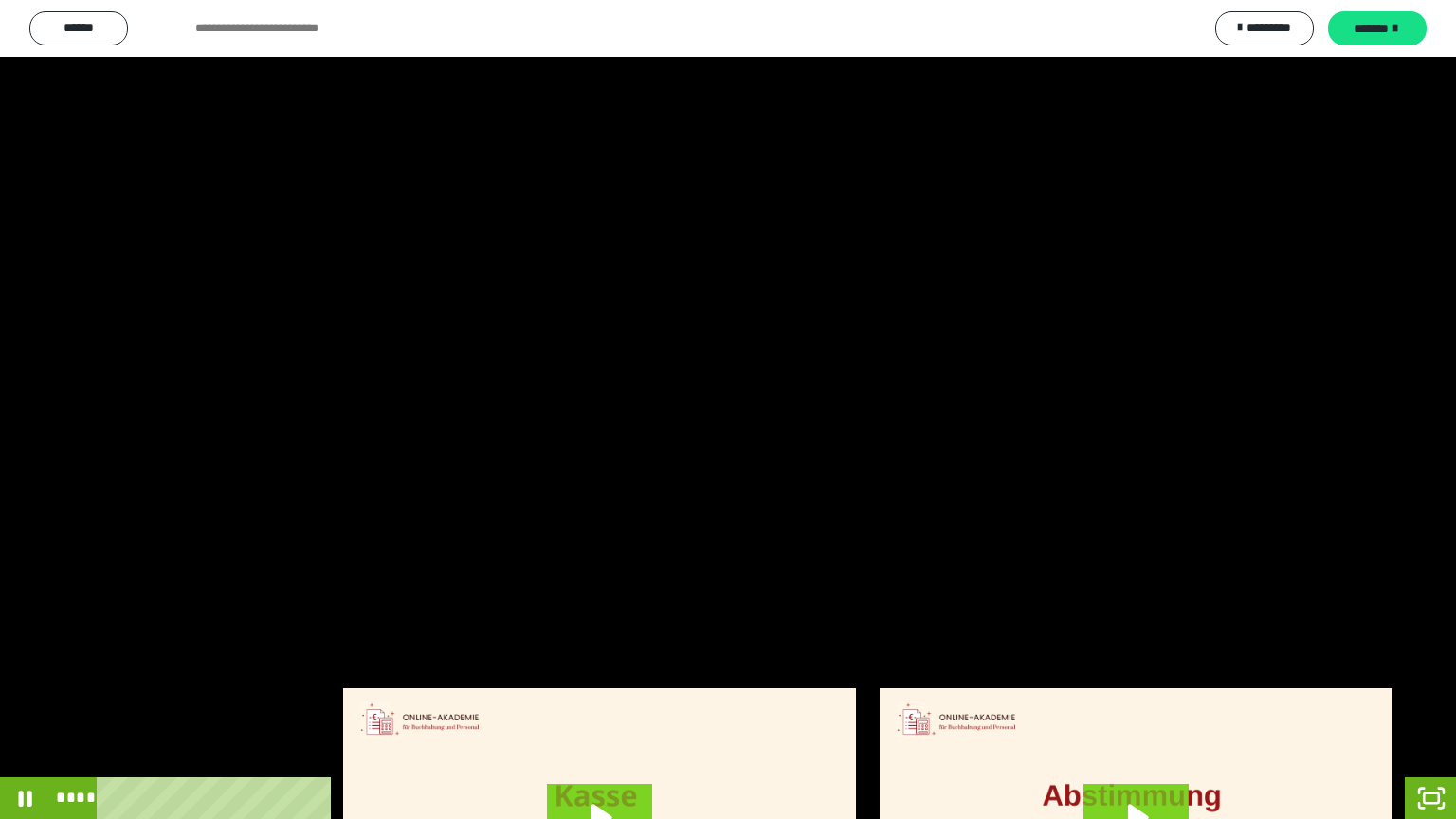 click at bounding box center [728, 410] 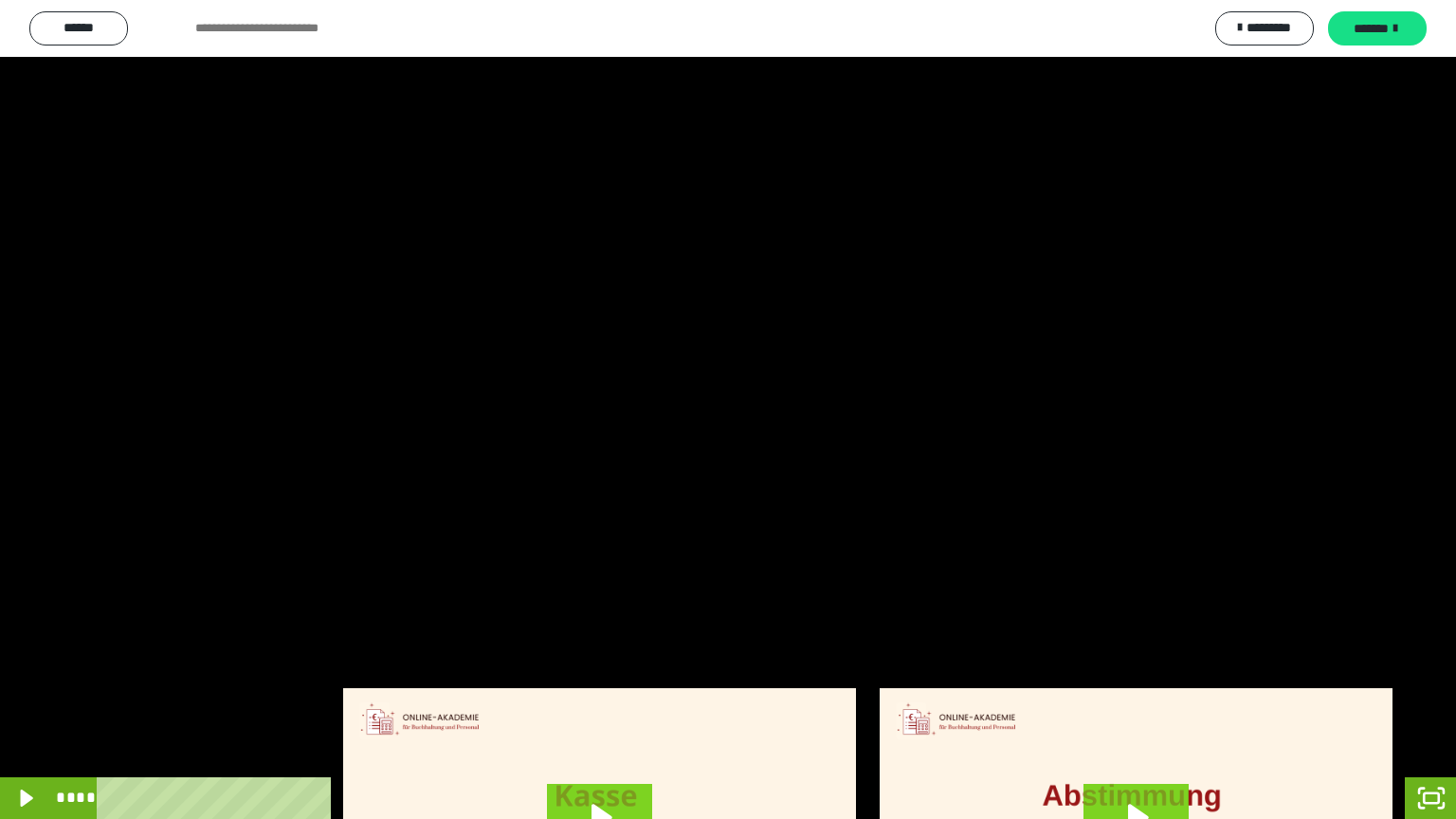click at bounding box center [728, 410] 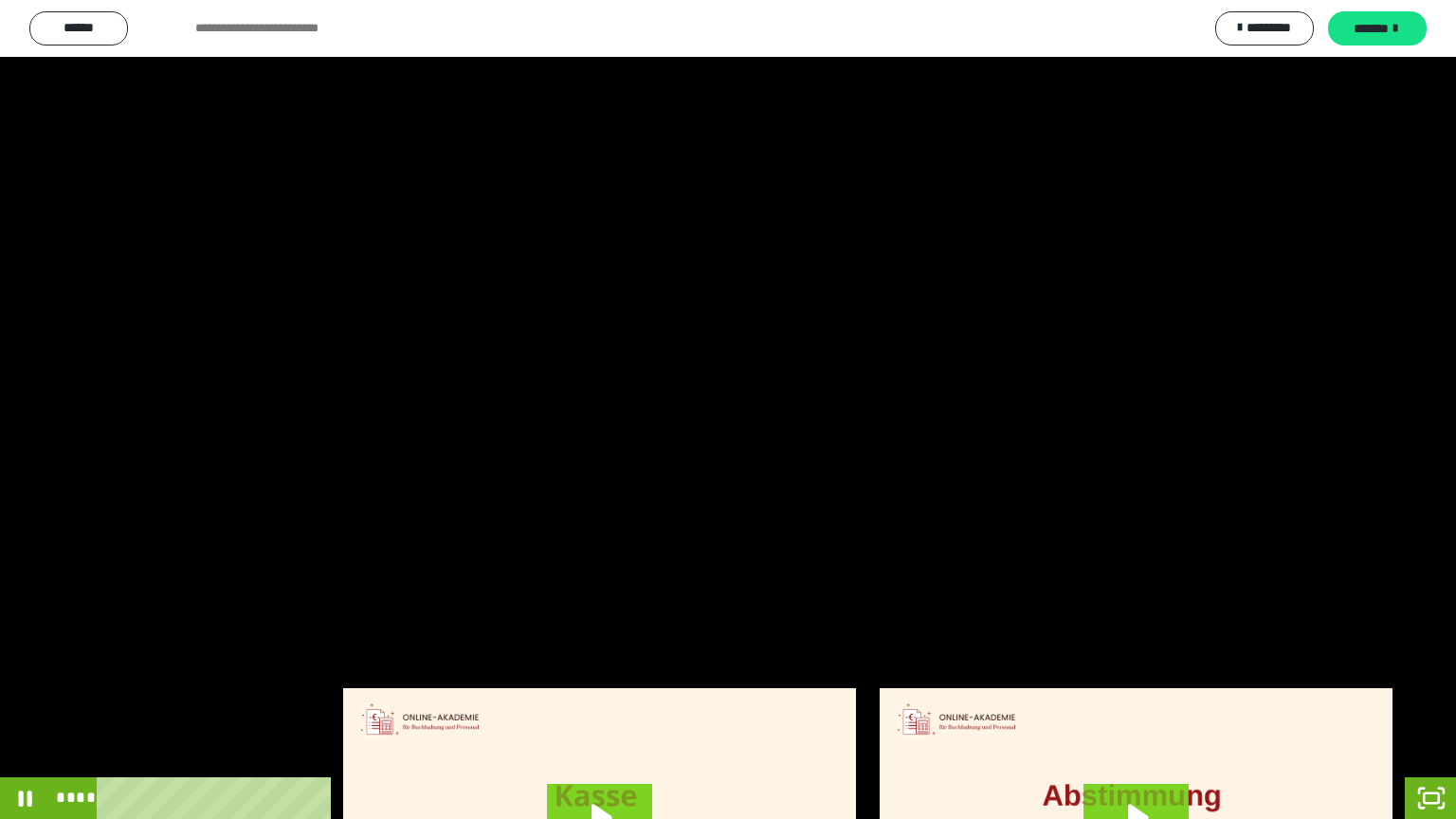 click at bounding box center (728, 410) 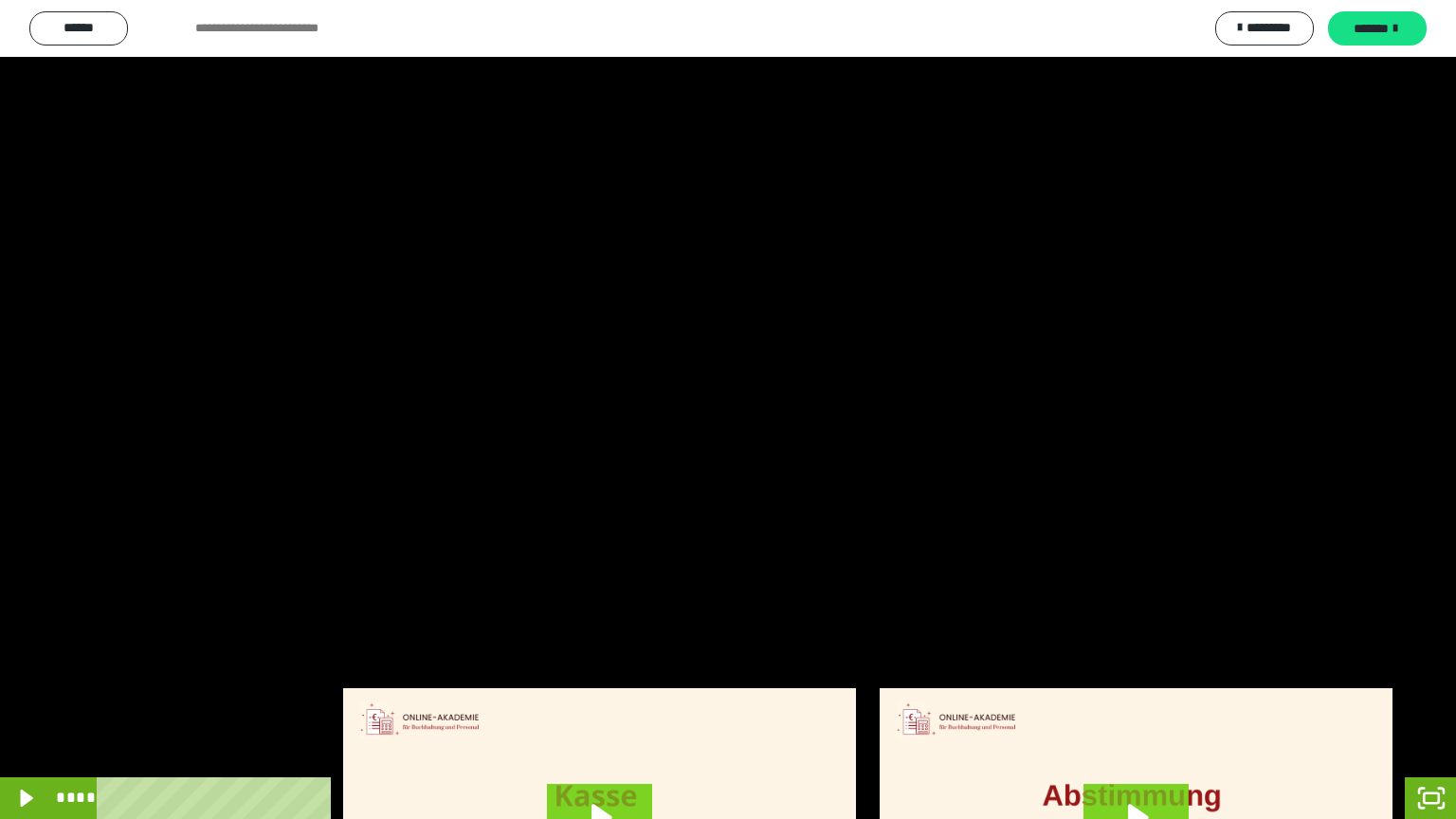 click at bounding box center [728, 410] 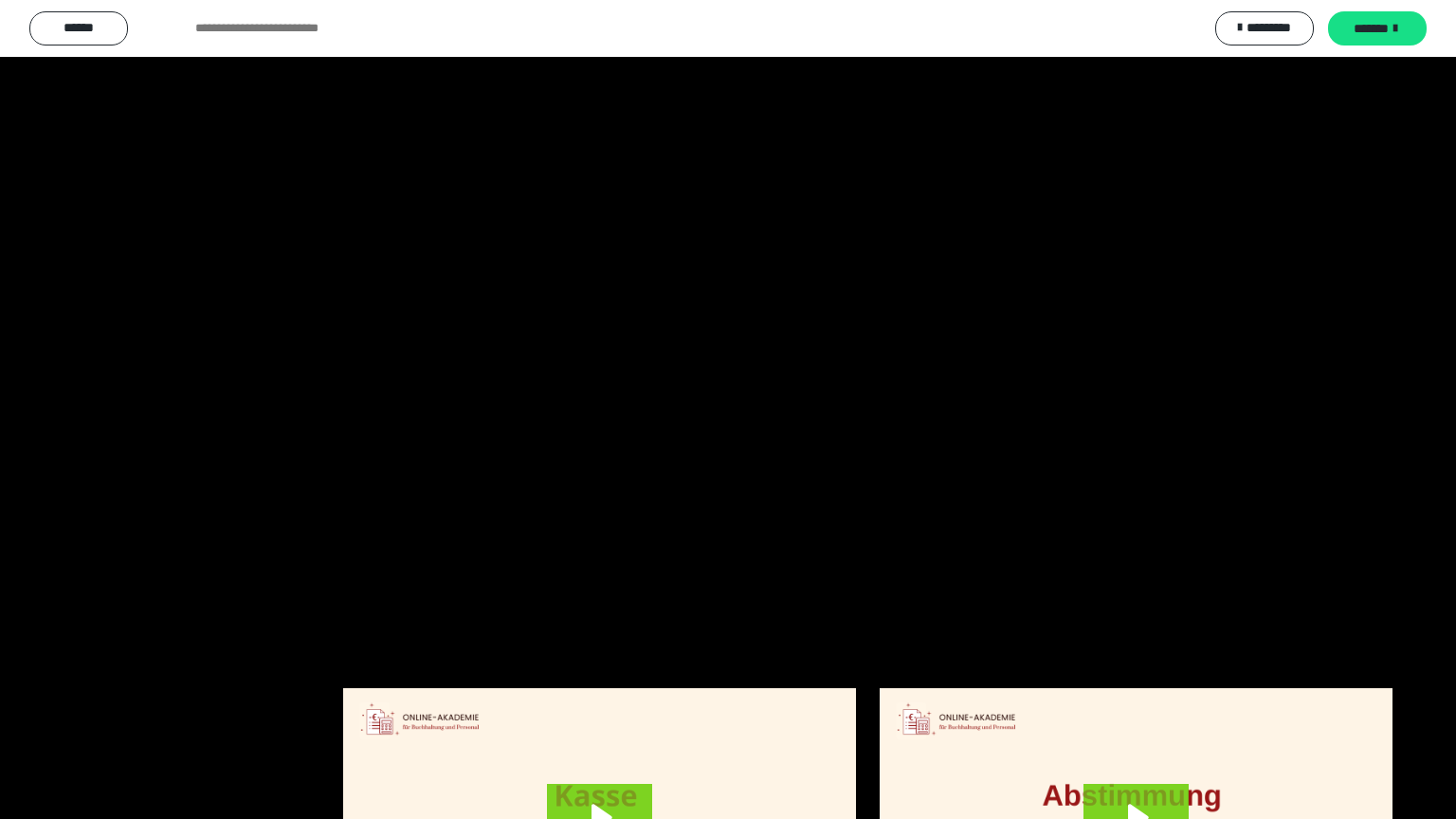click at bounding box center [728, 410] 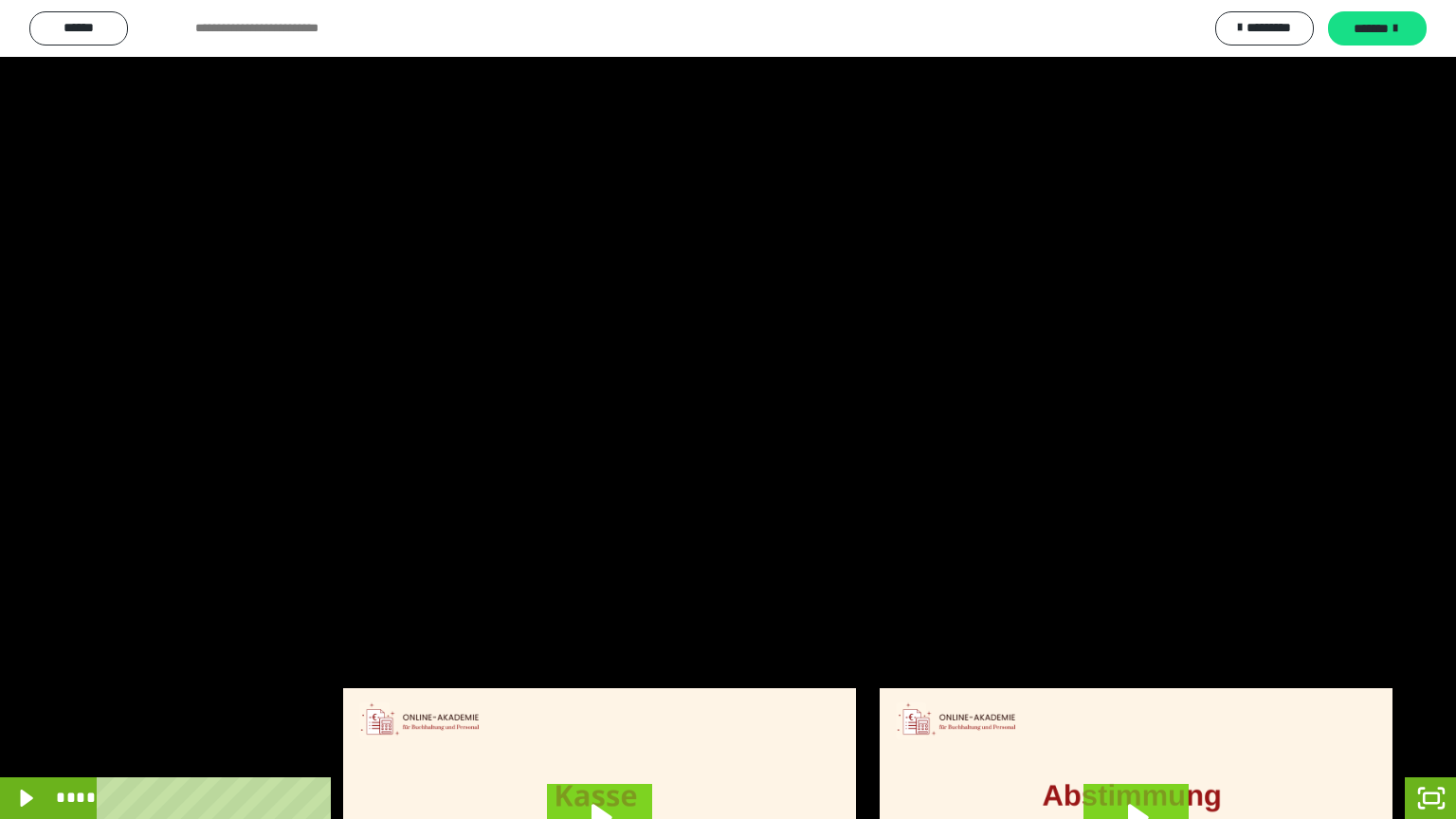 click at bounding box center [728, 410] 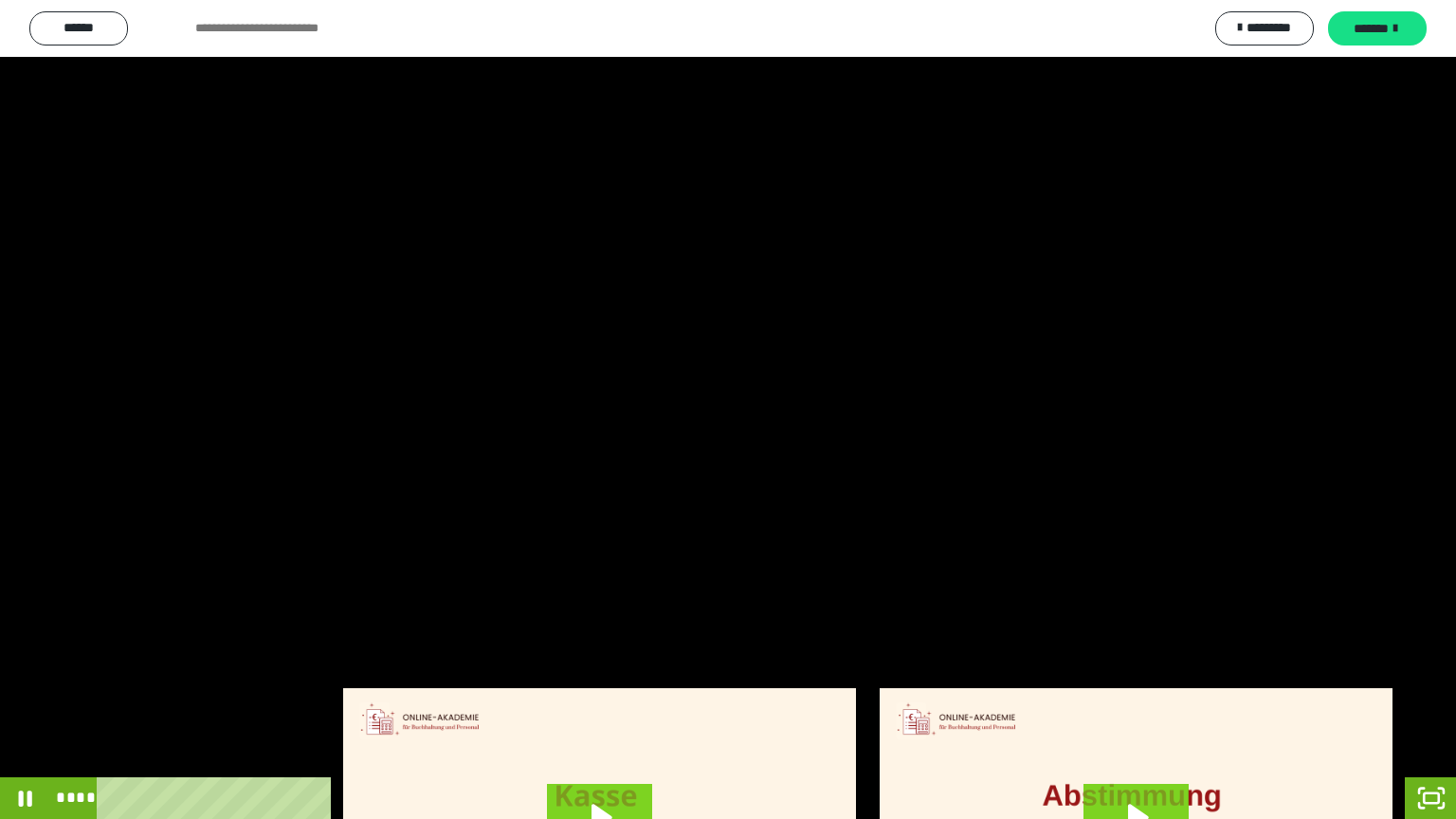 click at bounding box center [728, 410] 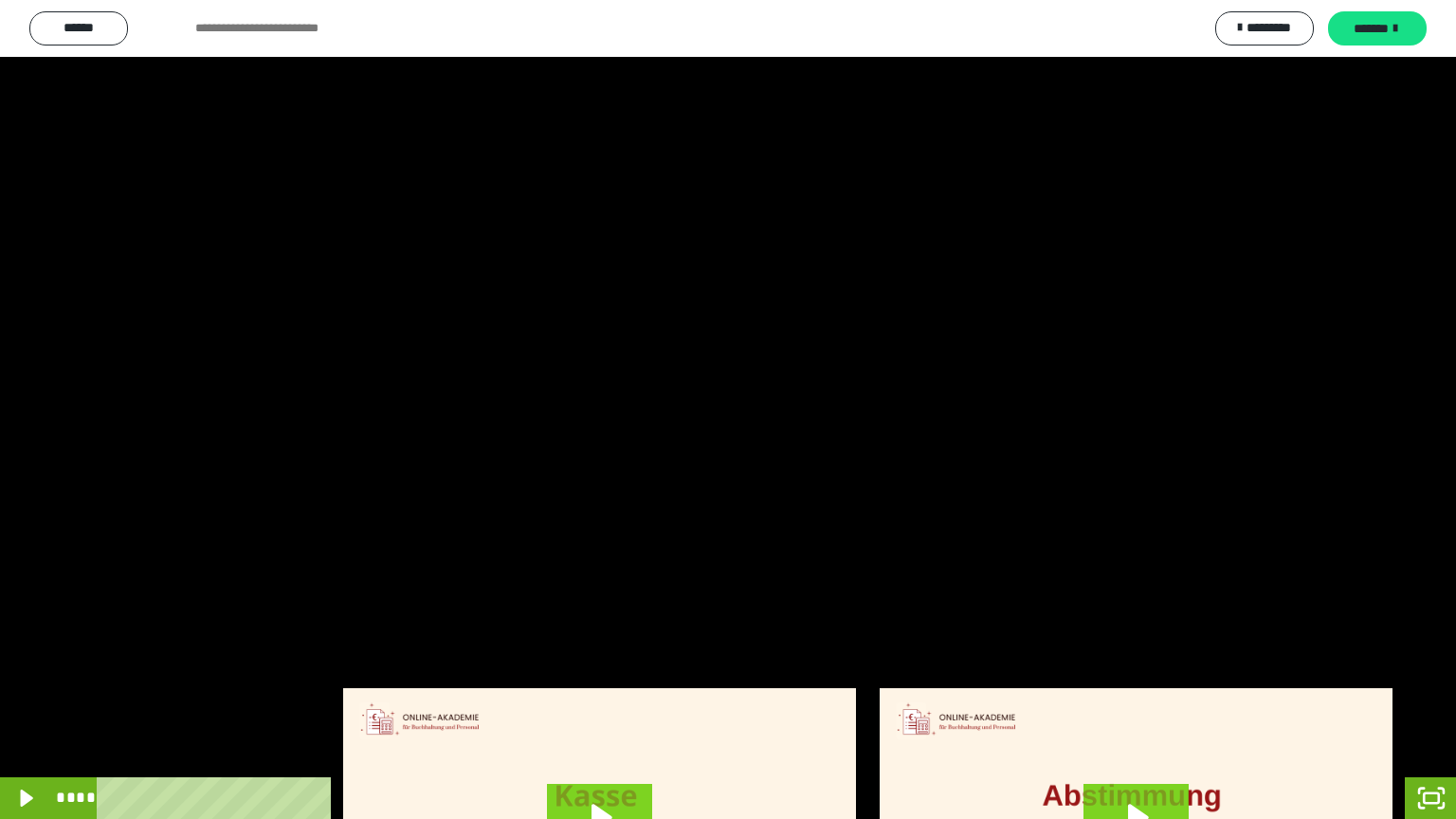 click at bounding box center (728, 410) 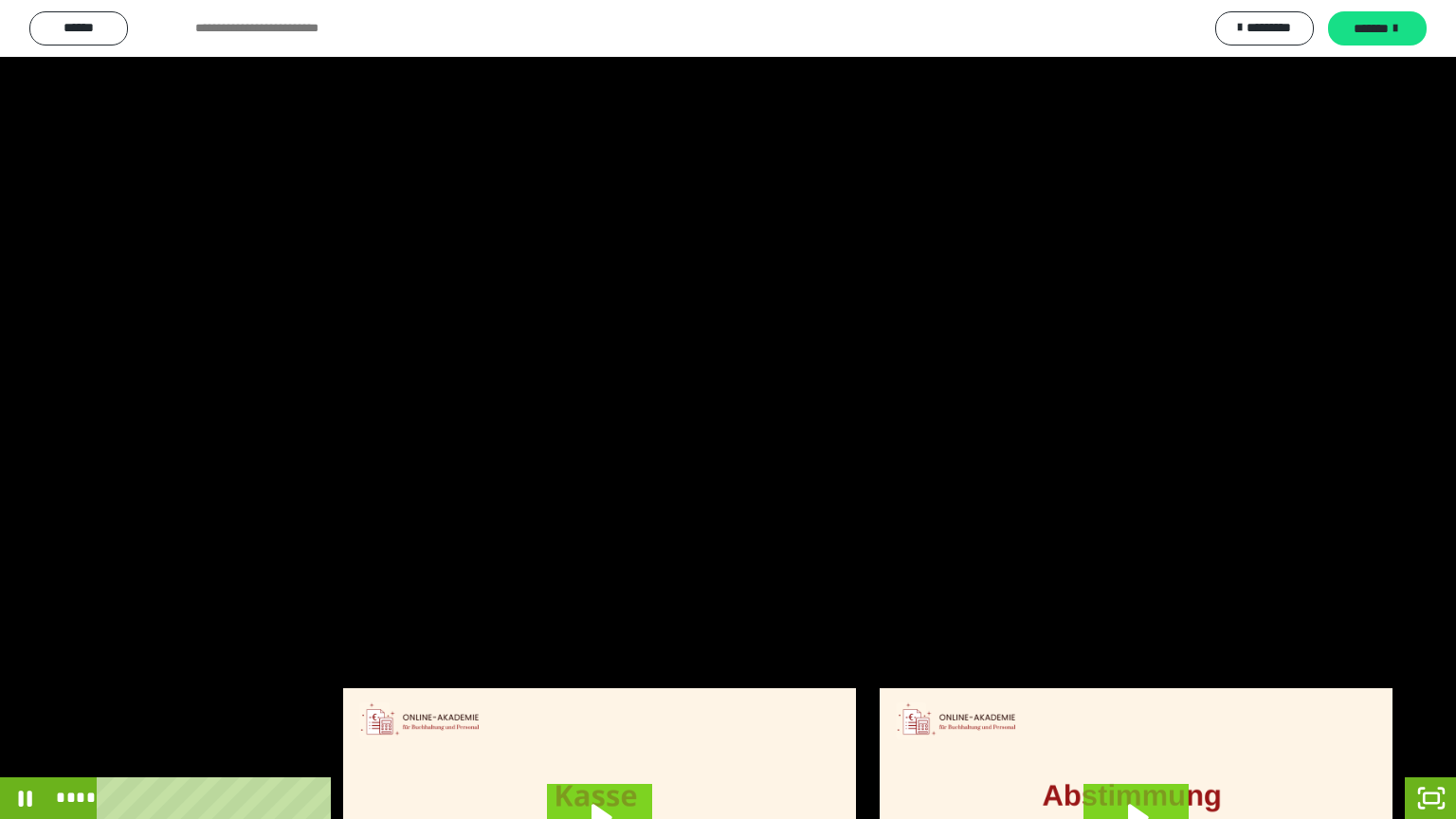 click at bounding box center (728, 410) 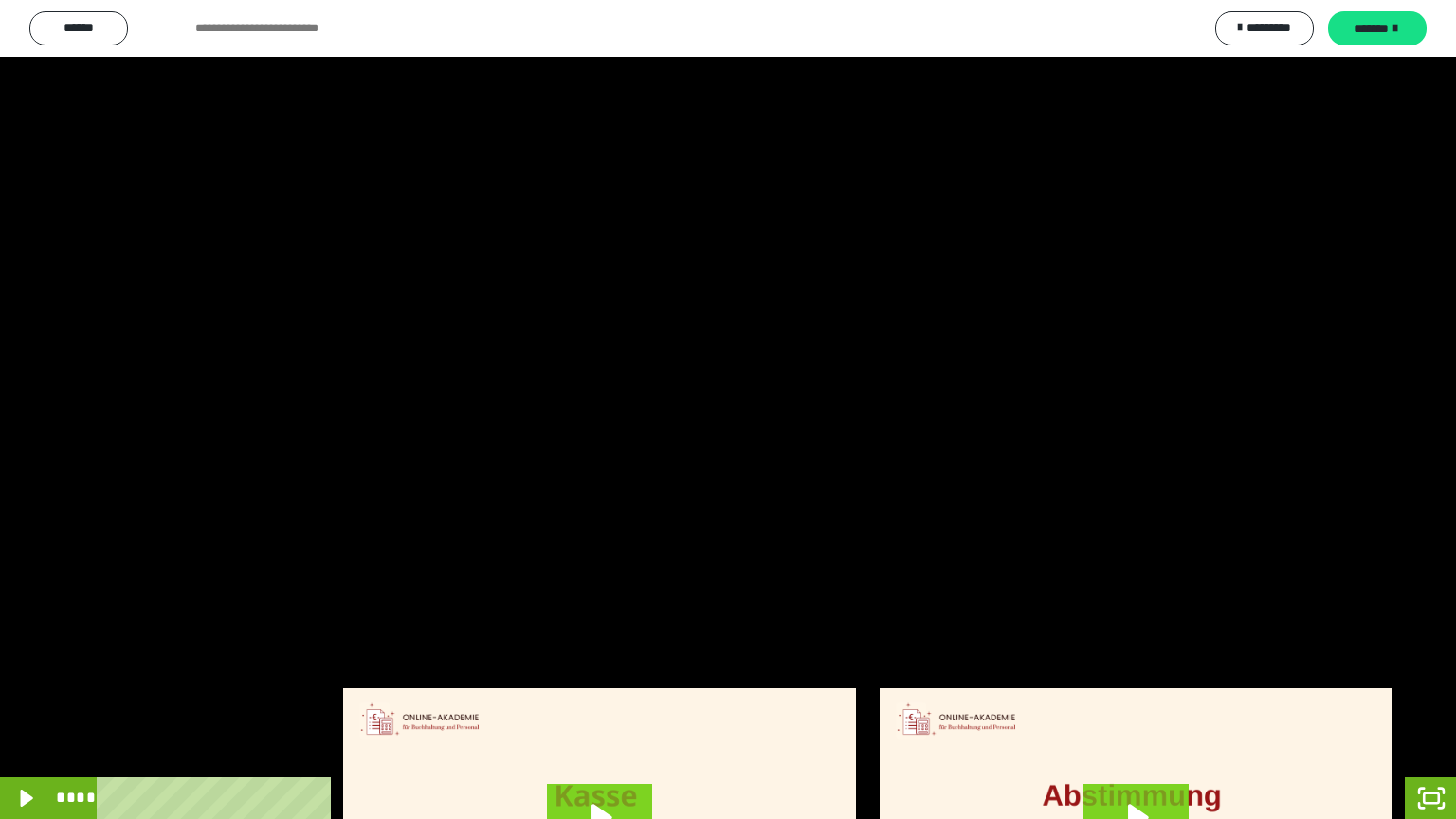 click at bounding box center (728, 410) 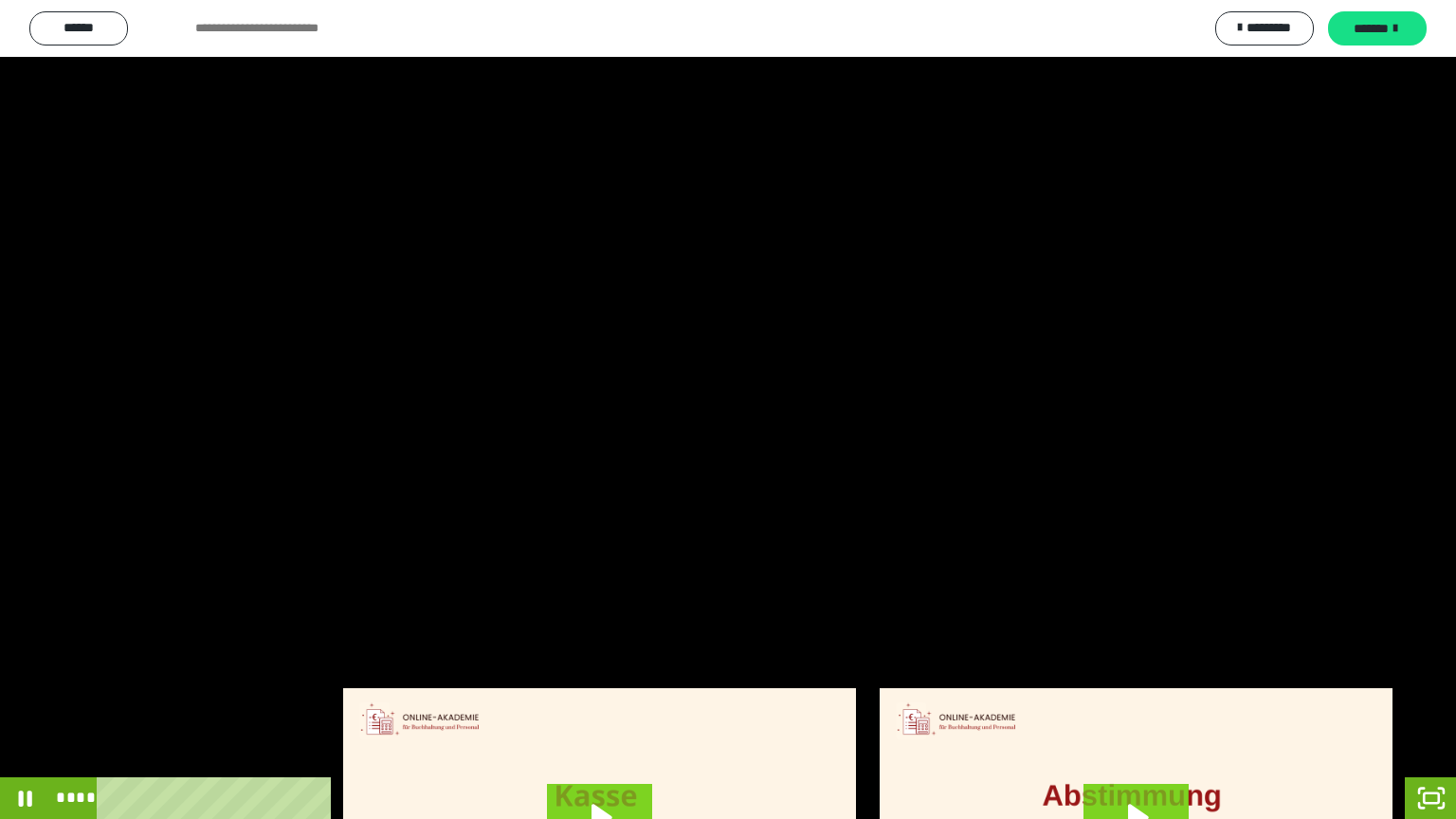 click at bounding box center [728, 410] 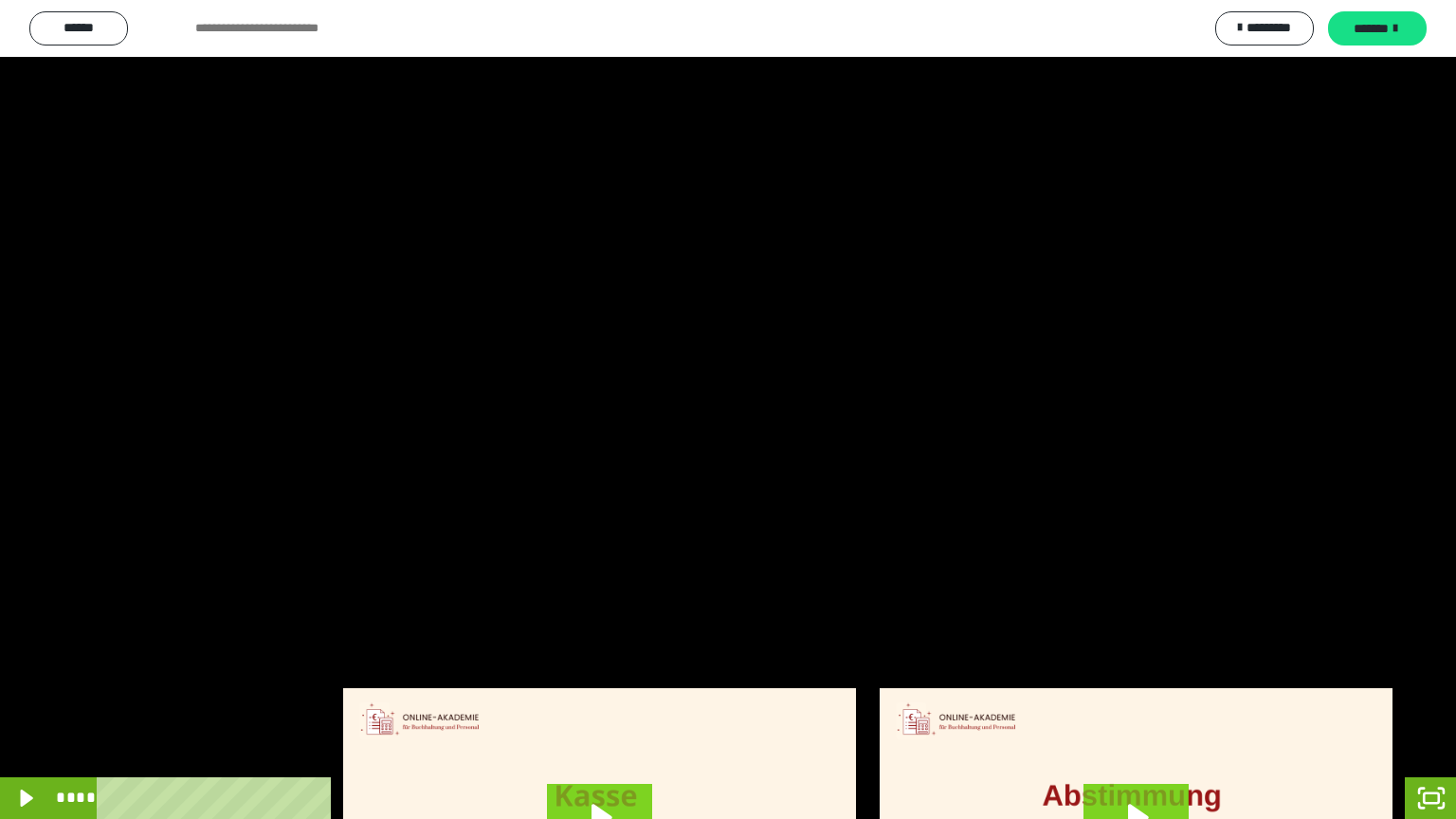 click at bounding box center [728, 410] 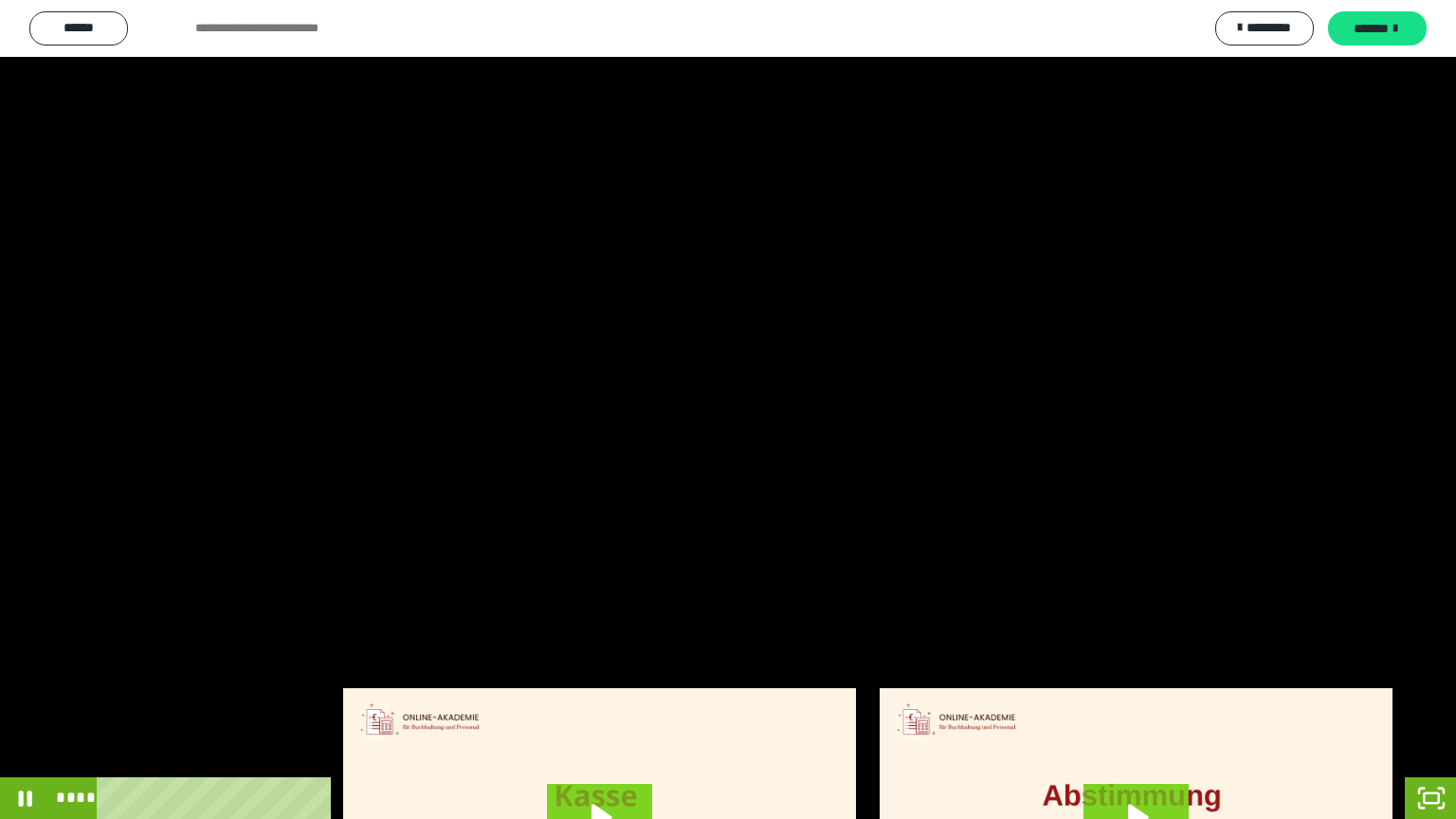 click at bounding box center [728, 410] 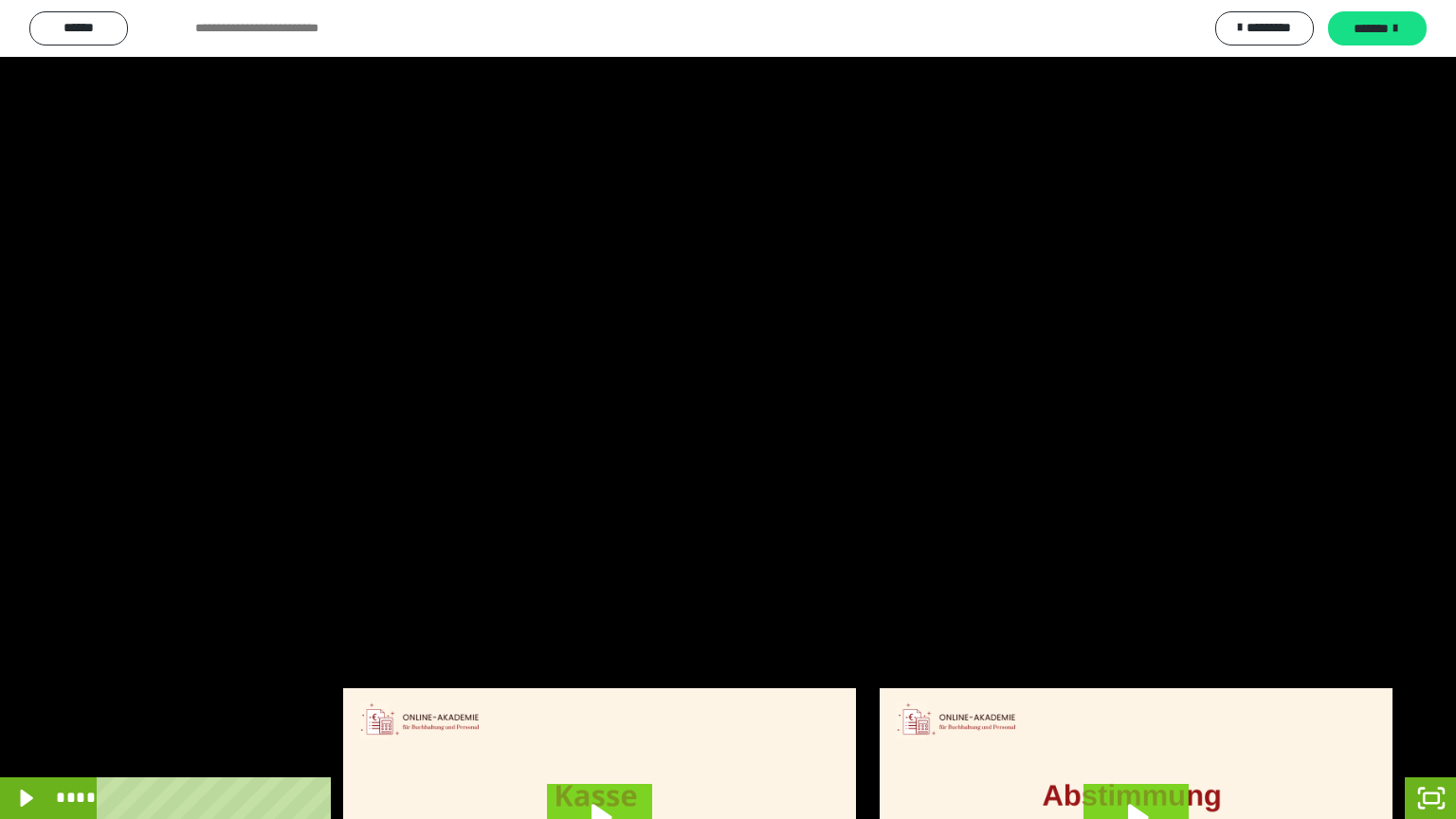 click at bounding box center [728, 410] 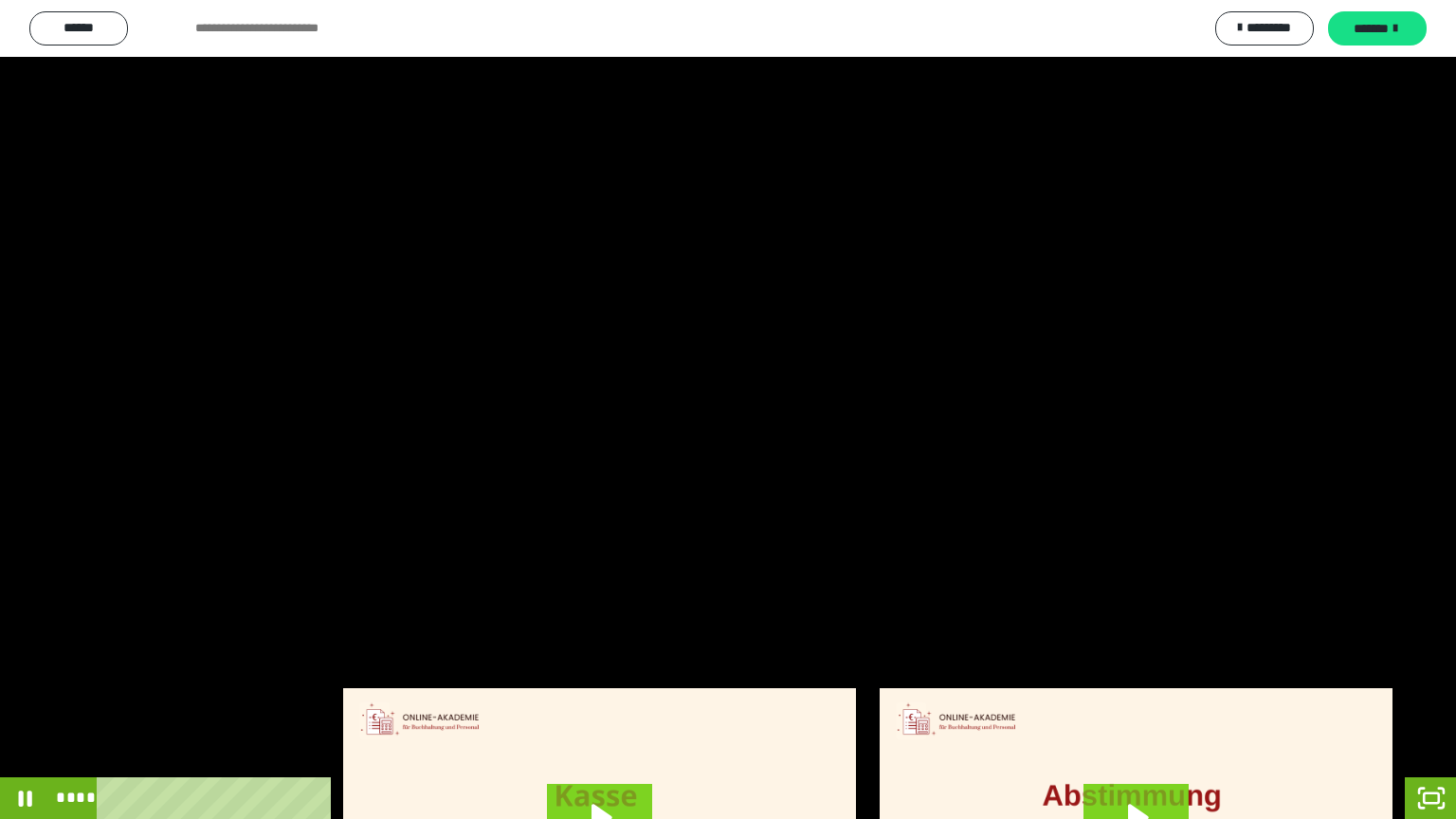 click at bounding box center (728, 410) 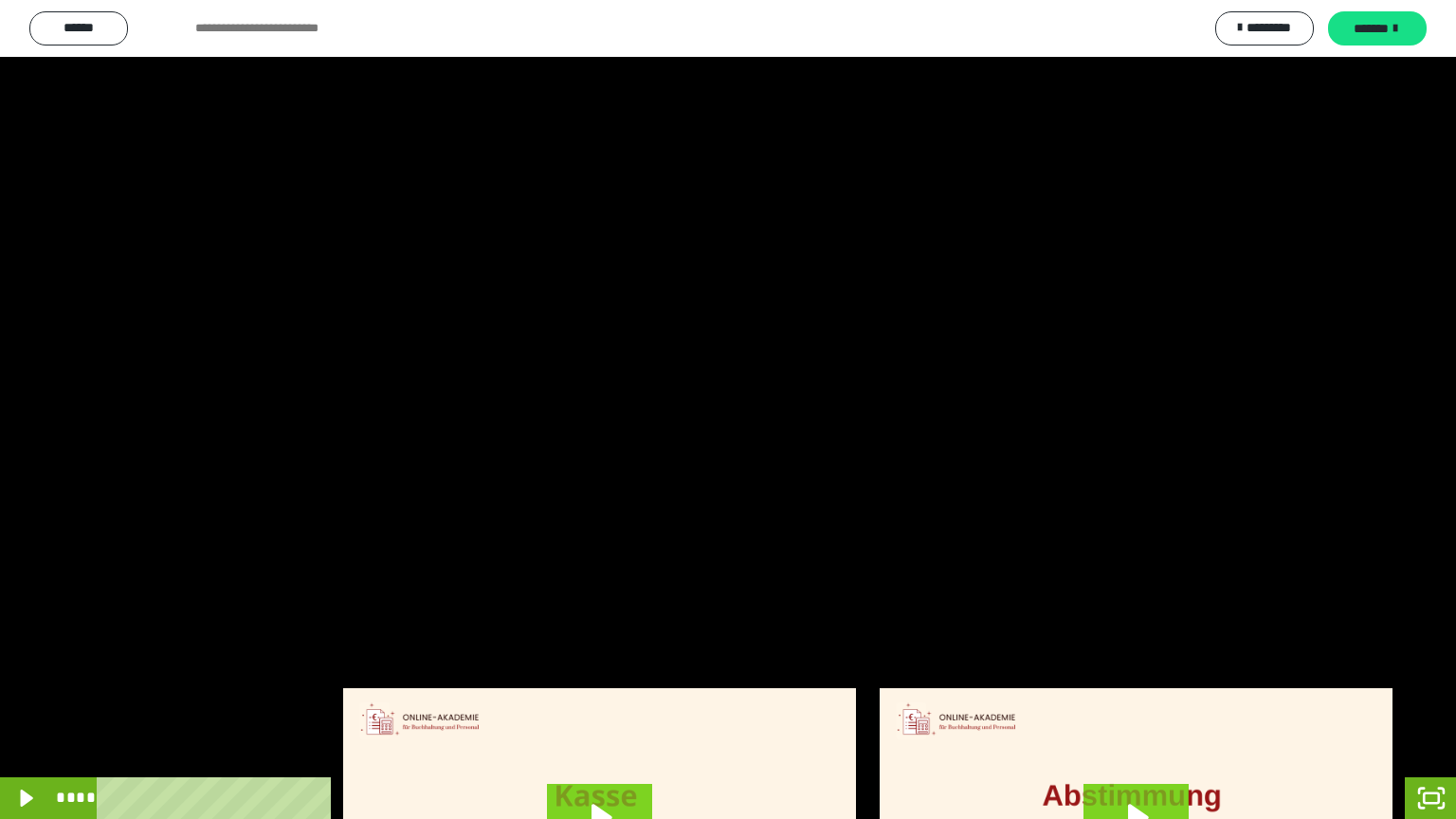 click at bounding box center (728, 410) 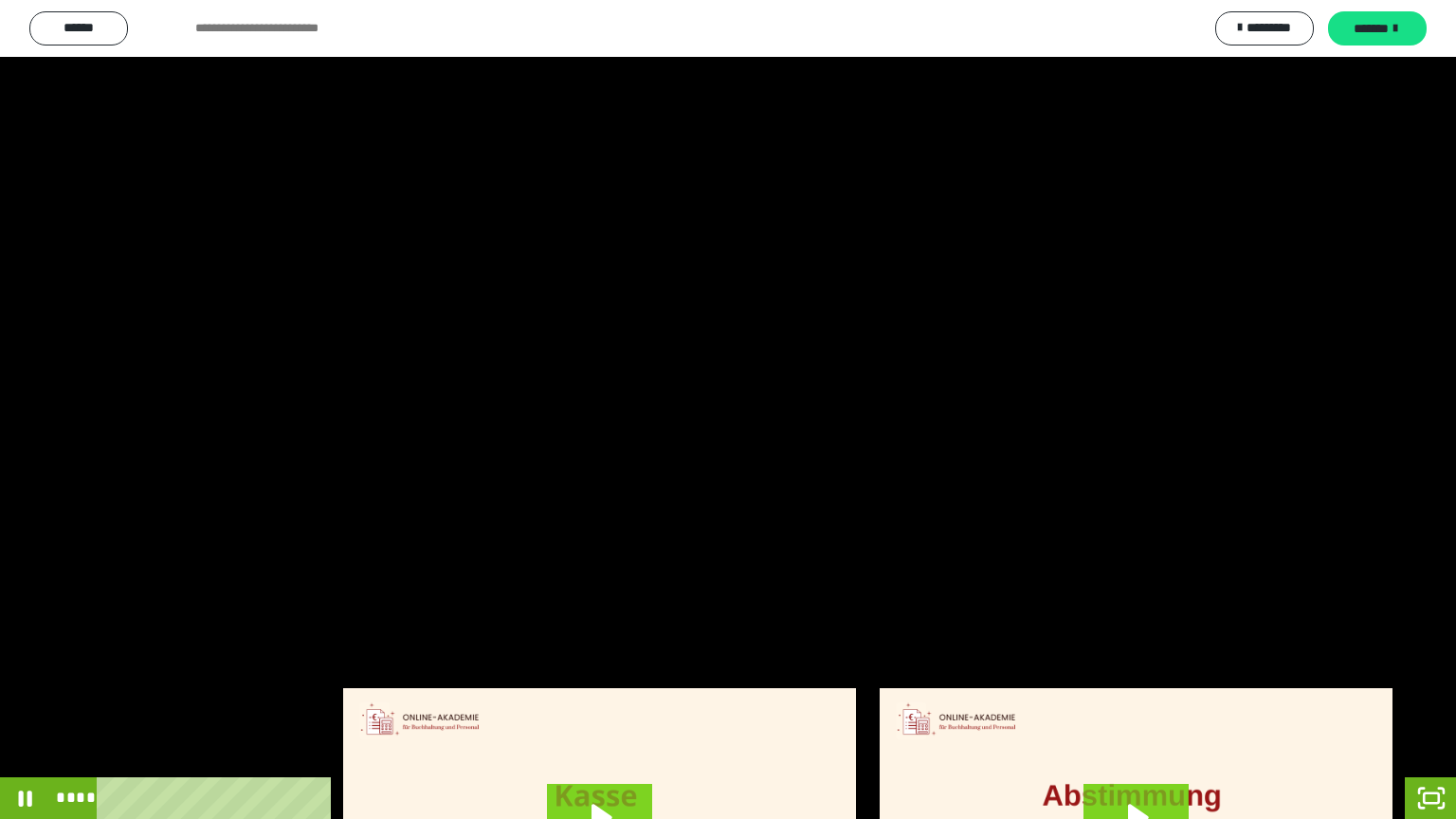 click at bounding box center (728, 410) 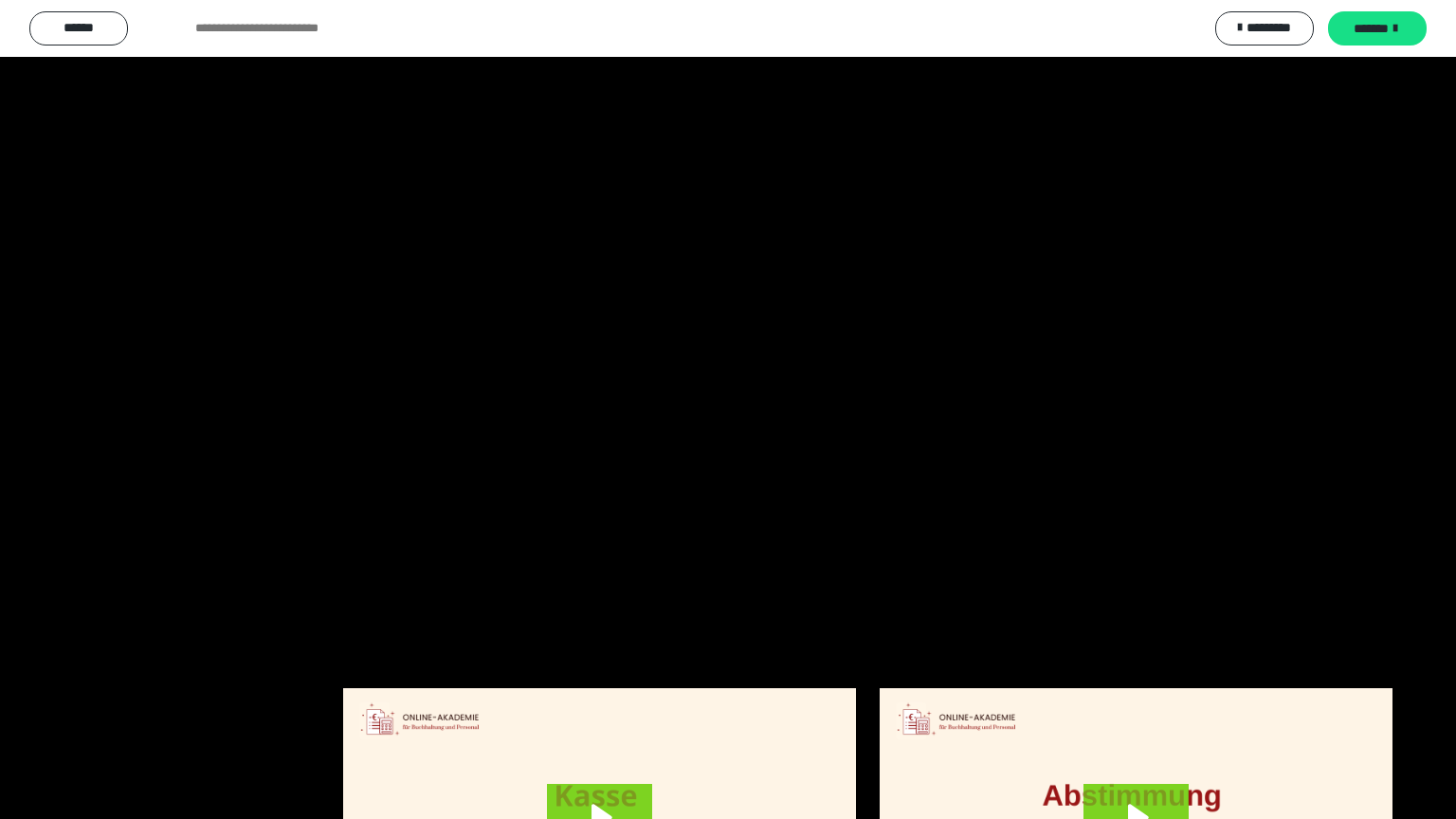 click at bounding box center (728, 410) 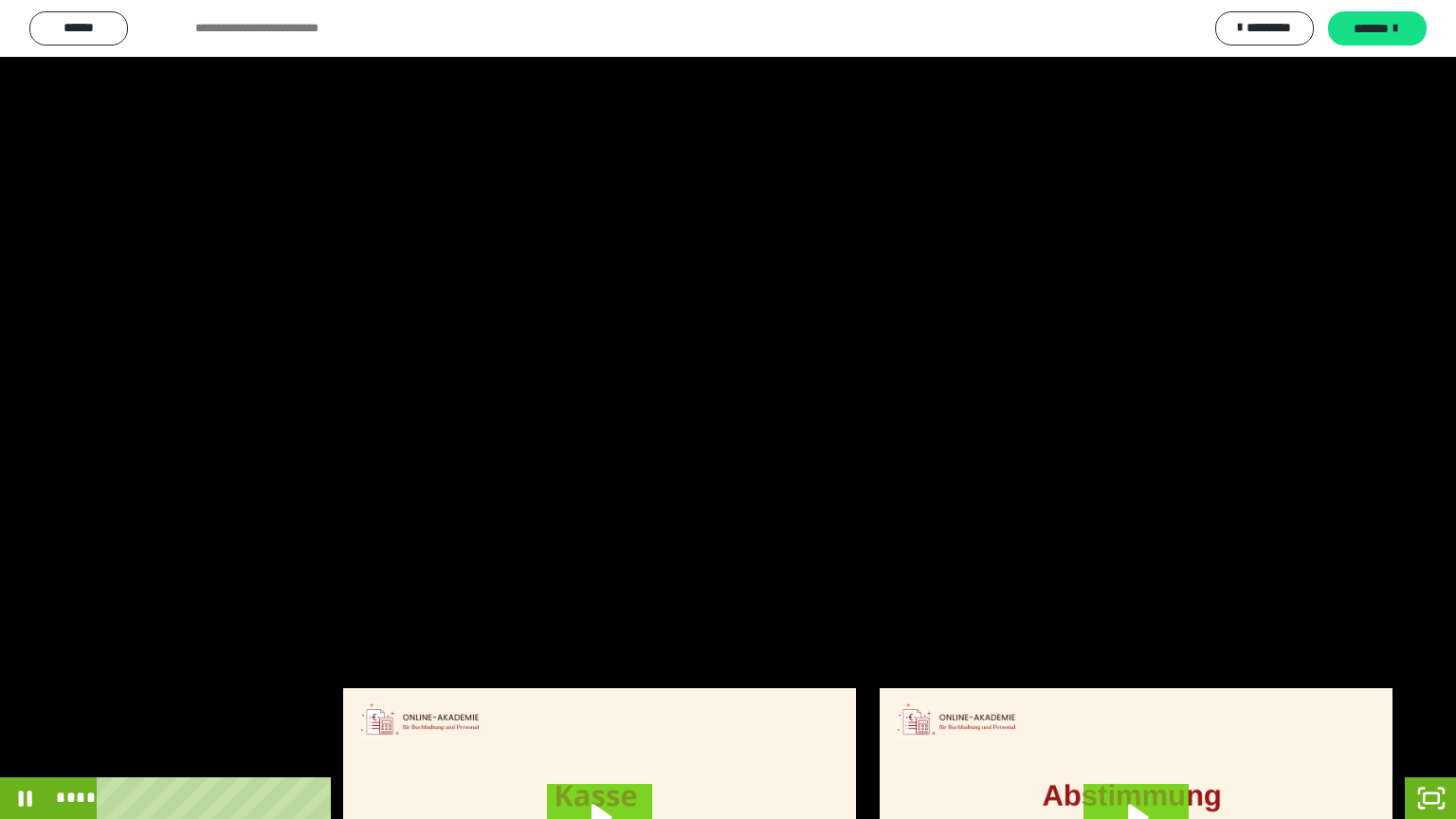 click at bounding box center [728, 410] 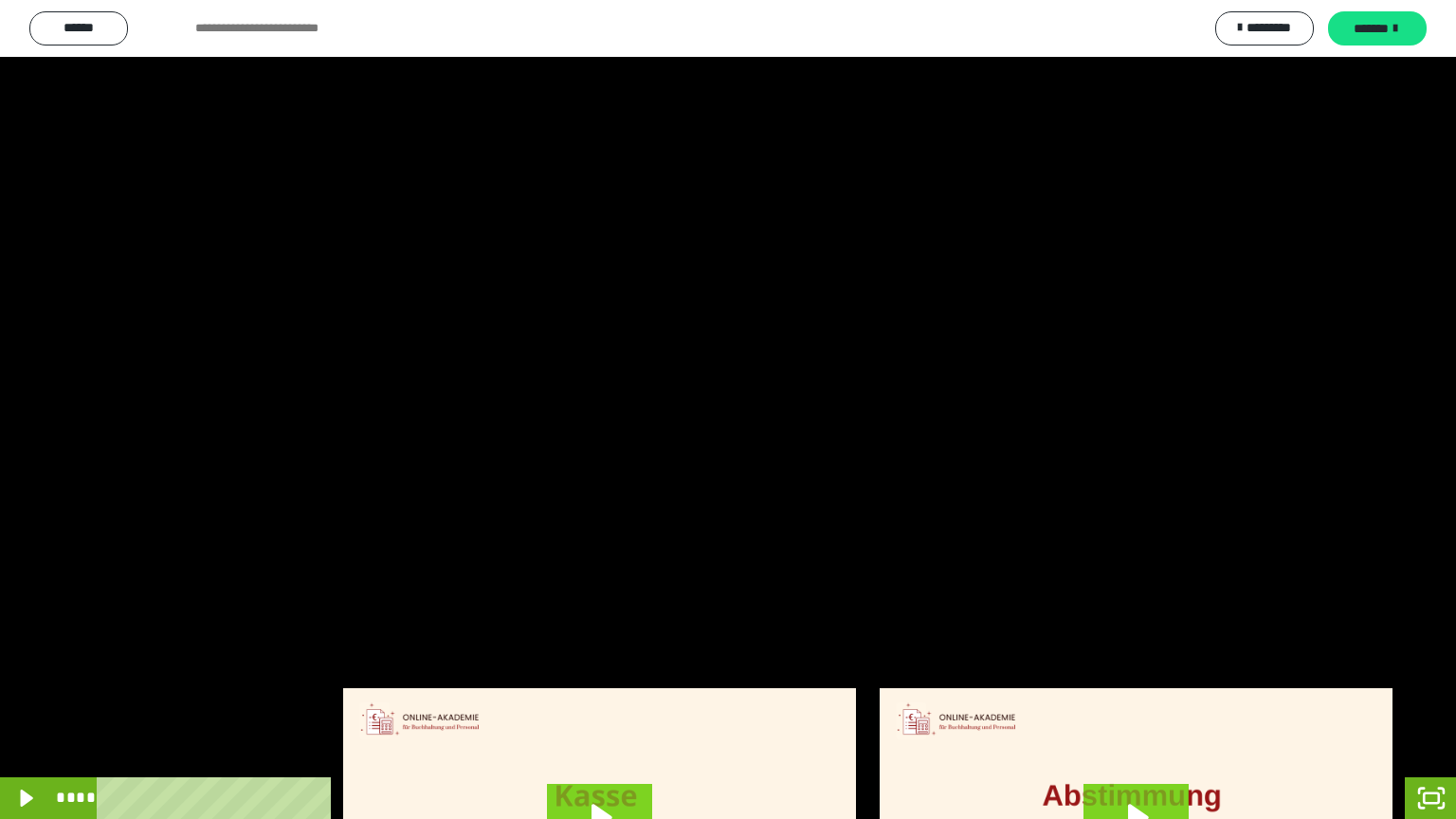click at bounding box center (728, 410) 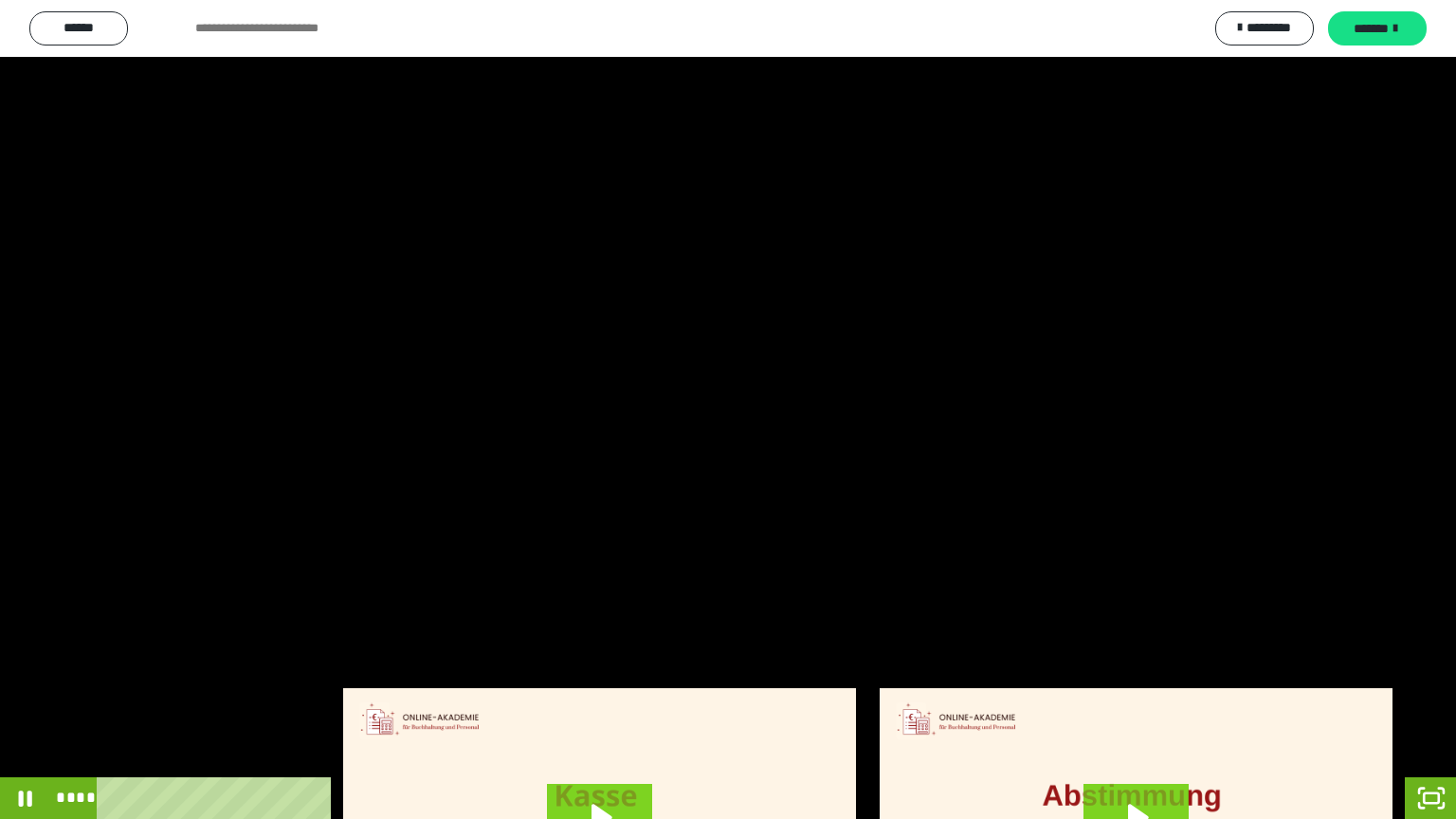 click at bounding box center [728, 410] 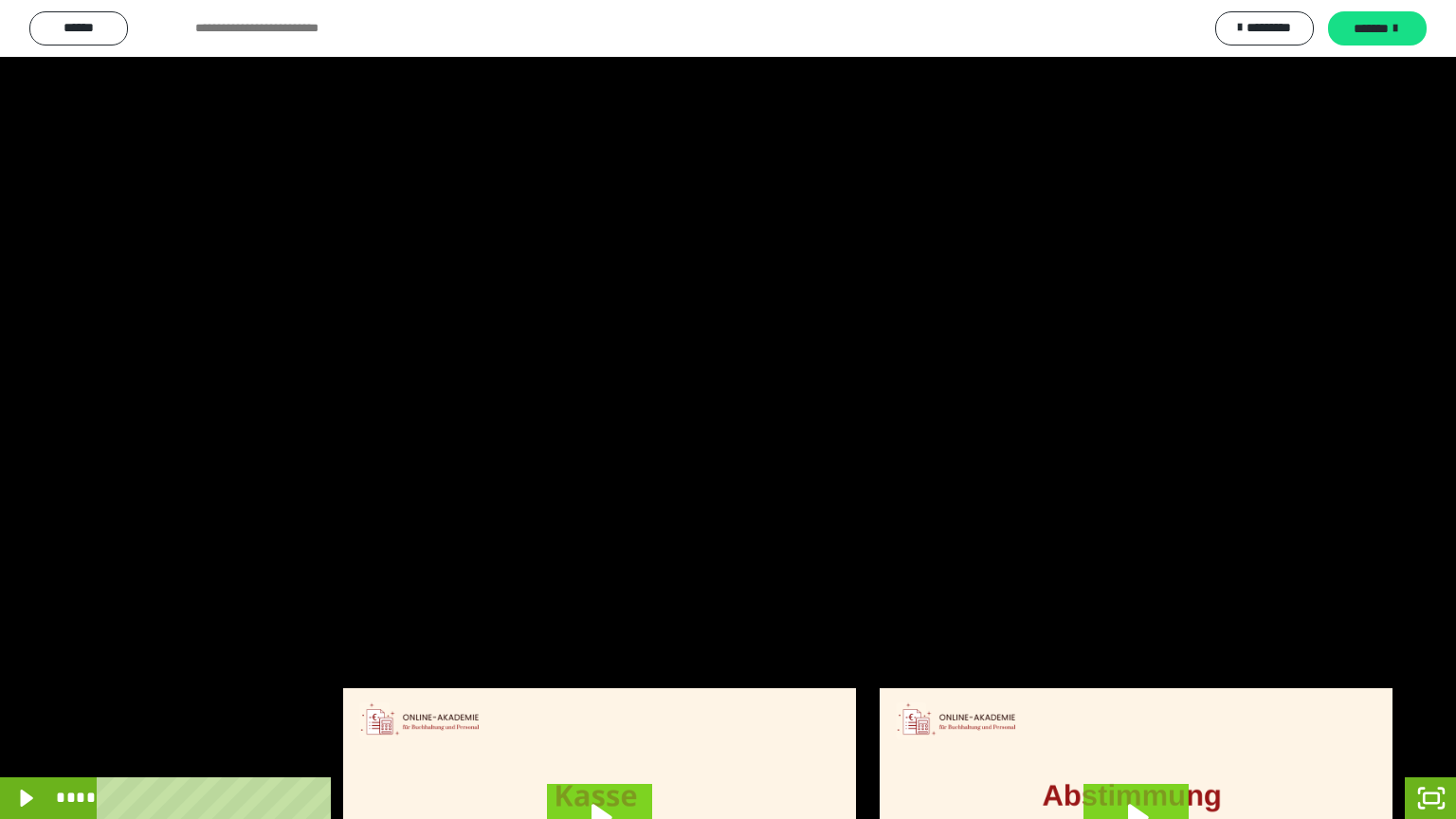 click at bounding box center [728, 410] 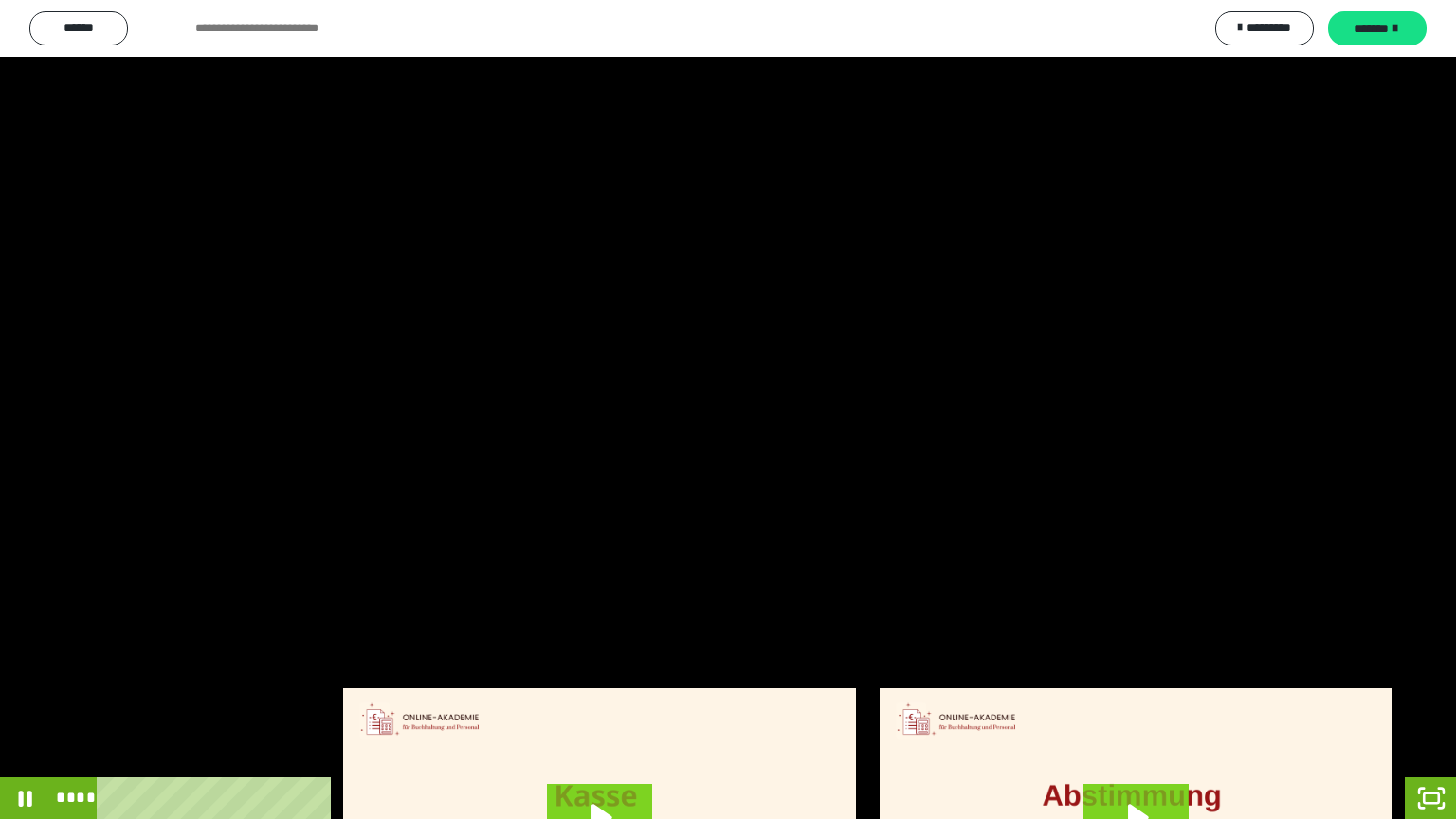 click at bounding box center (728, 410) 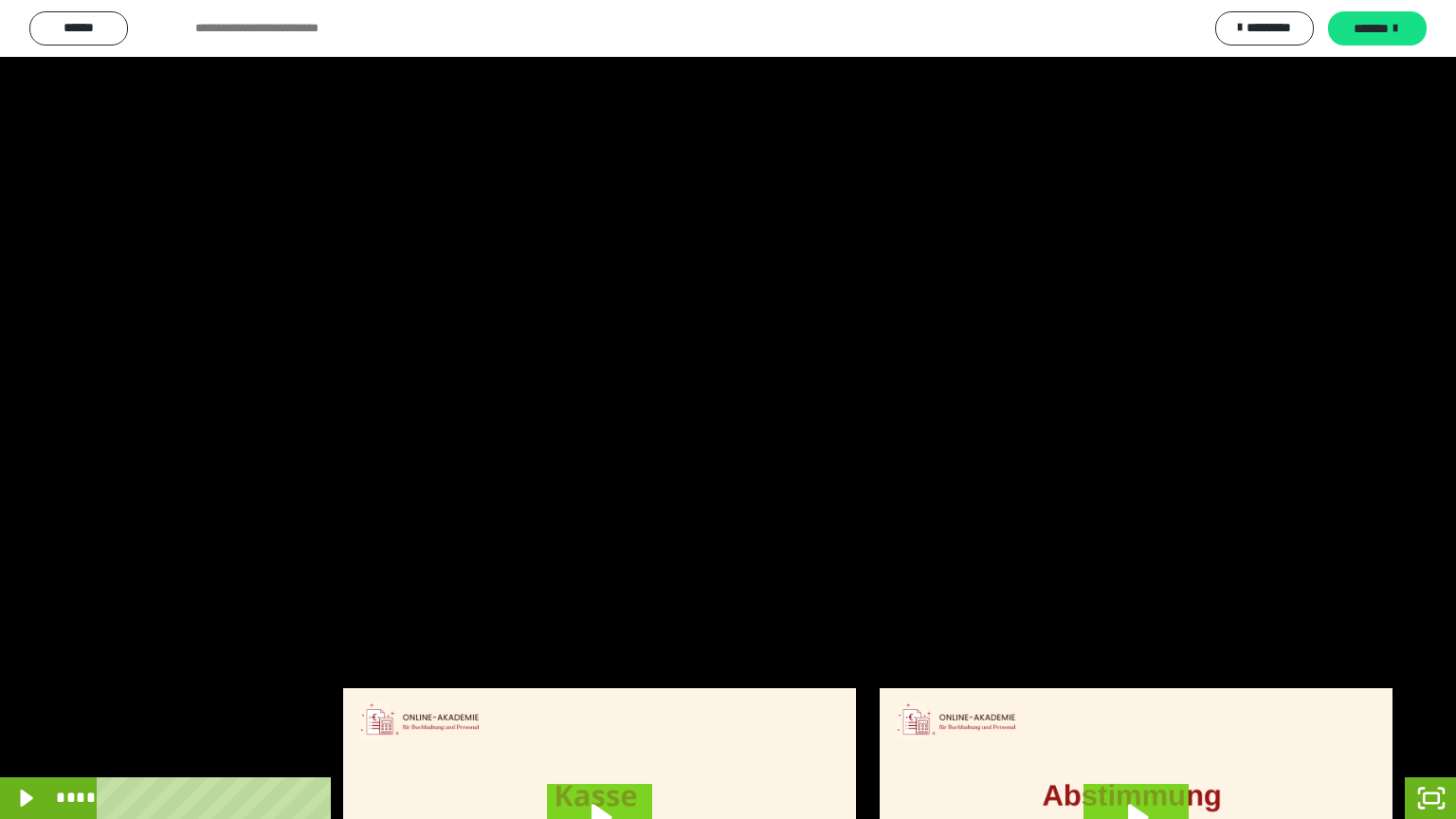 click at bounding box center (728, 410) 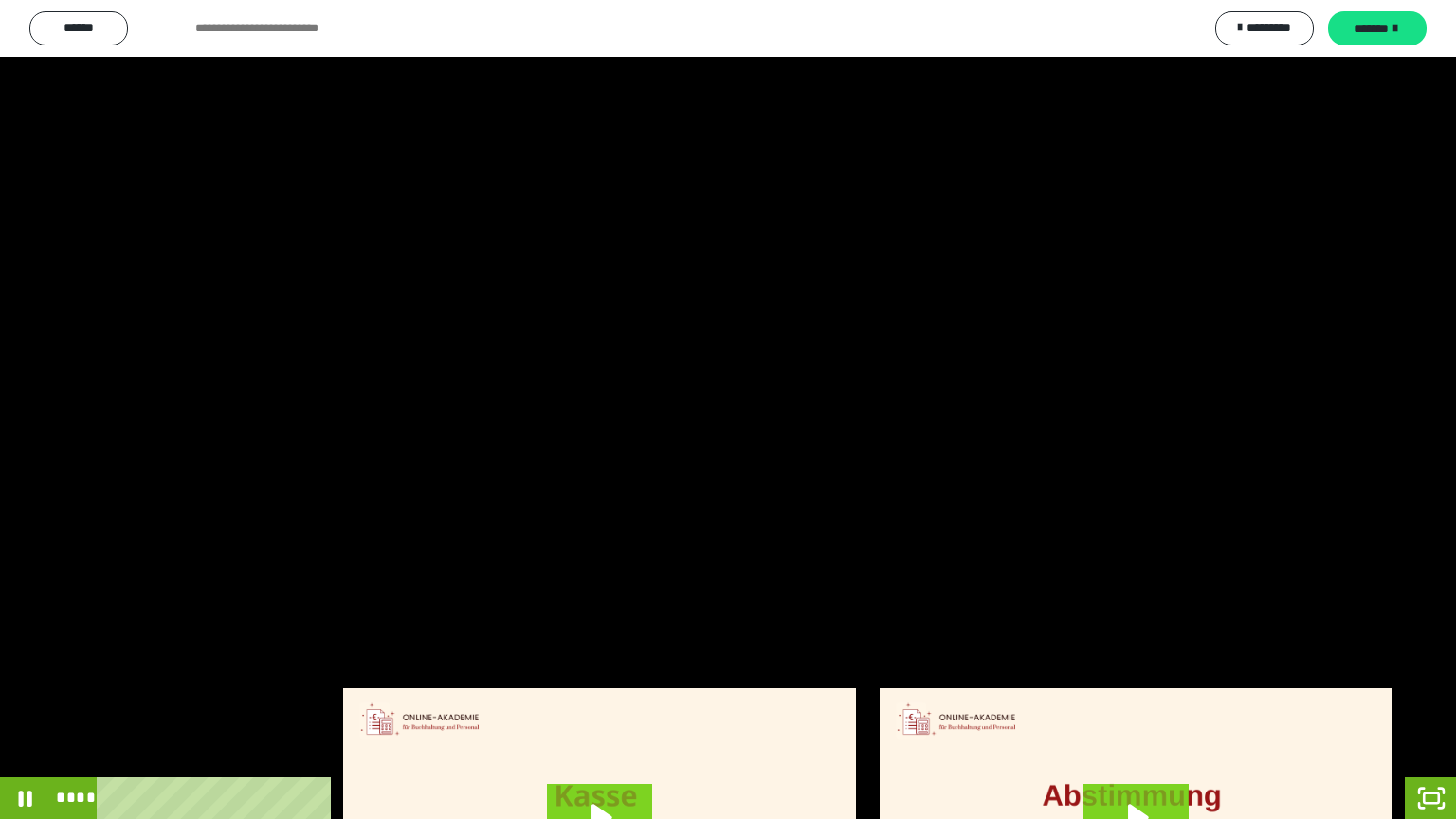 click at bounding box center (728, 410) 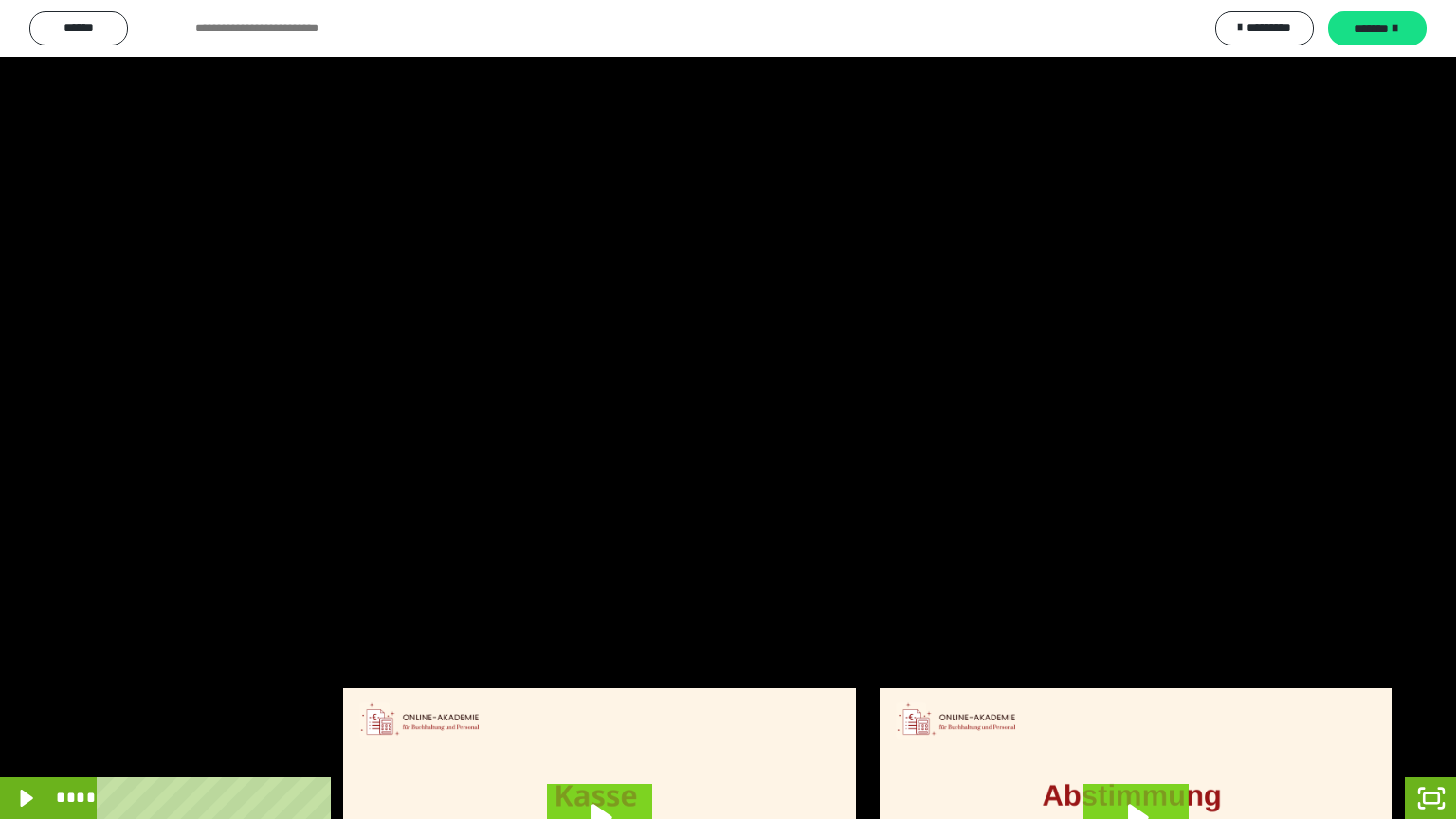 click at bounding box center (728, 410) 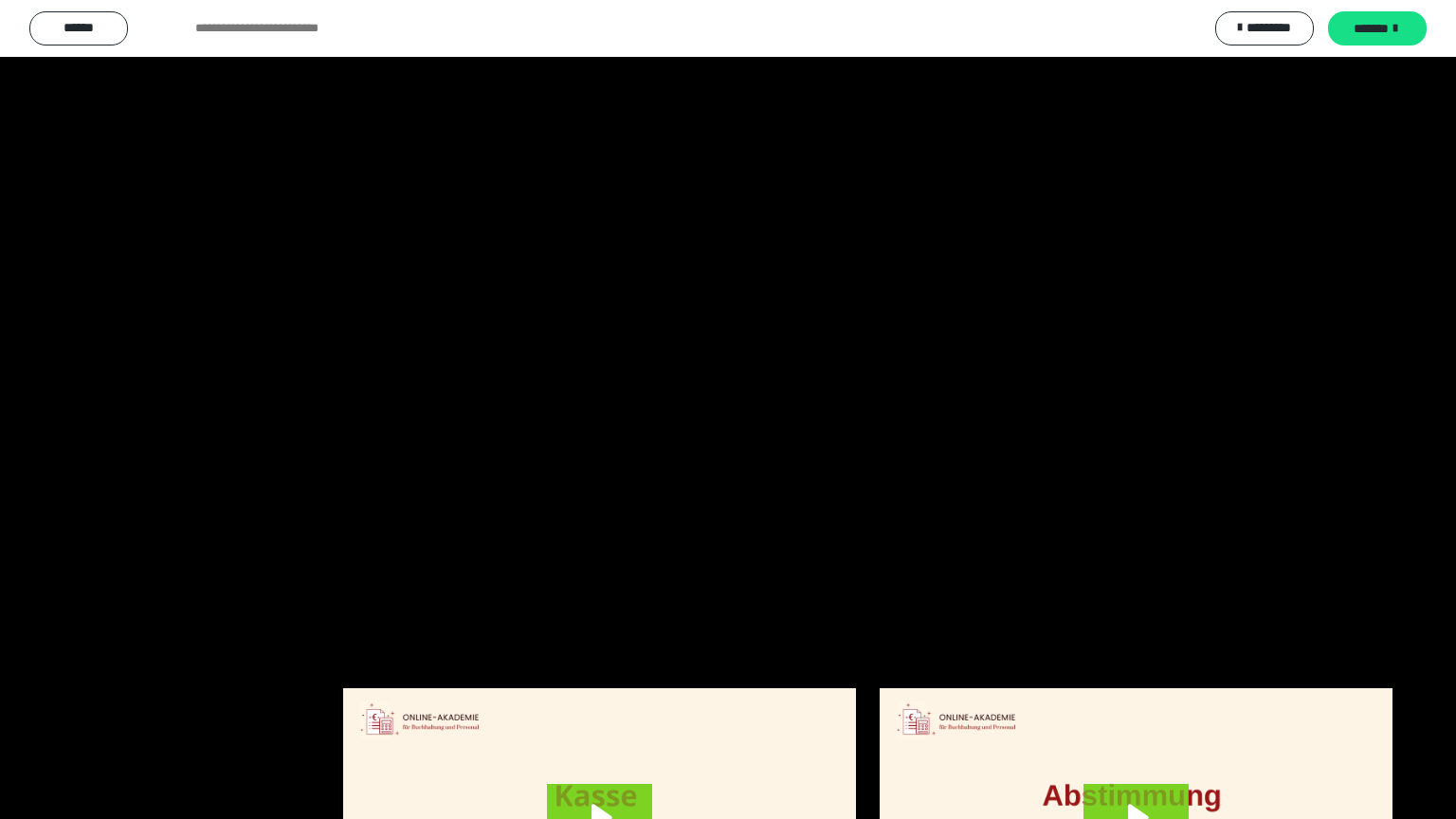 click at bounding box center (728, 410) 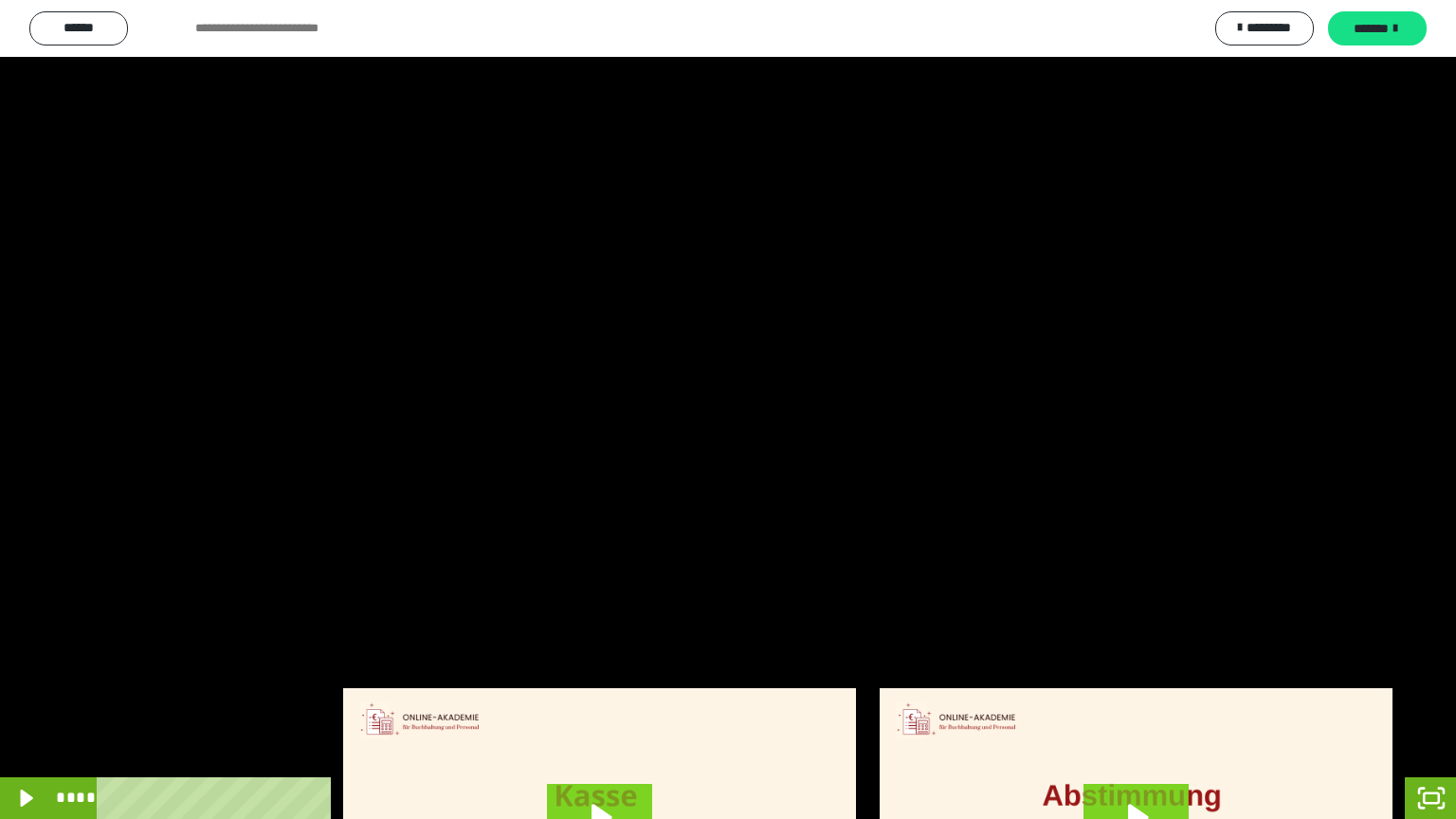click at bounding box center (728, 410) 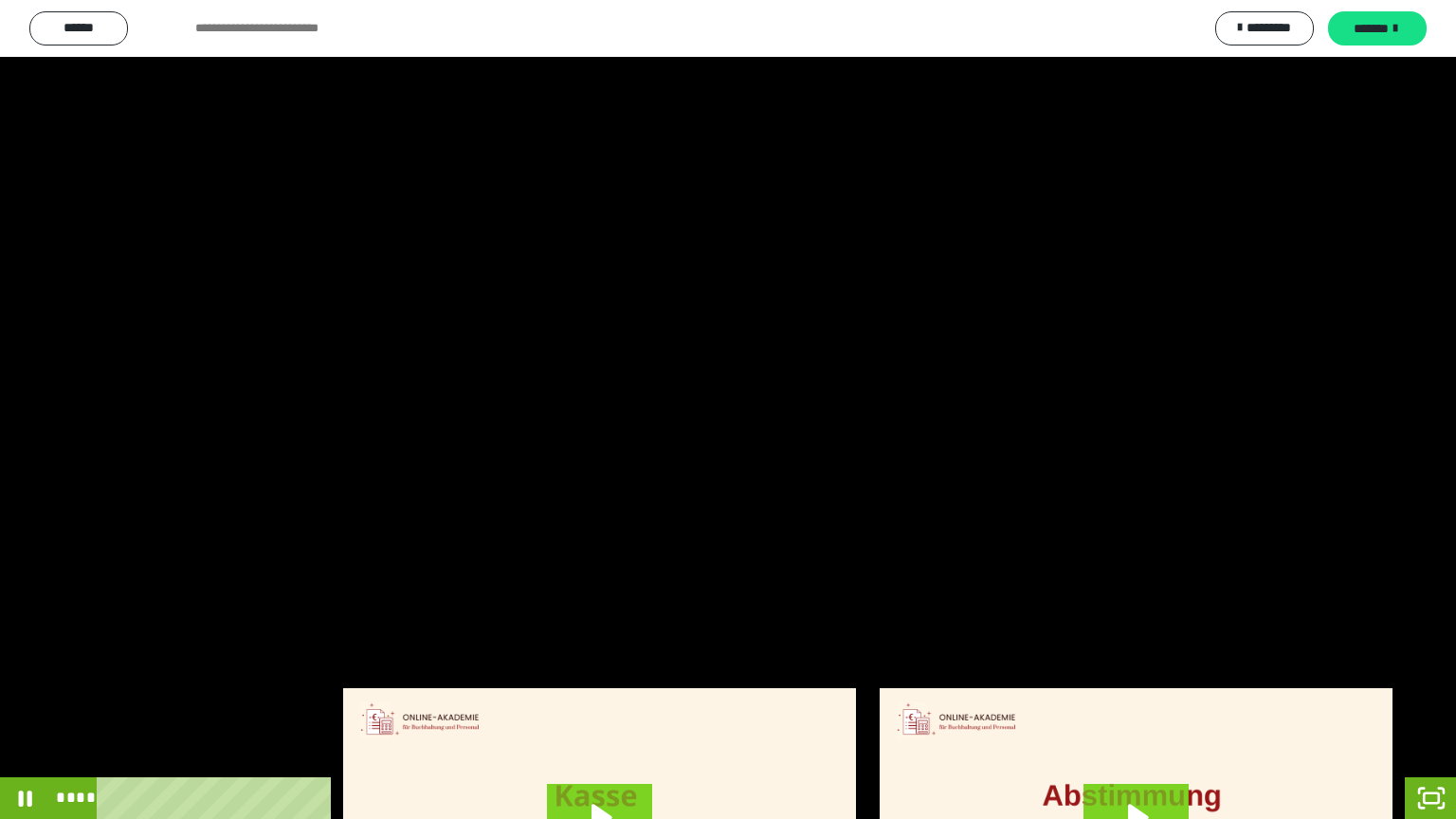 click at bounding box center (728, 410) 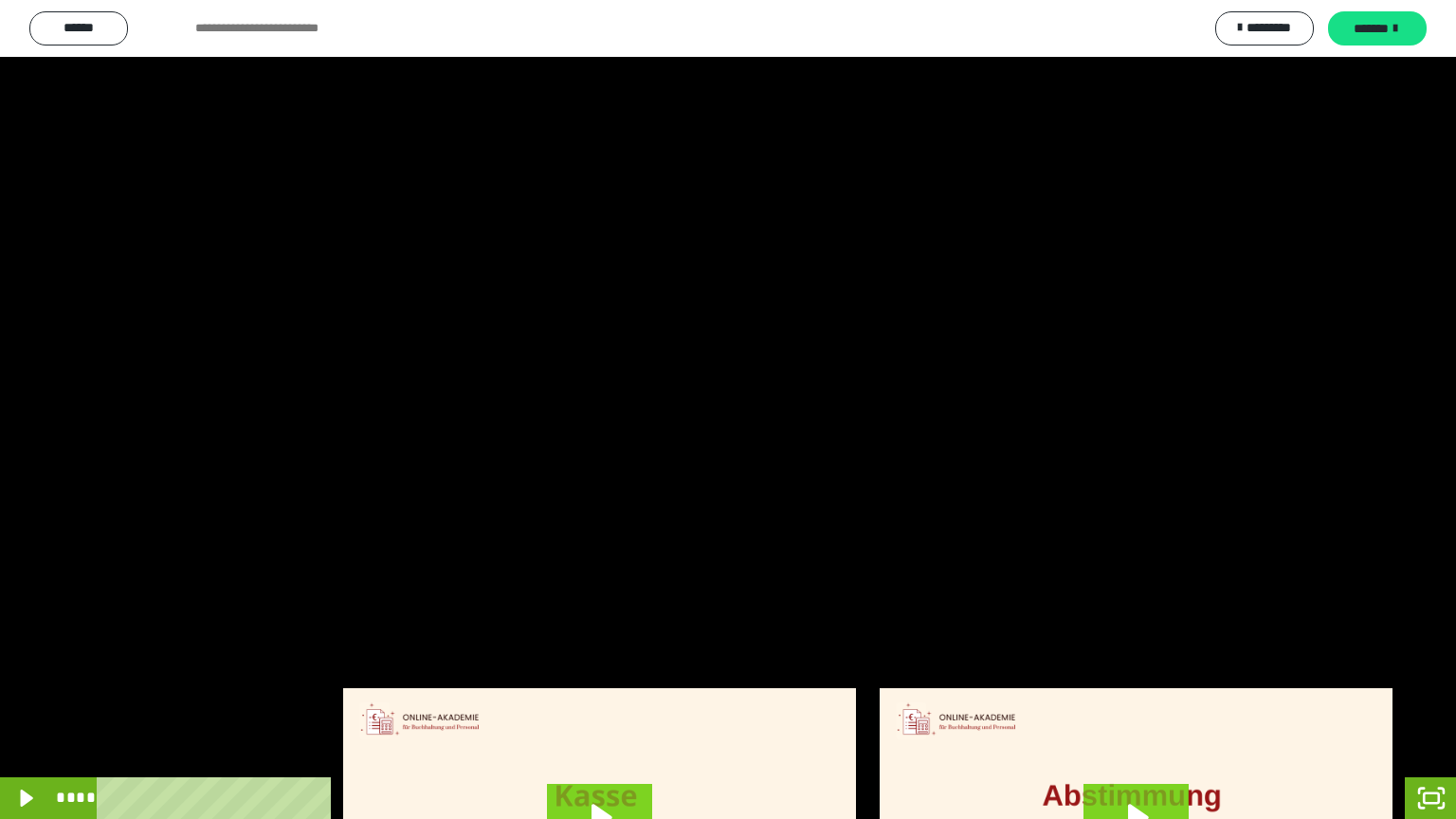 click at bounding box center (728, 410) 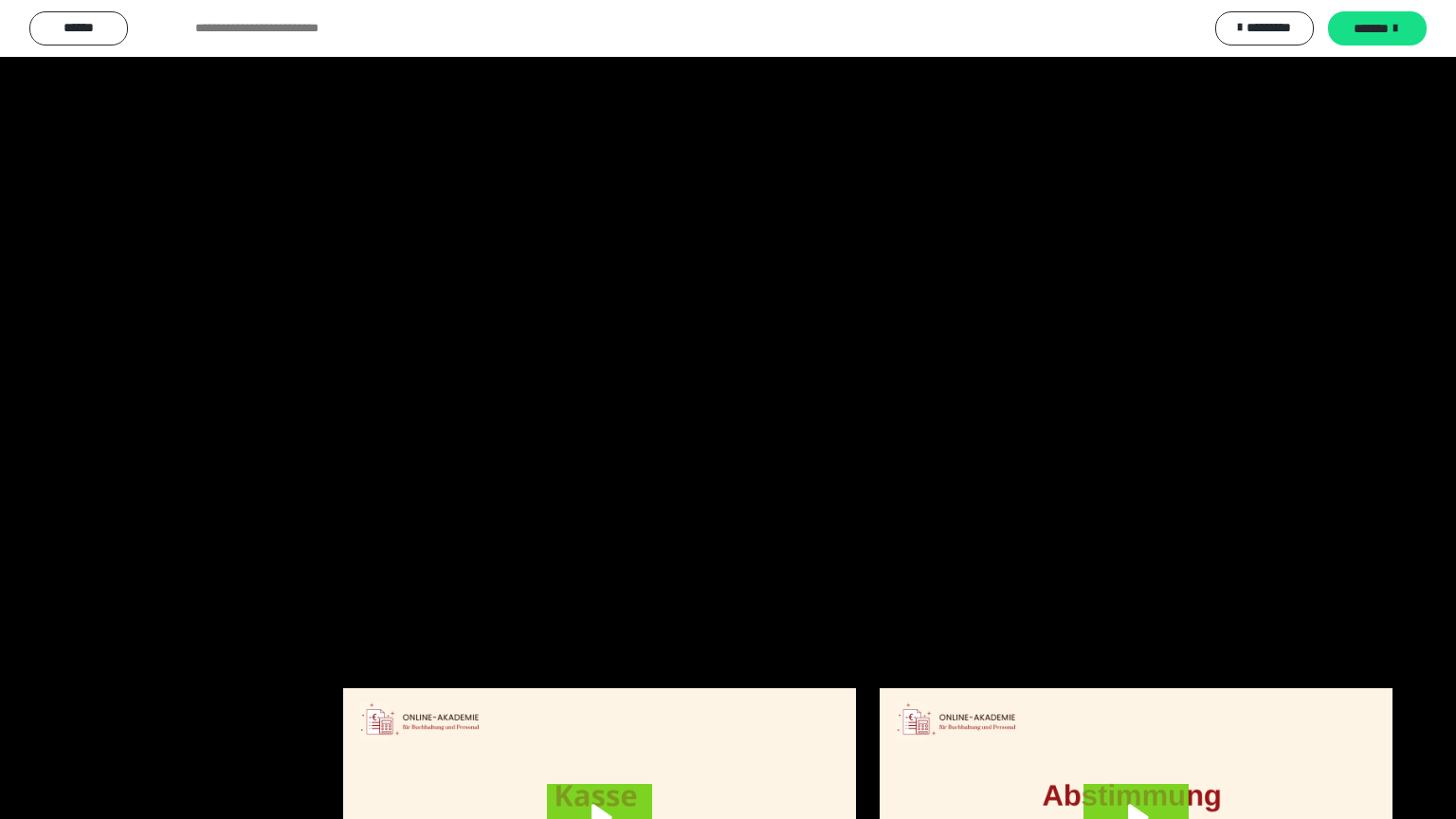 click at bounding box center (728, 410) 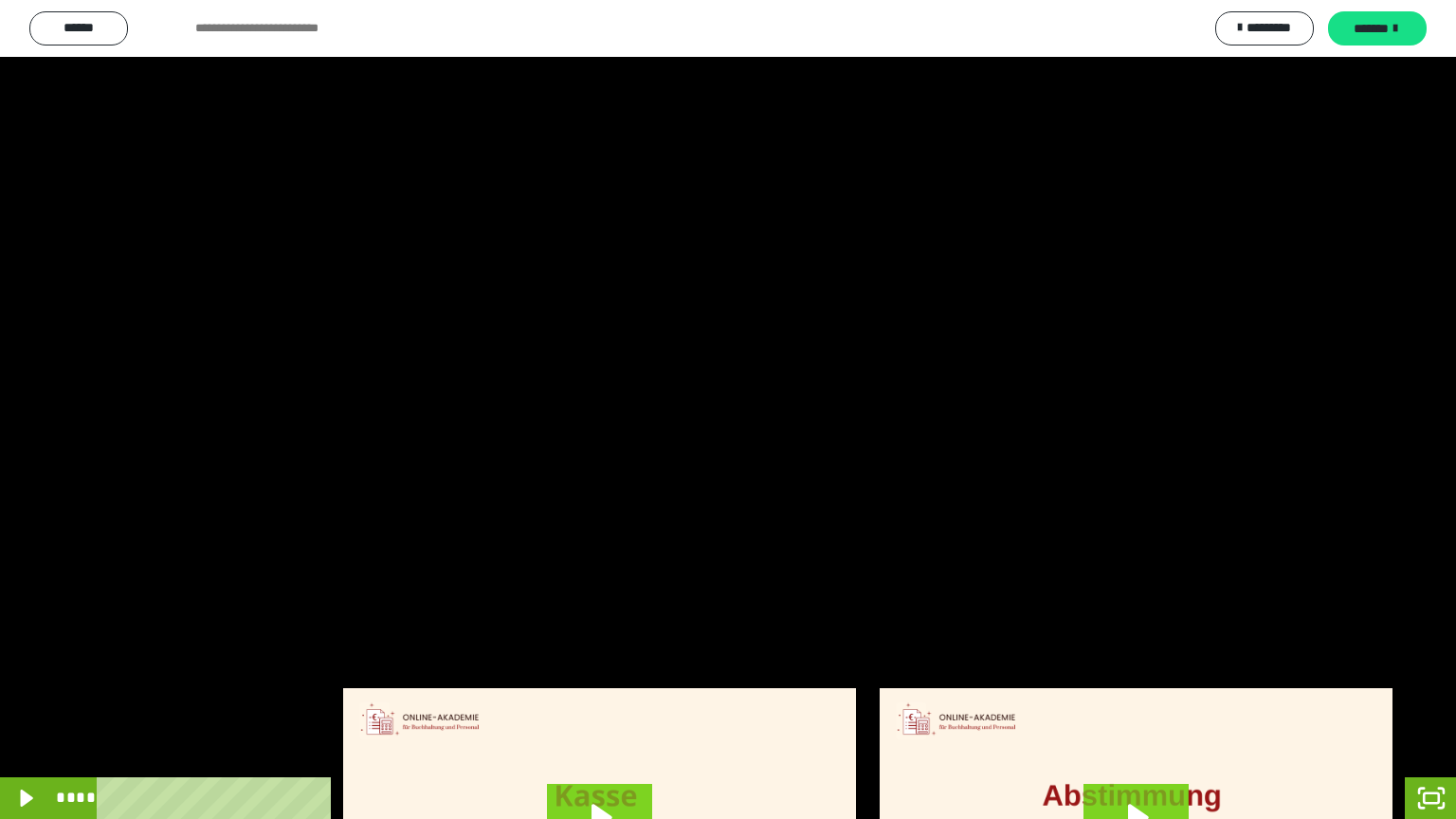 click at bounding box center [728, 410] 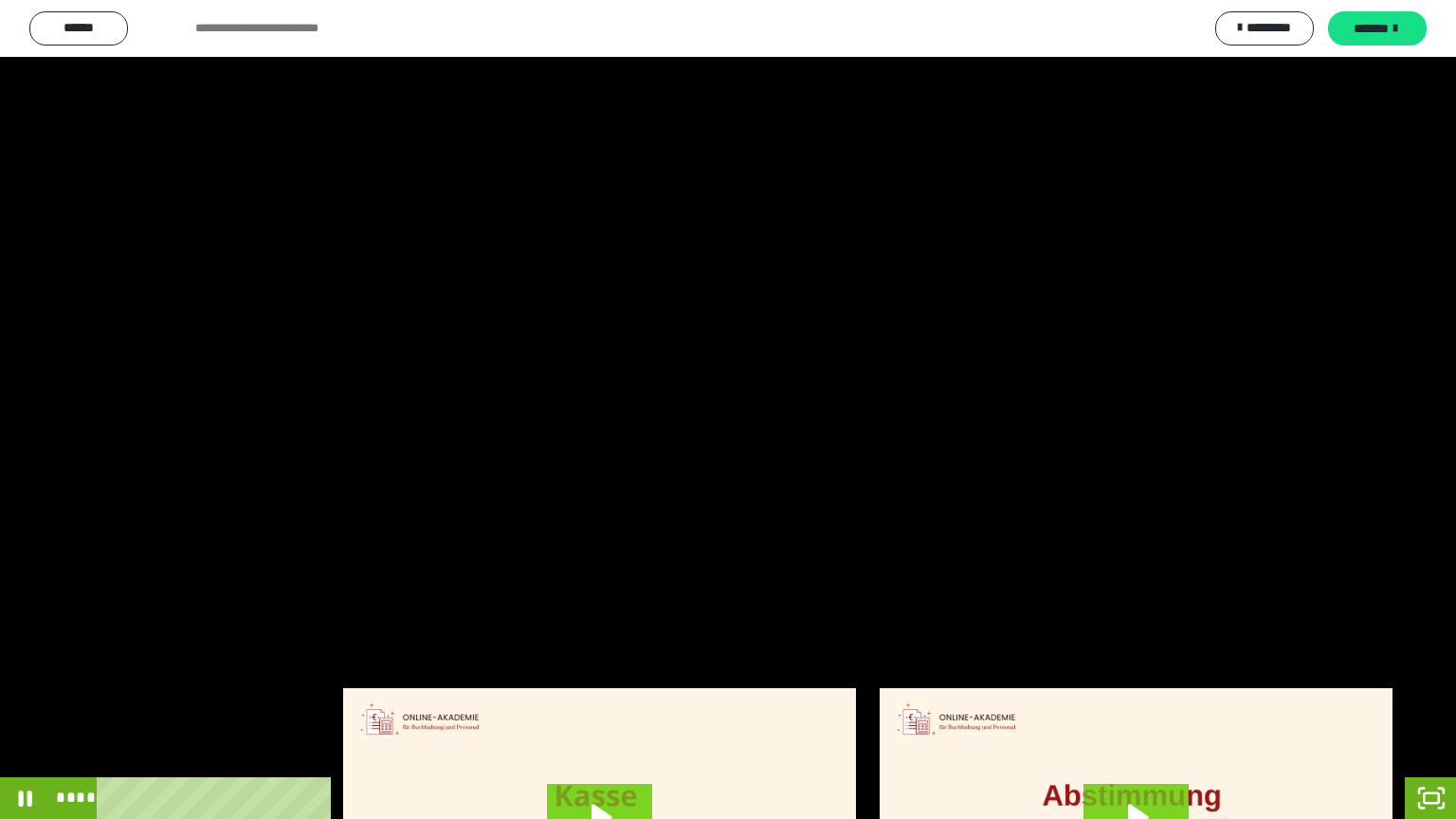 click at bounding box center (728, 410) 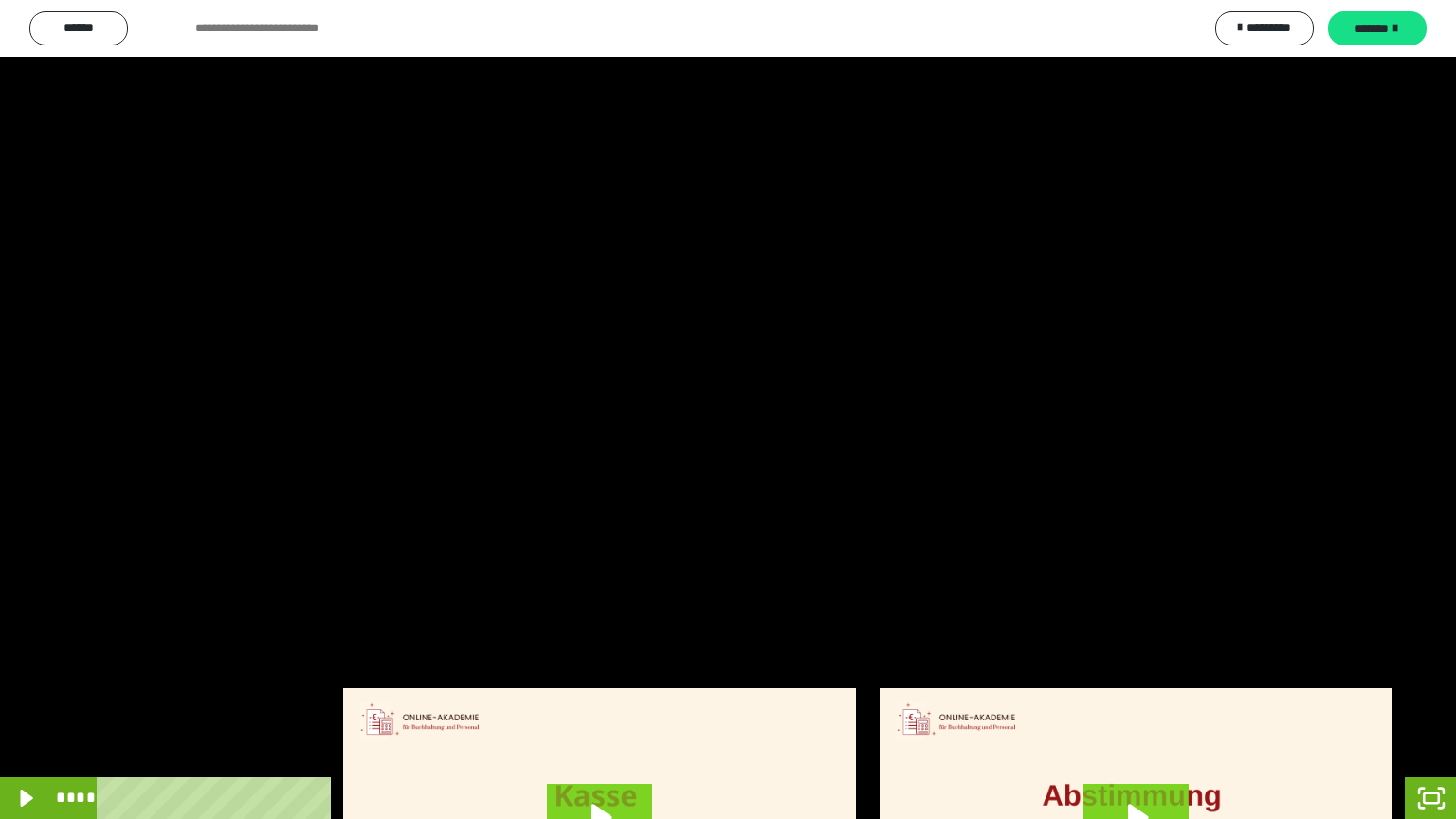 click at bounding box center [728, 410] 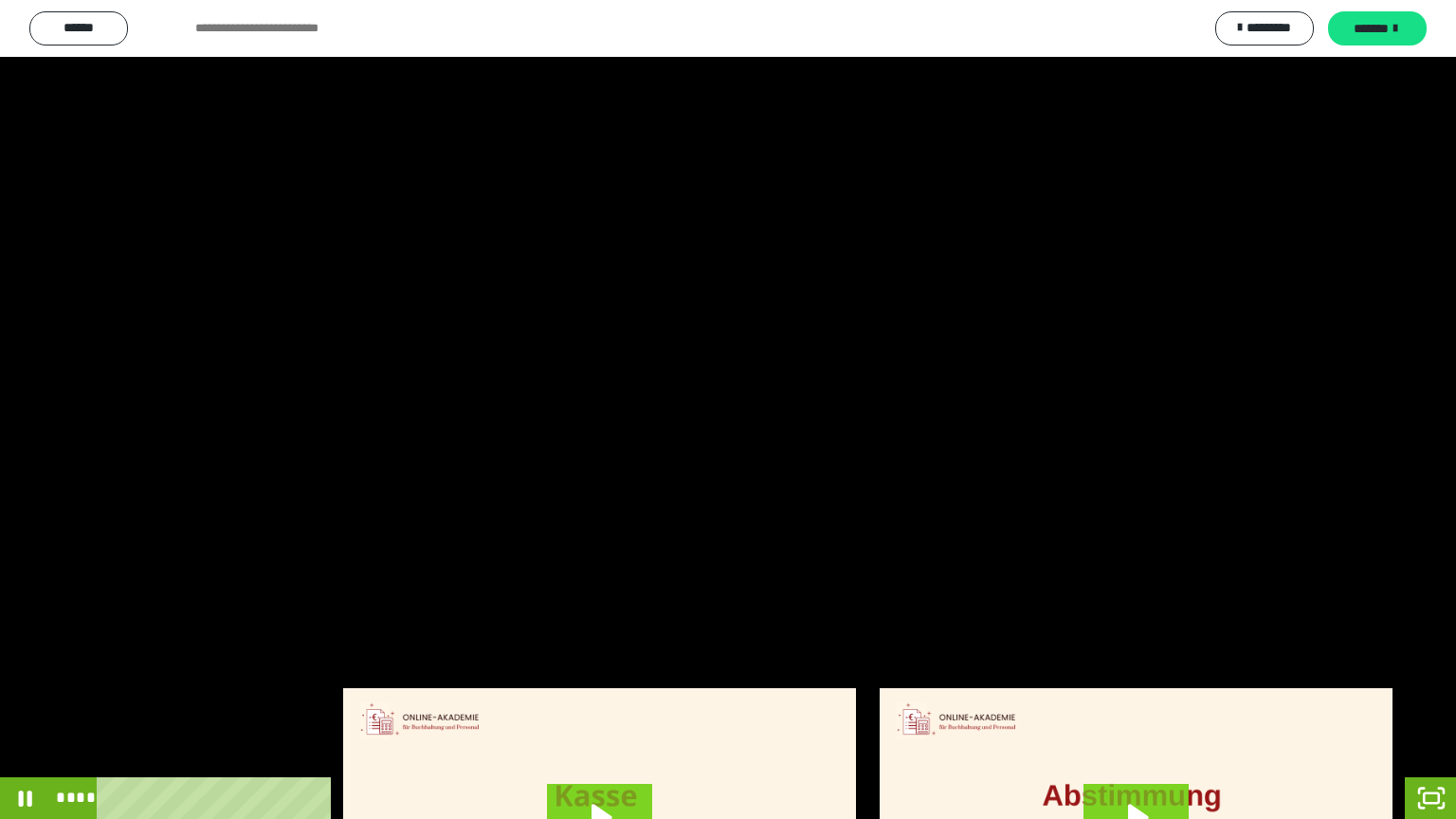 click at bounding box center [728, 410] 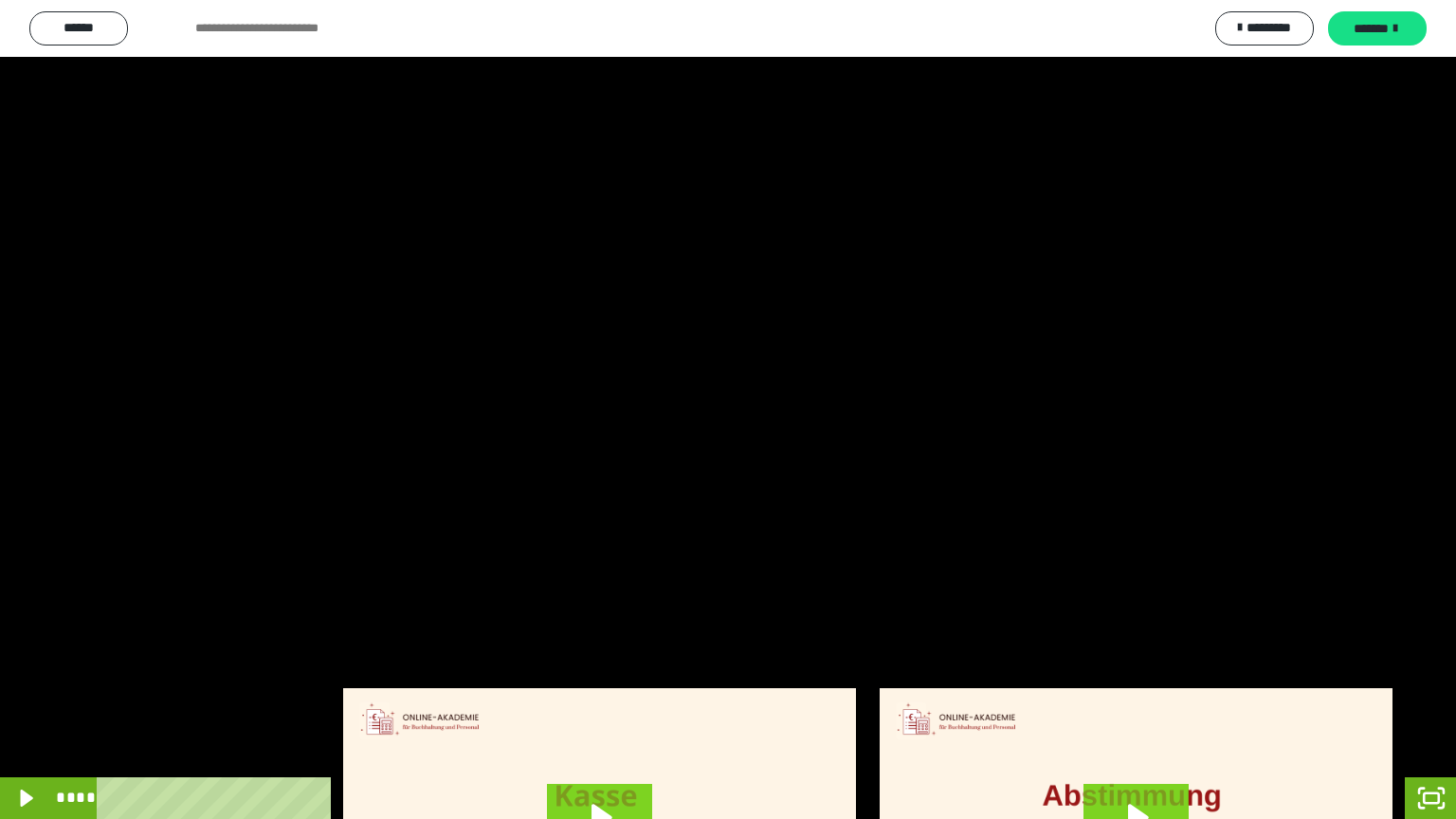click at bounding box center [728, 410] 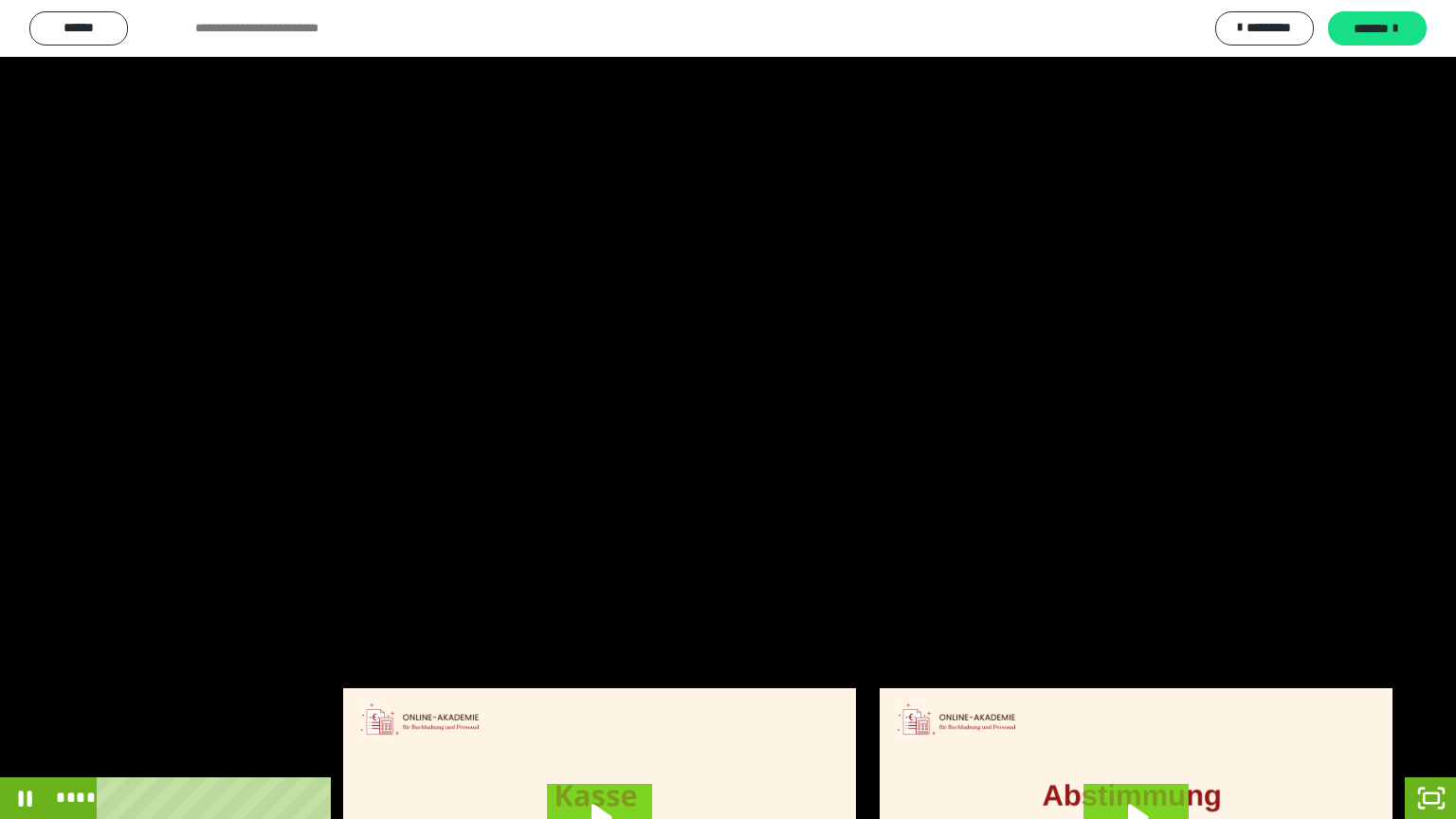 click at bounding box center [728, 410] 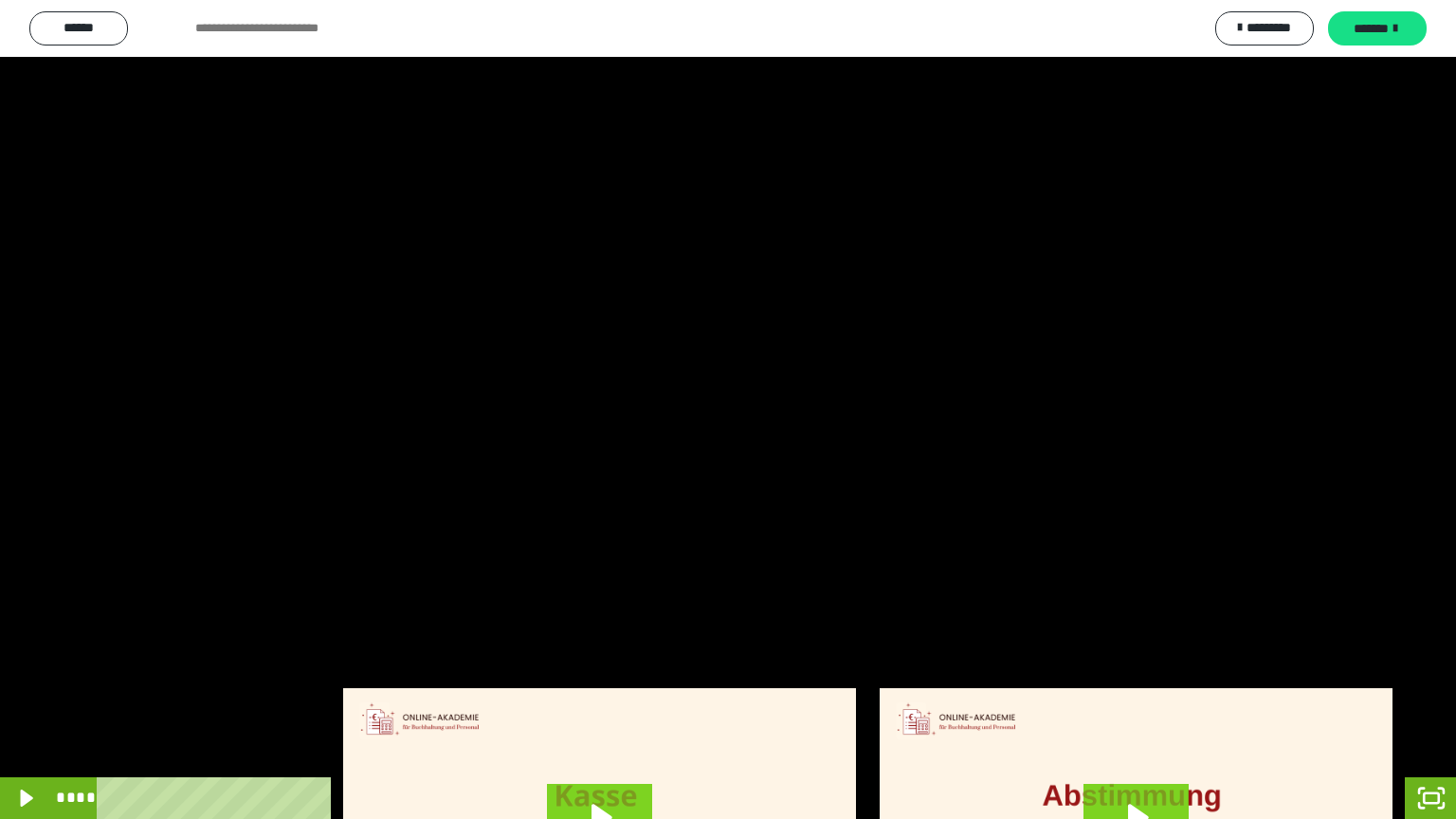 click at bounding box center (728, 410) 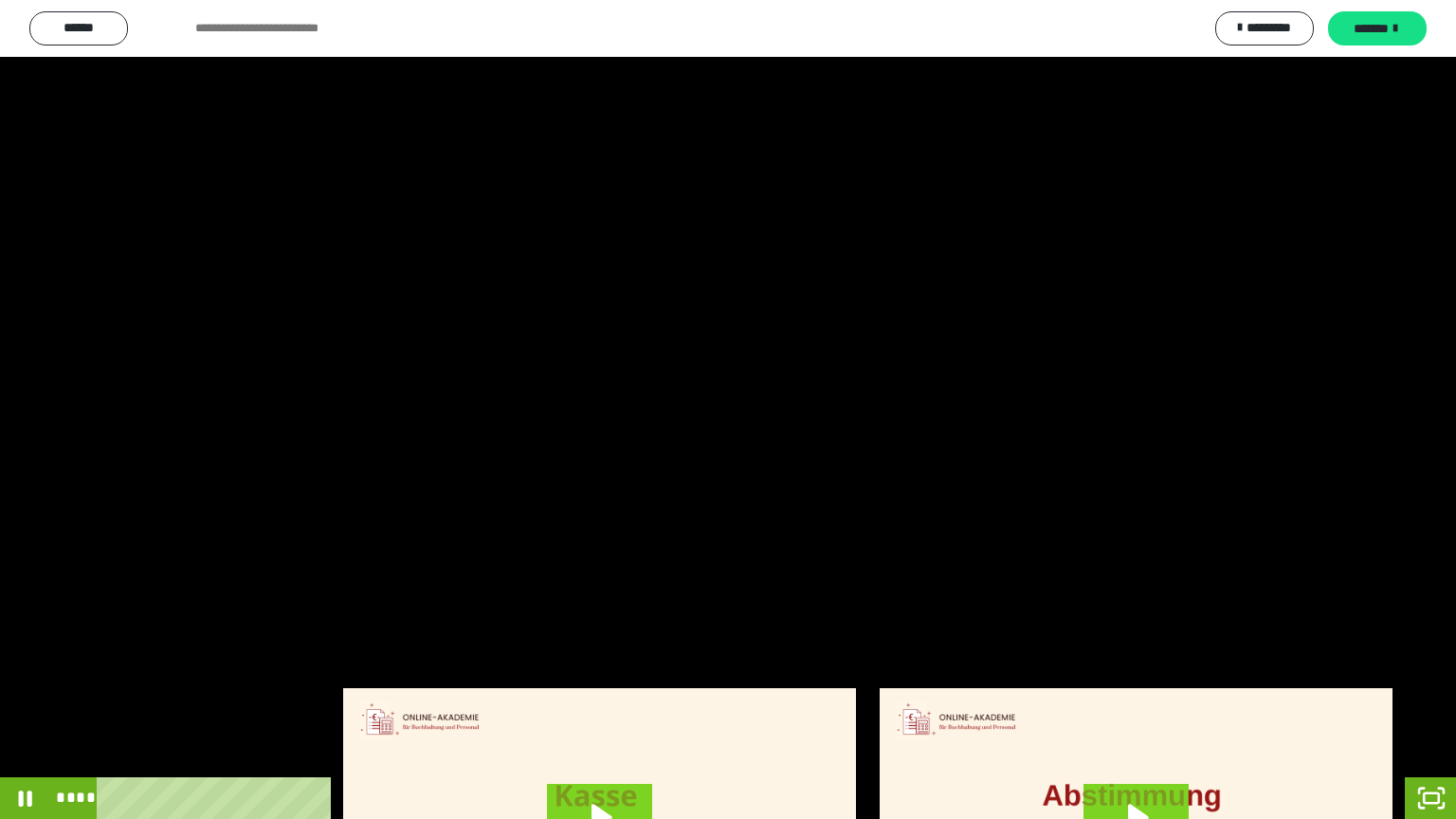 click at bounding box center [728, 410] 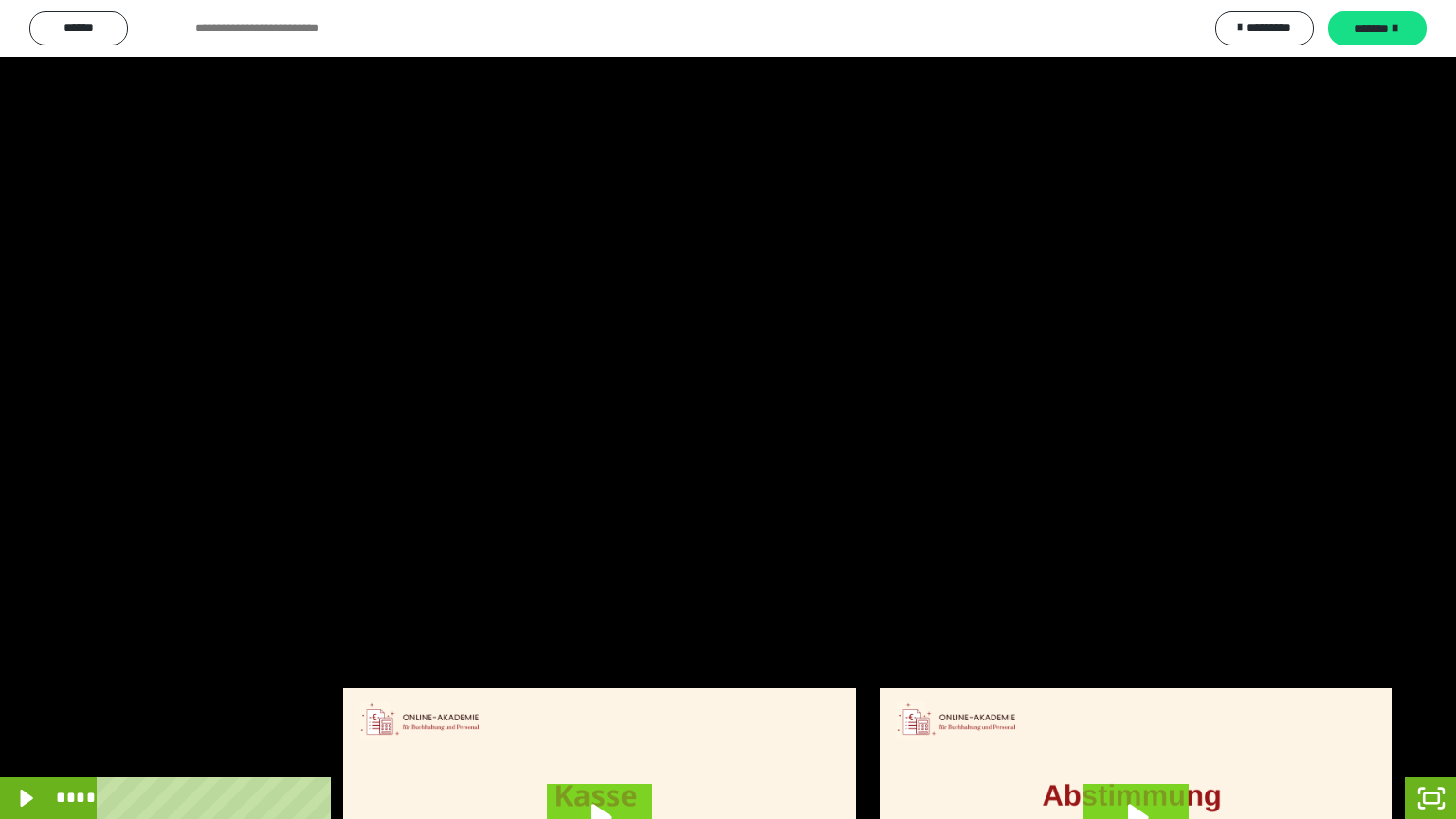 click at bounding box center (728, 410) 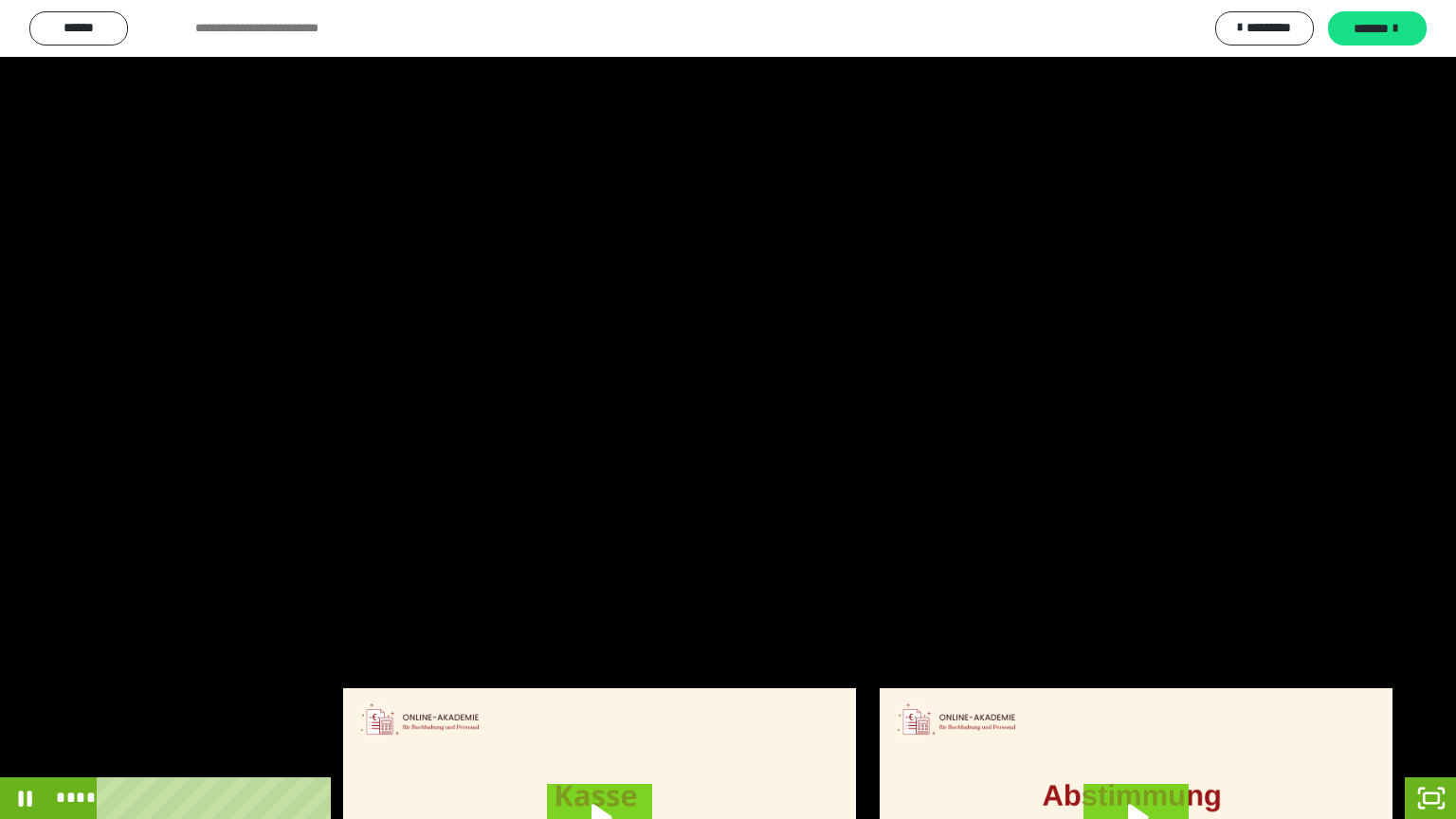 click at bounding box center [728, 410] 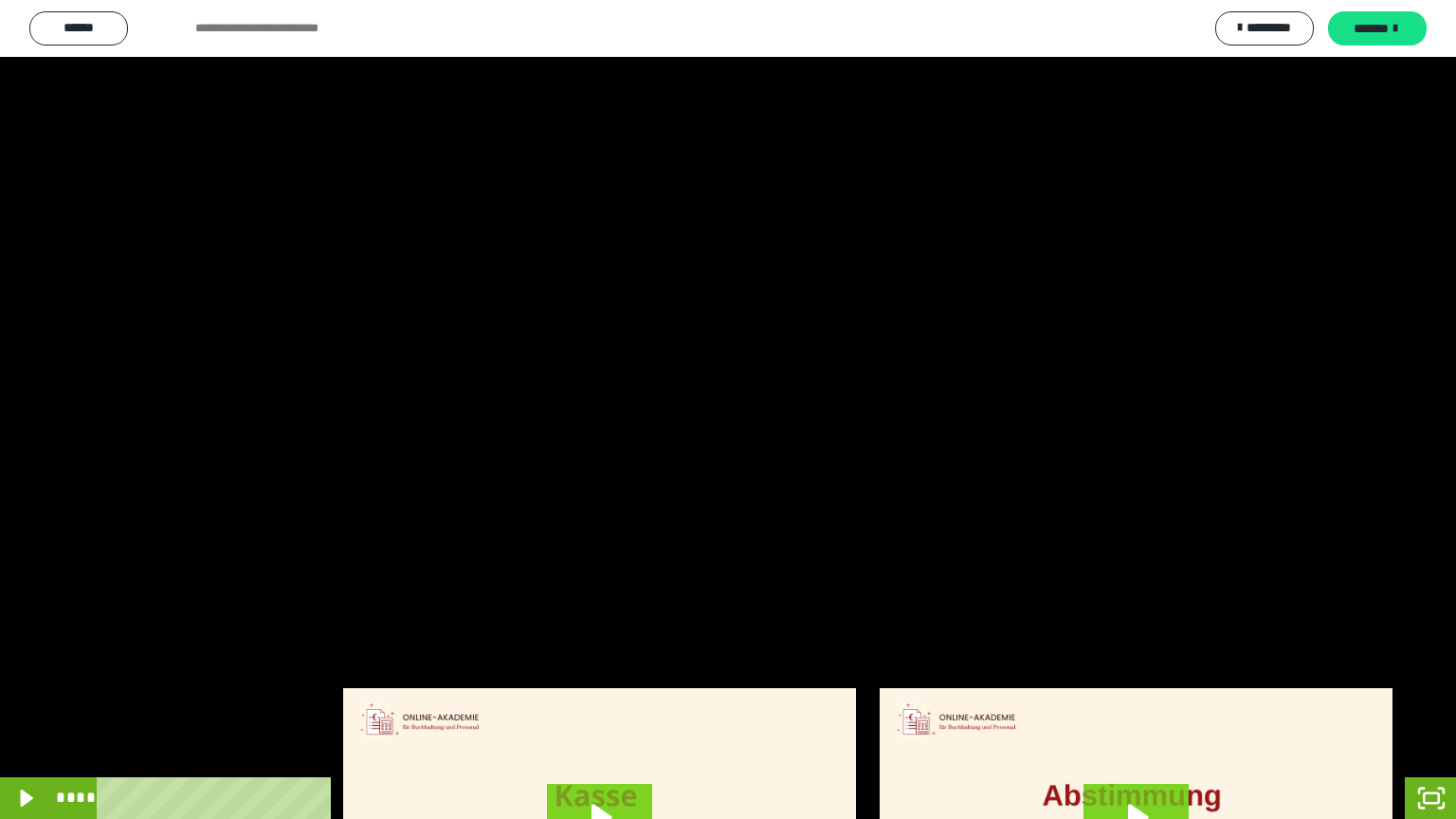 click at bounding box center [728, 410] 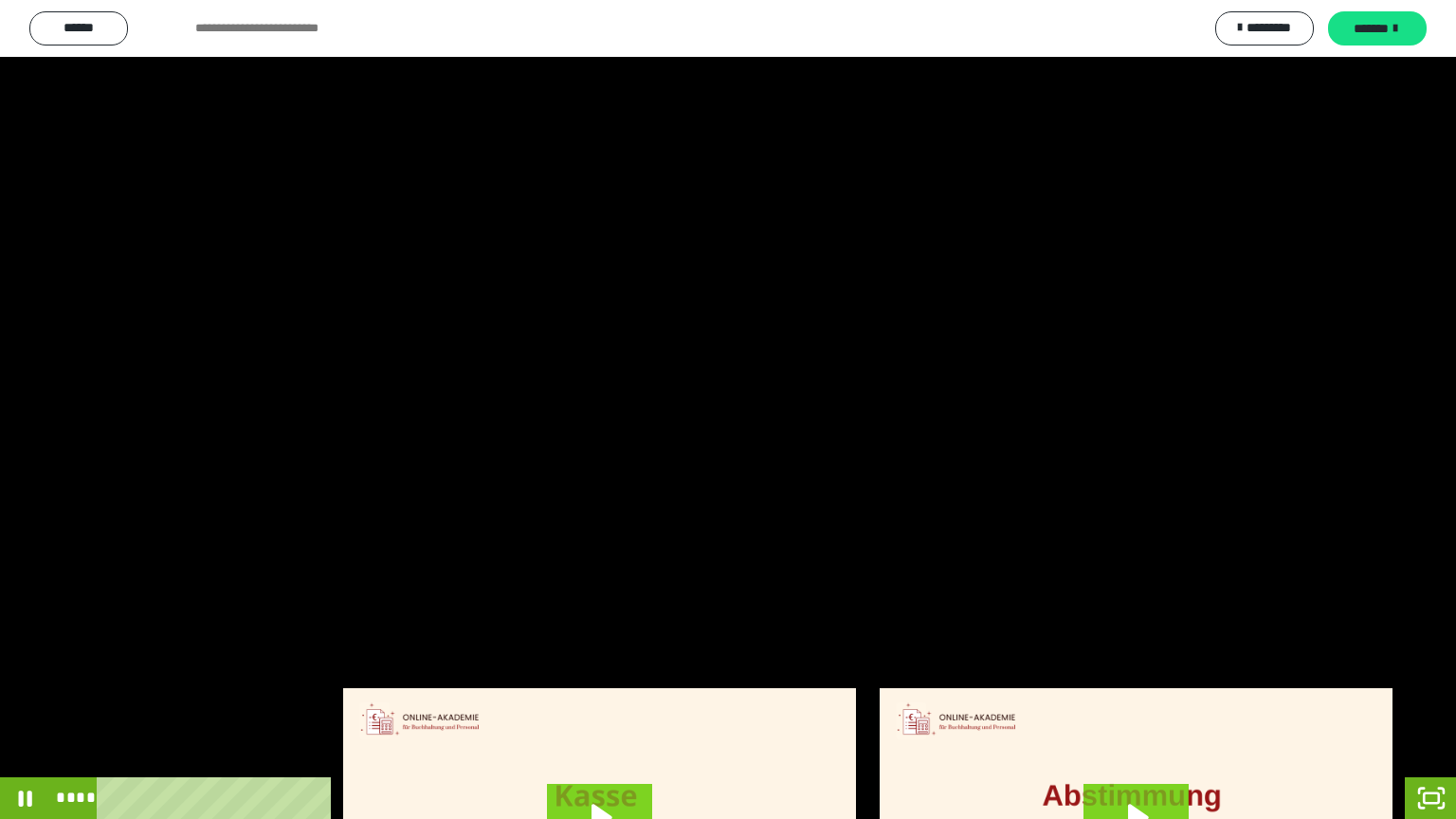 click at bounding box center [728, 410] 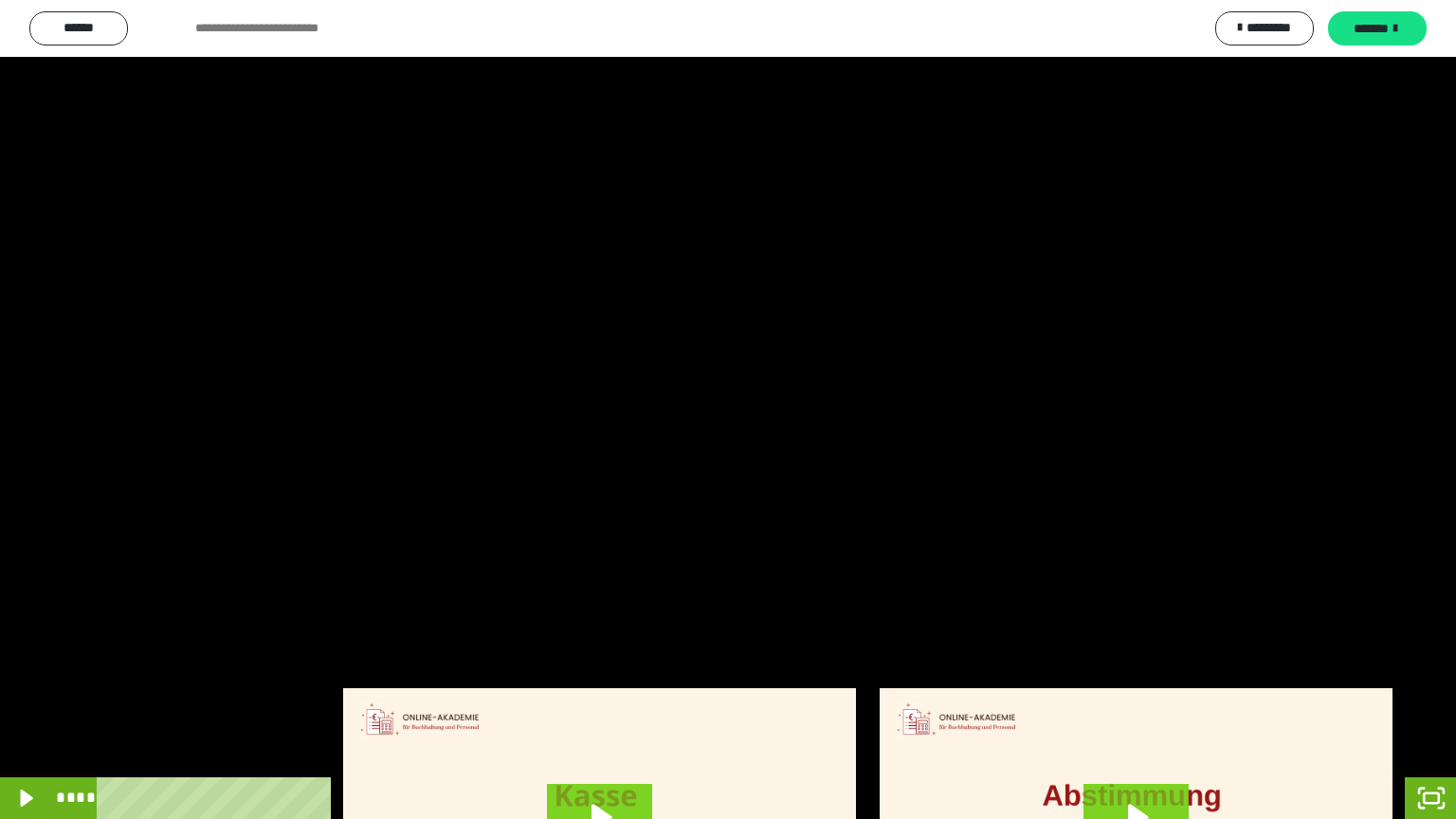 click at bounding box center (728, 410) 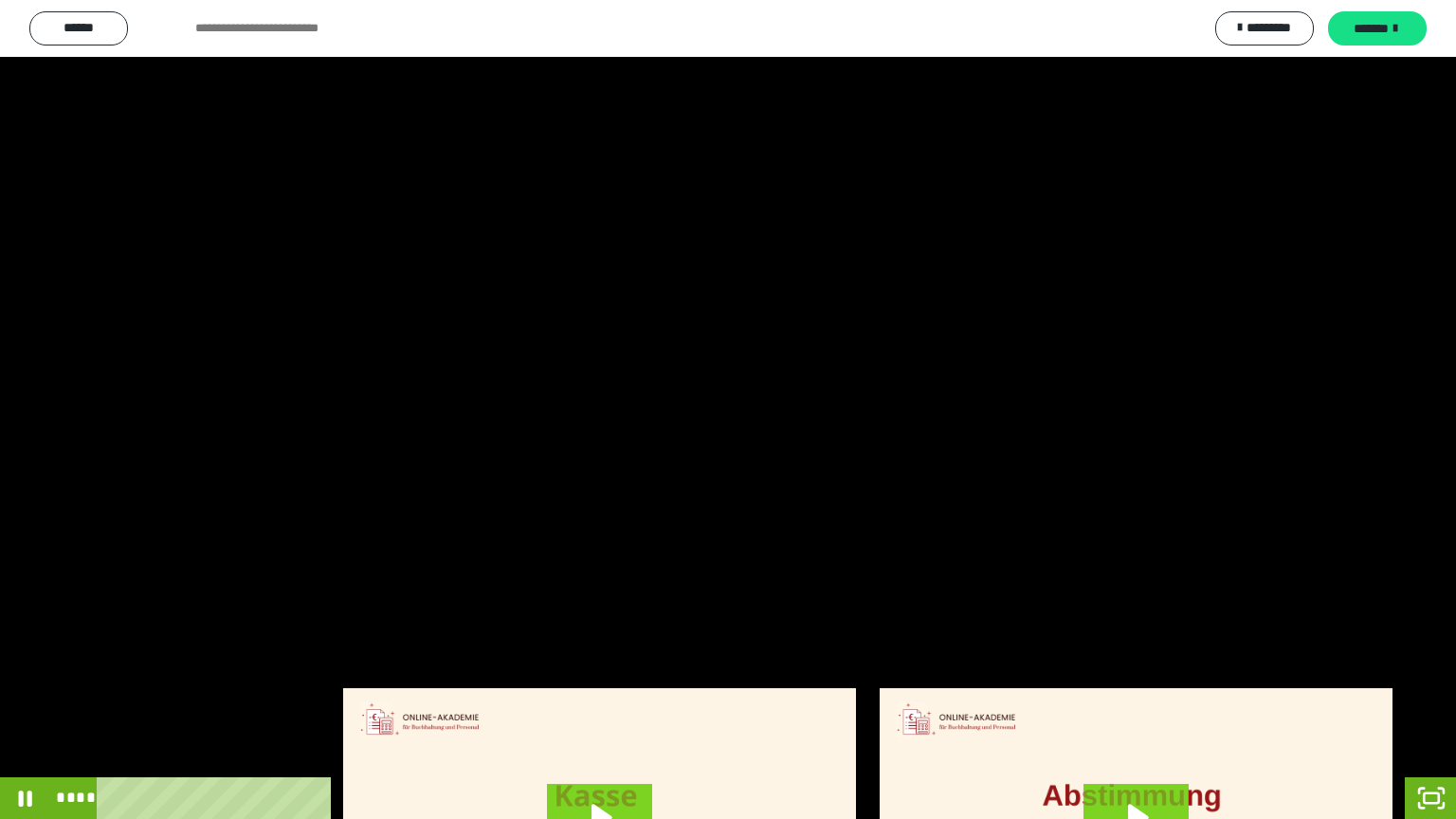 click at bounding box center [728, 410] 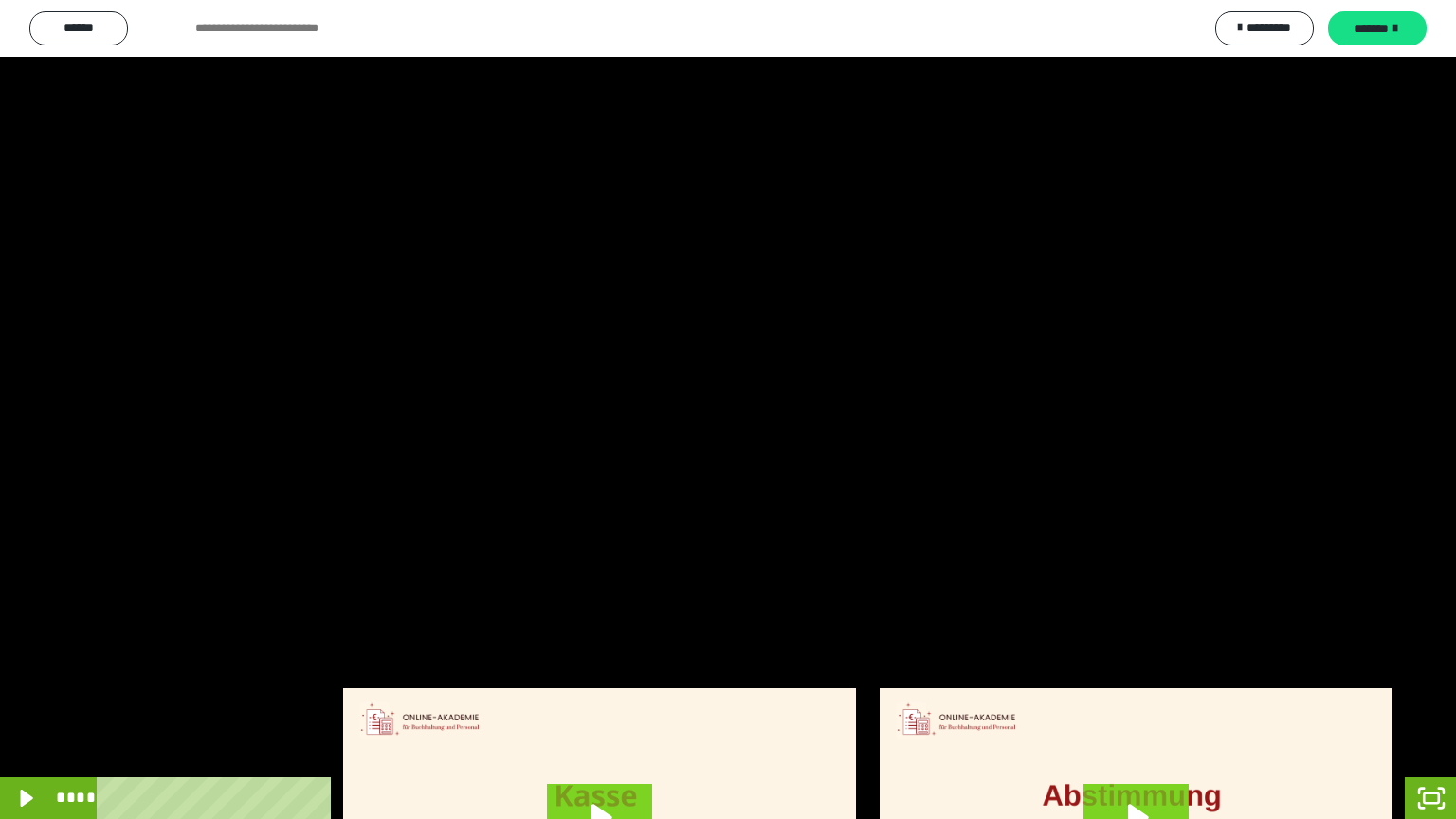 click at bounding box center (728, 410) 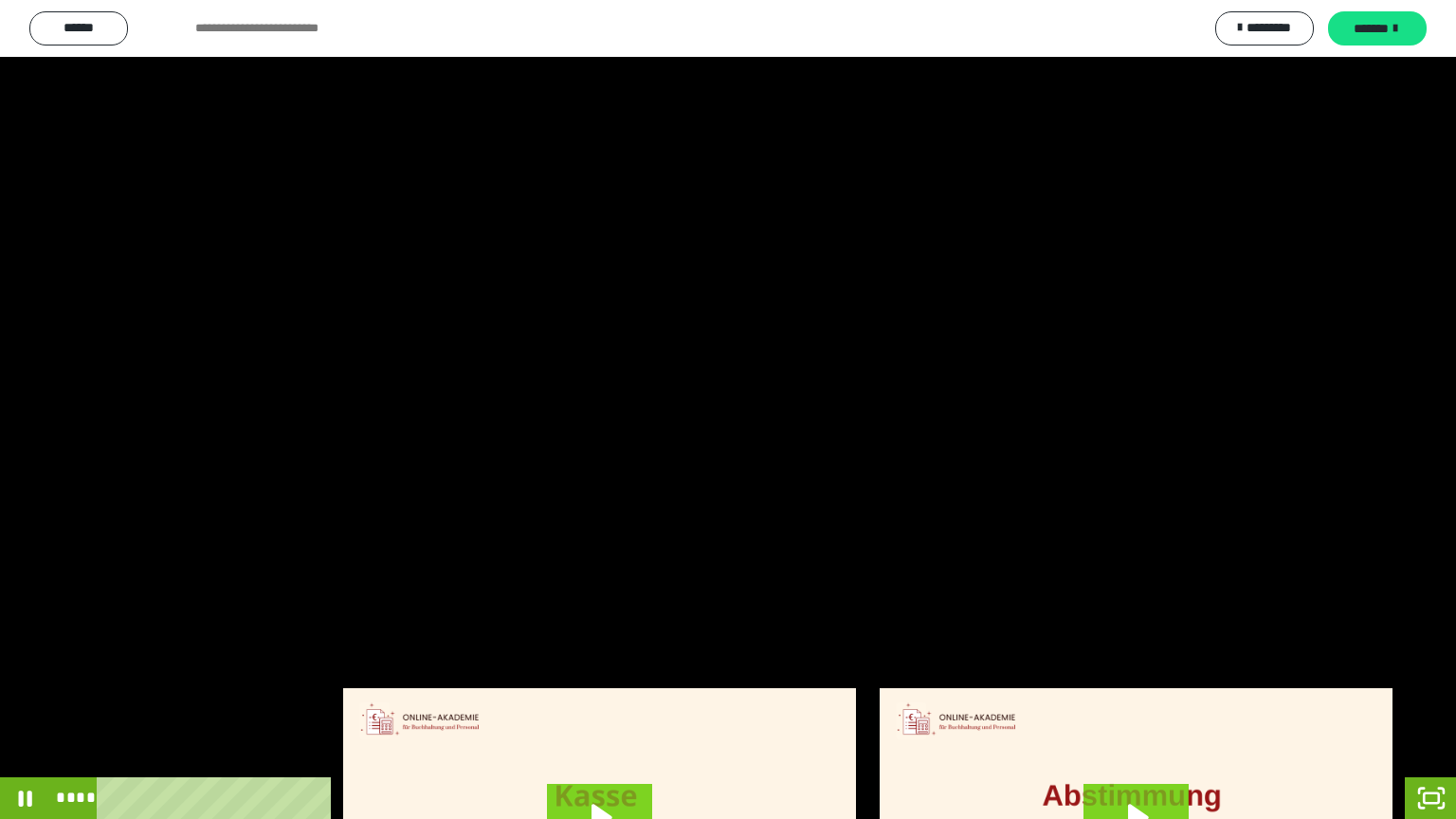 click at bounding box center (728, 410) 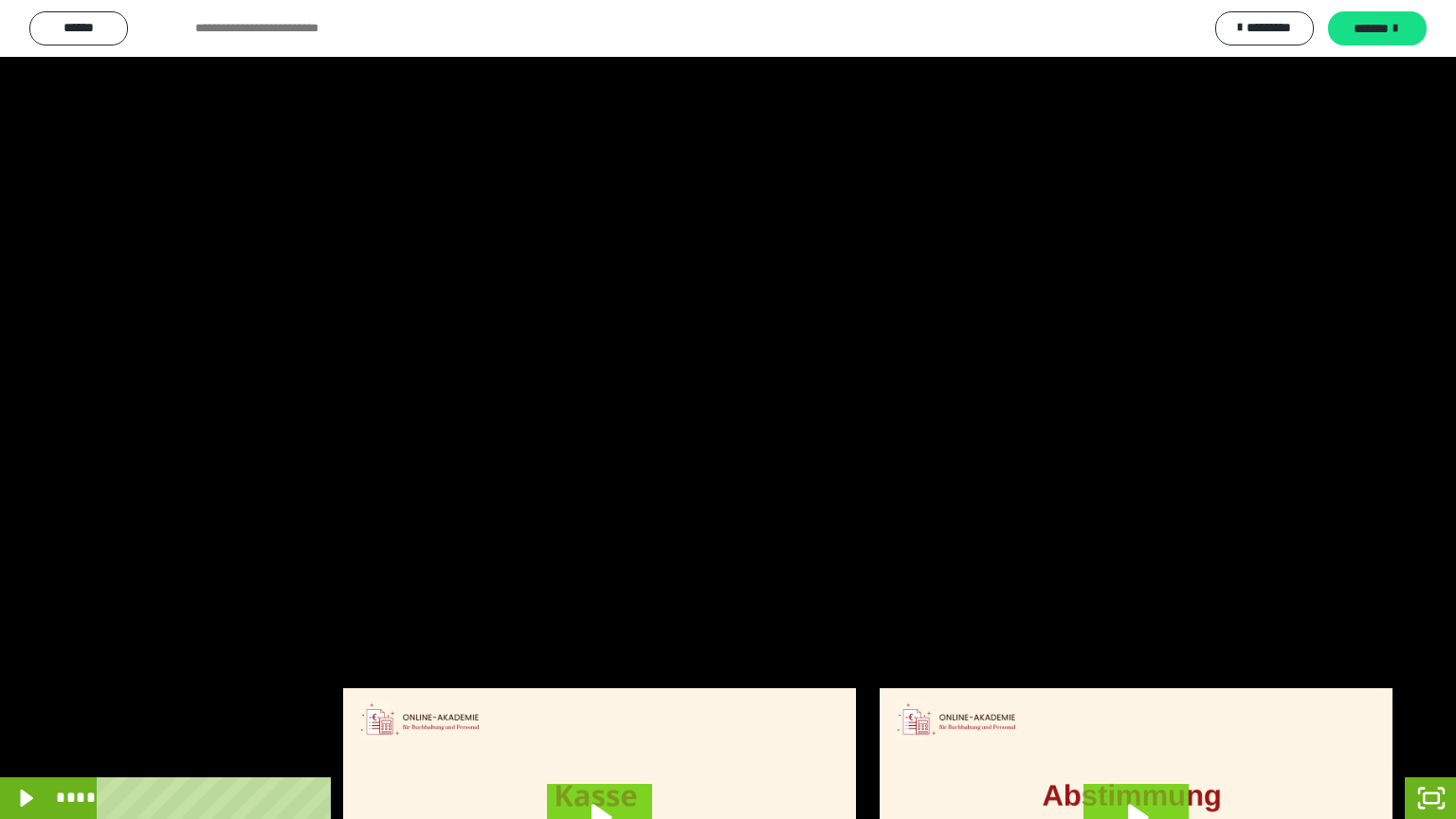click at bounding box center [728, 410] 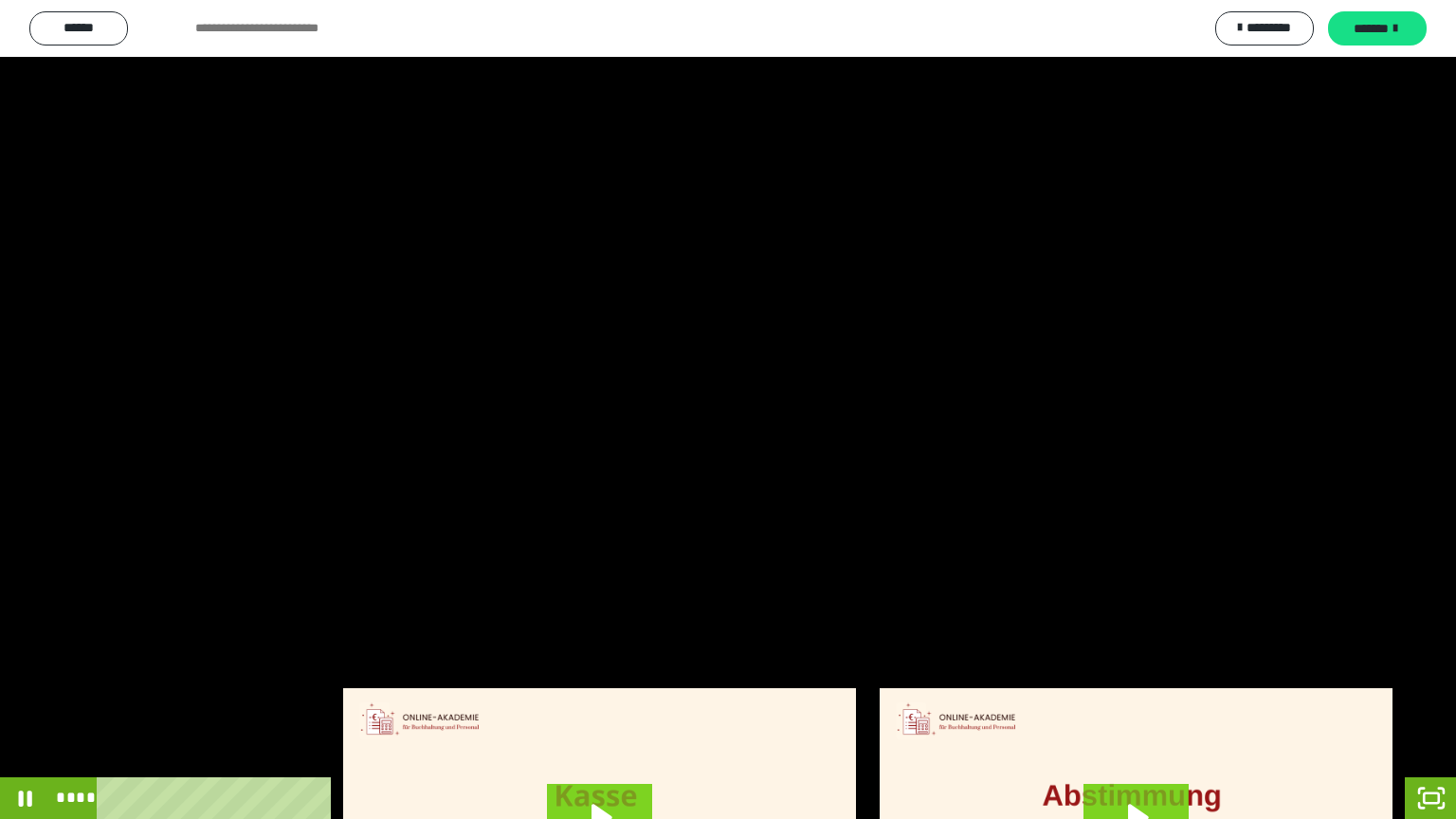 click at bounding box center [728, 410] 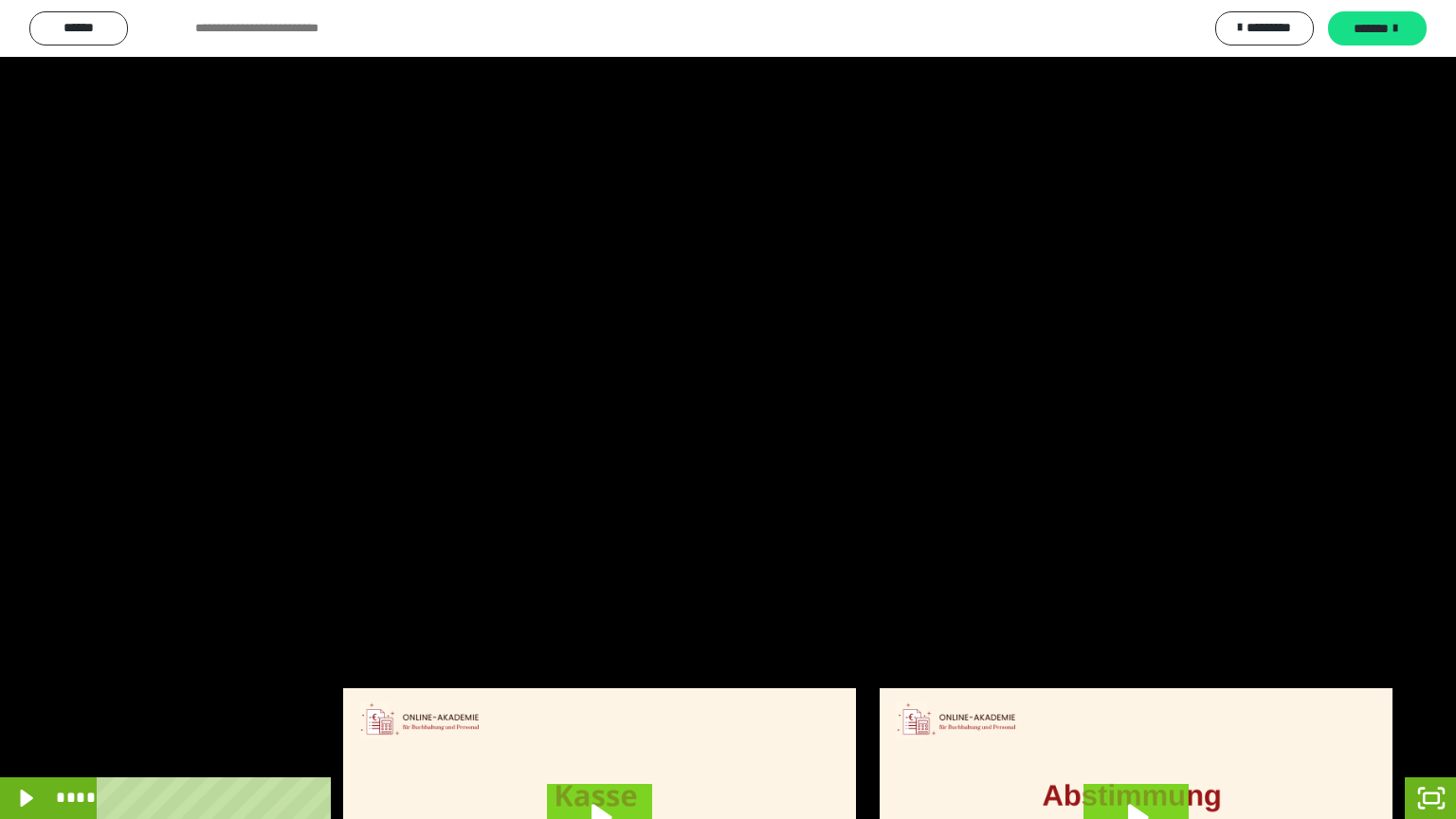 click at bounding box center (728, 410) 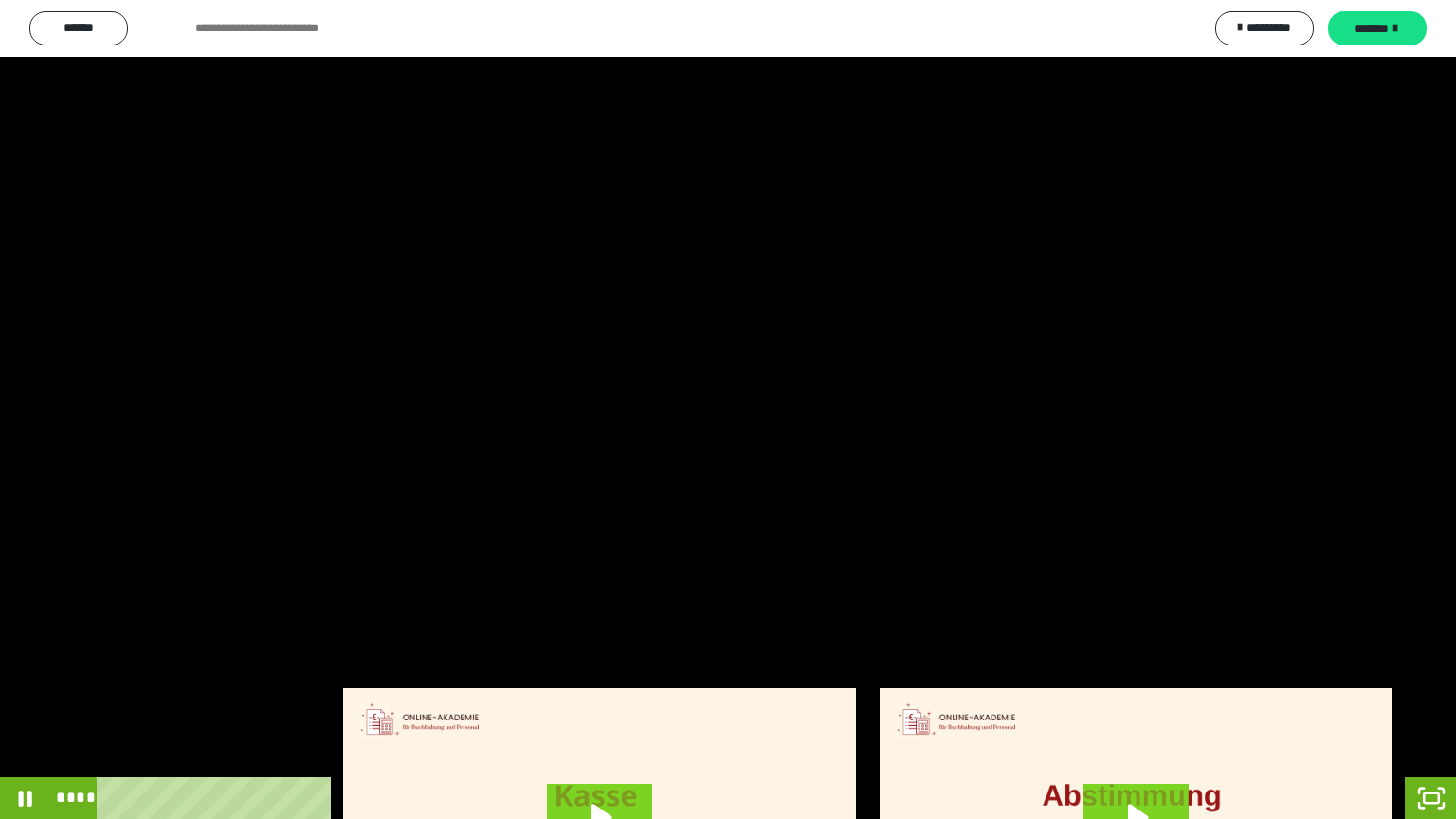 click at bounding box center [728, 410] 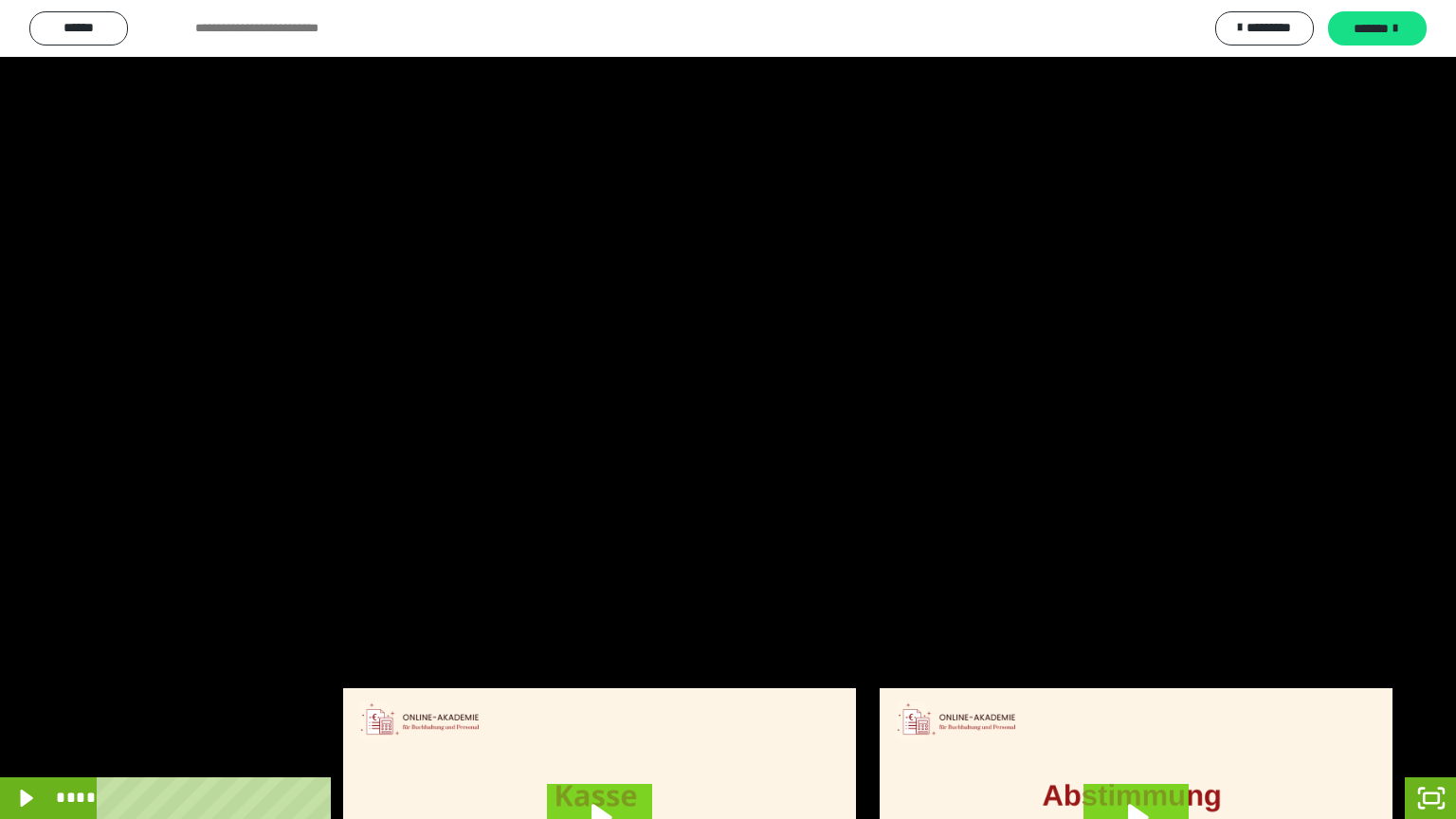 click at bounding box center (728, 410) 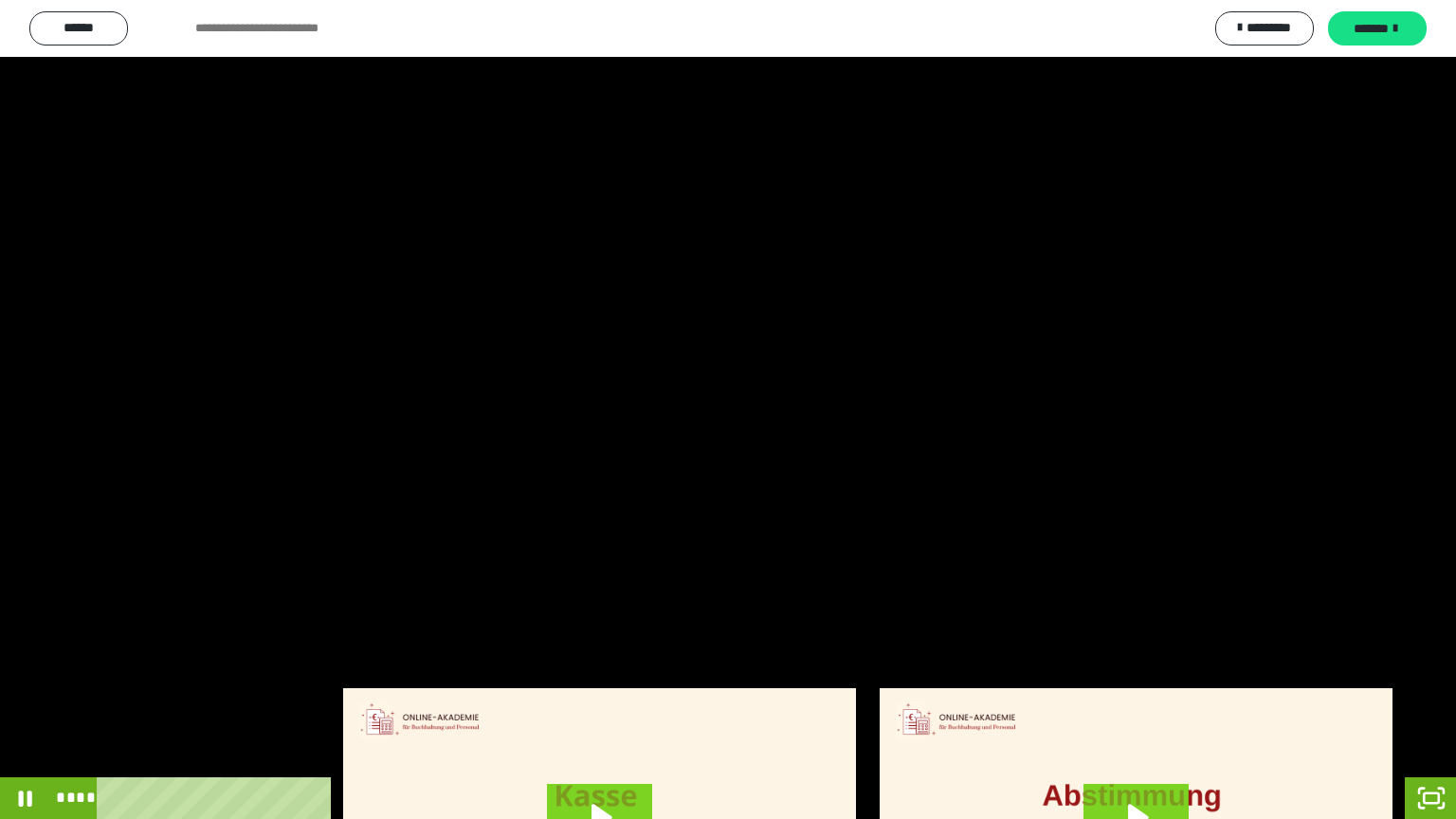 click at bounding box center (728, 410) 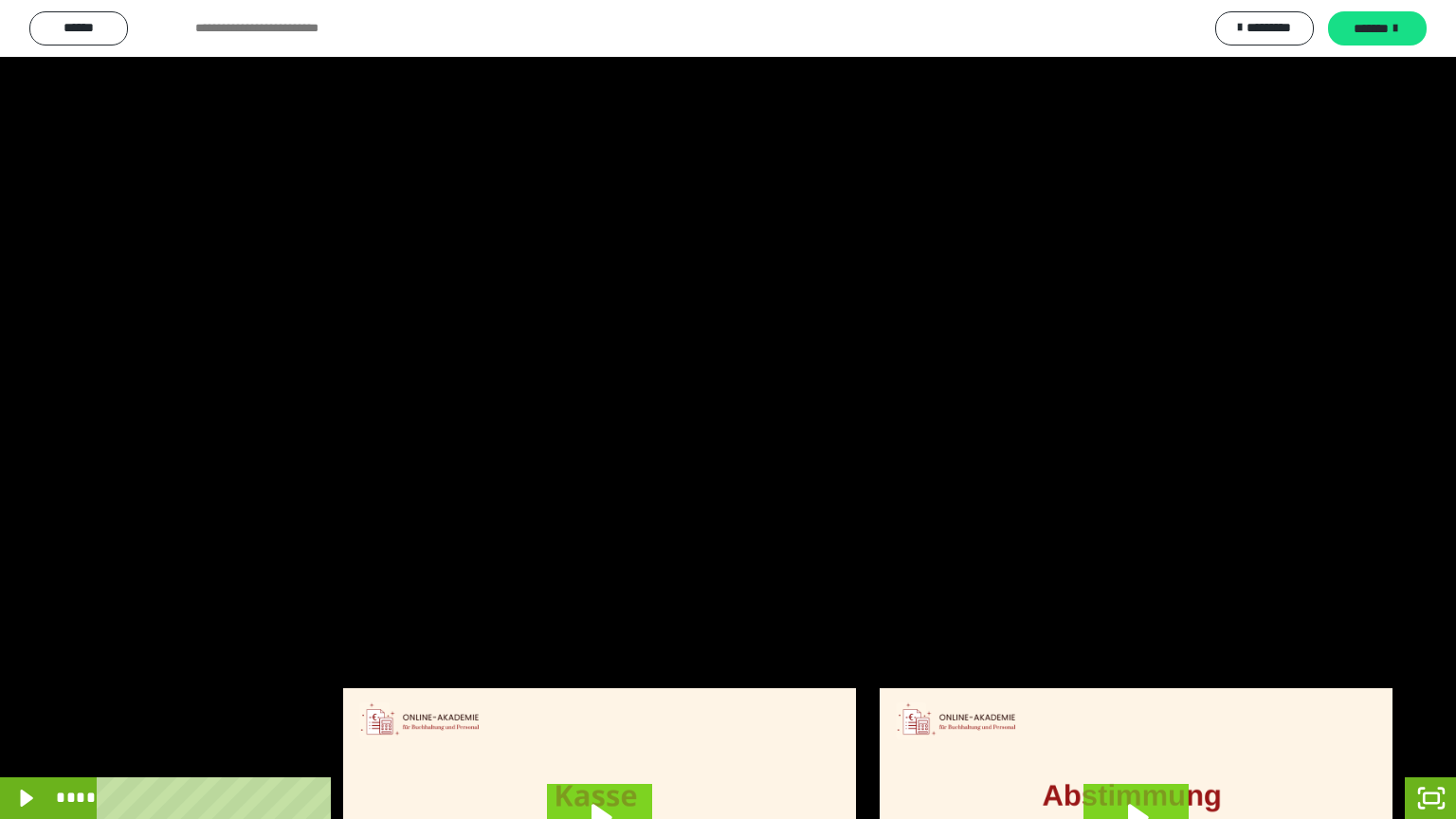 click at bounding box center [728, 410] 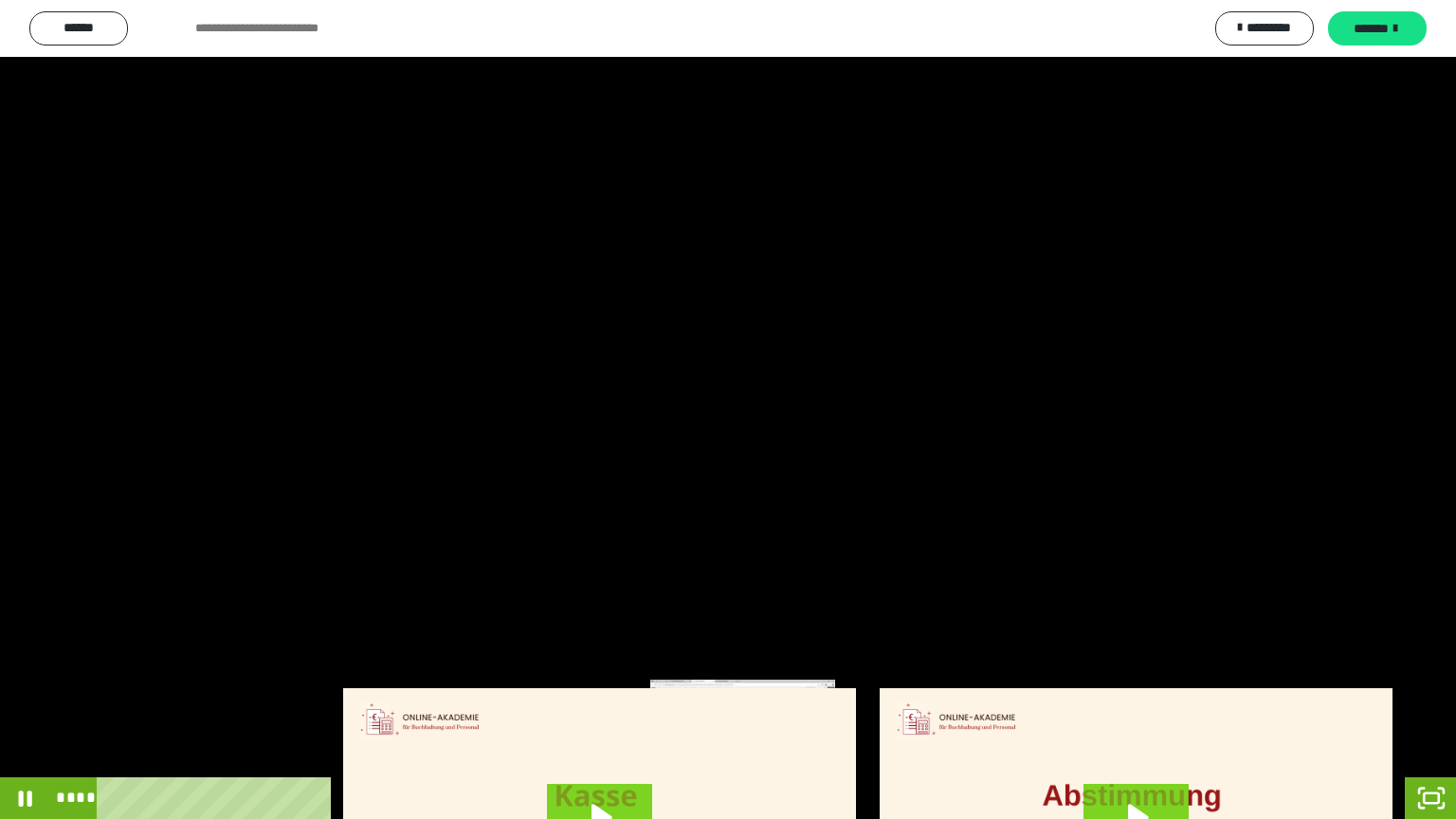 click on "****" at bounding box center [705, 798] 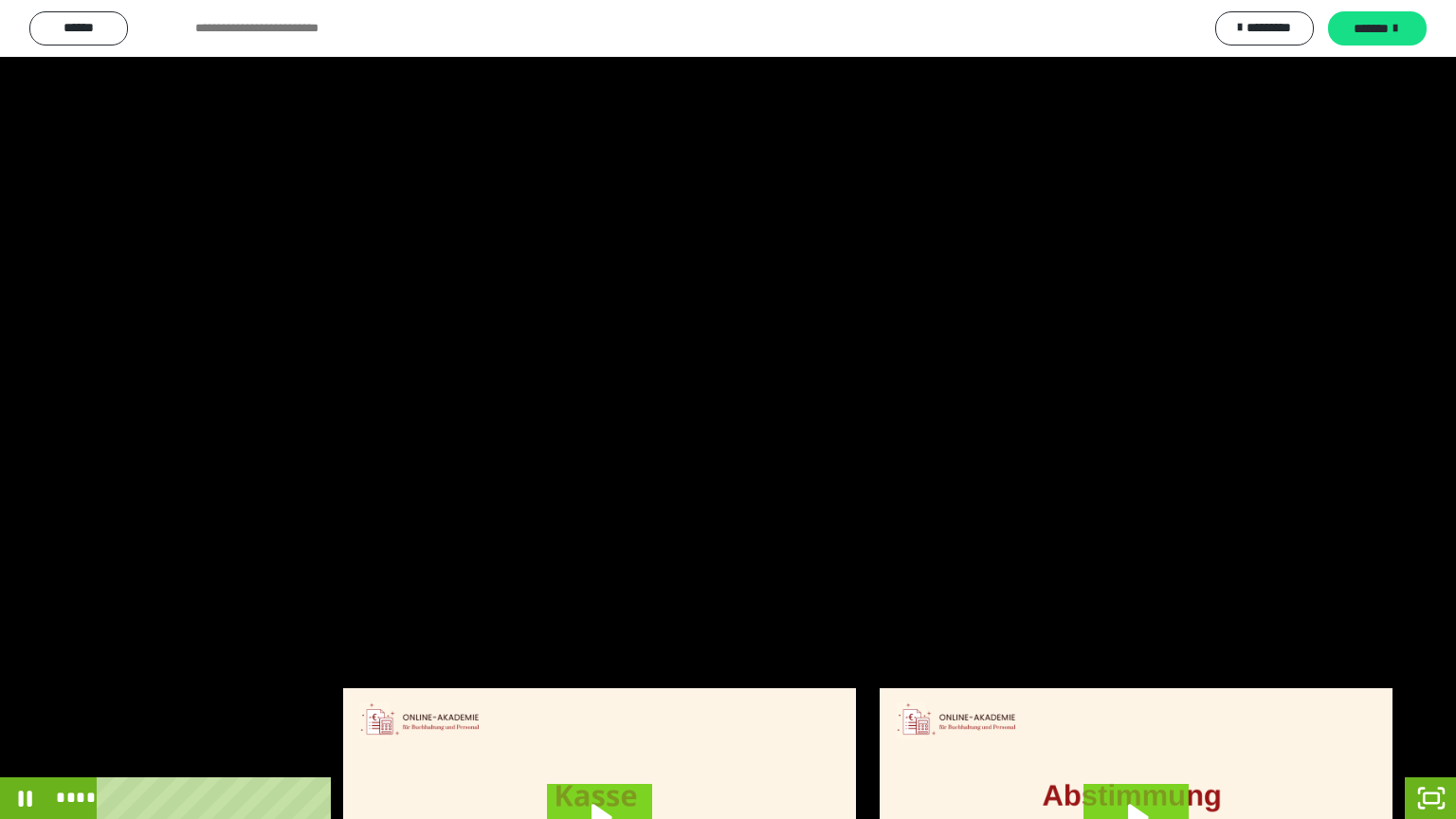 click at bounding box center (728, 410) 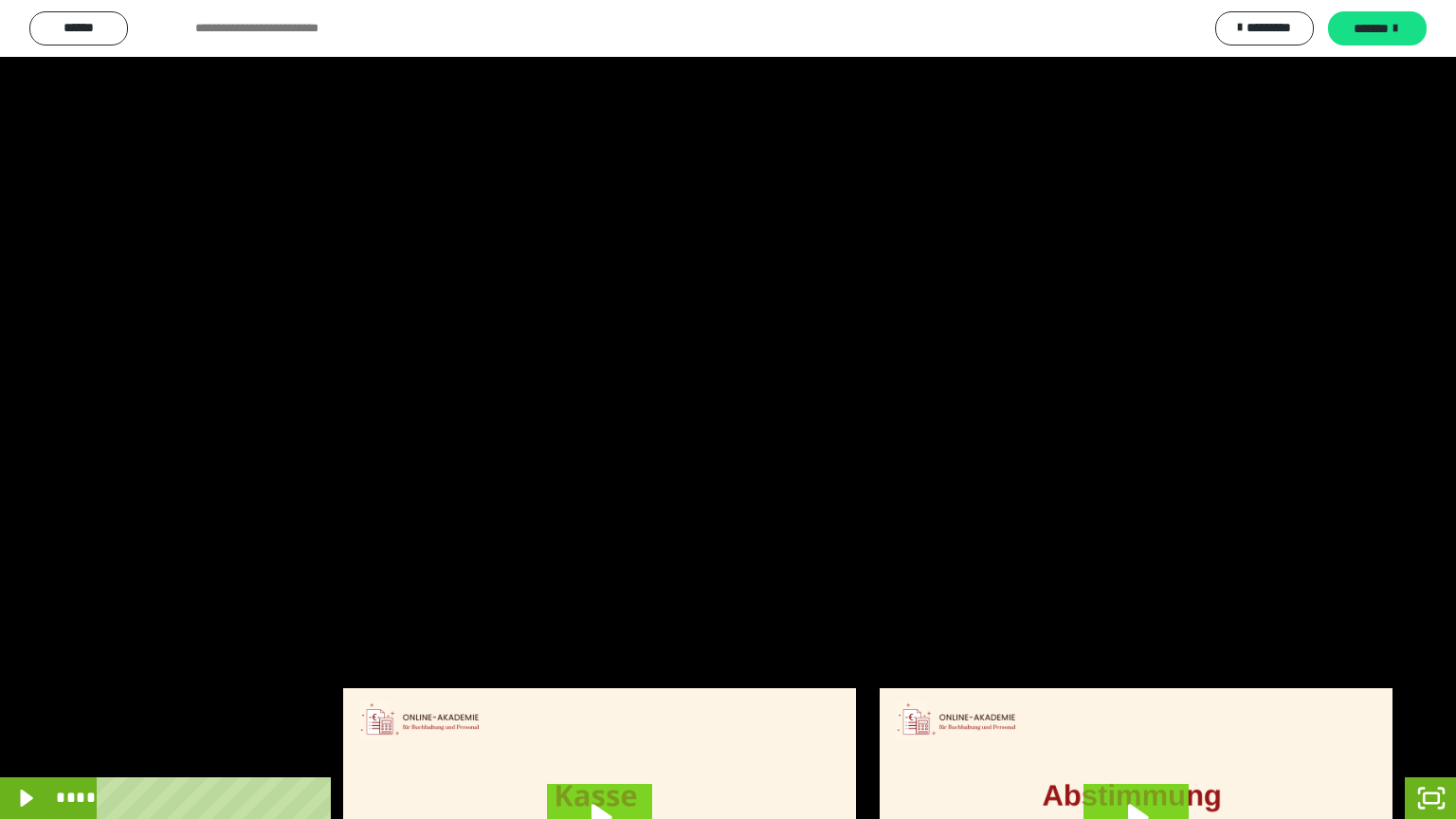 click at bounding box center (728, 410) 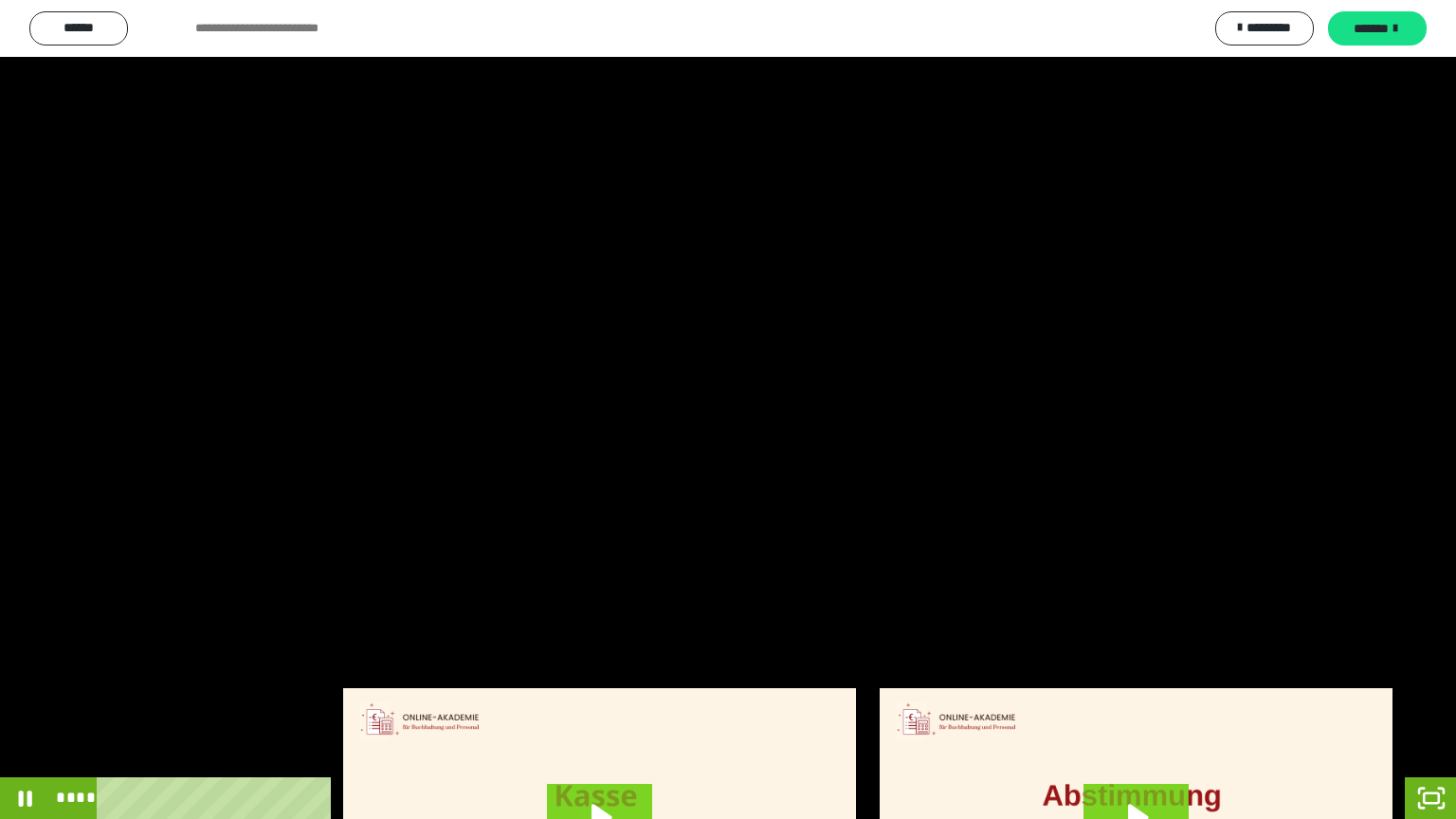 click at bounding box center (728, 410) 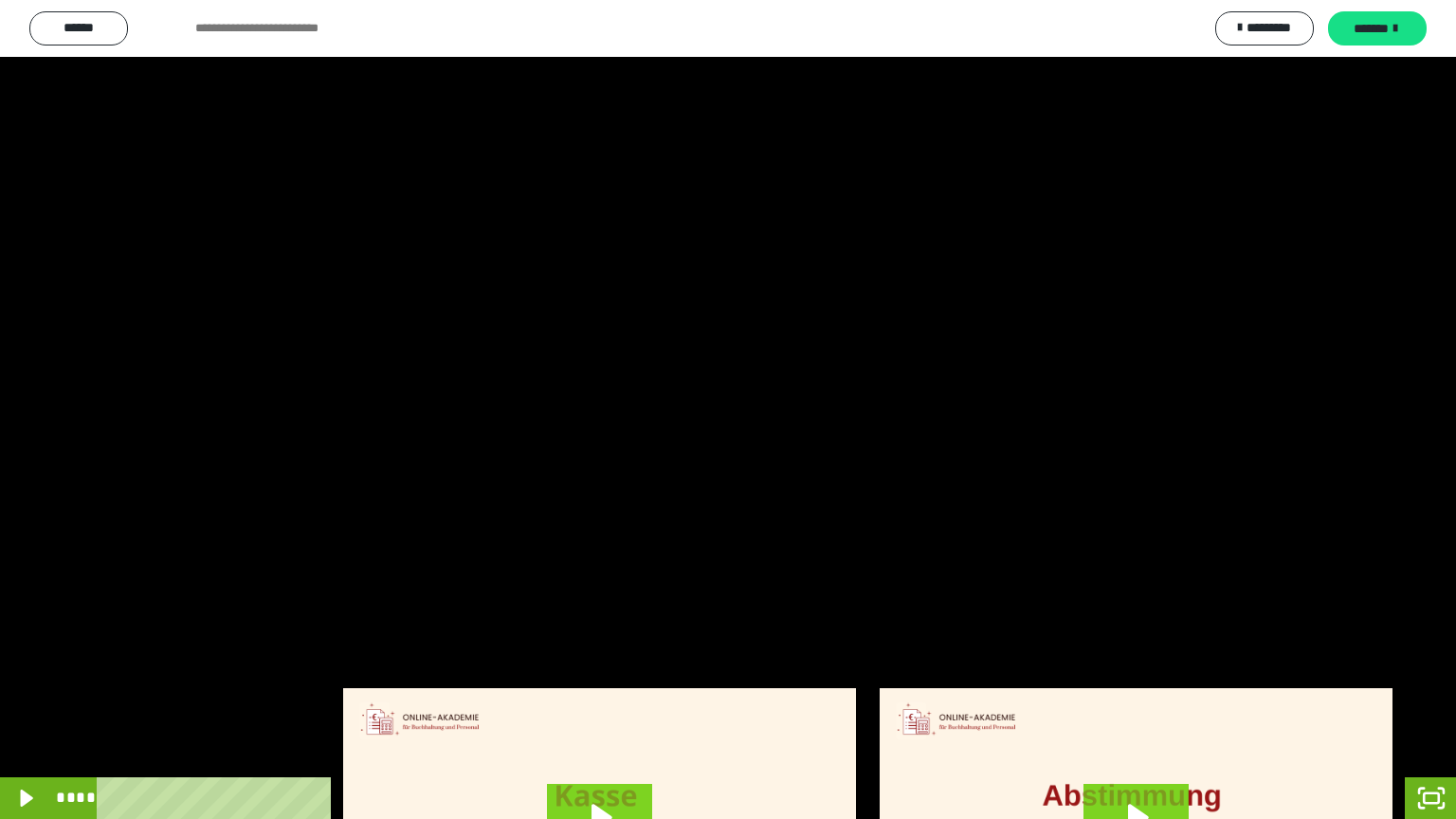 click at bounding box center [728, 410] 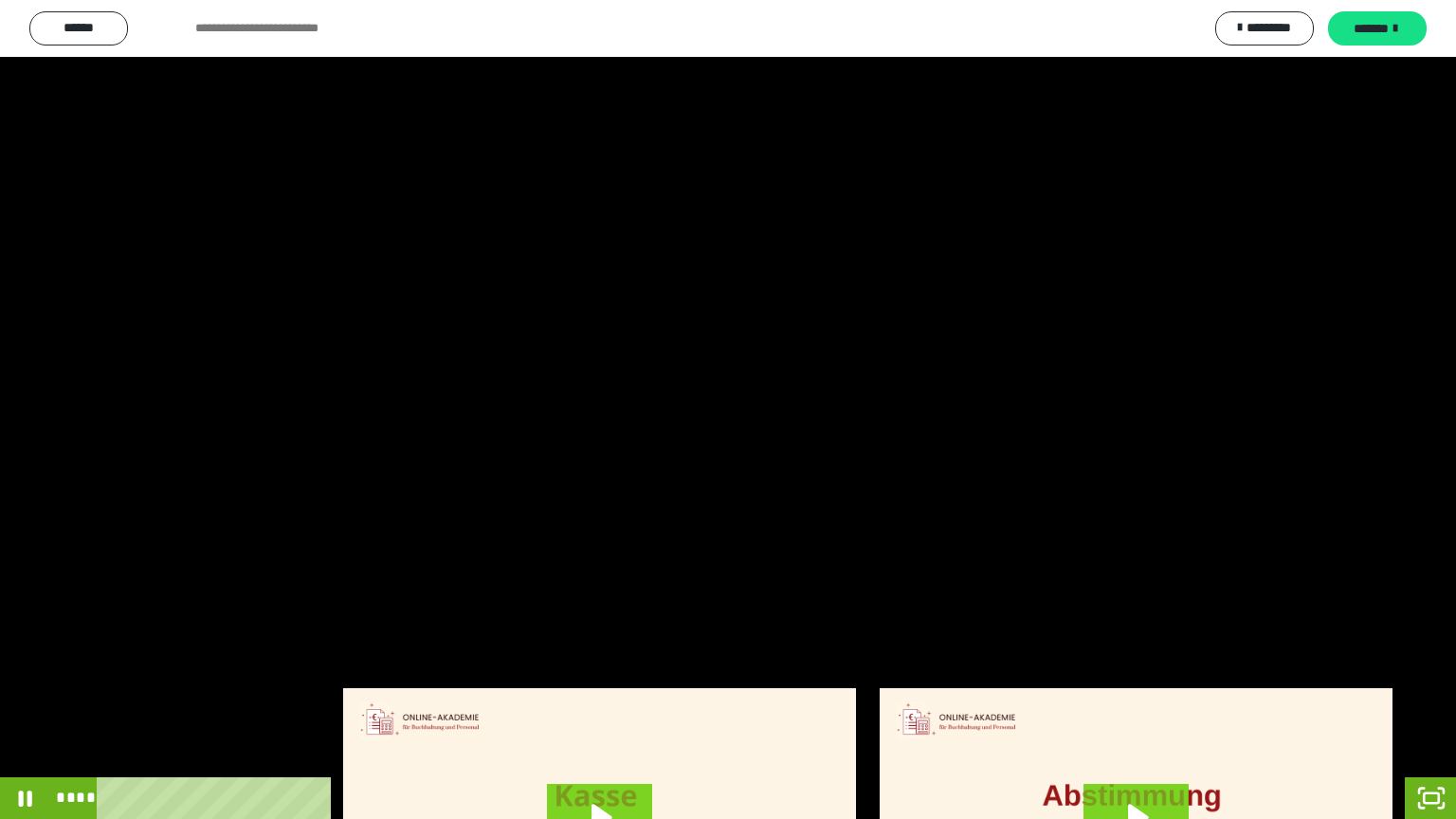 click at bounding box center [728, 410] 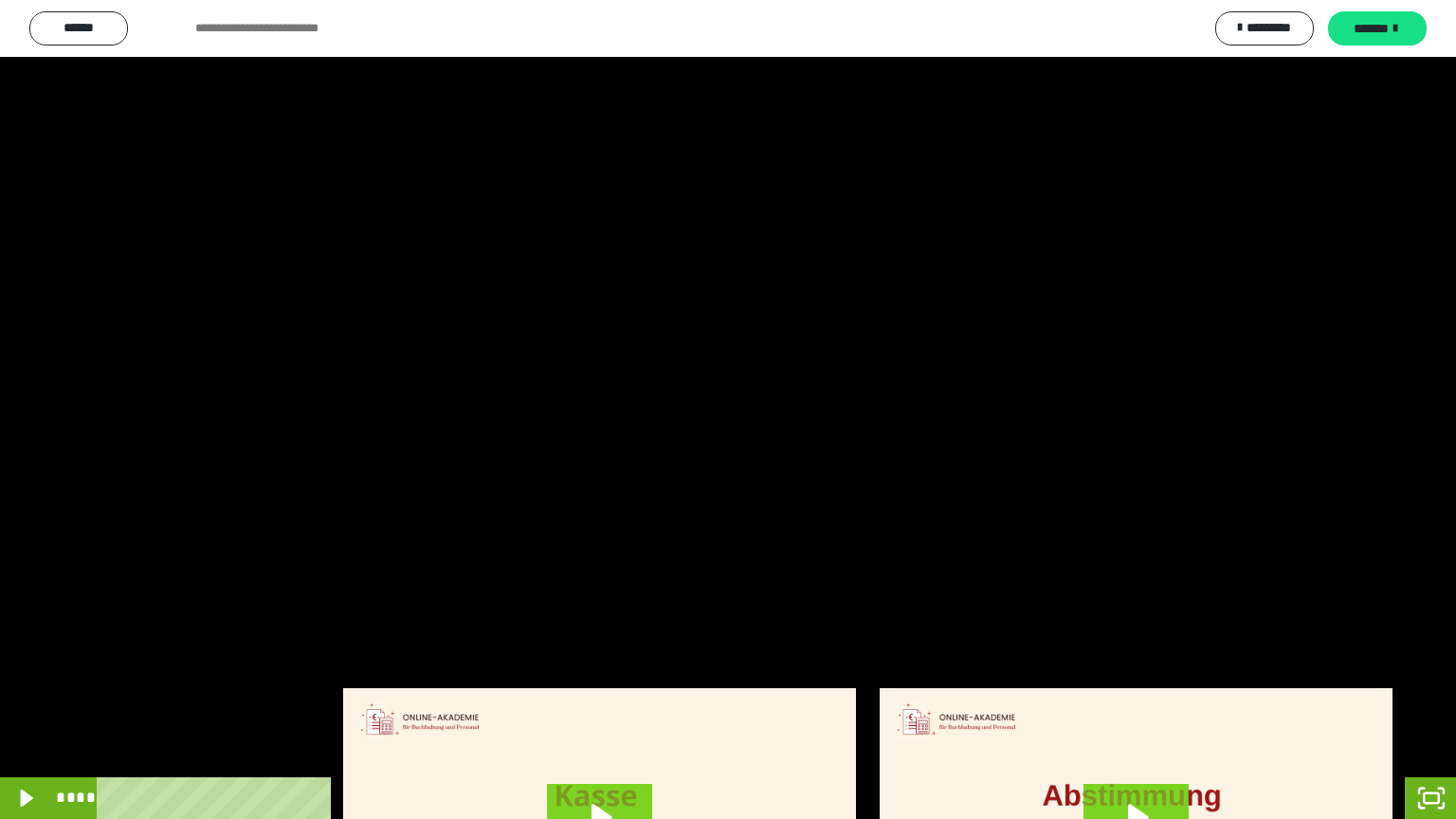 click at bounding box center (728, 410) 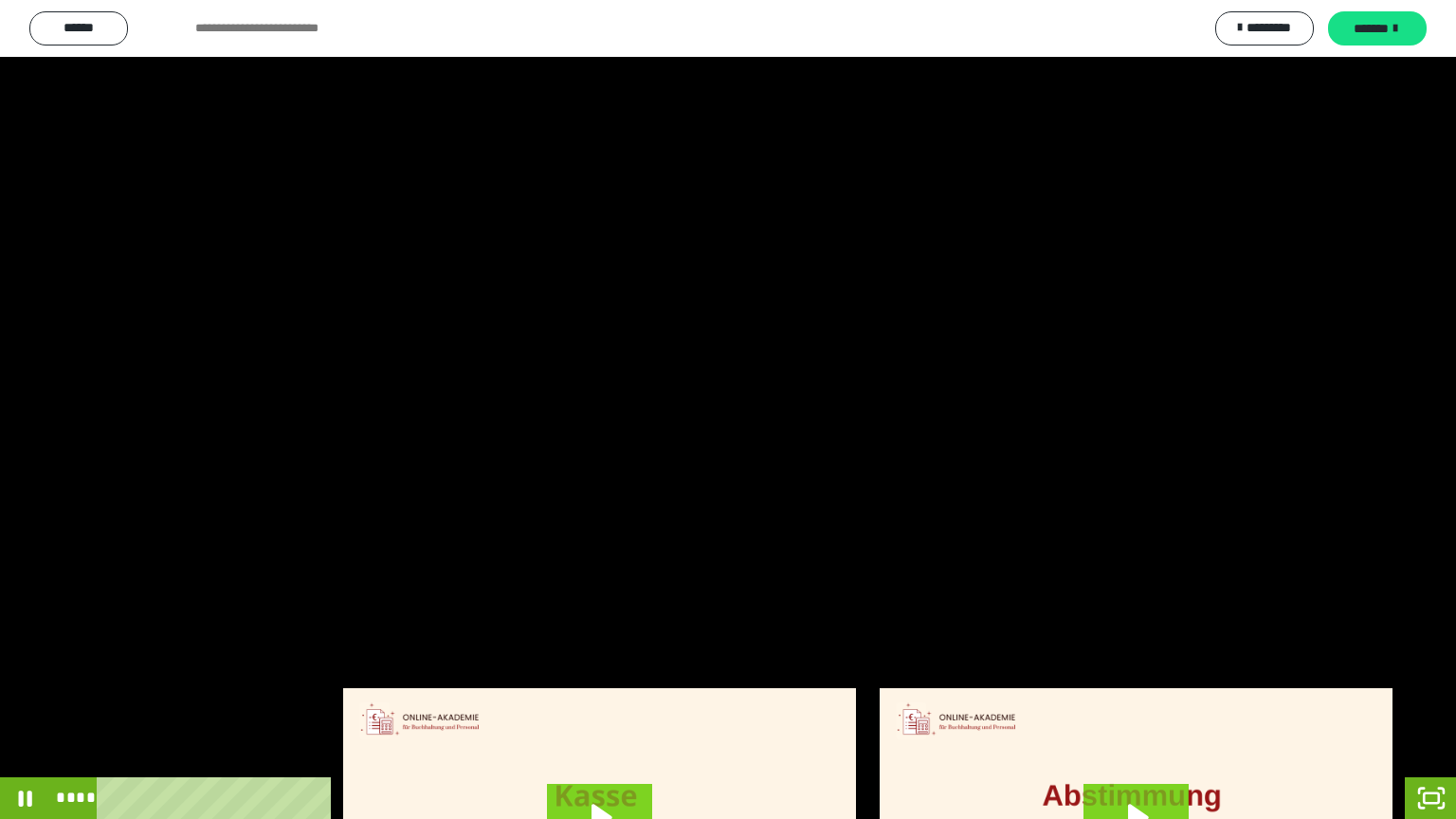click at bounding box center [728, 410] 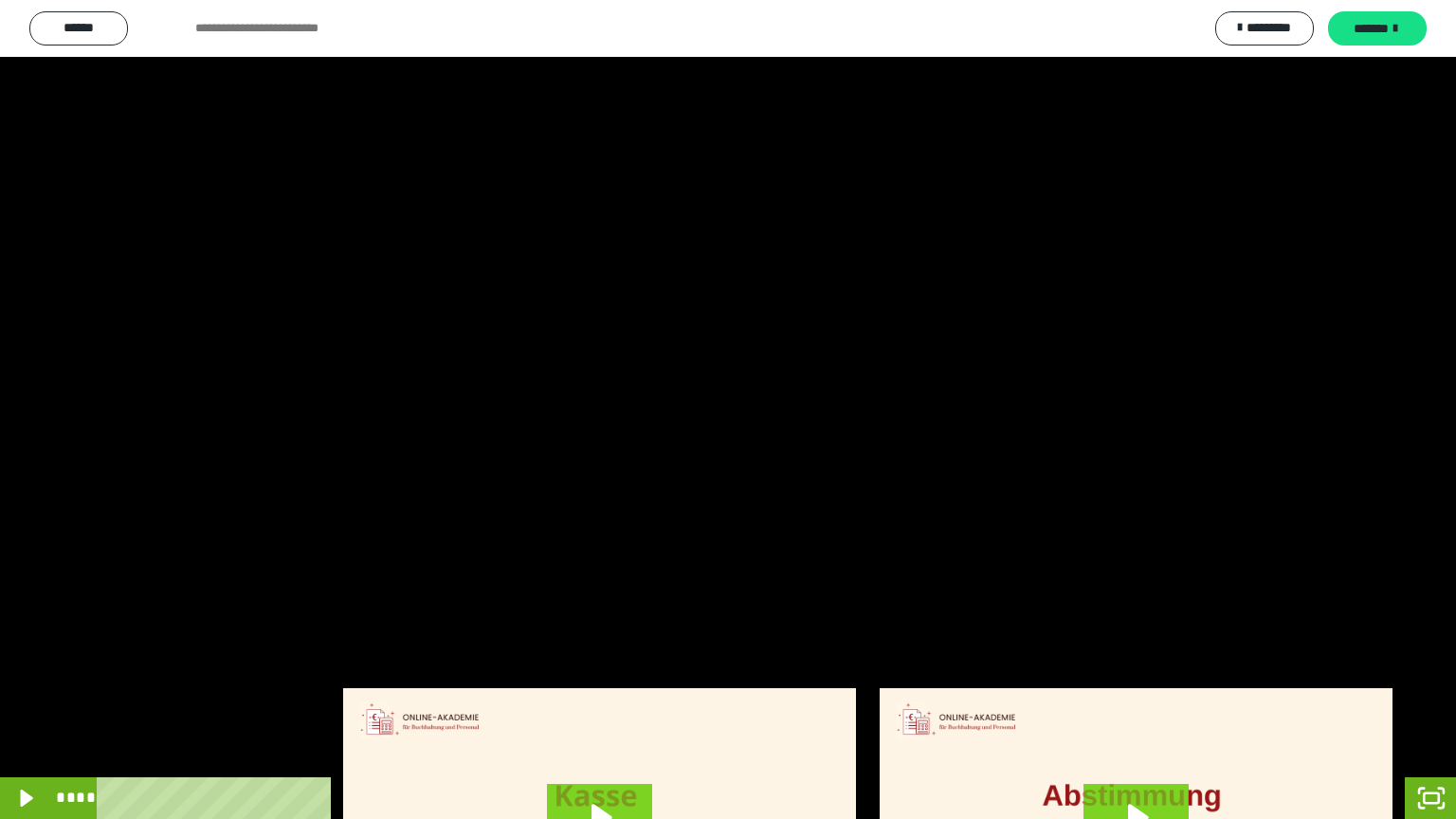 click at bounding box center (728, 410) 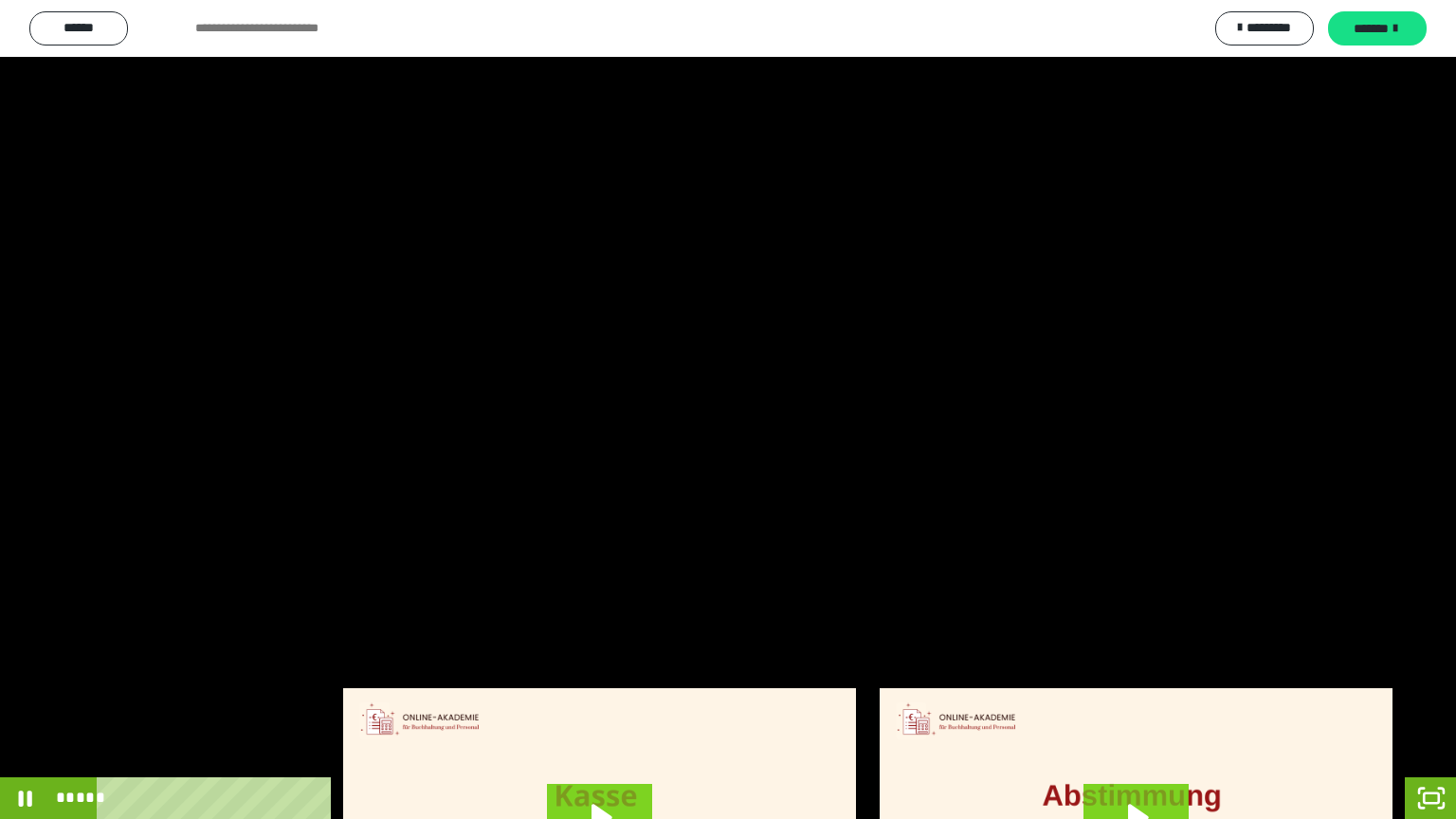 click at bounding box center [728, 410] 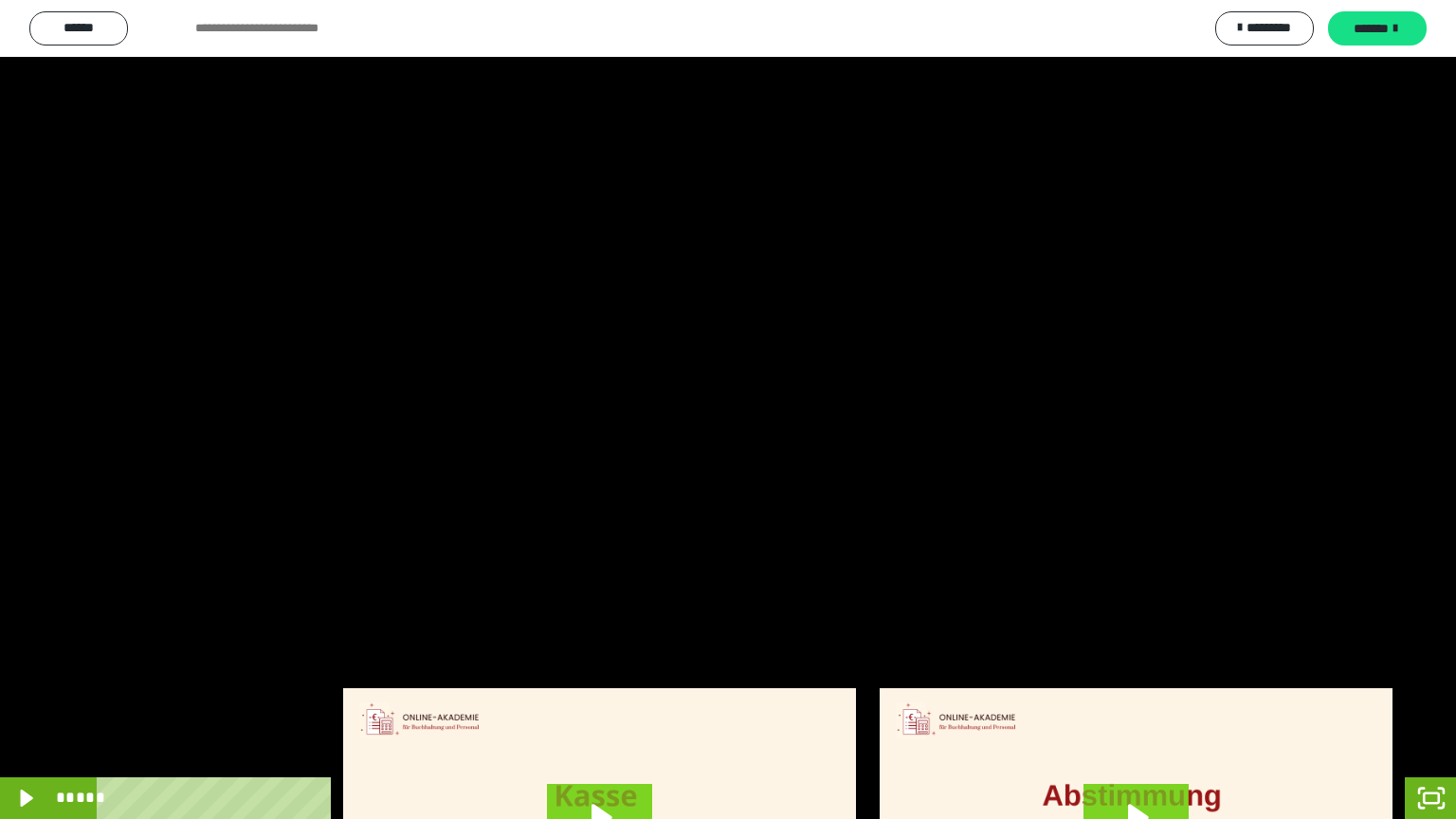click at bounding box center [728, 410] 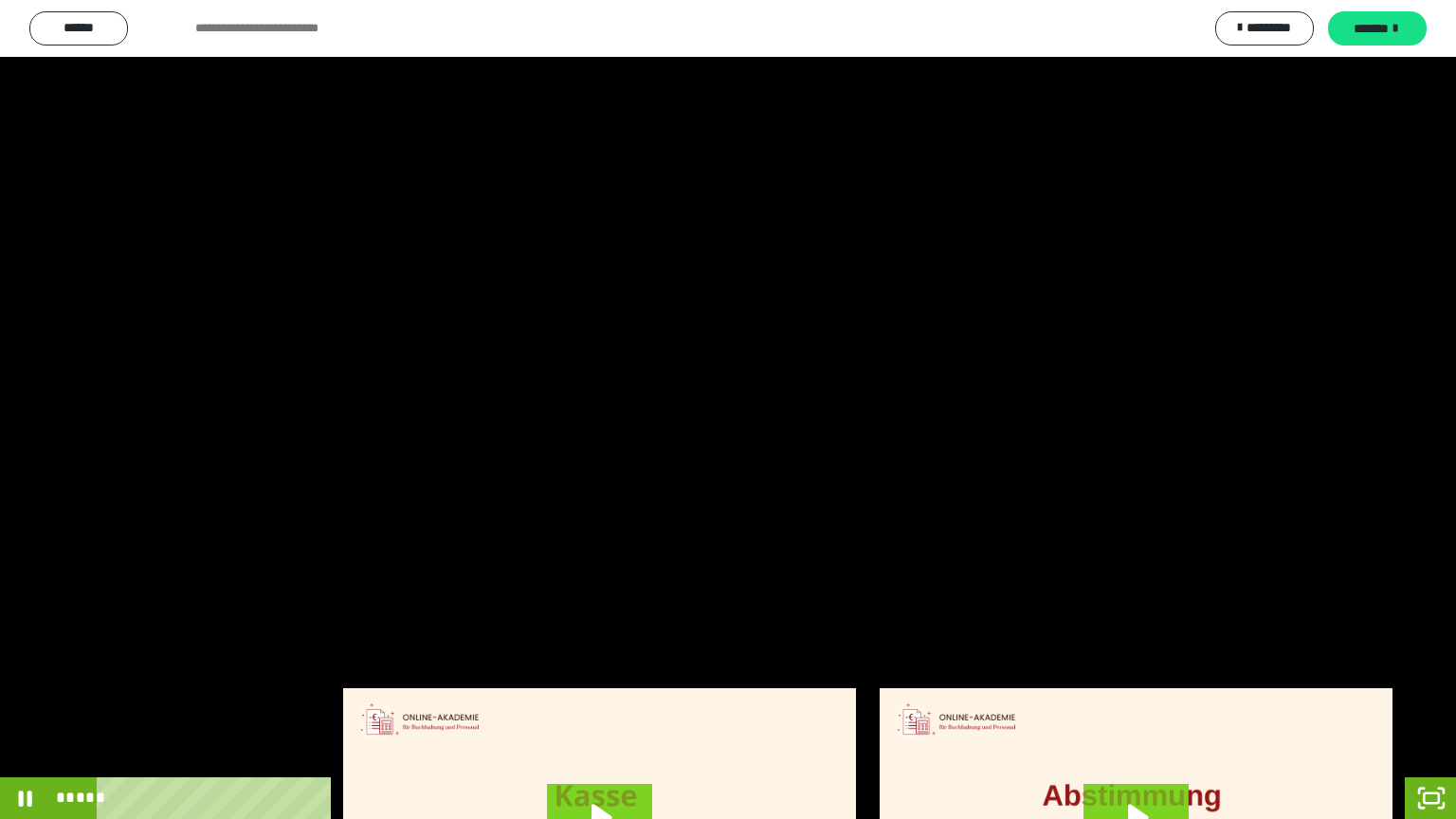 click at bounding box center (728, 410) 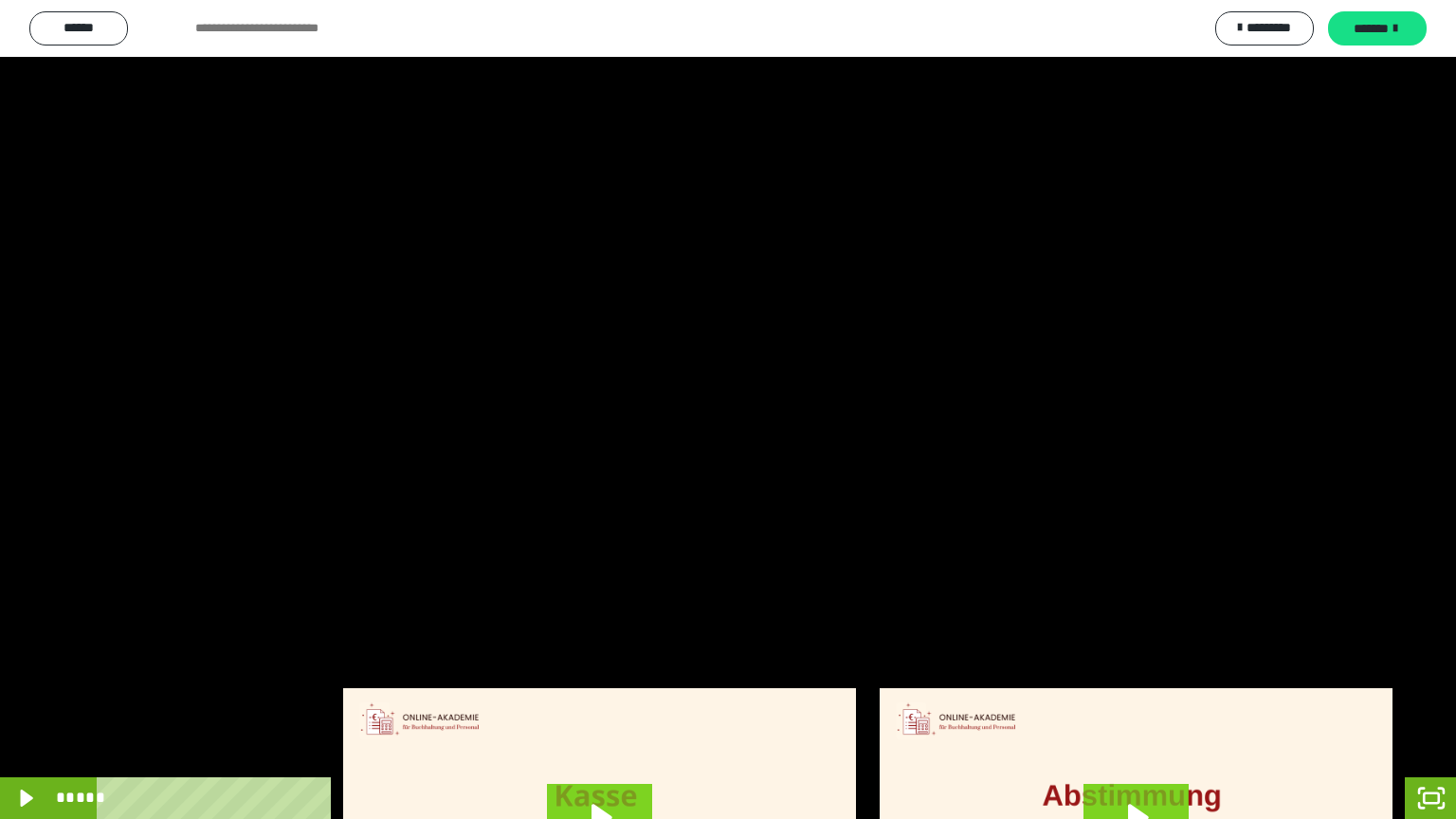 click at bounding box center [728, 410] 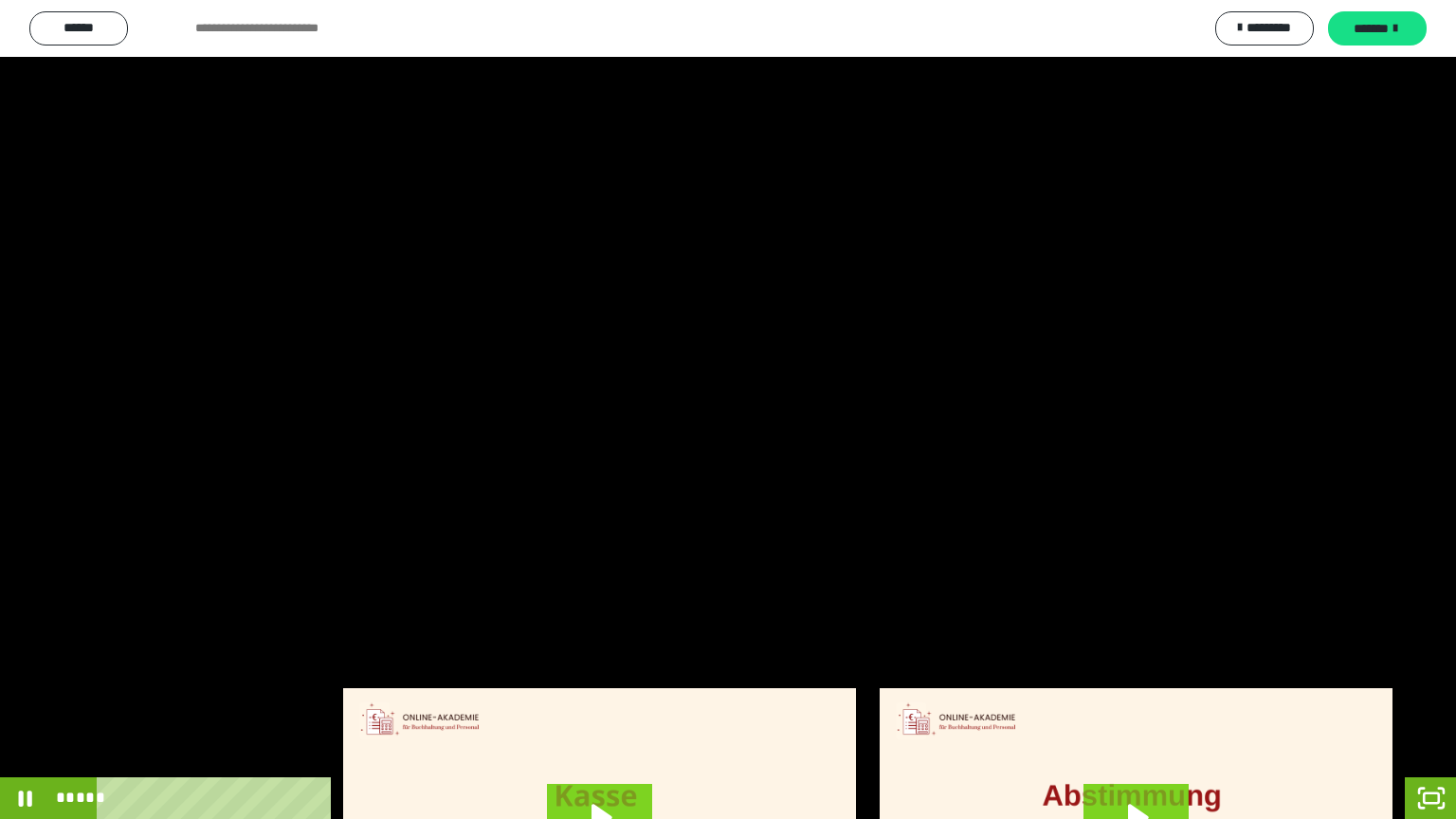 click at bounding box center (728, 410) 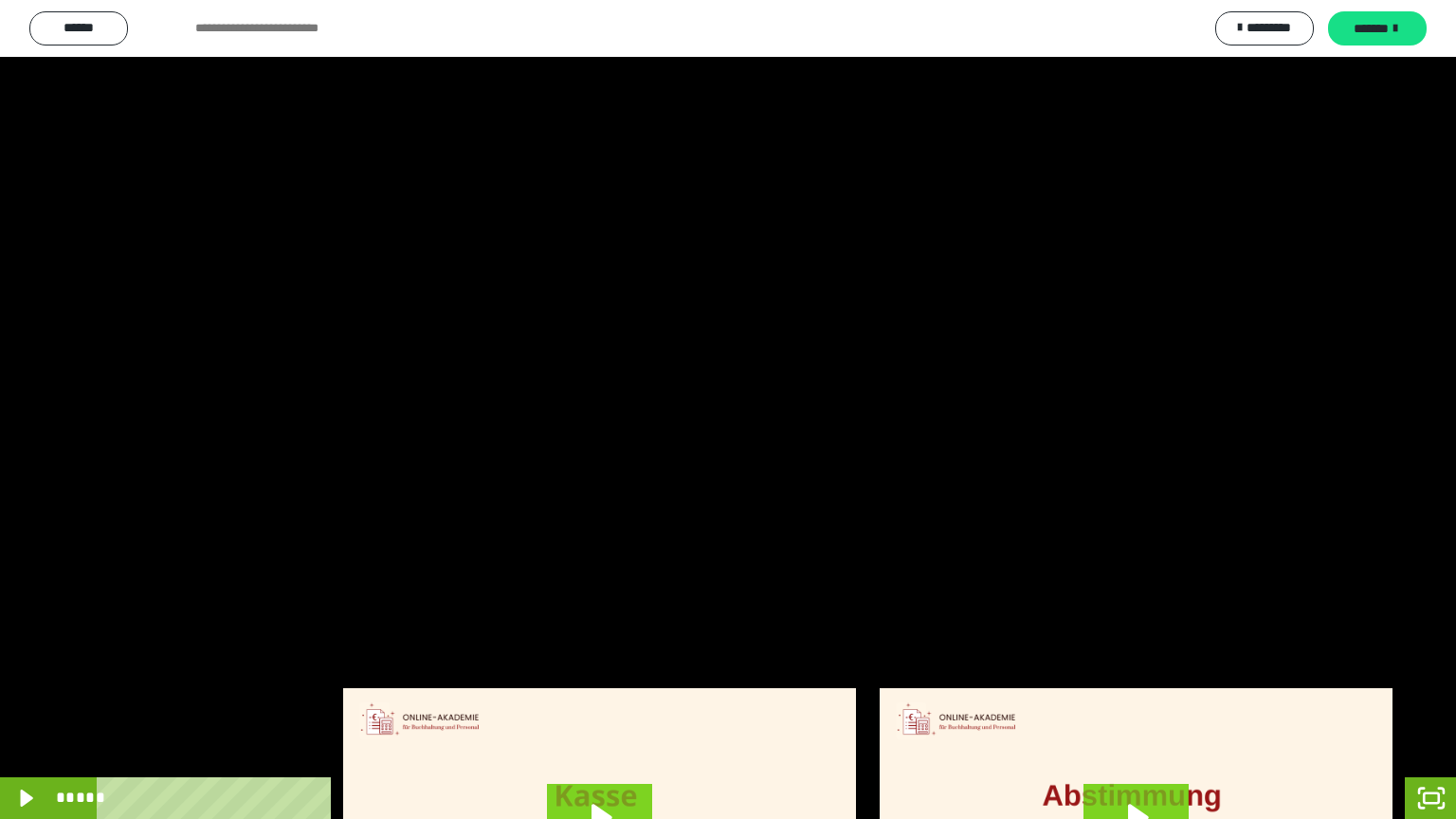 click at bounding box center (728, 410) 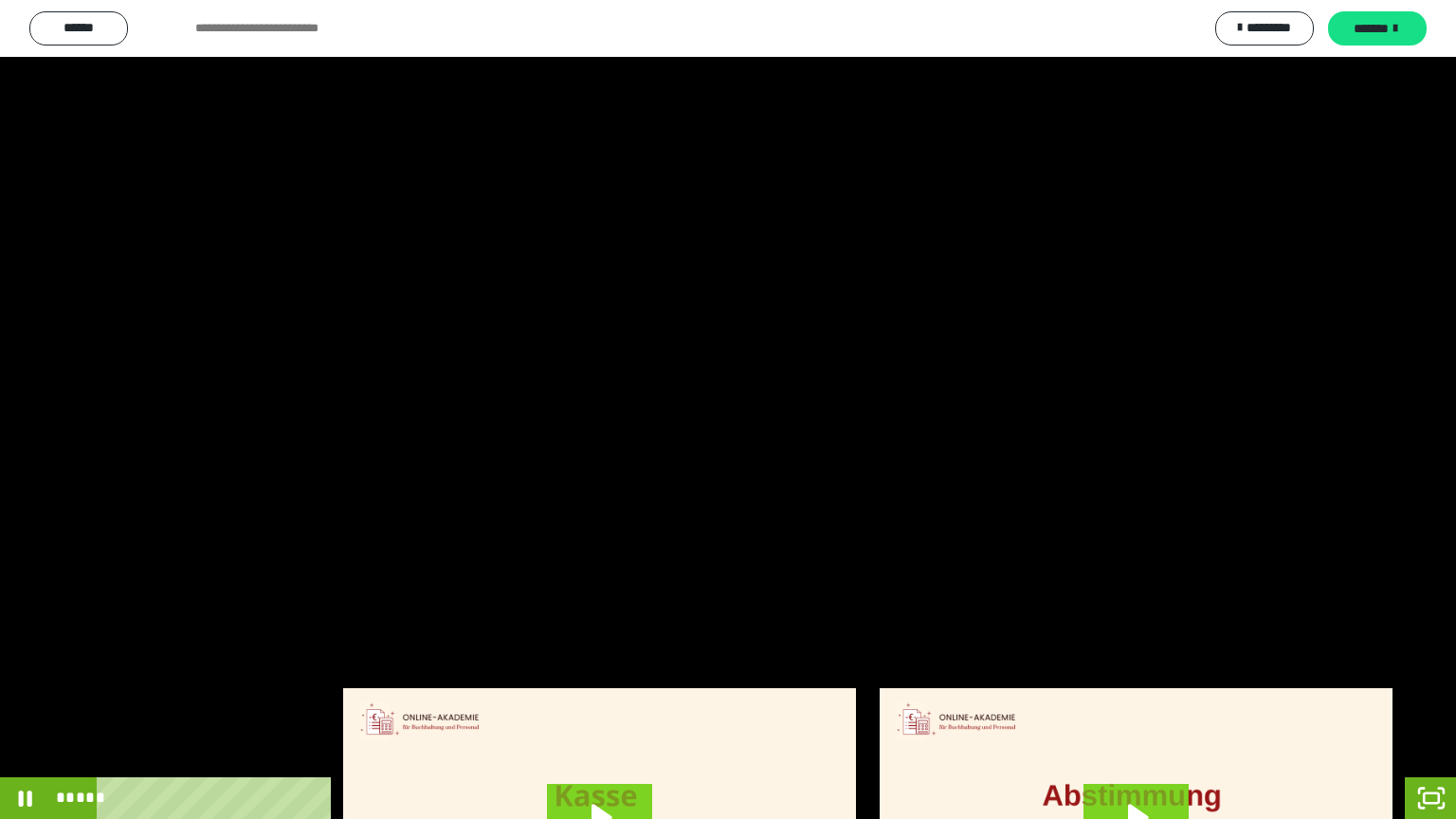 click at bounding box center (728, 410) 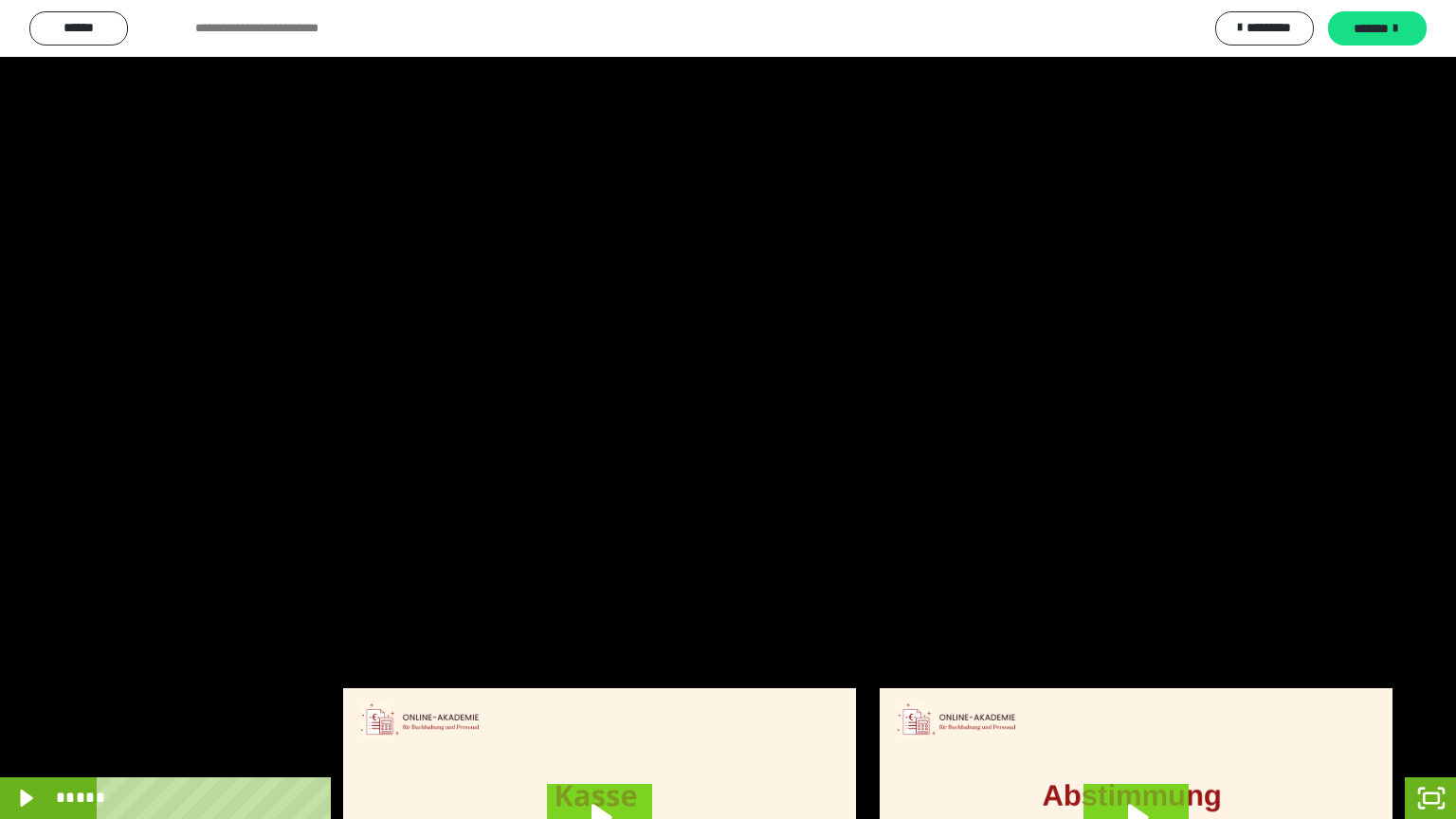 click at bounding box center [728, 410] 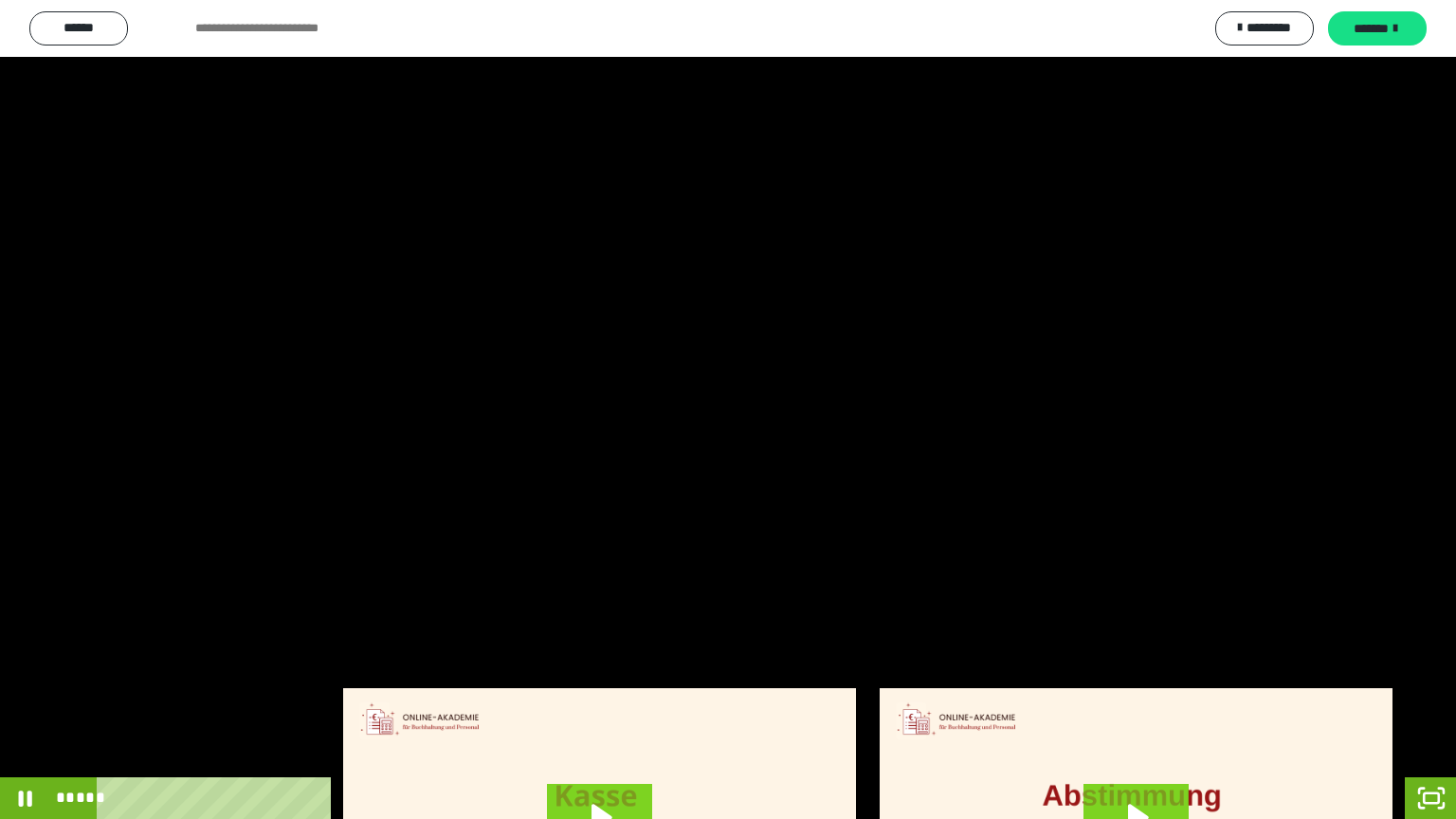 click at bounding box center (728, 410) 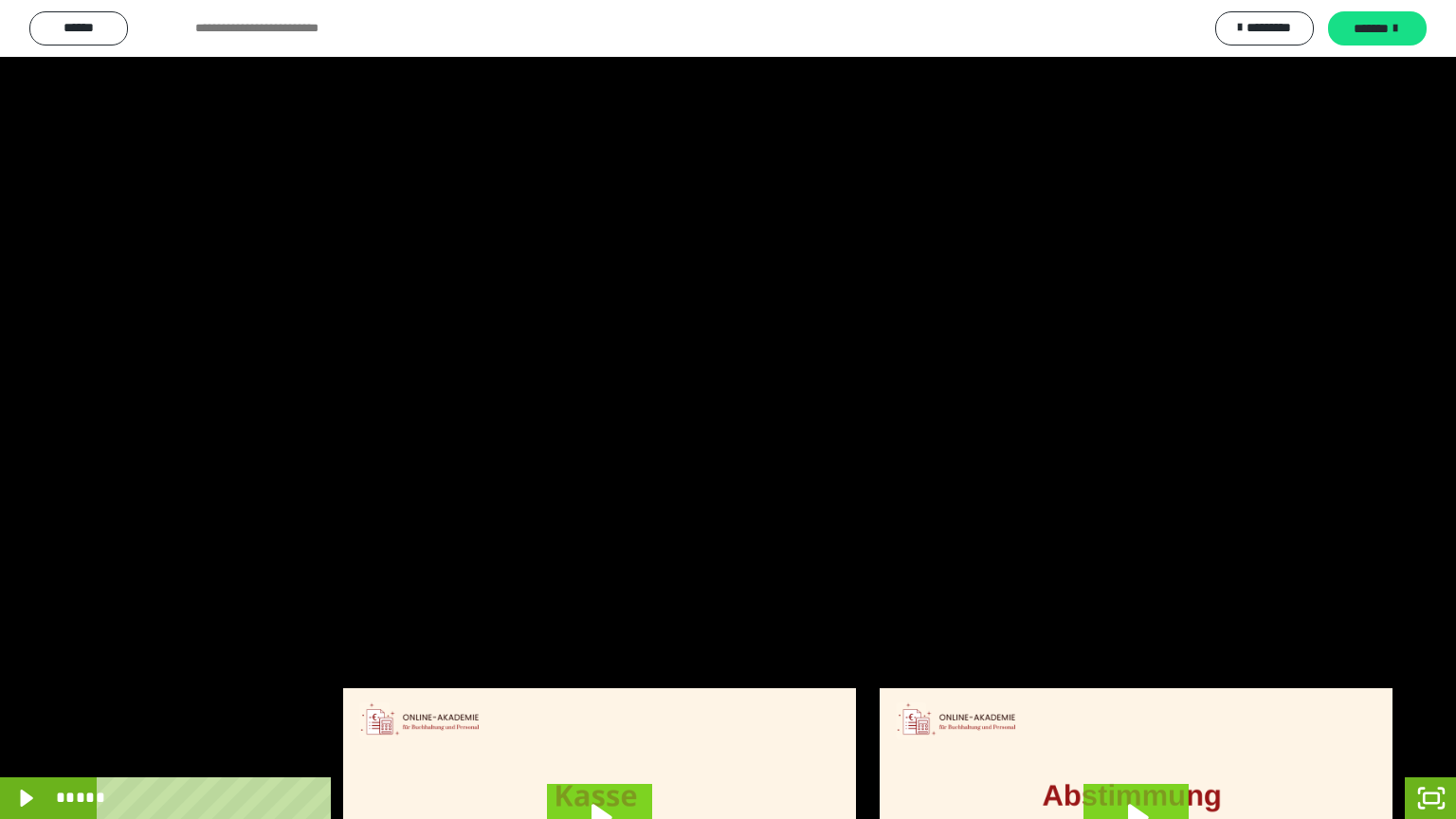 click at bounding box center [728, 410] 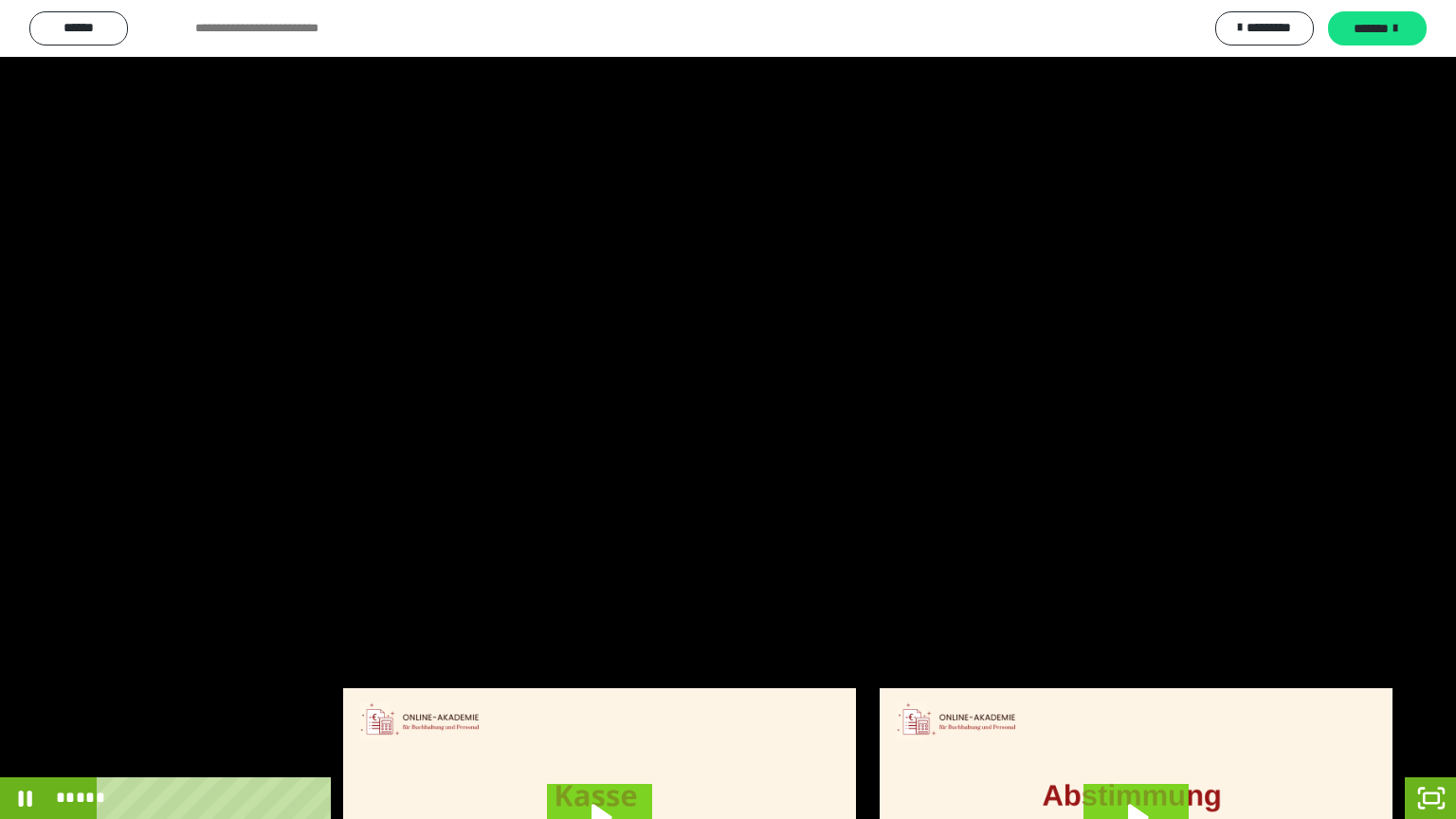 click at bounding box center [728, 410] 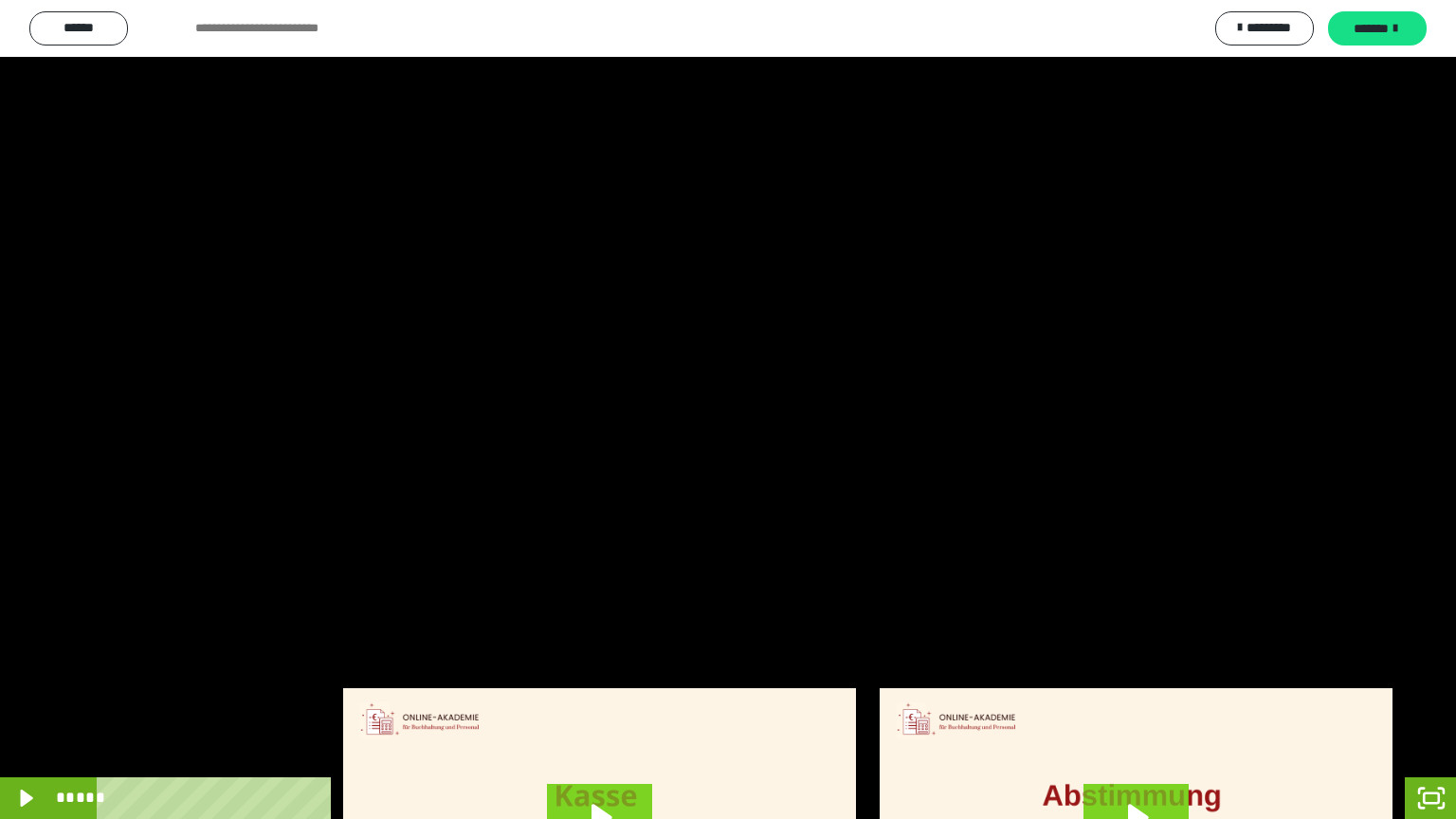 click at bounding box center (728, 410) 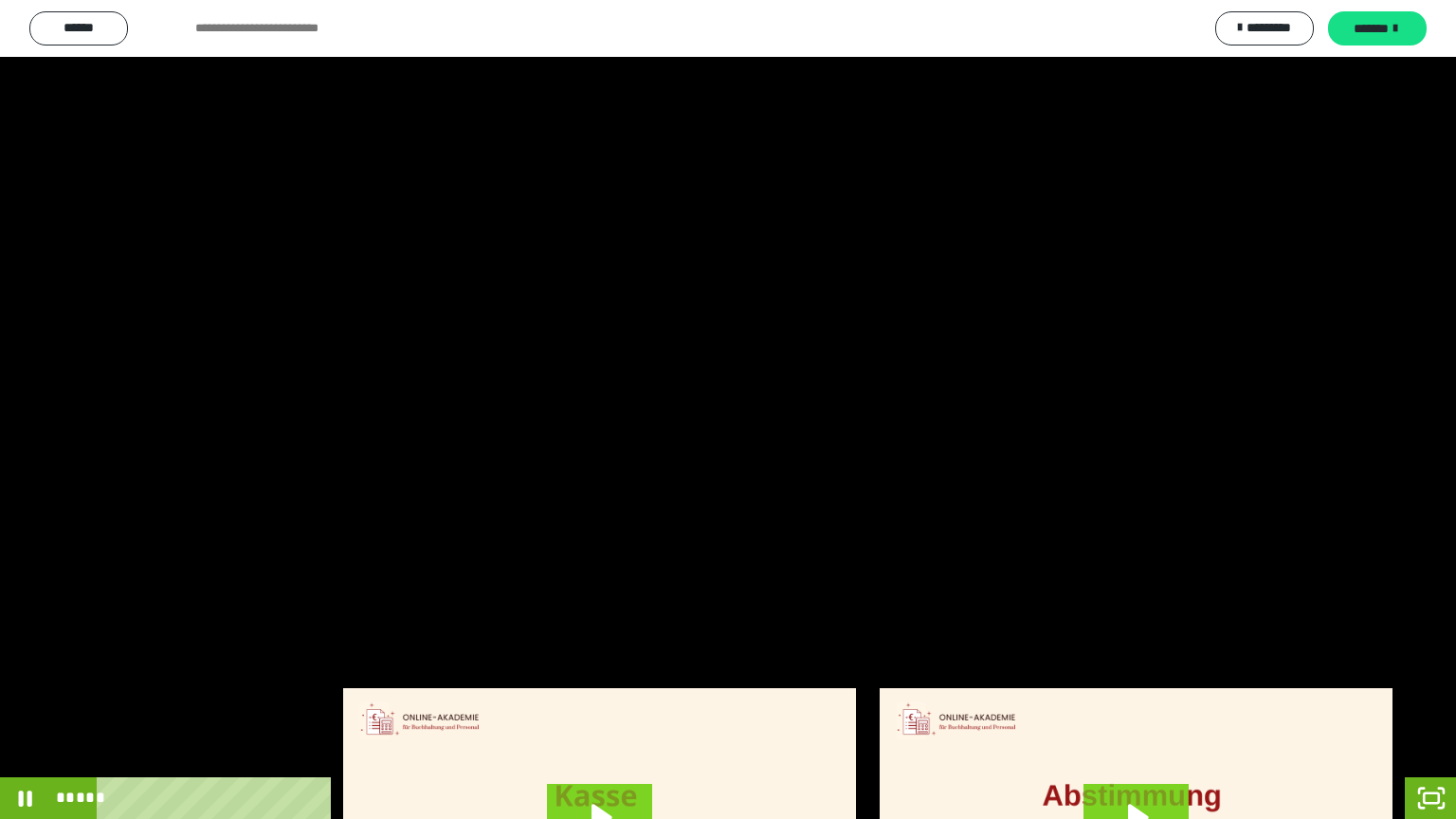 click at bounding box center [728, 410] 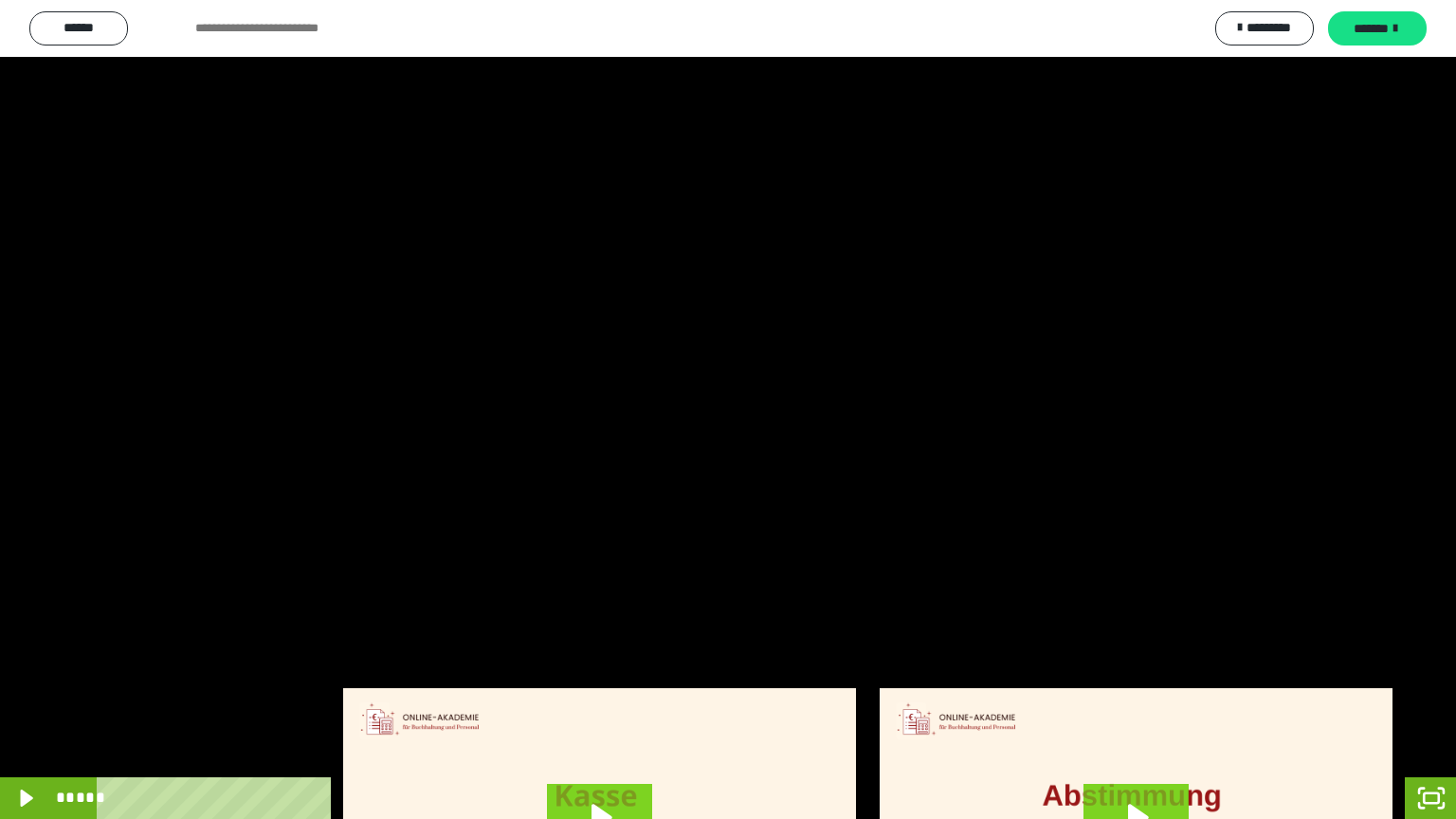 click at bounding box center [728, 410] 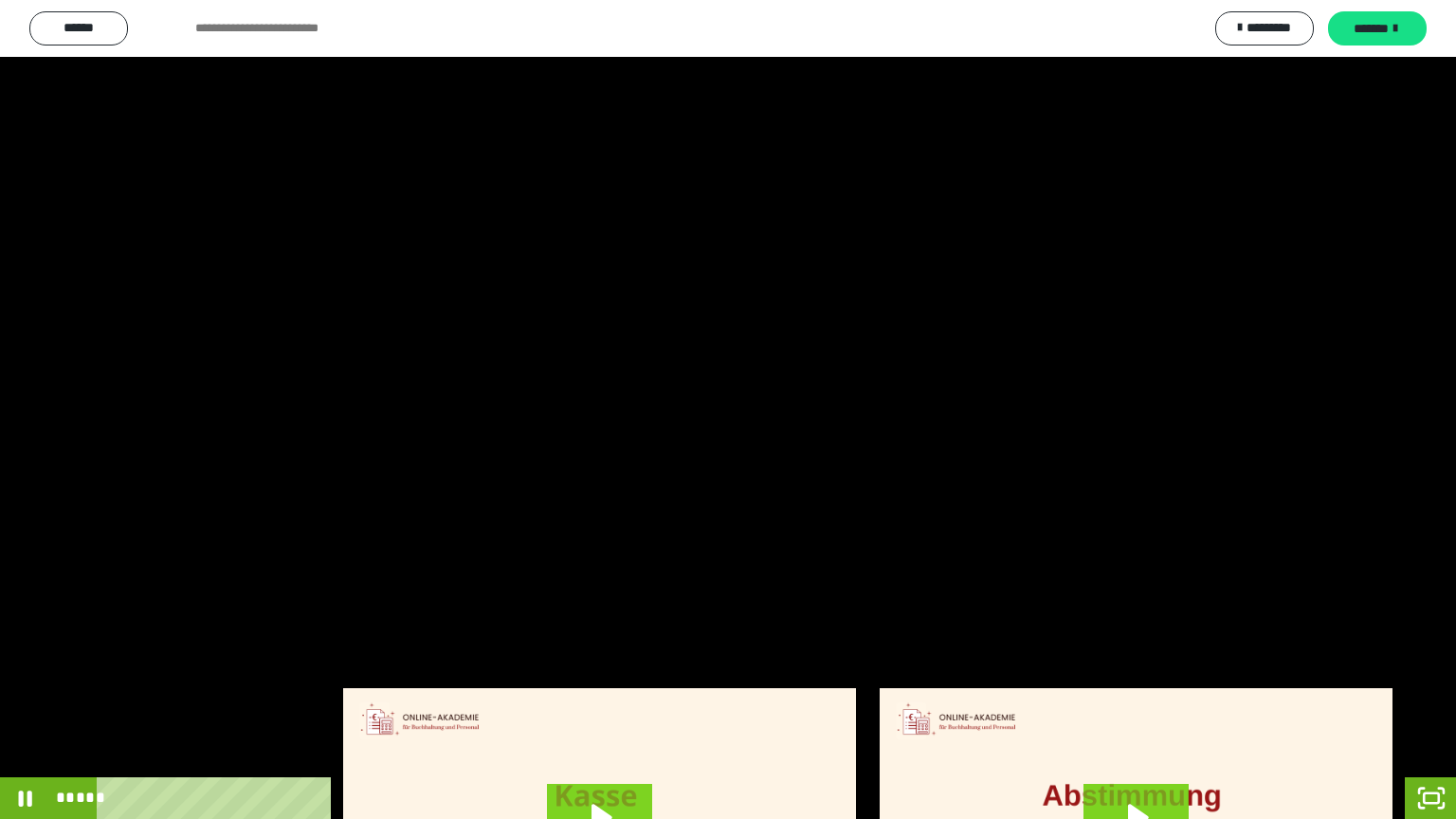 click at bounding box center [728, 410] 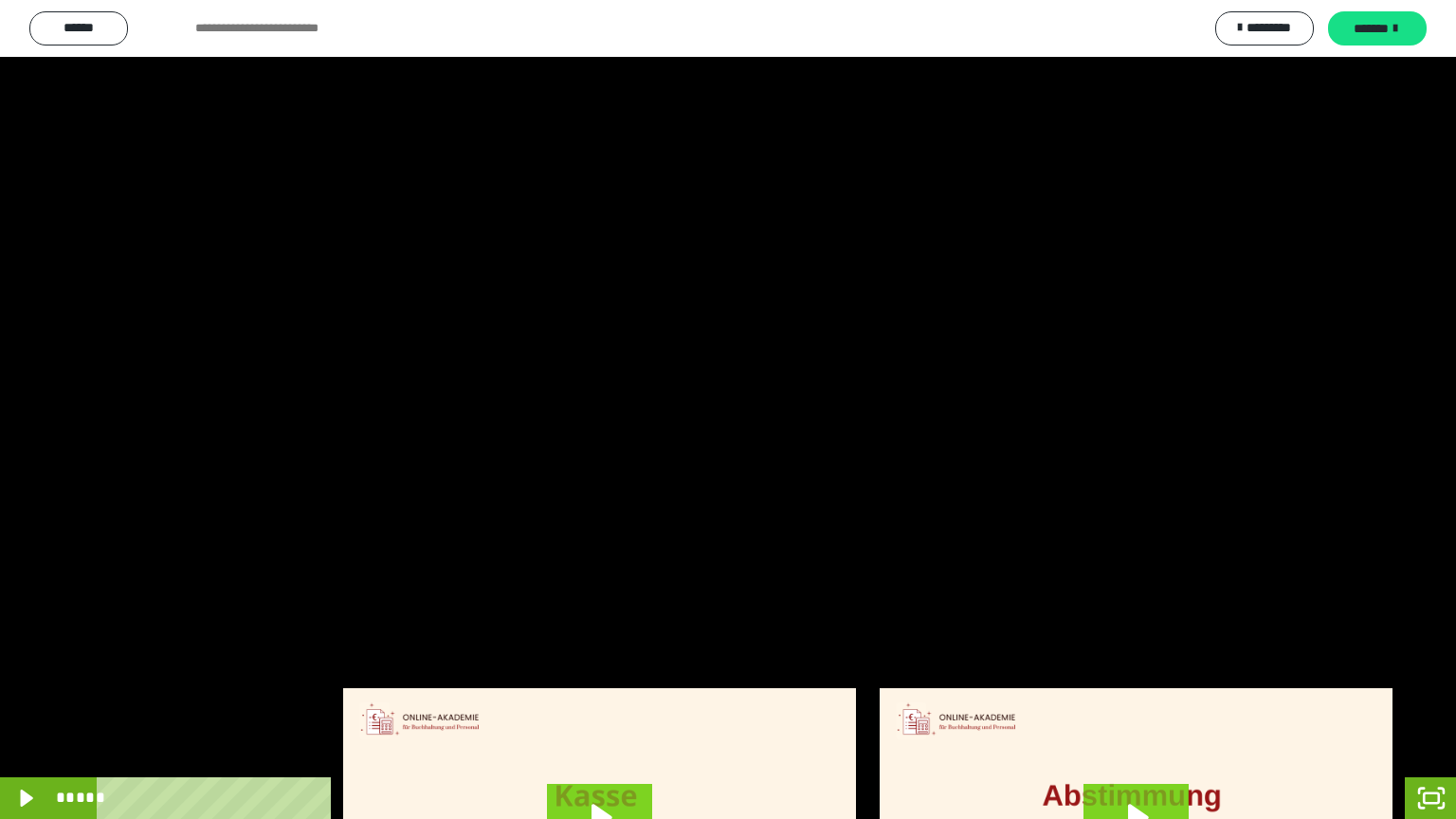 click at bounding box center [728, 410] 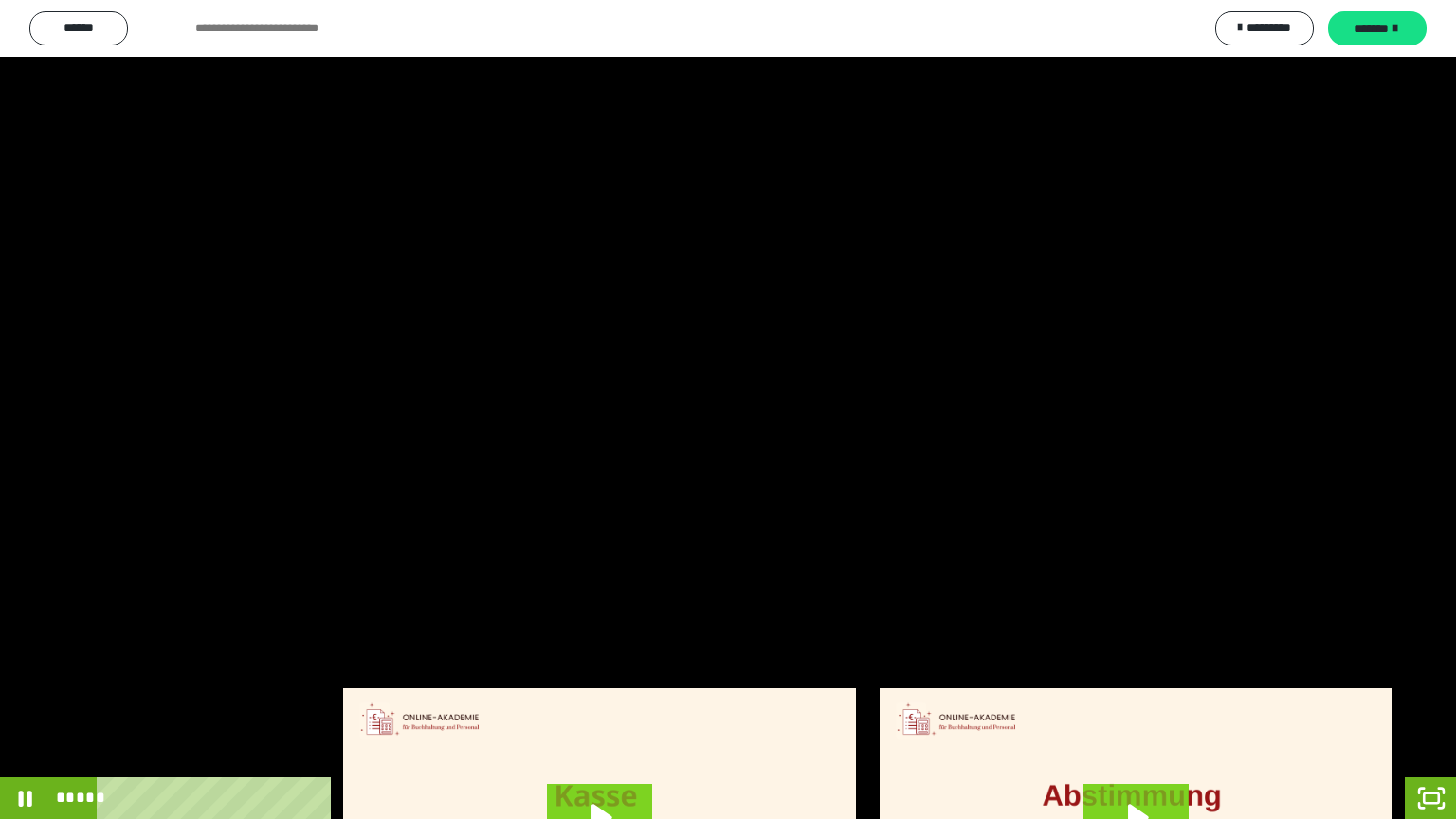 click at bounding box center (728, 410) 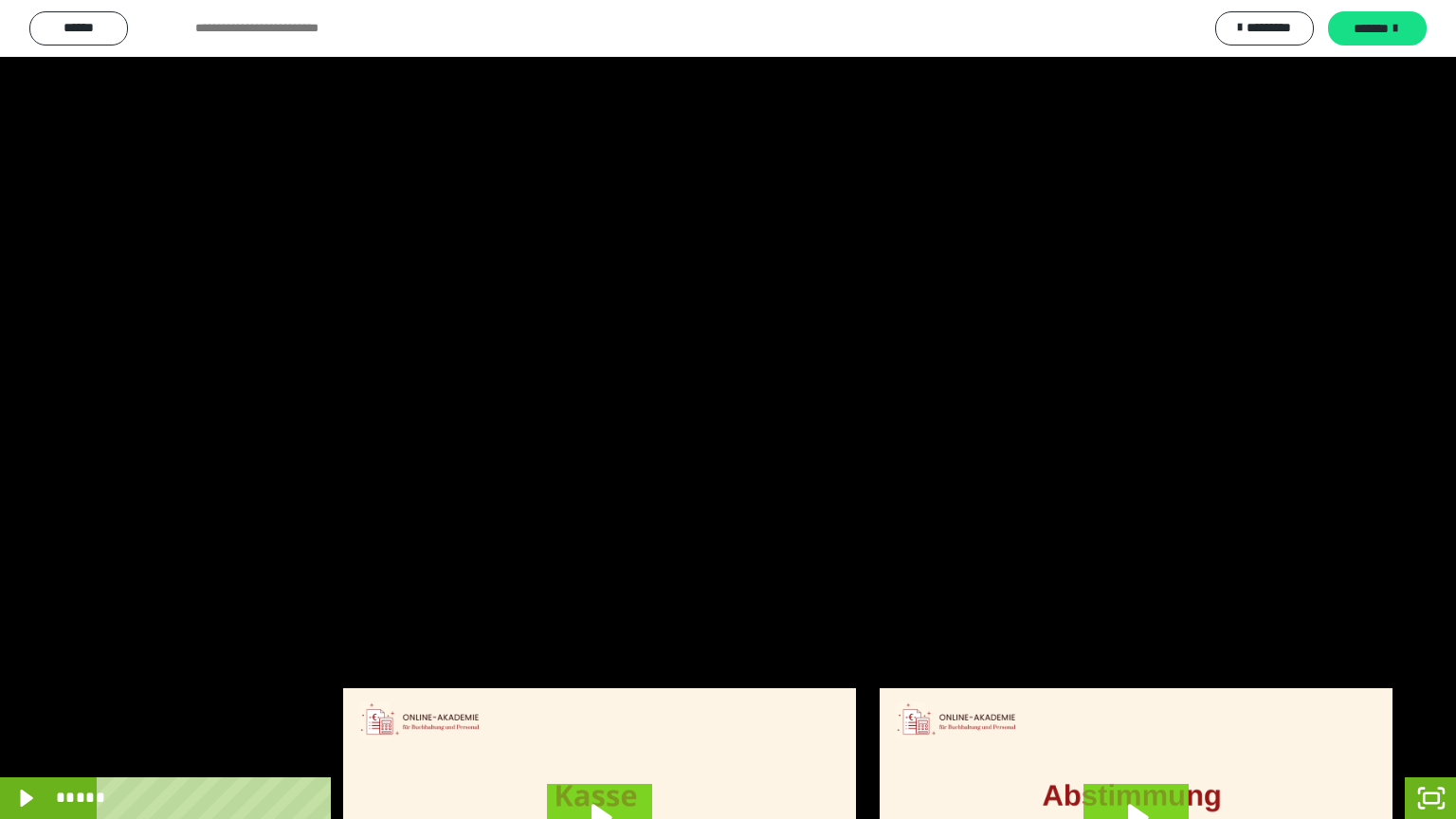 click at bounding box center [728, 410] 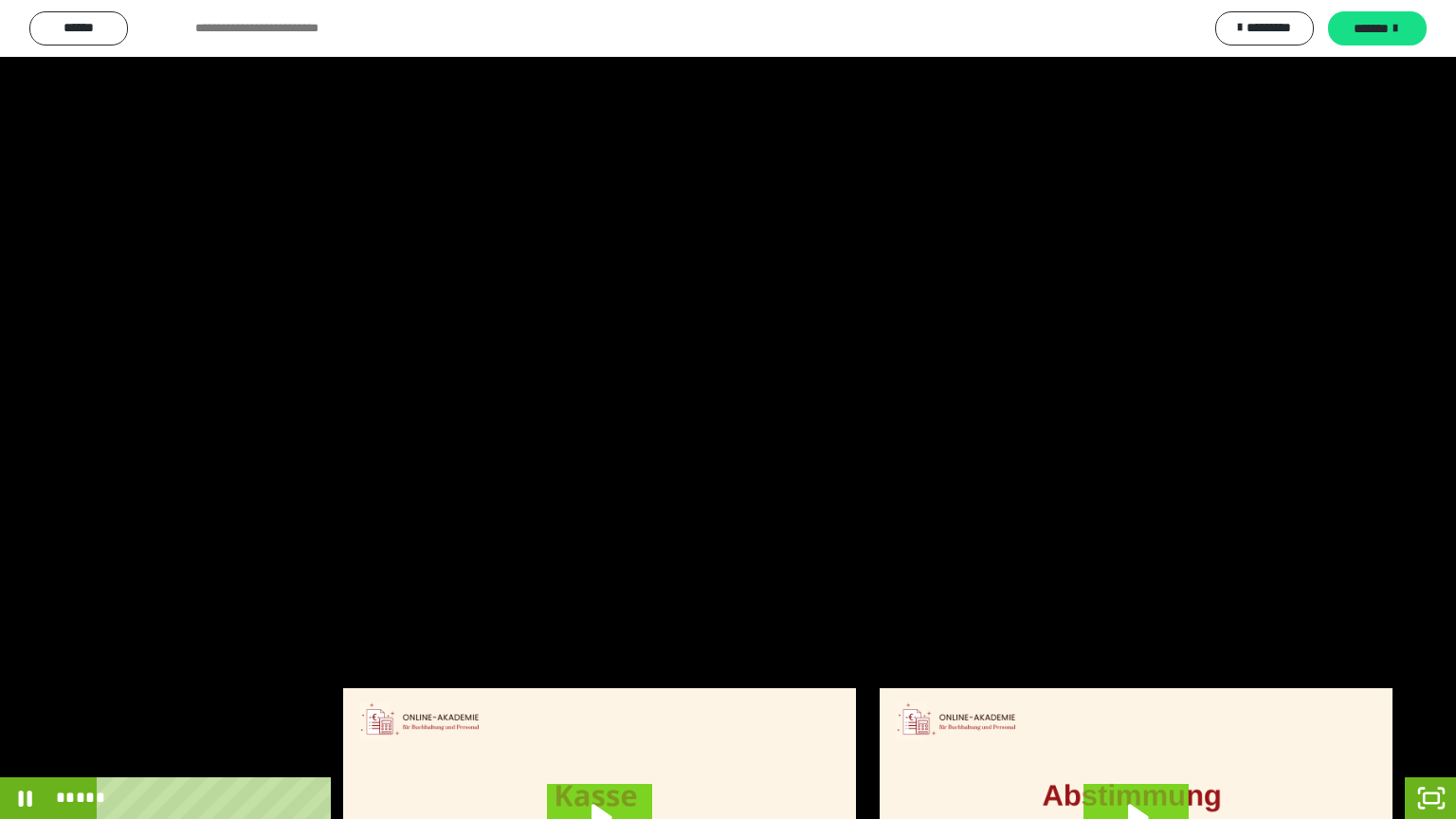 click at bounding box center (728, 410) 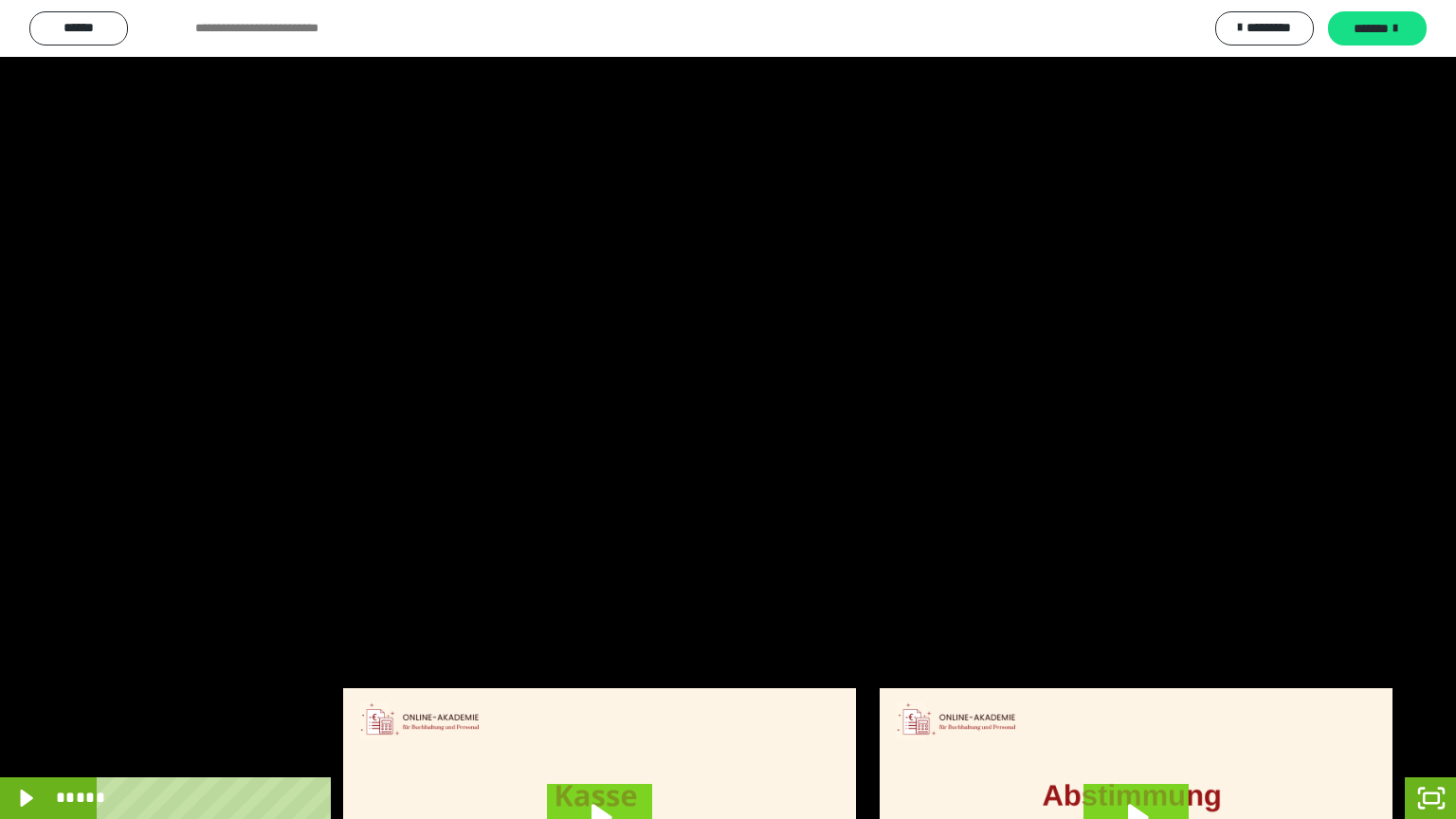 click at bounding box center (728, 410) 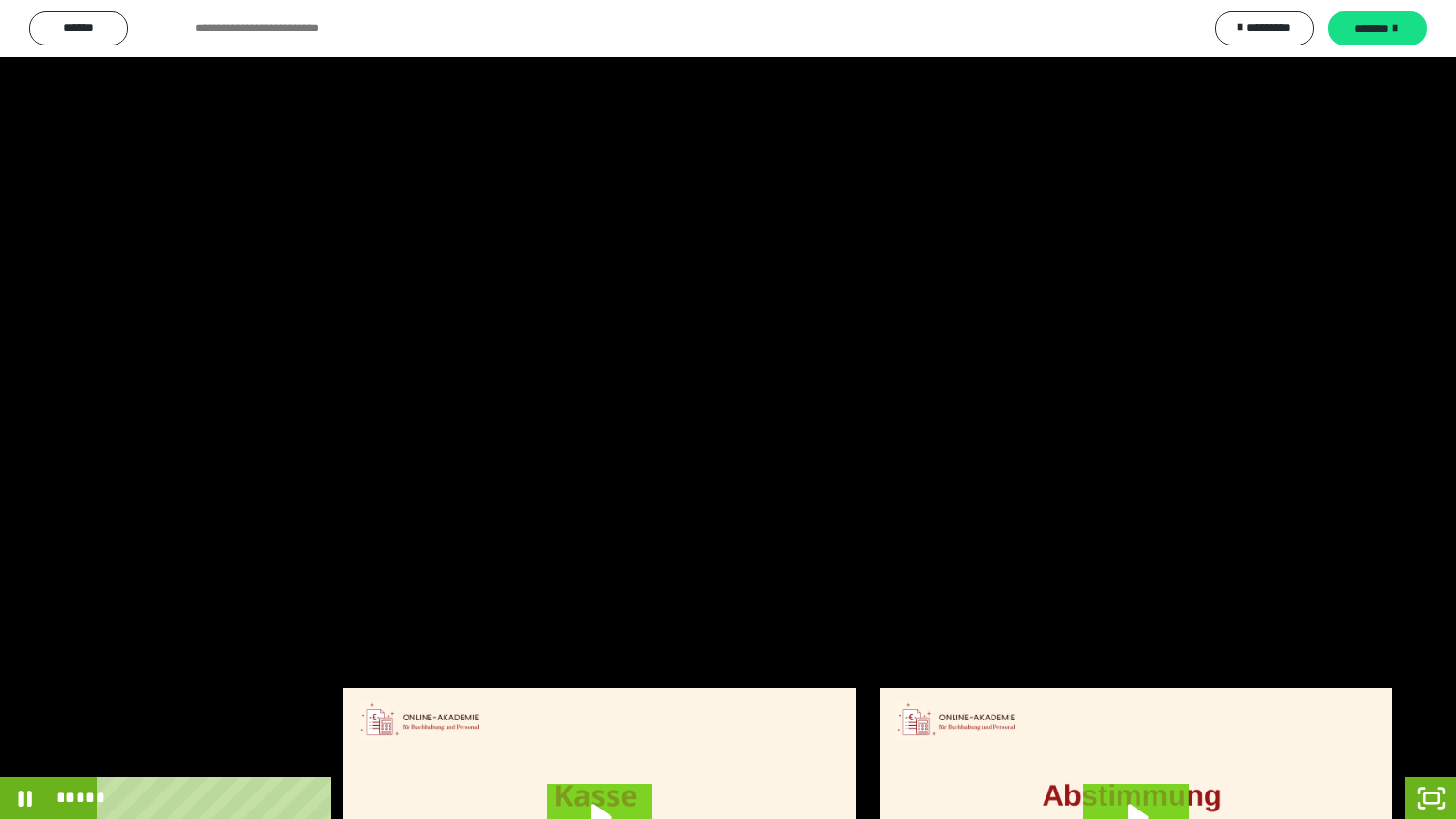 click at bounding box center (728, 410) 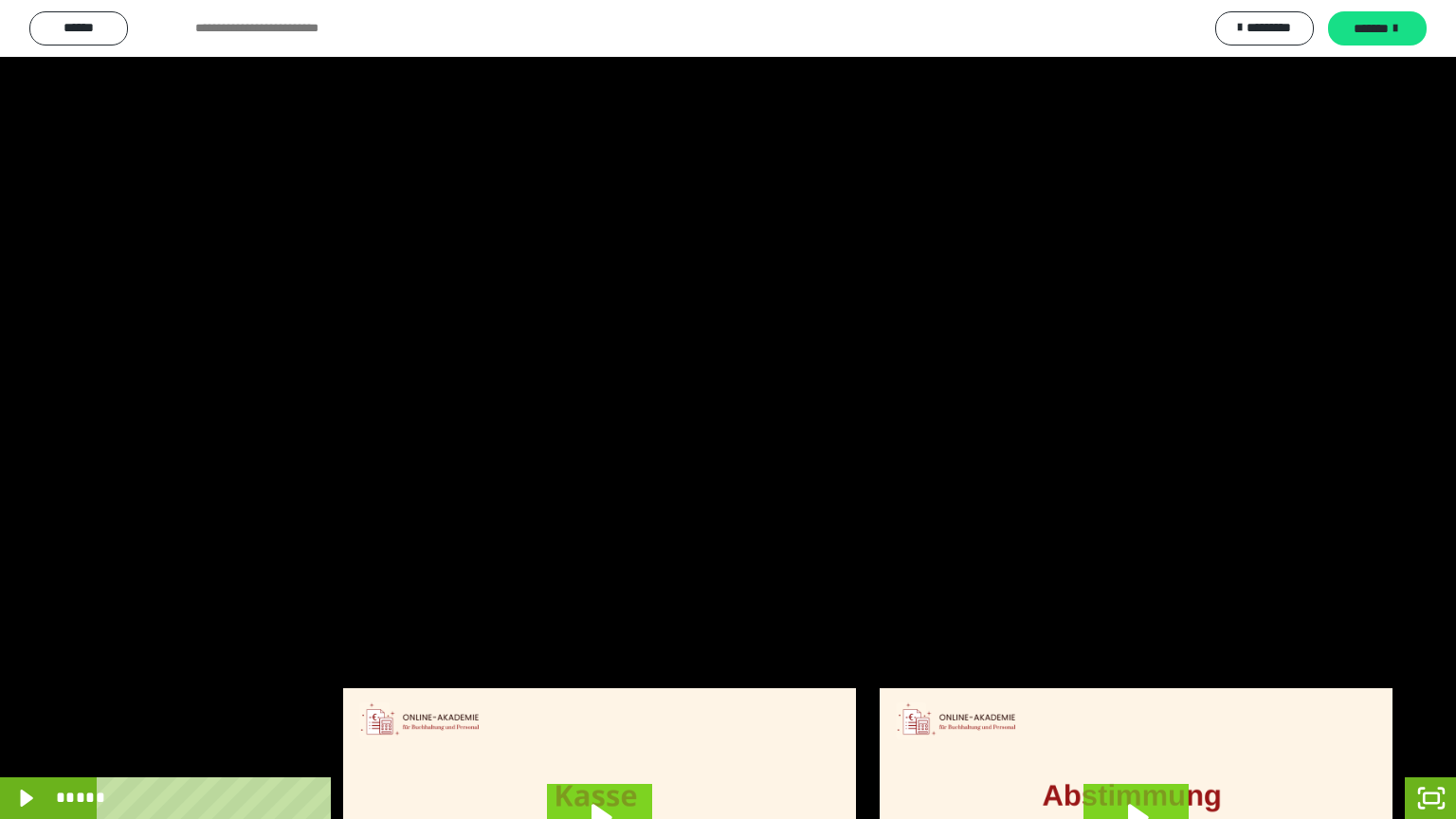 click at bounding box center [728, 410] 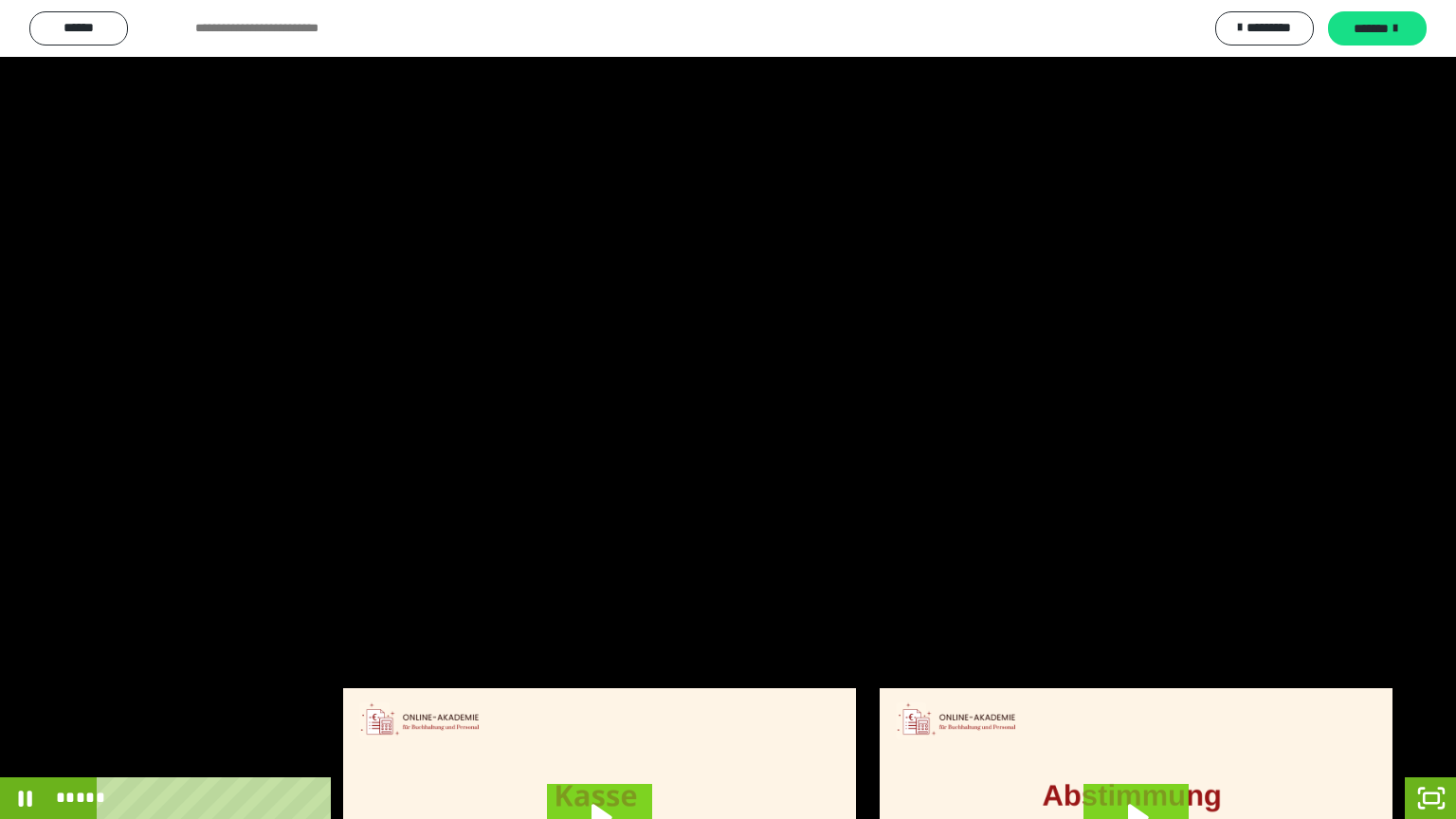 click at bounding box center (728, 410) 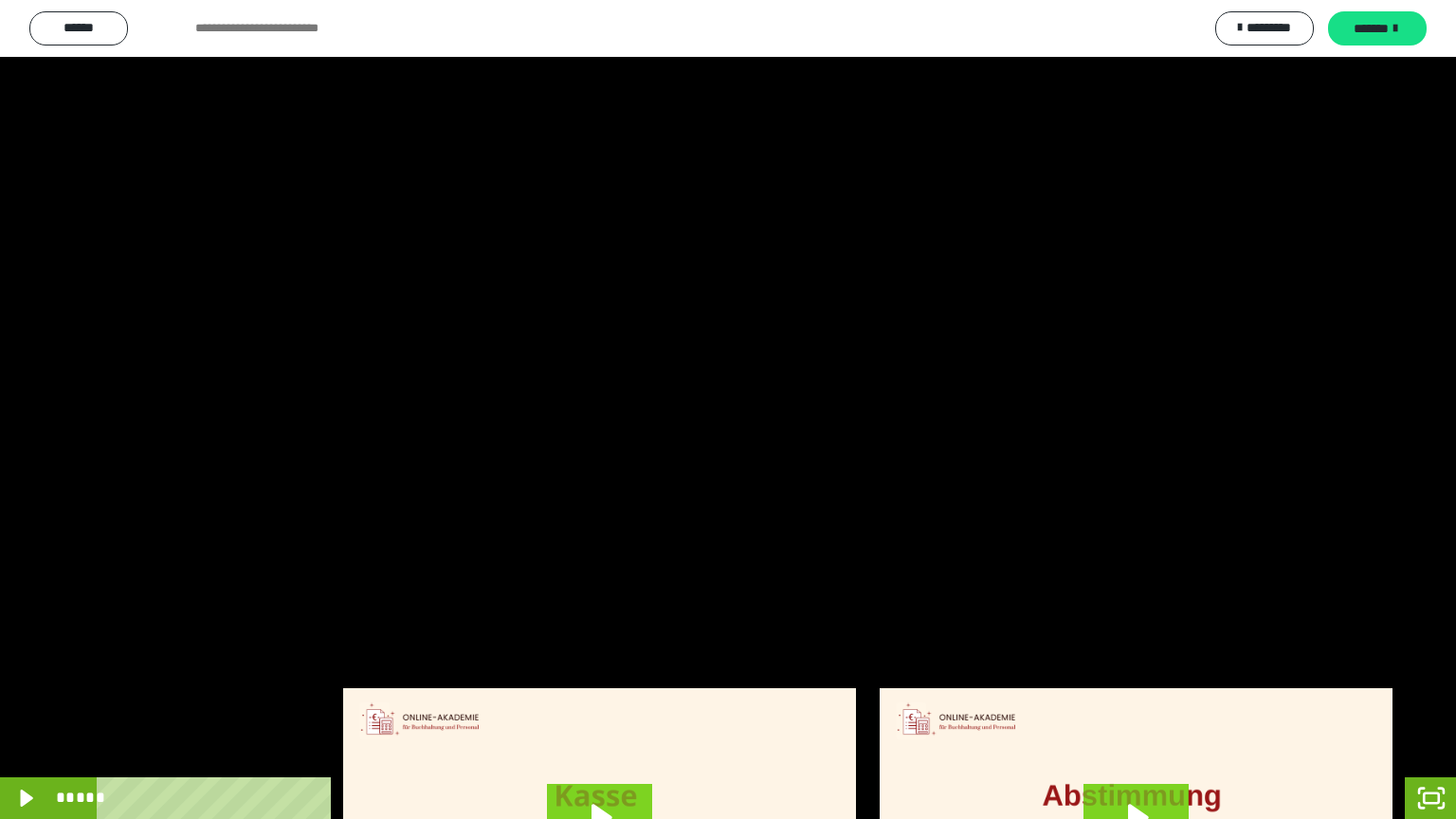 click at bounding box center [728, 410] 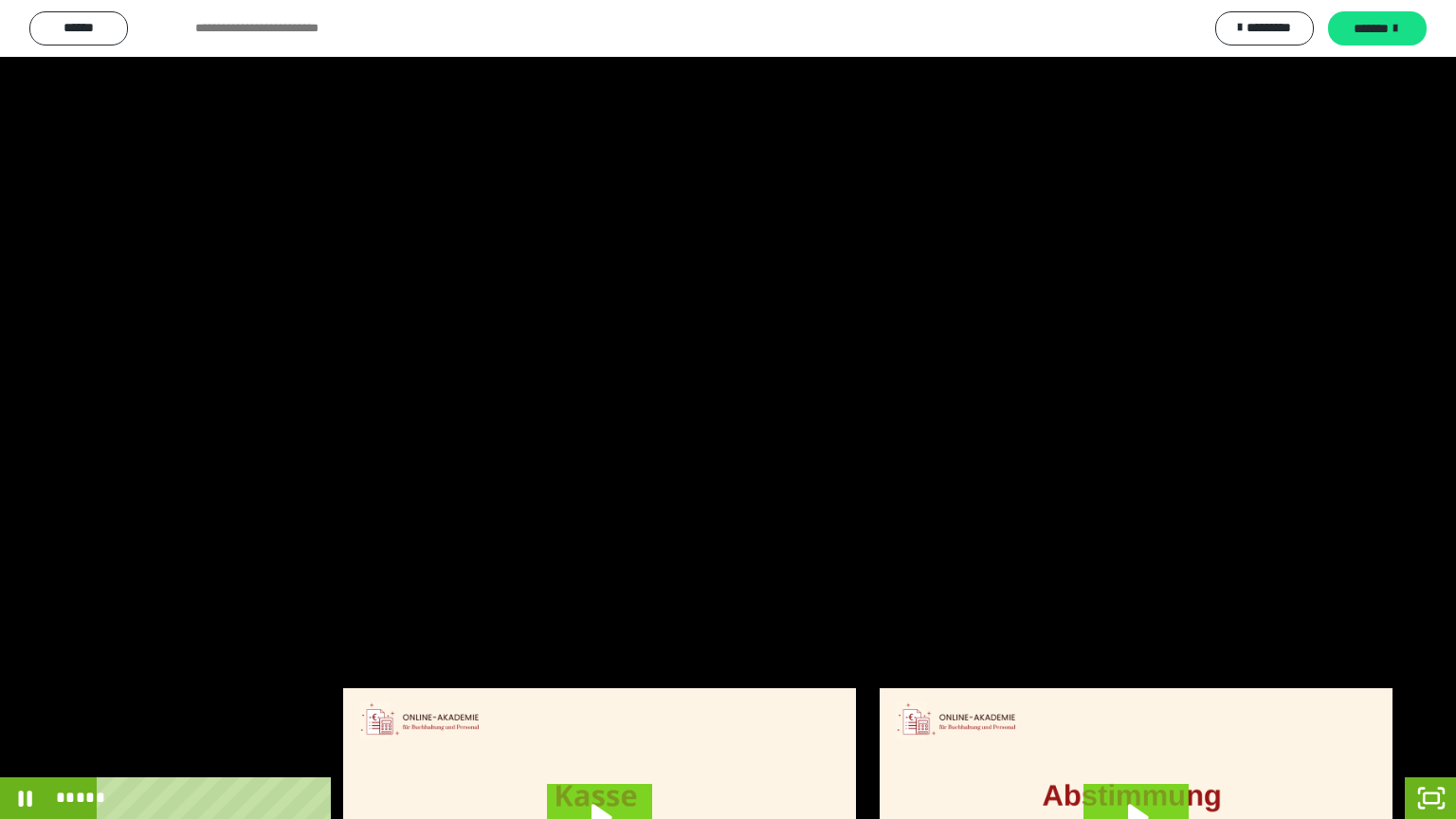 click at bounding box center (728, 410) 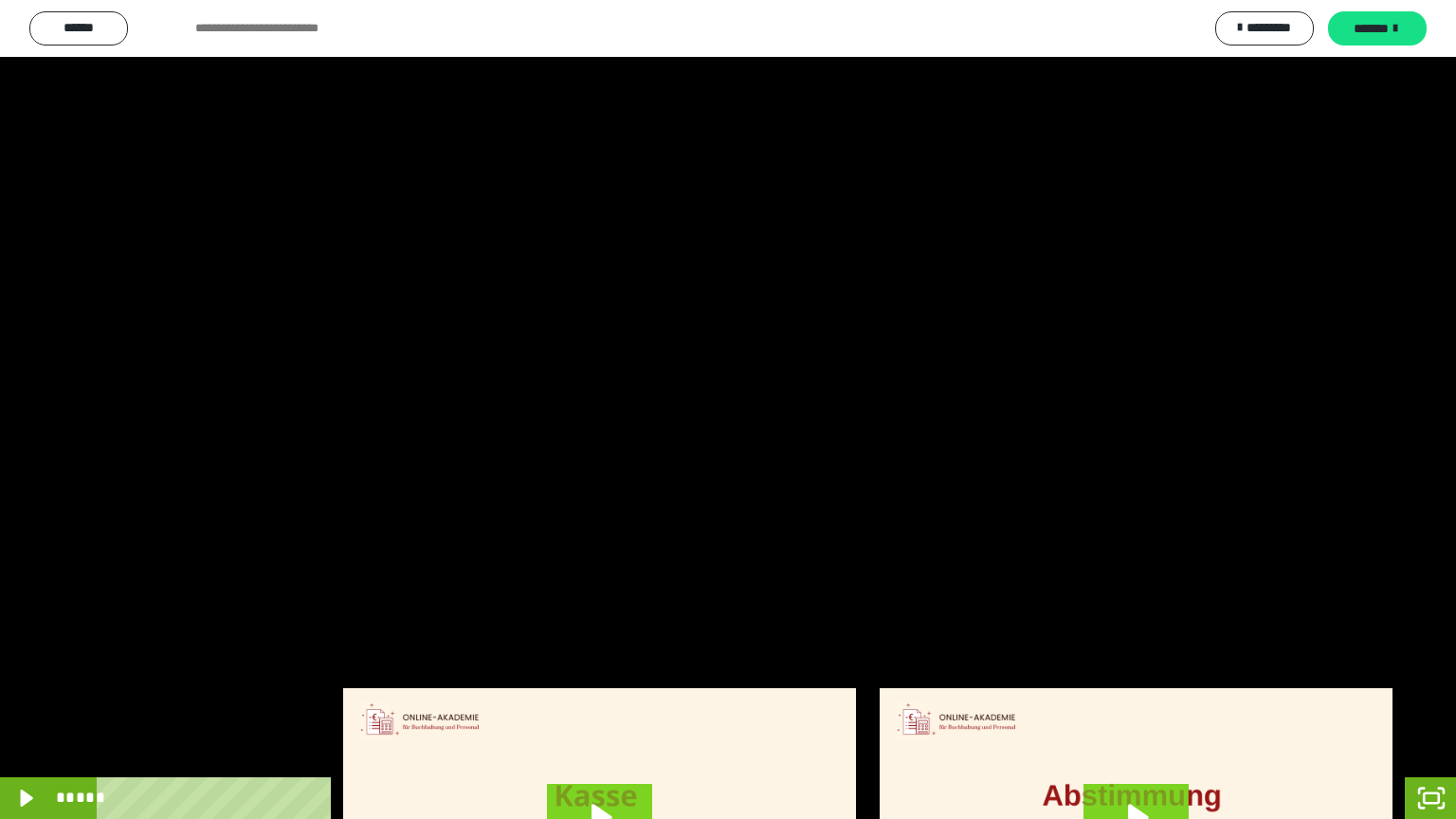 click at bounding box center [728, 410] 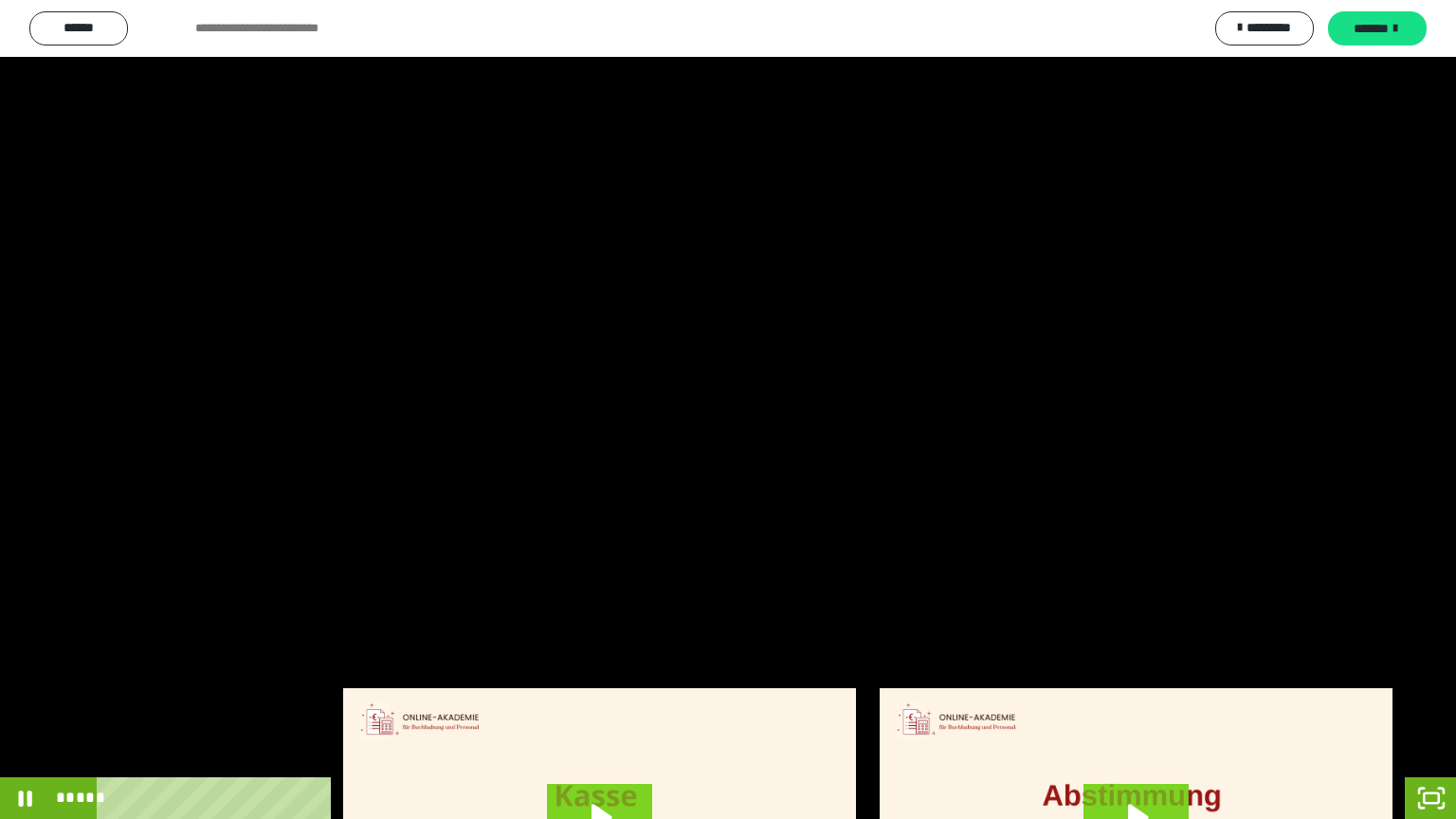 click at bounding box center (728, 410) 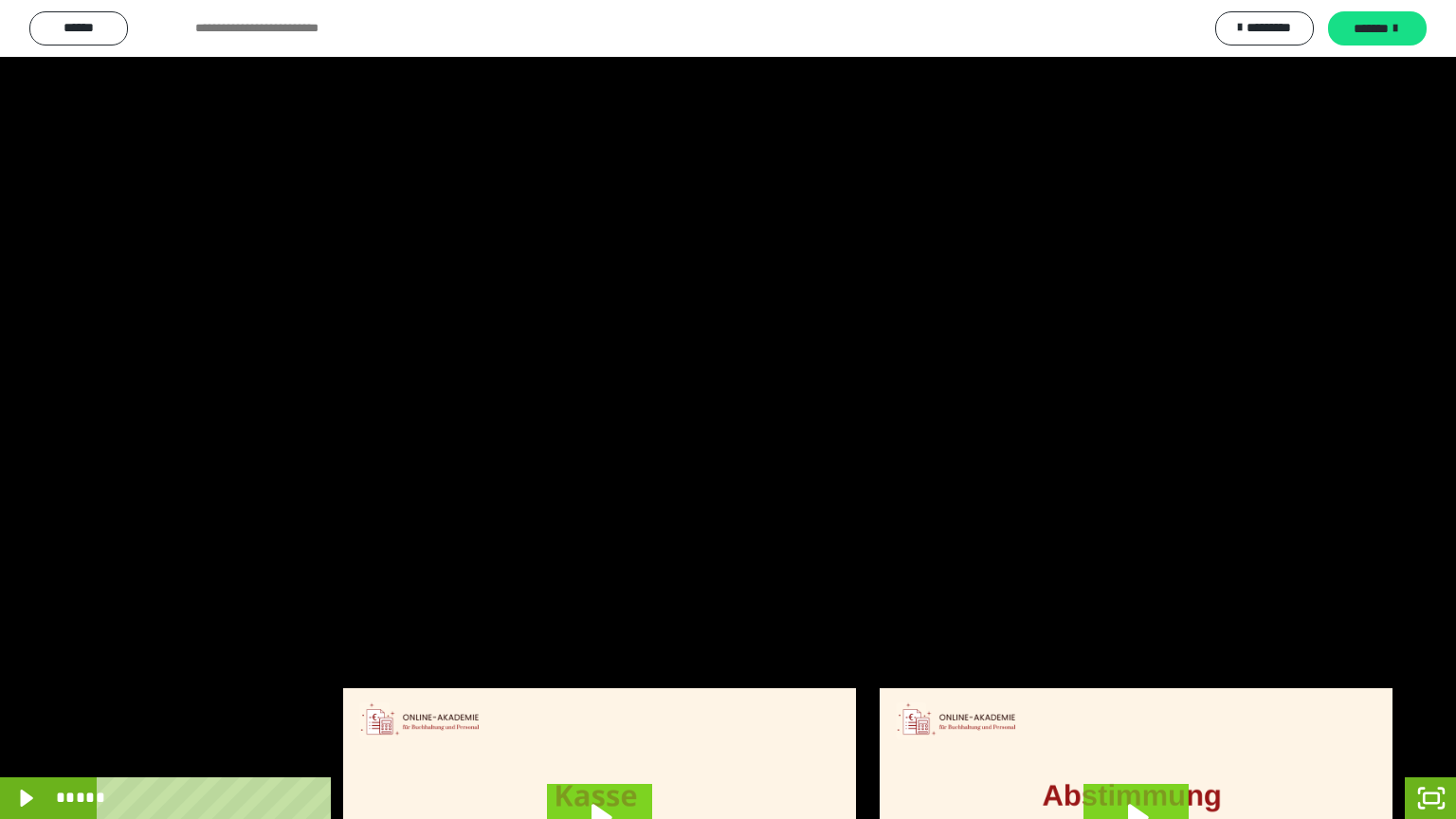 click at bounding box center [728, 410] 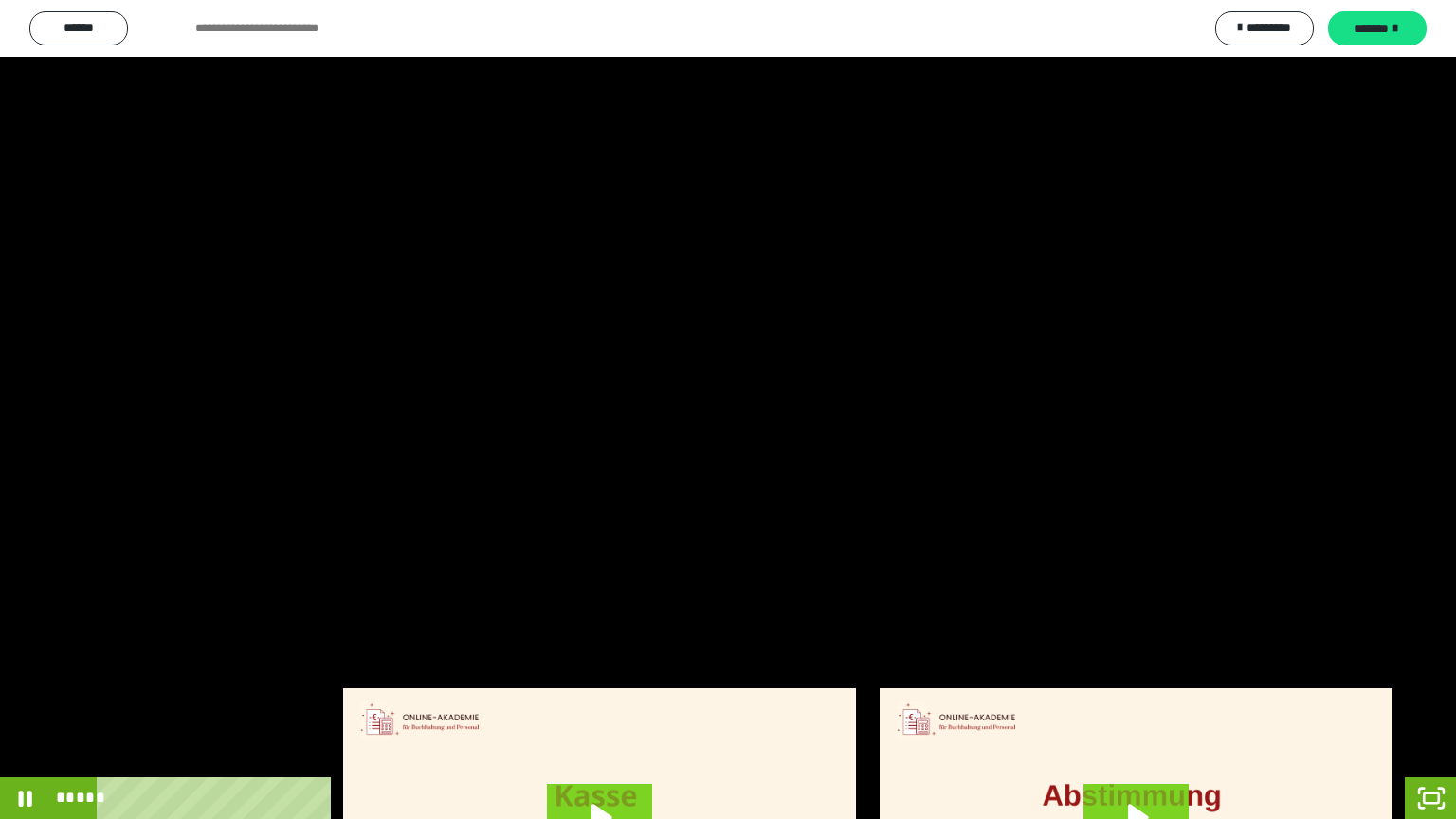 click at bounding box center (728, 410) 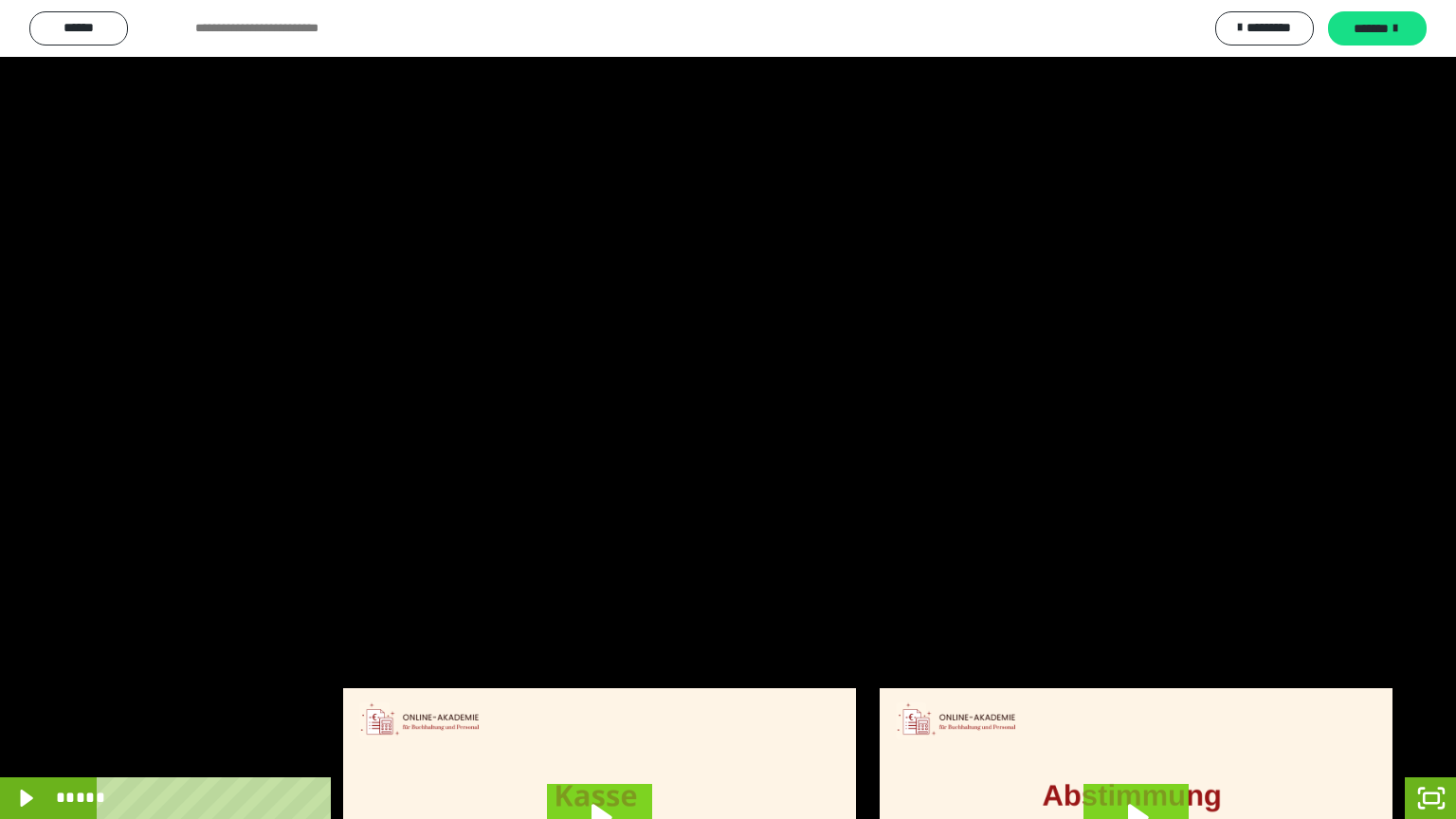 click at bounding box center [728, 410] 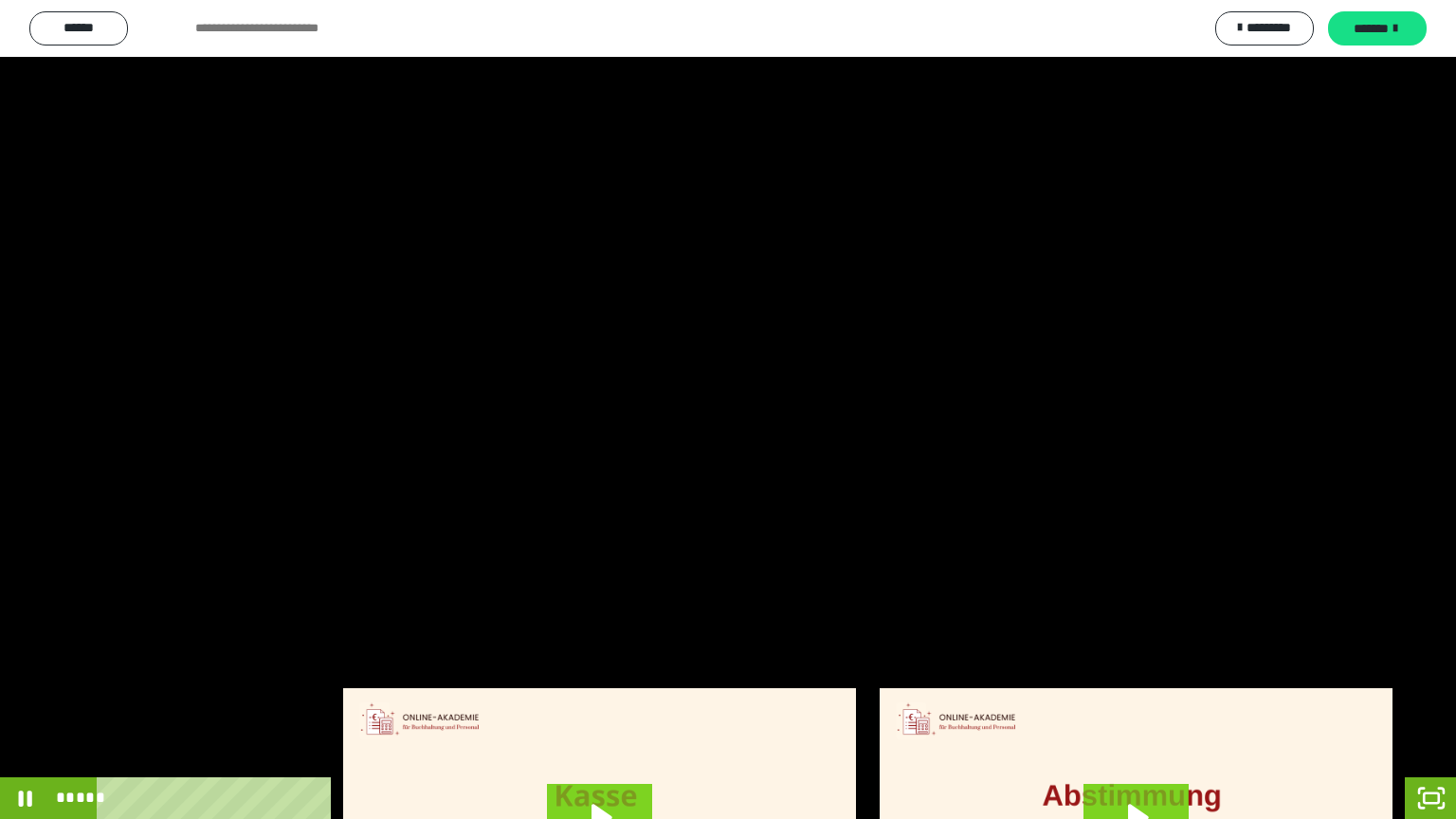 click at bounding box center [728, 410] 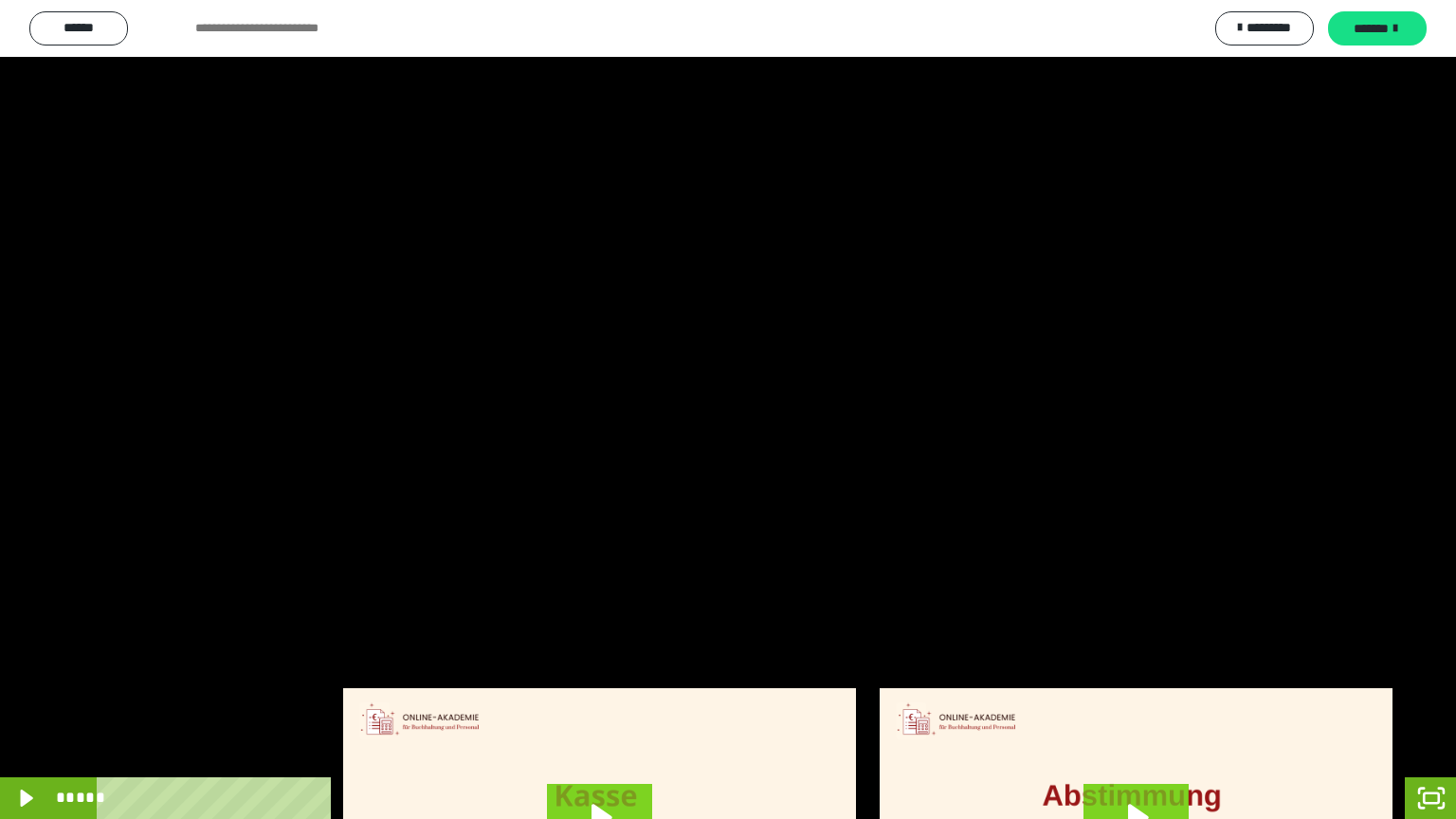 click at bounding box center (728, 410) 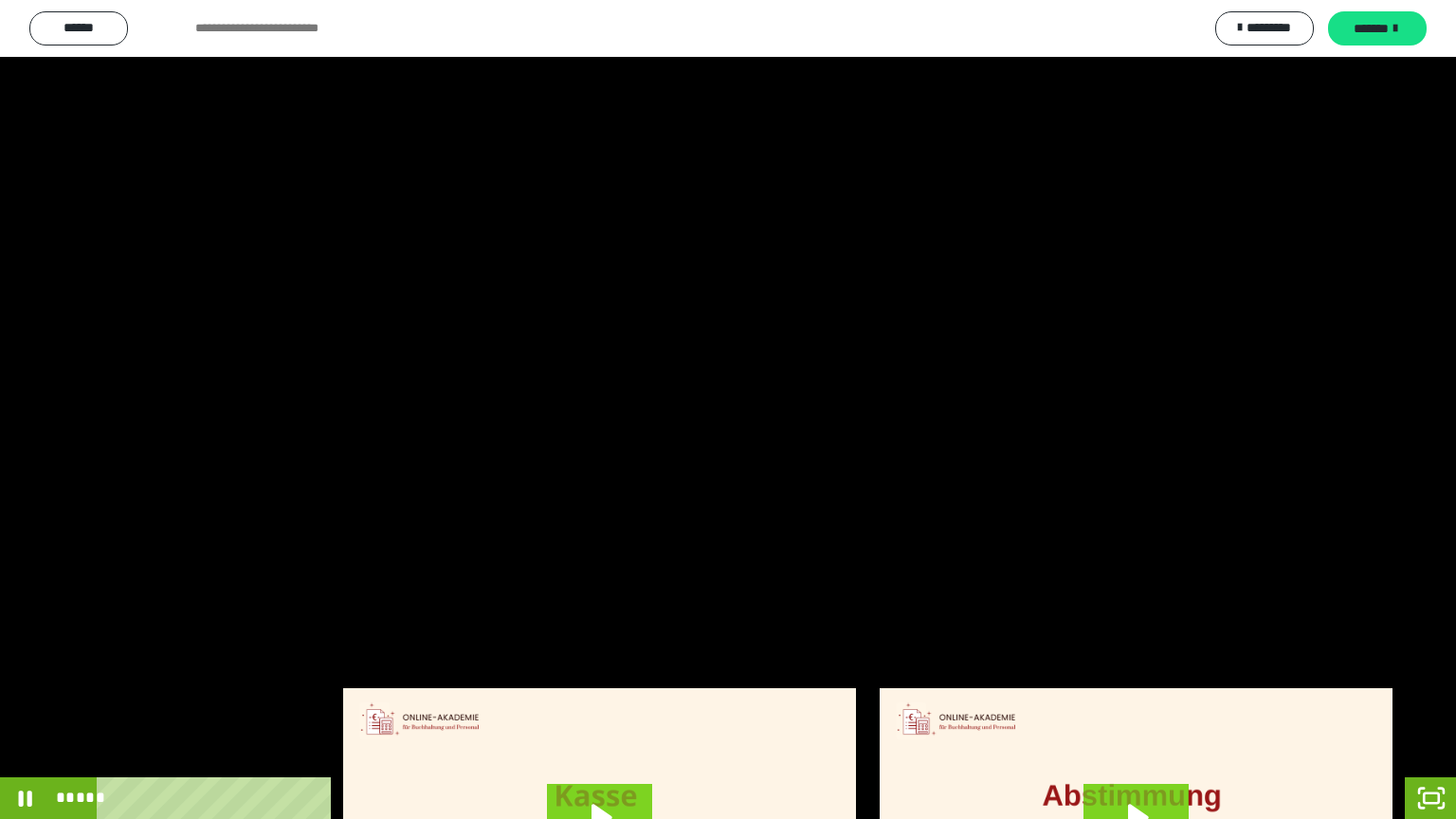 click at bounding box center [728, 410] 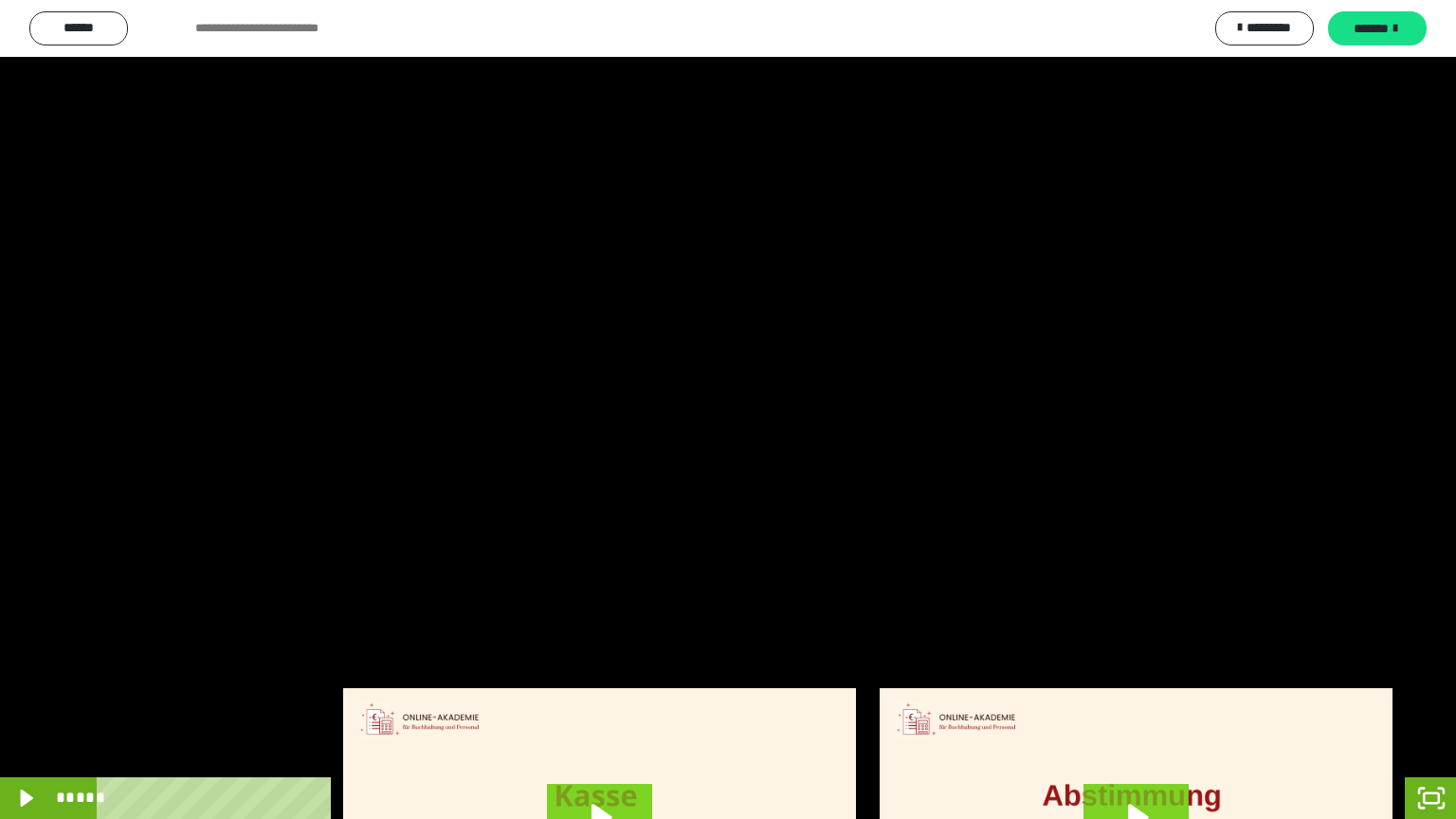 click at bounding box center [728, 410] 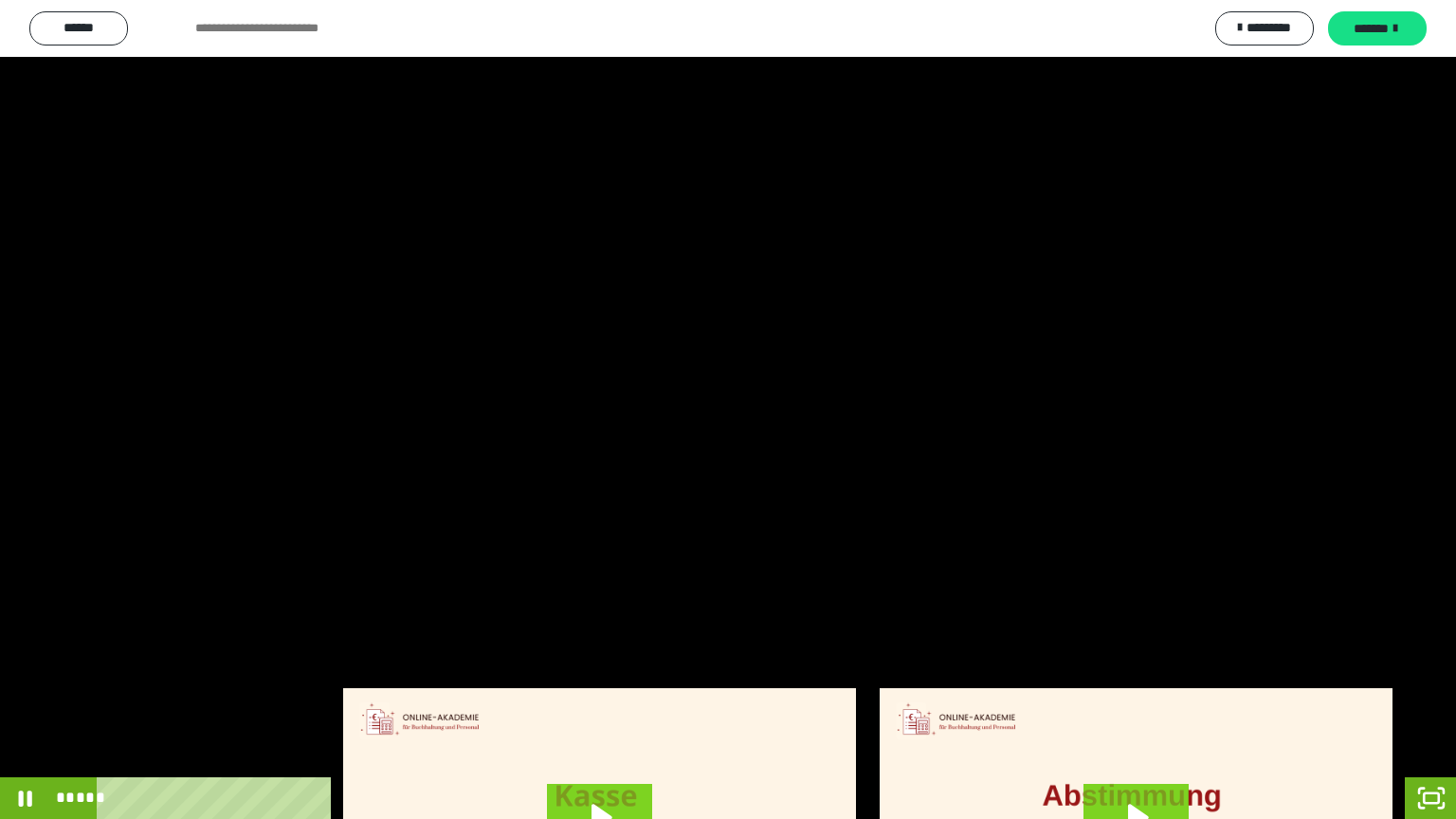 click at bounding box center [728, 410] 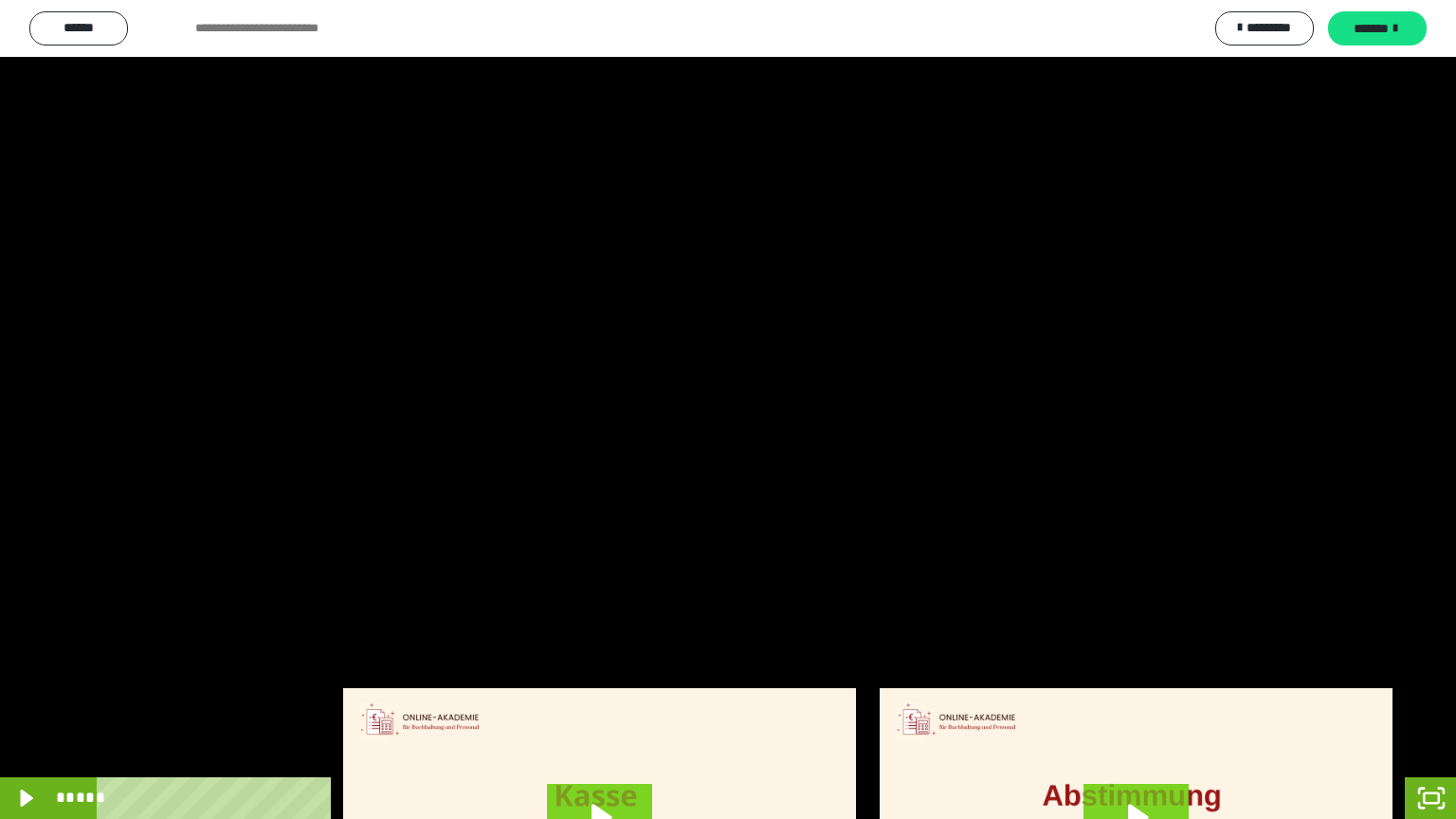 click at bounding box center [728, 410] 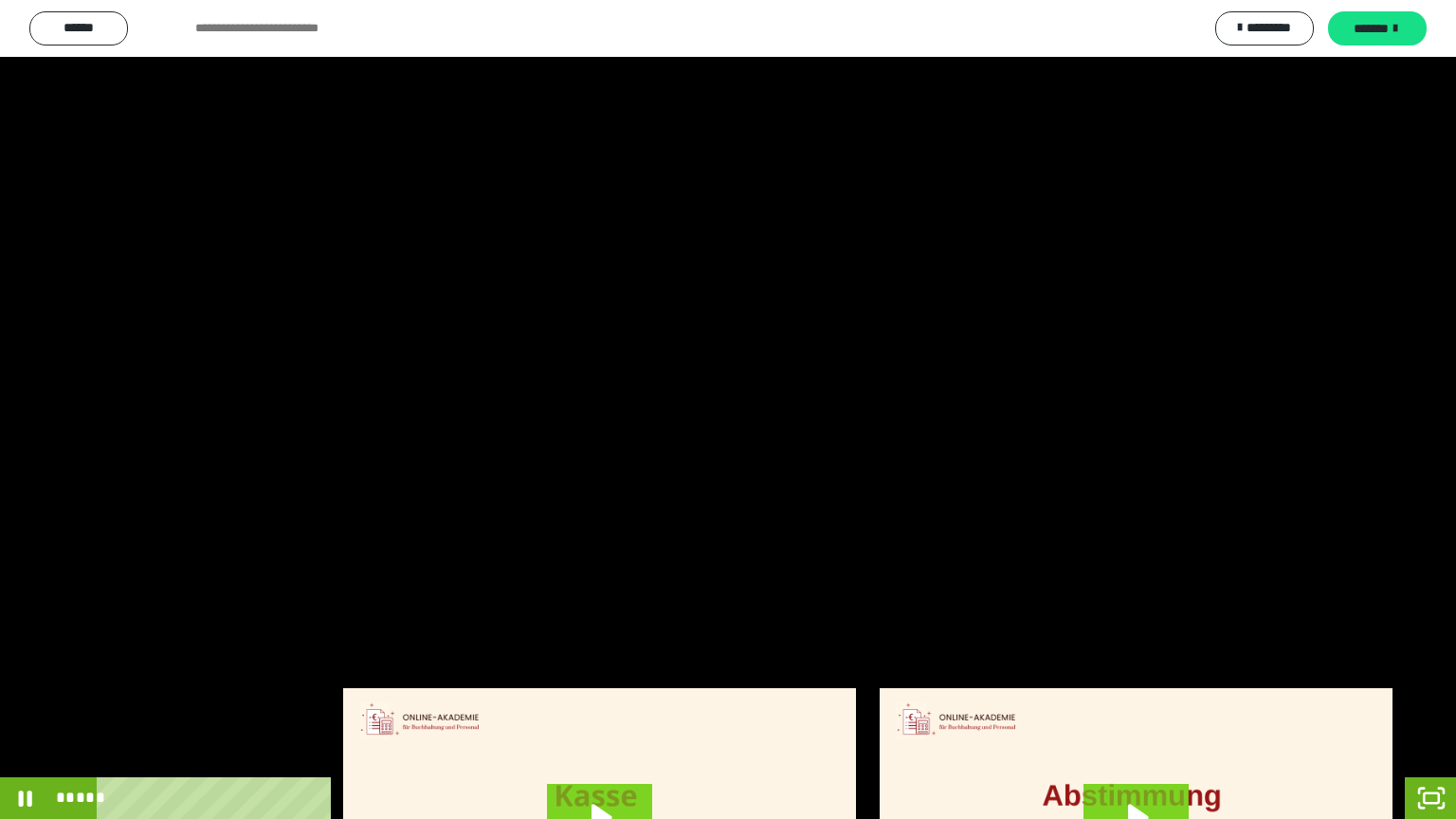 click at bounding box center (728, 410) 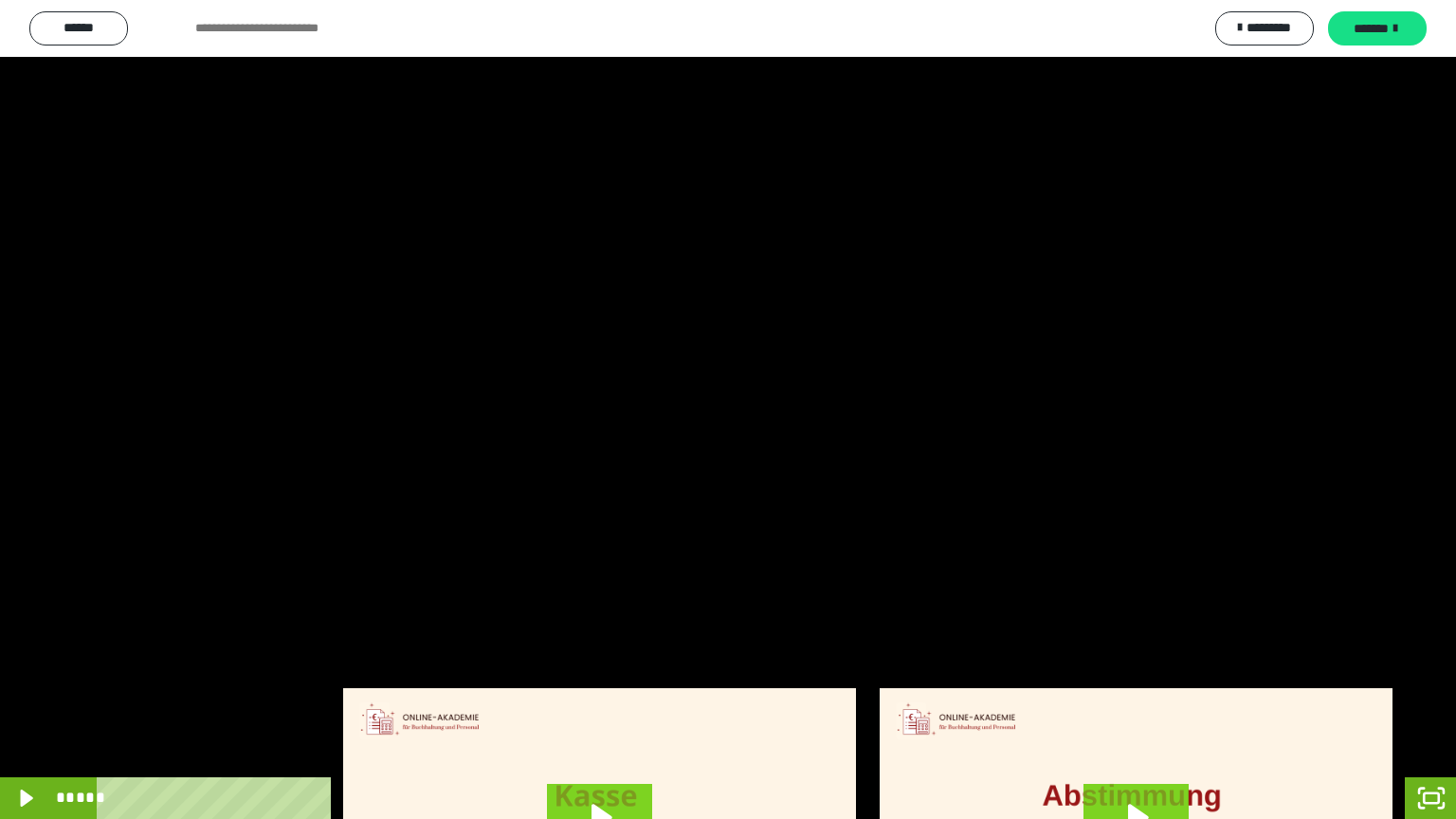 click at bounding box center [728, 410] 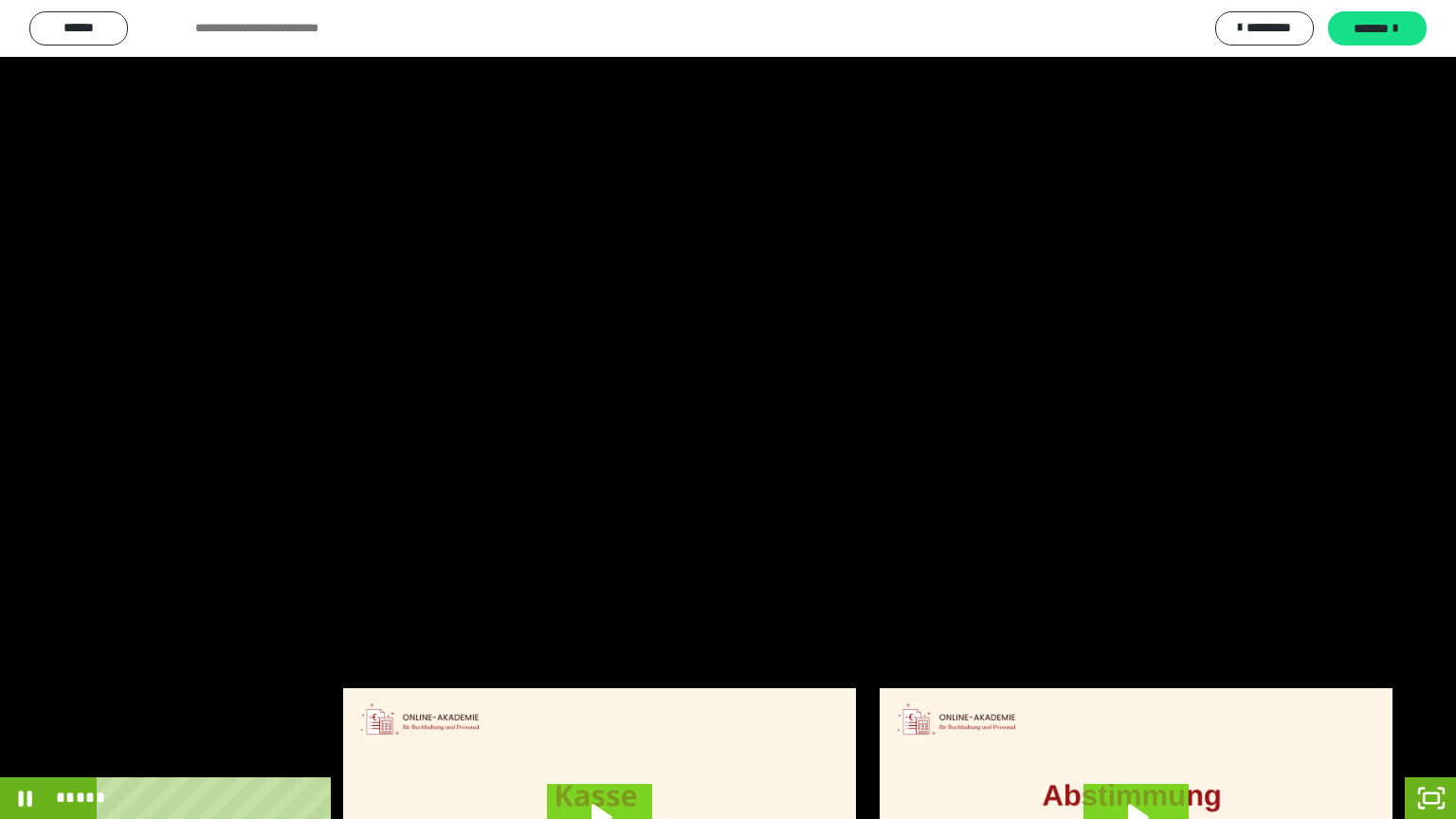 click at bounding box center [728, 410] 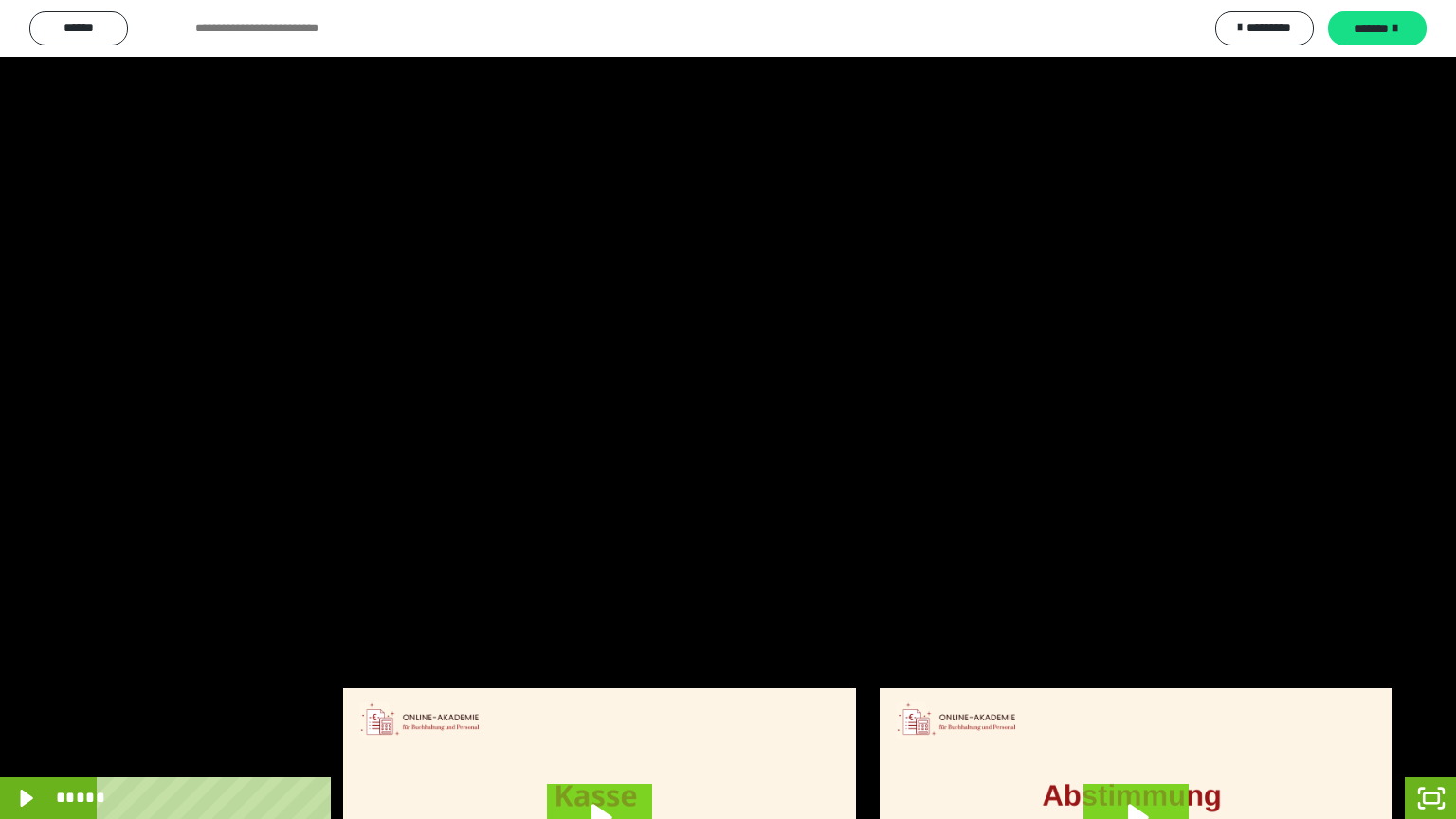 click at bounding box center [728, 410] 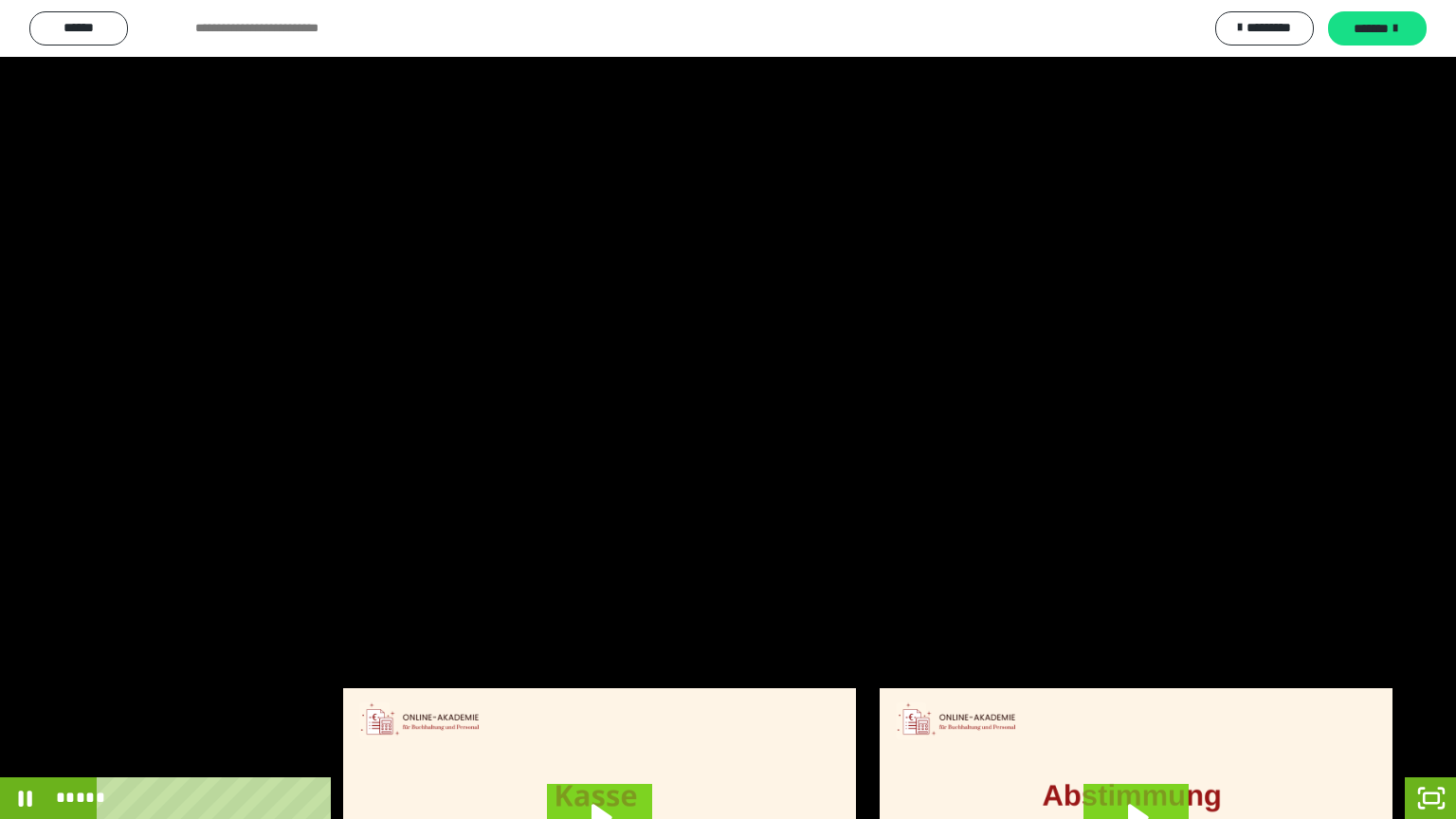 click at bounding box center [728, 410] 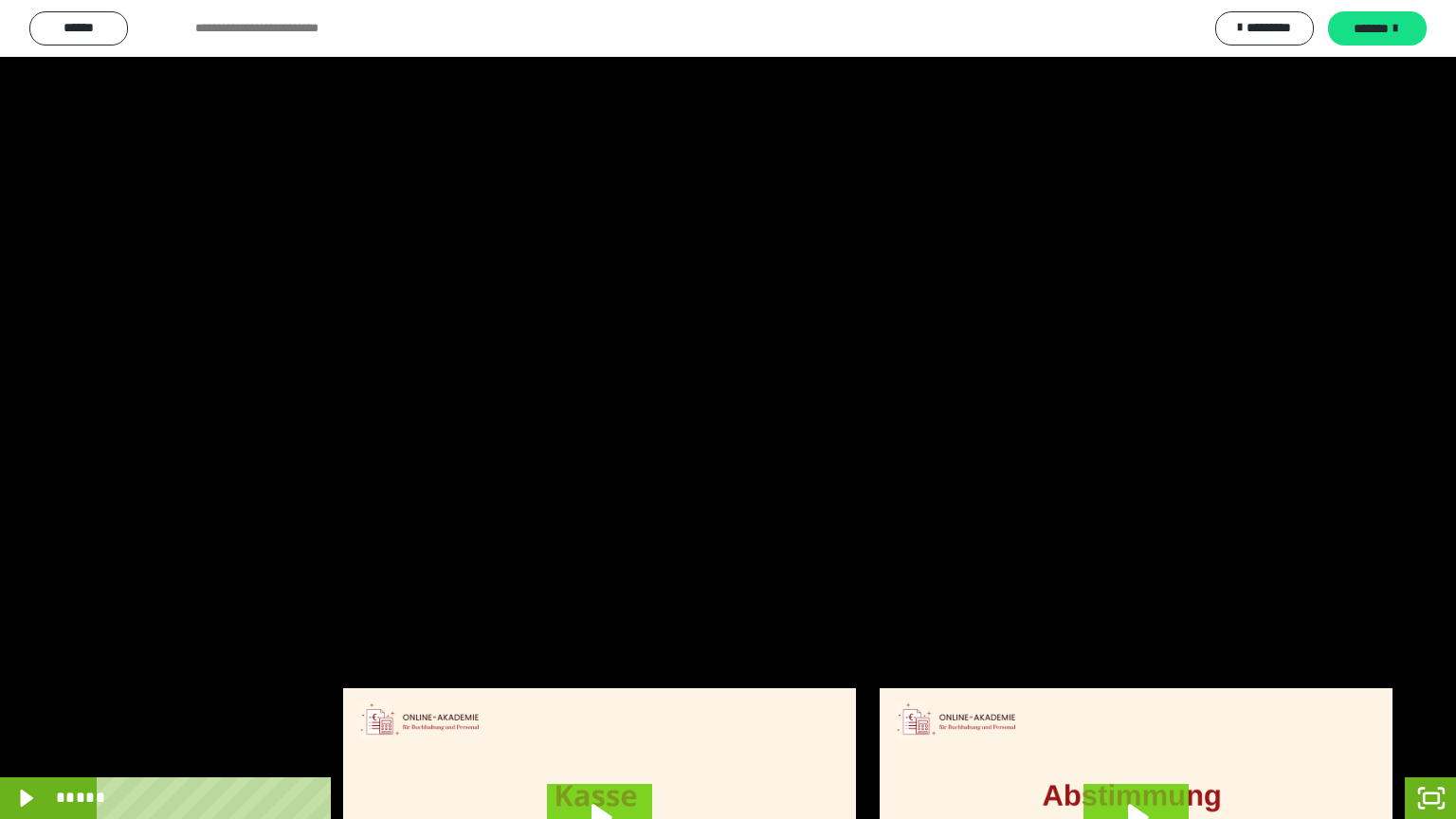 click at bounding box center [728, 410] 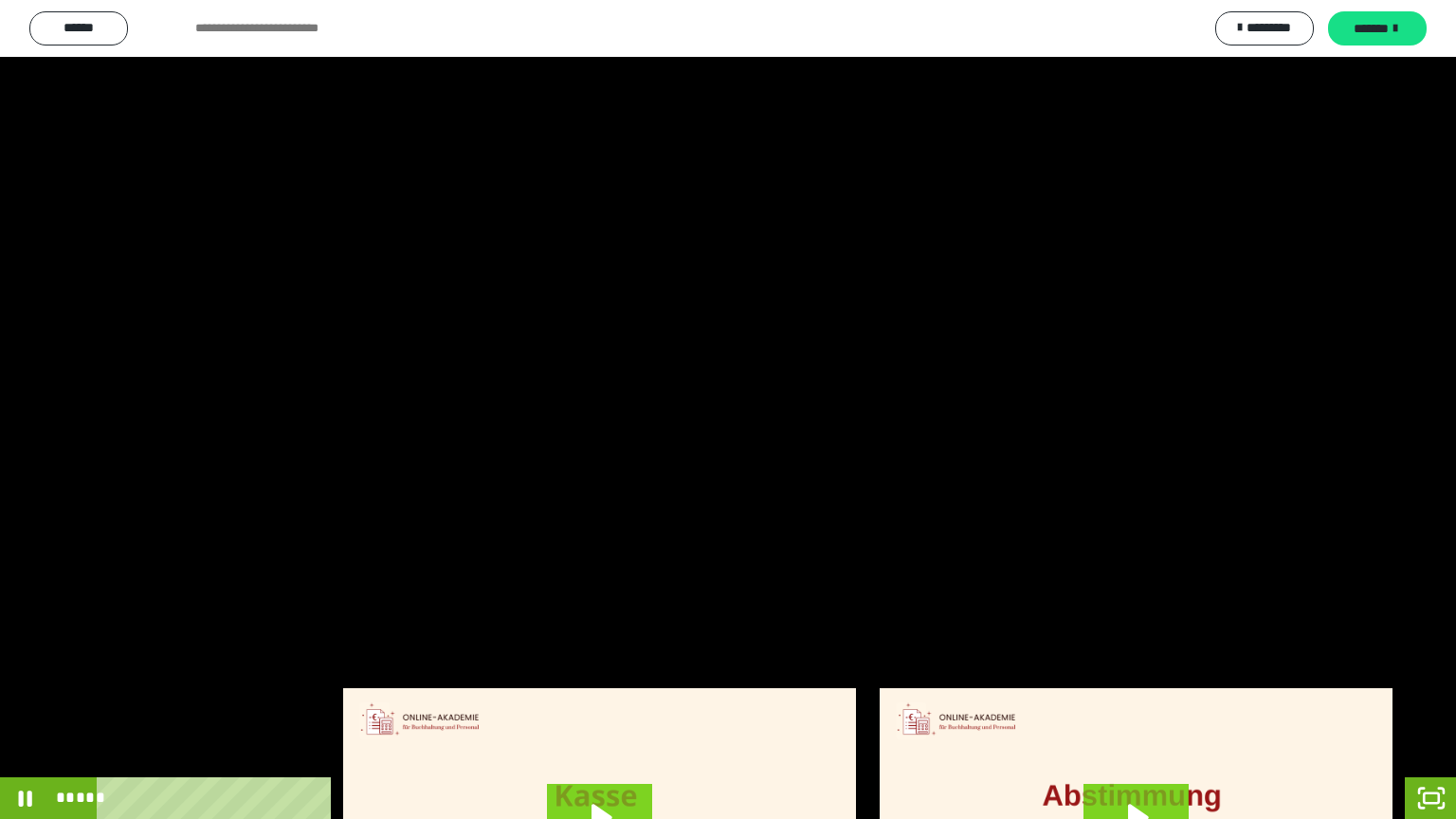 click at bounding box center (728, 410) 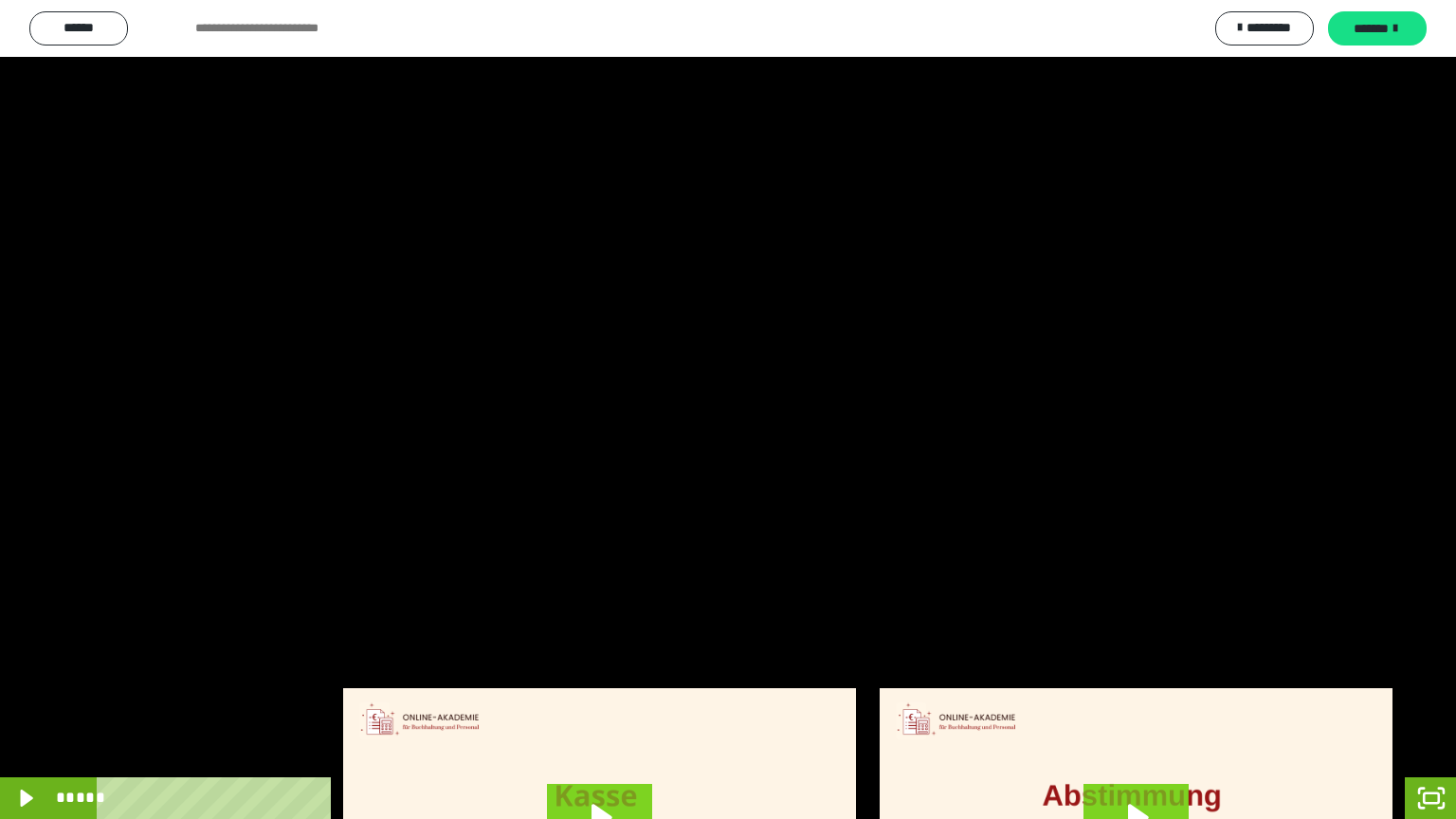 click at bounding box center (728, 410) 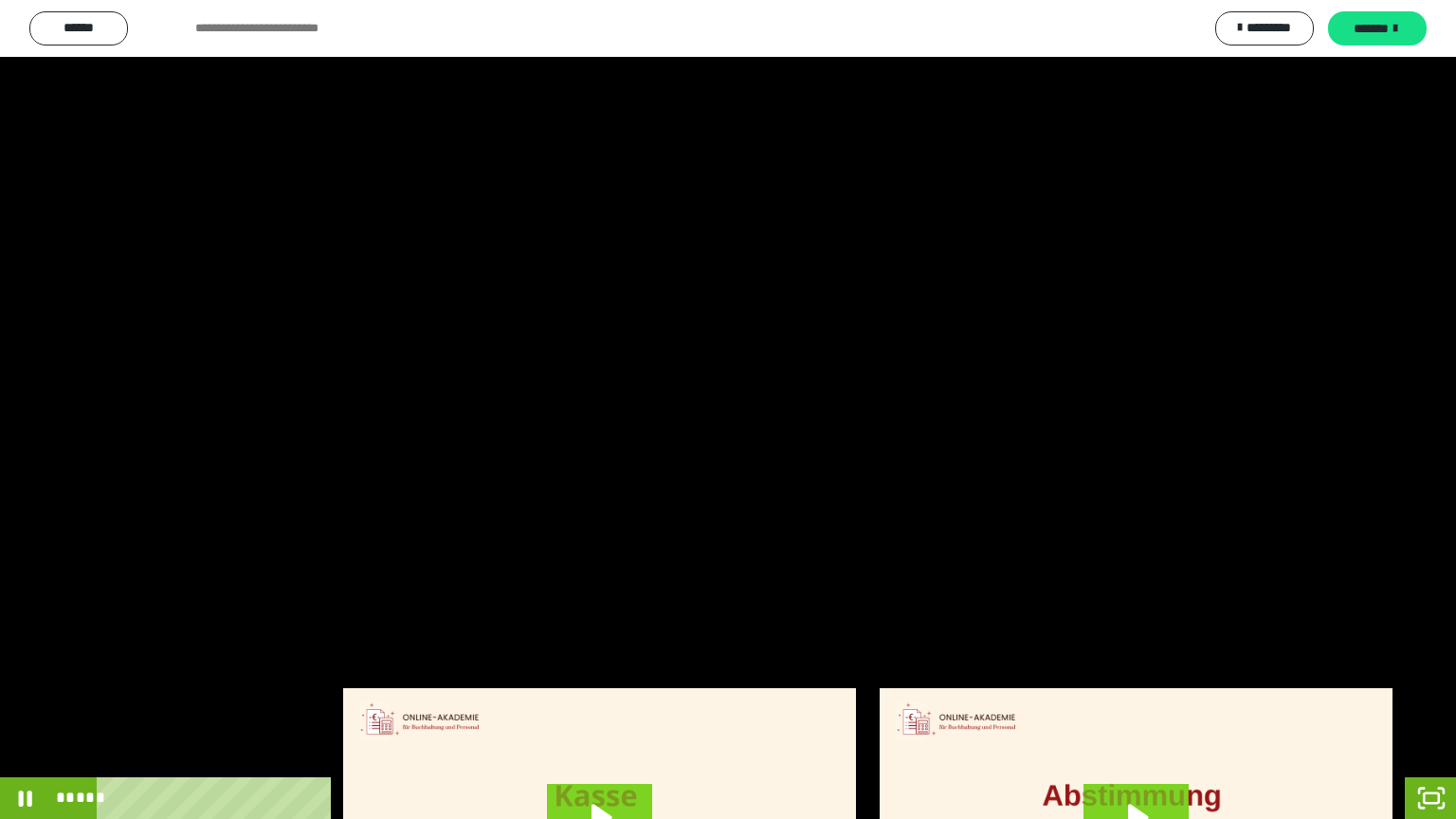 click at bounding box center [728, 410] 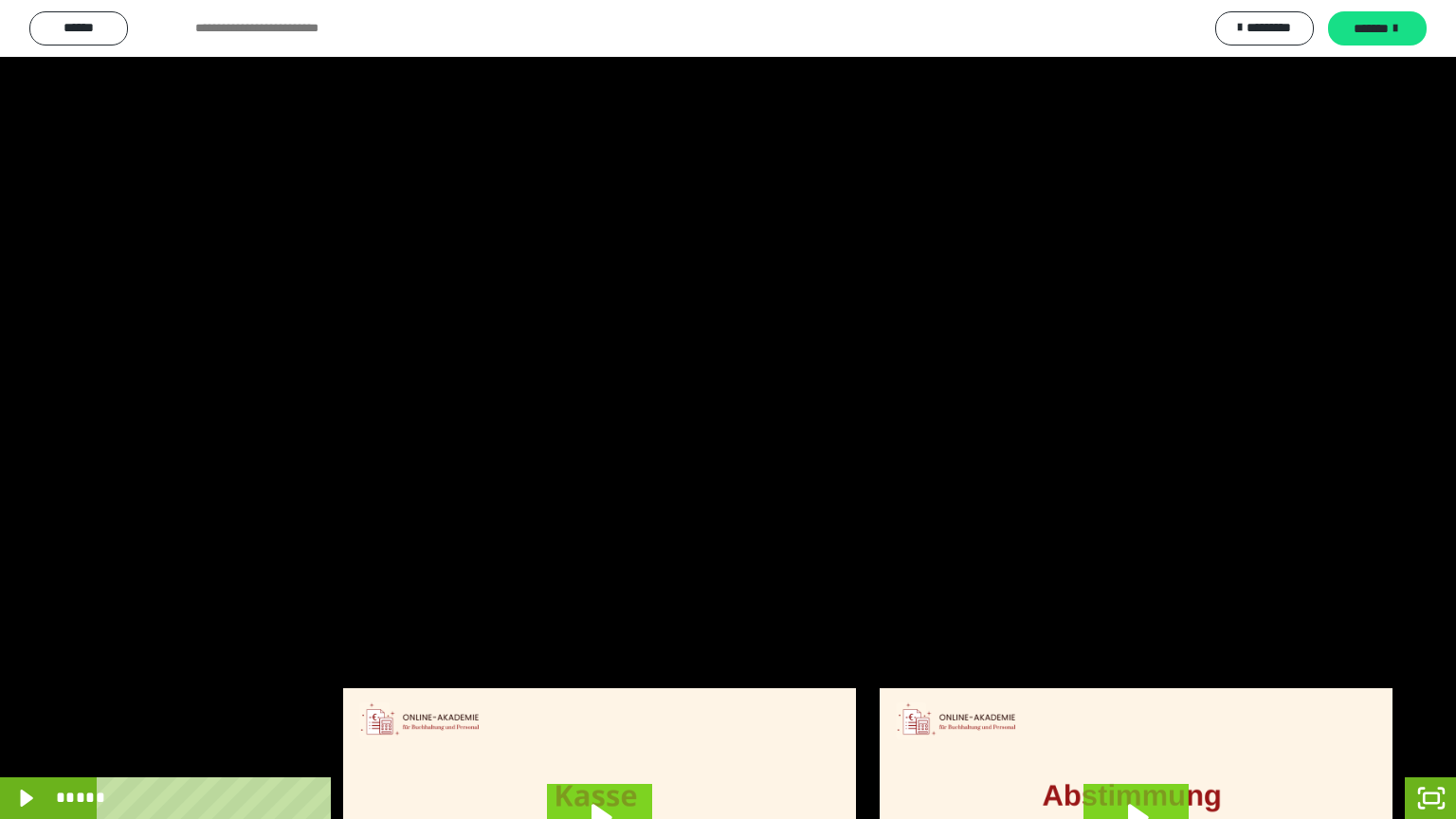click at bounding box center [728, 410] 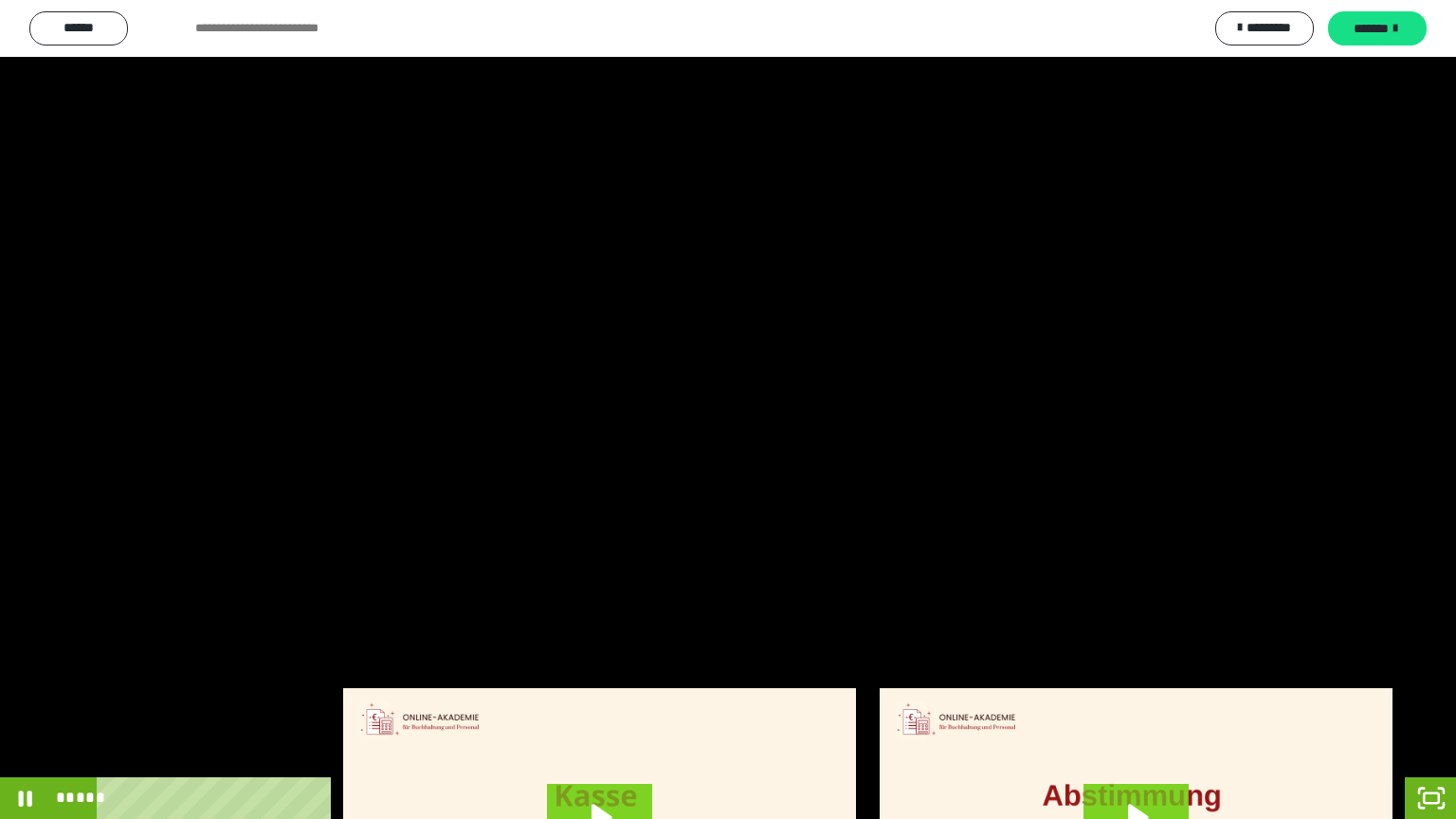 click at bounding box center [728, 410] 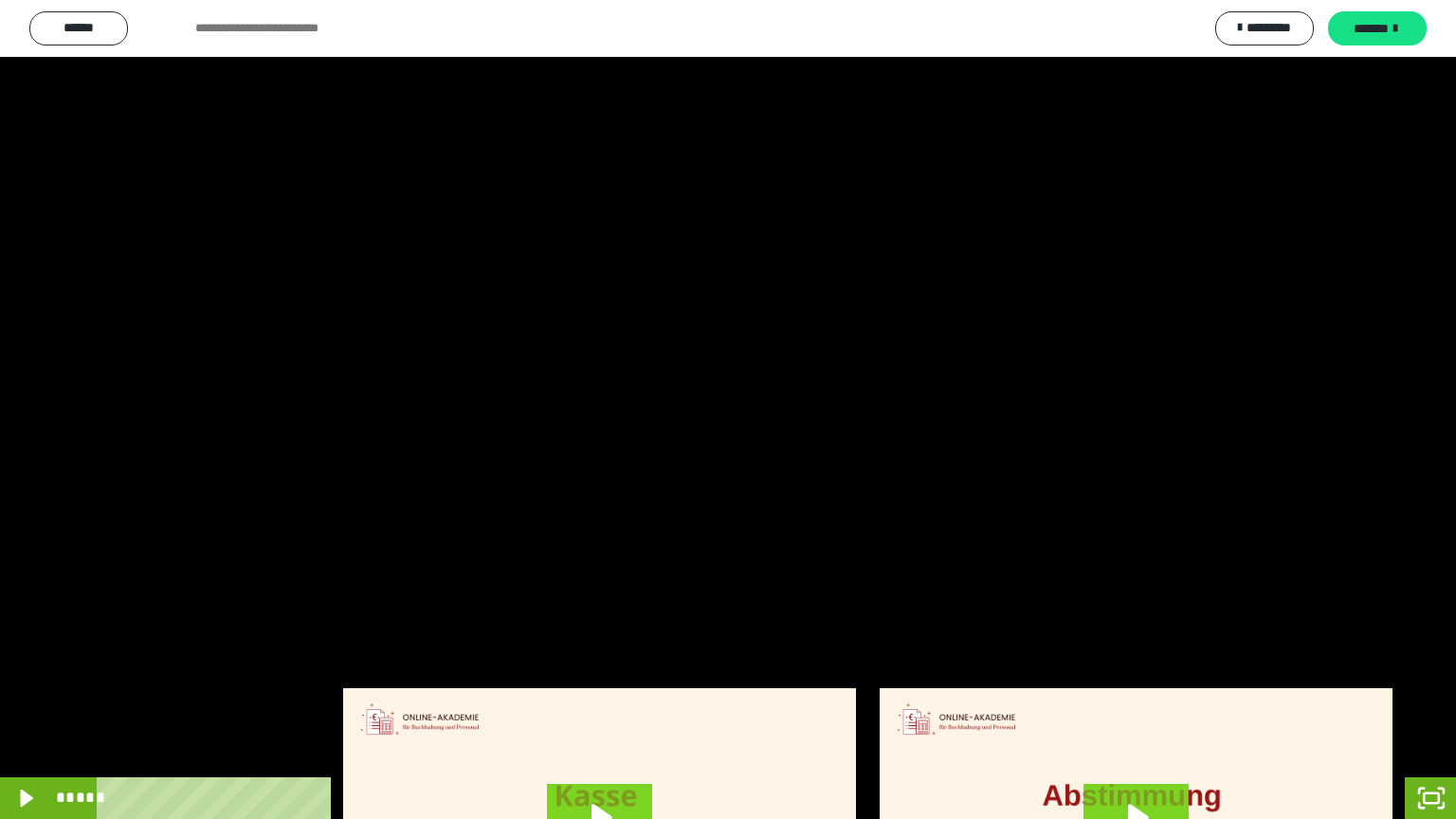 click at bounding box center (728, 410) 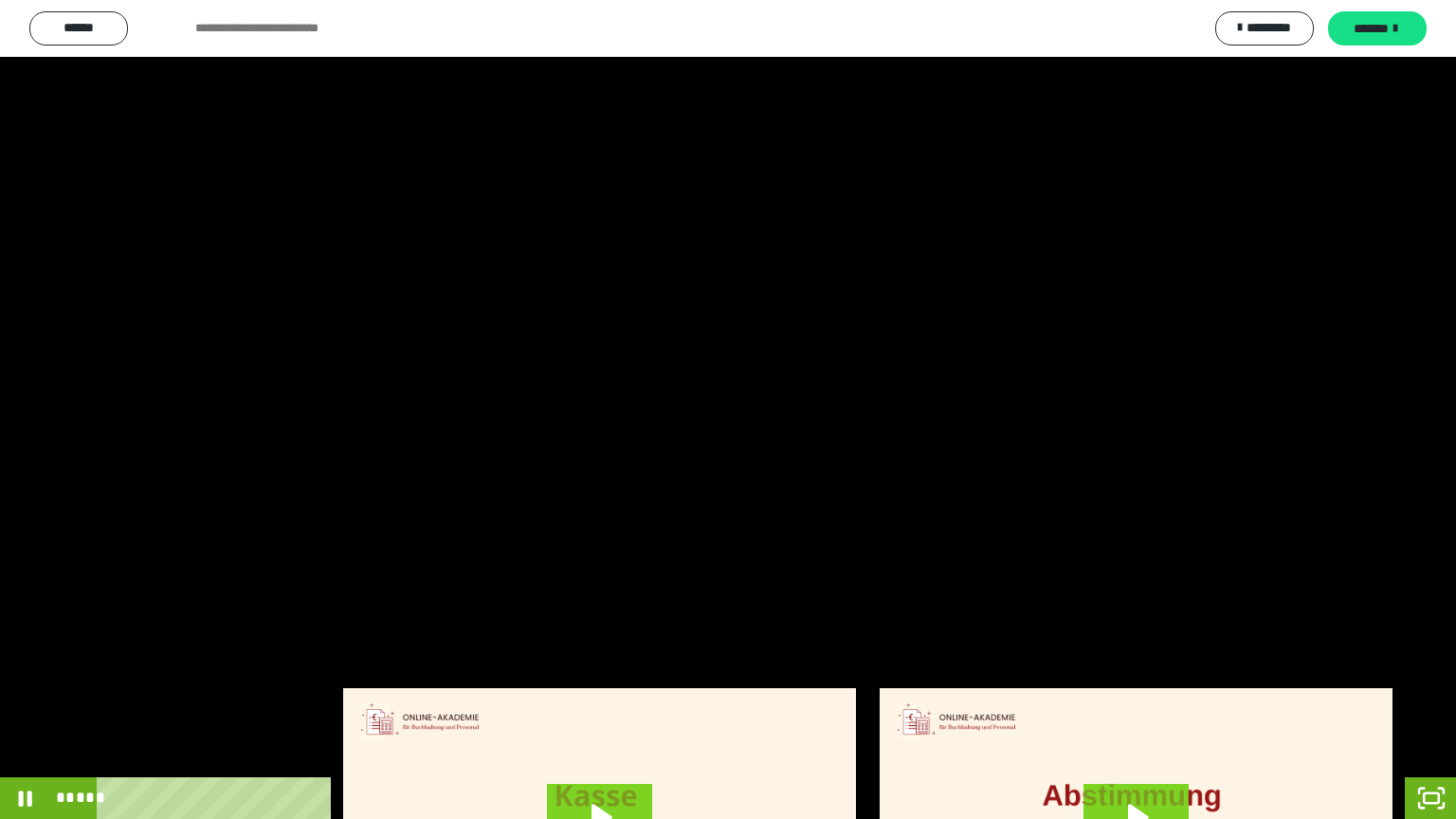 click at bounding box center [728, 410] 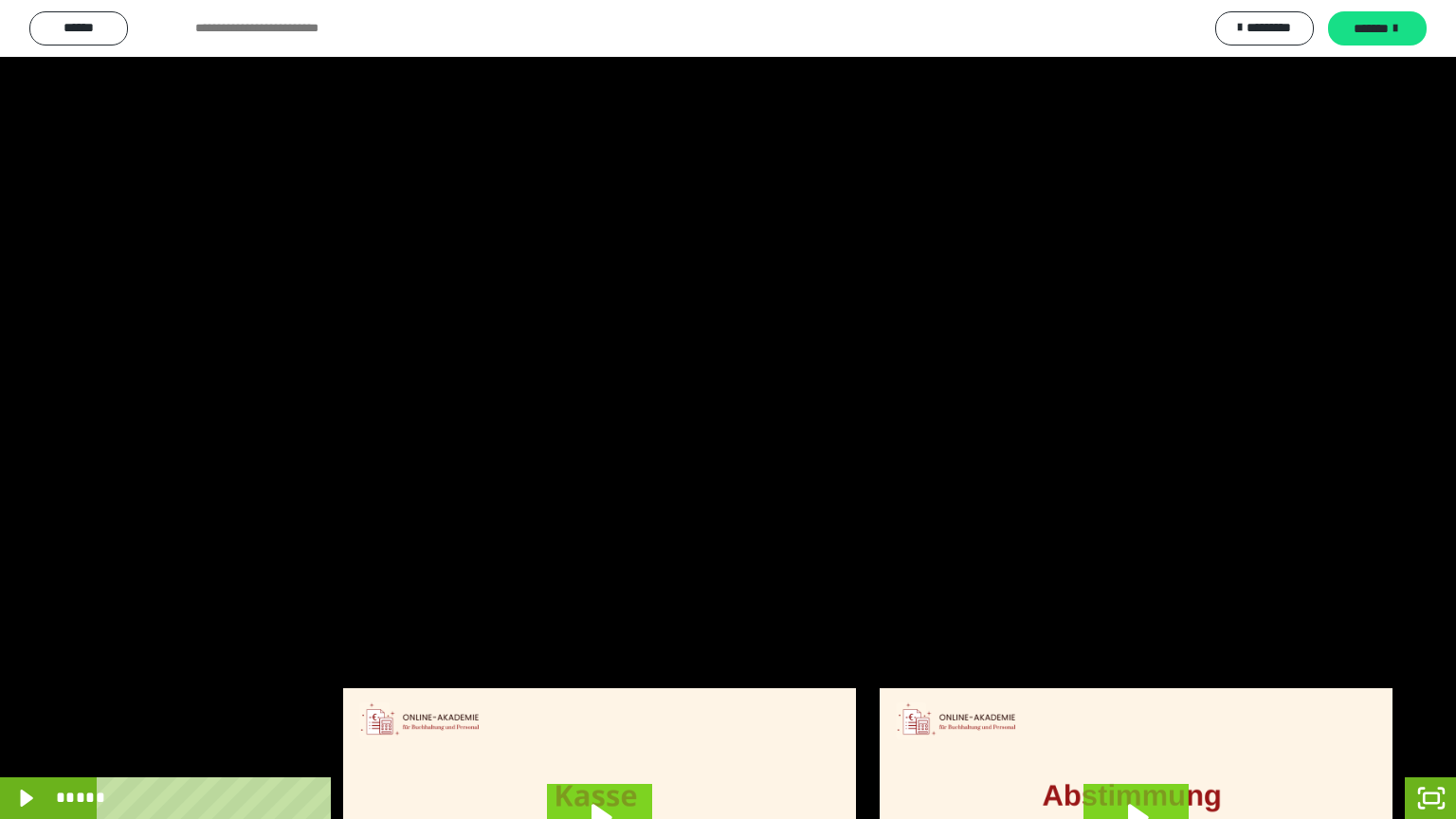 click at bounding box center (728, 410) 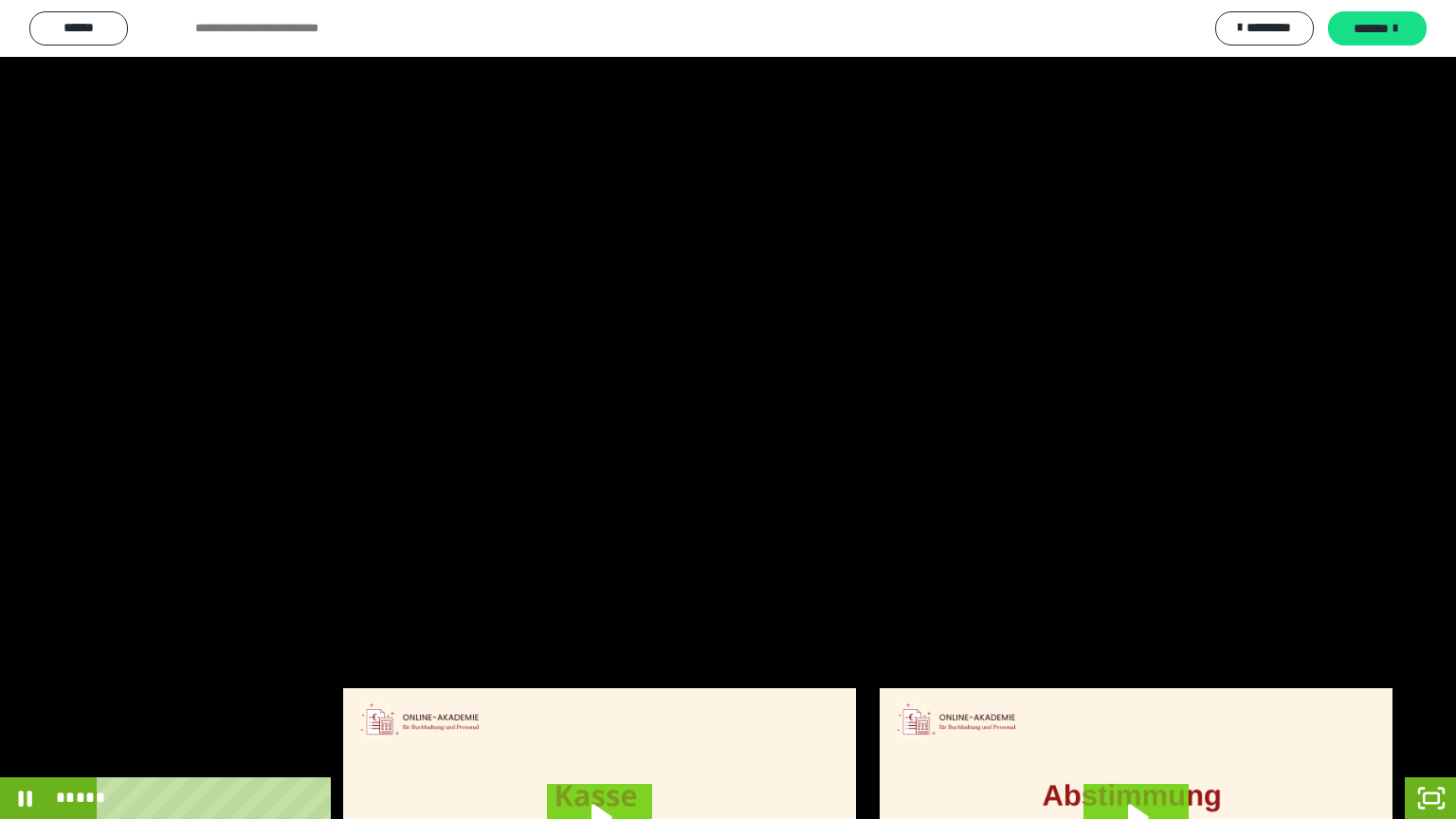 click at bounding box center [728, 410] 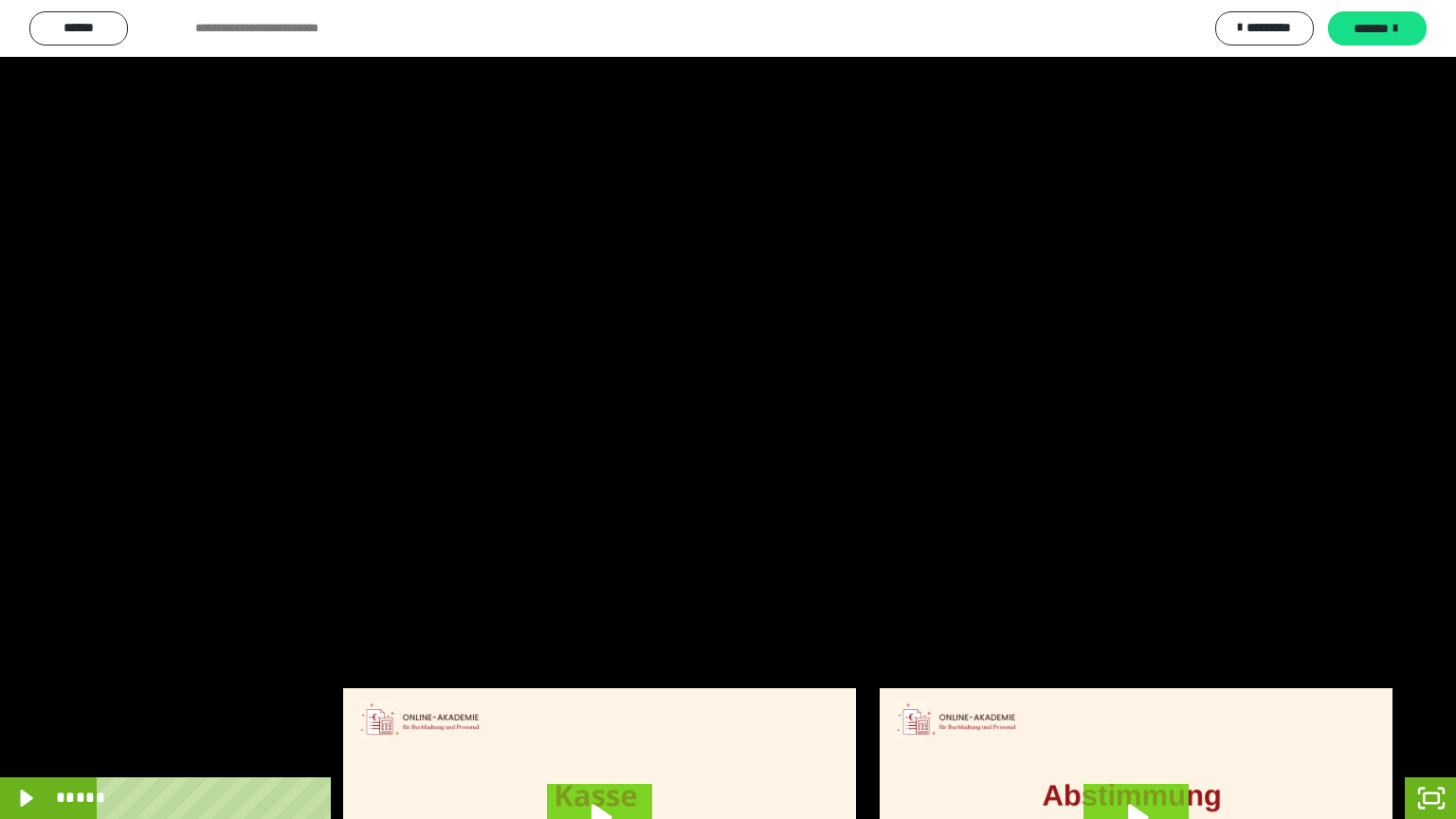 click at bounding box center (728, 410) 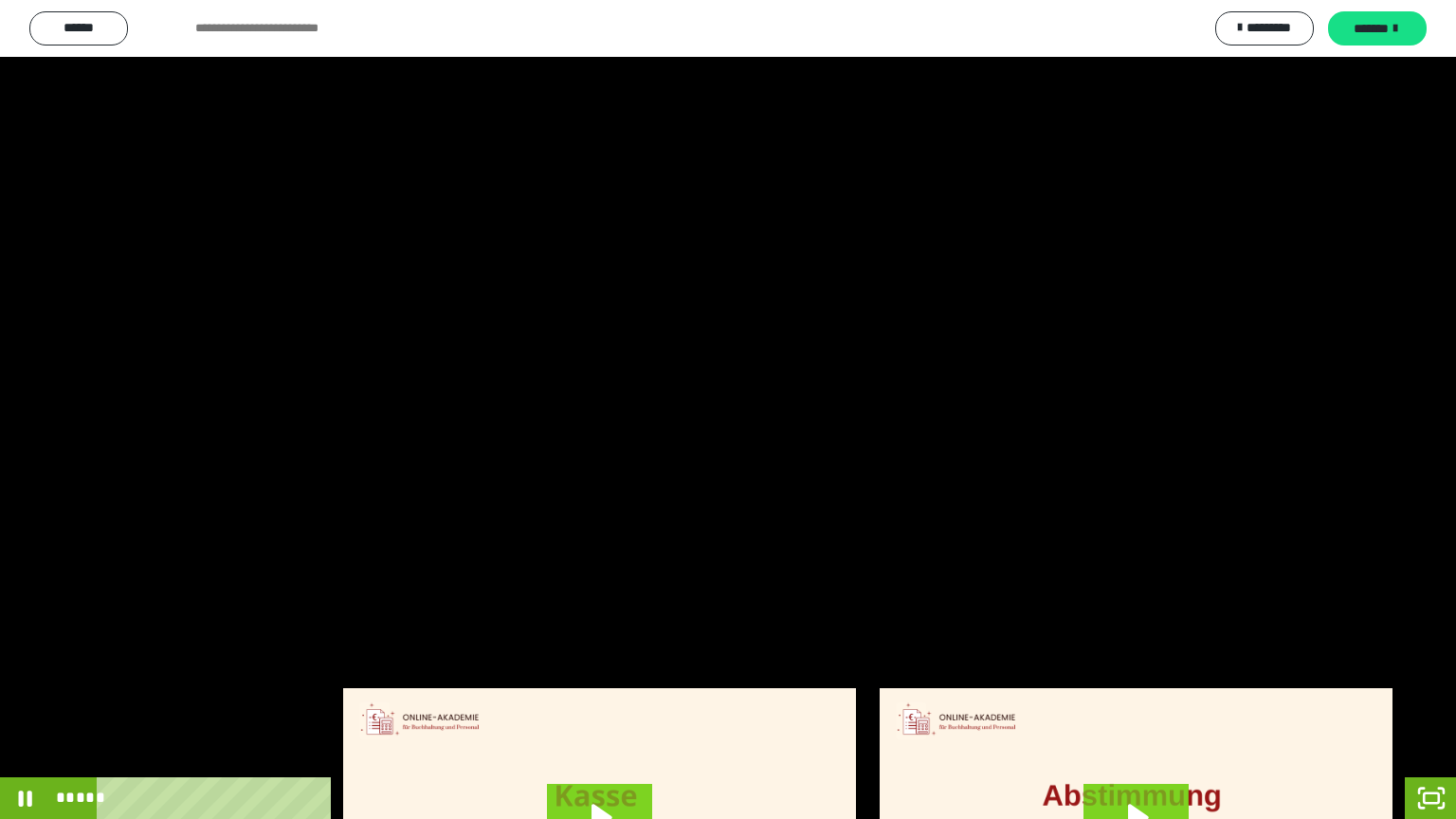 click at bounding box center (728, 410) 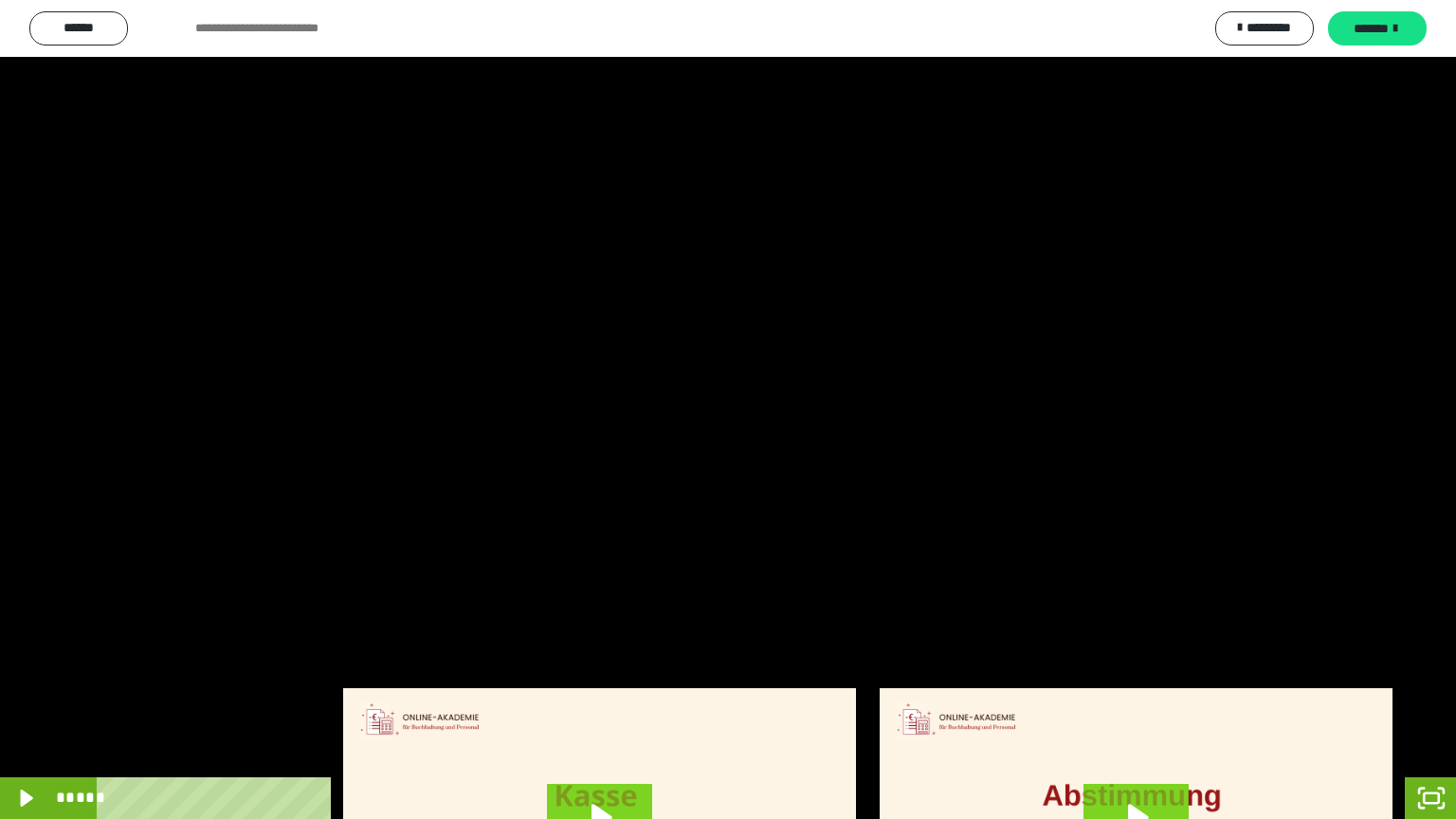 click at bounding box center (728, 410) 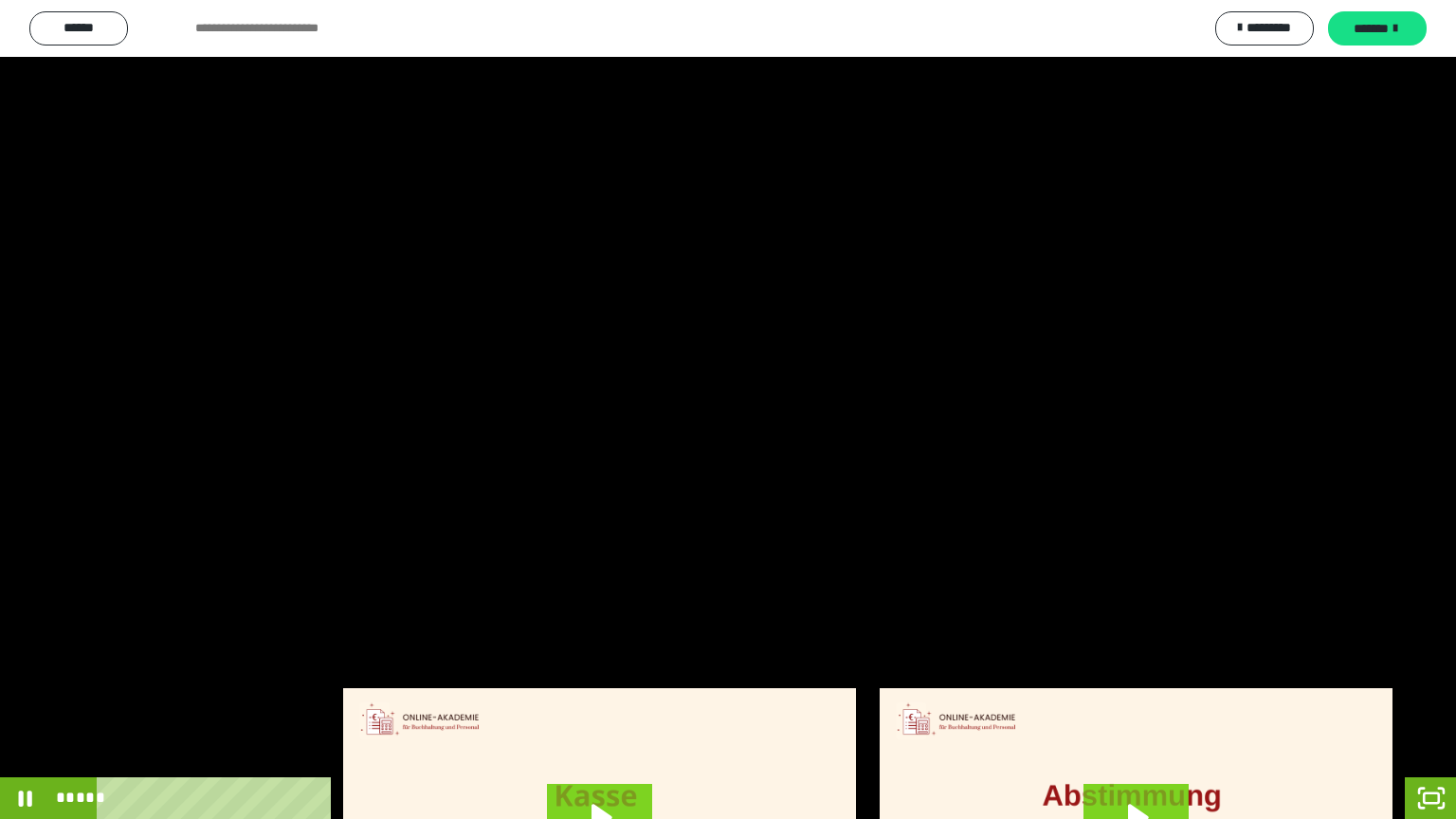 click at bounding box center (728, 410) 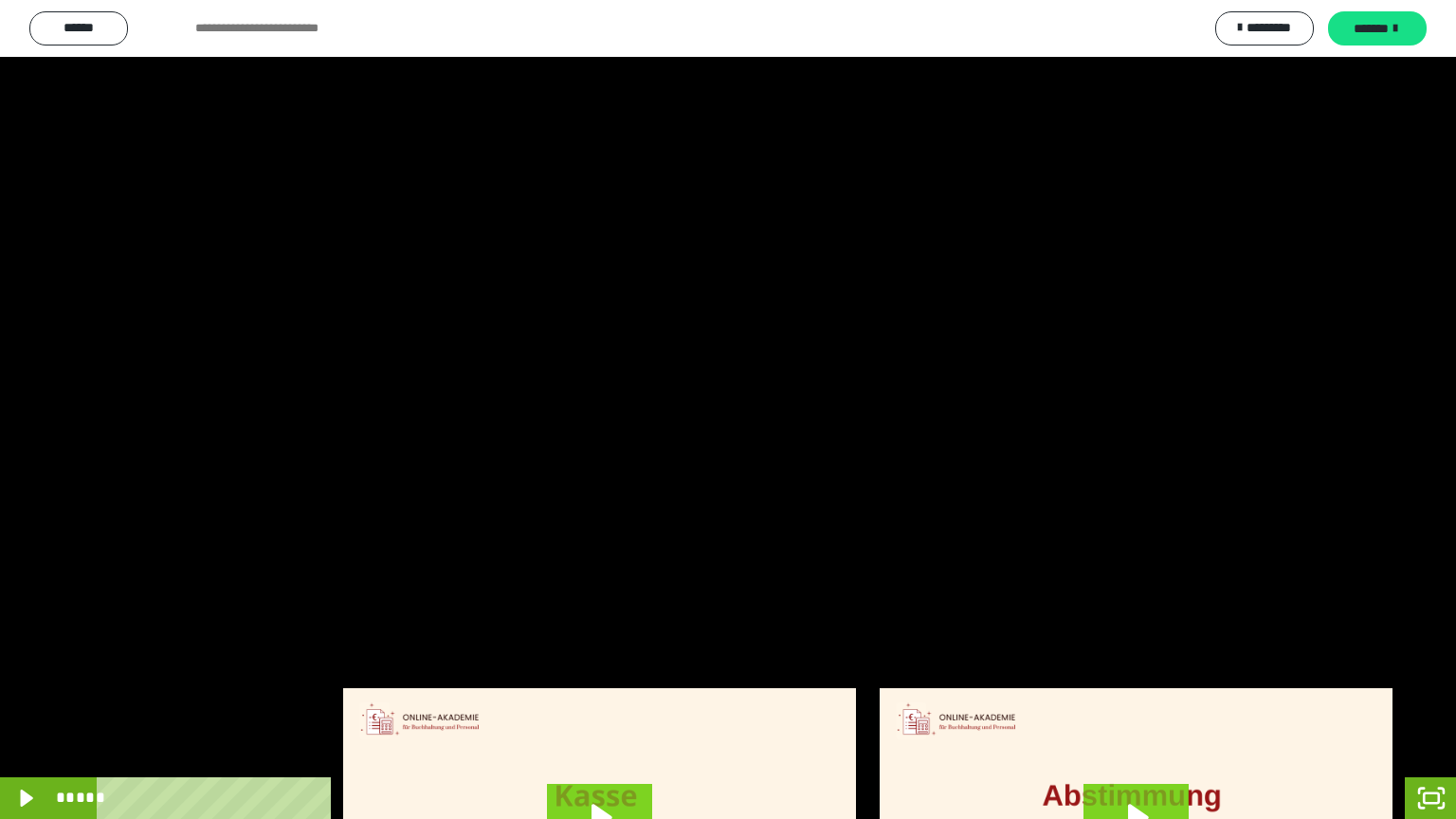 click at bounding box center [728, 410] 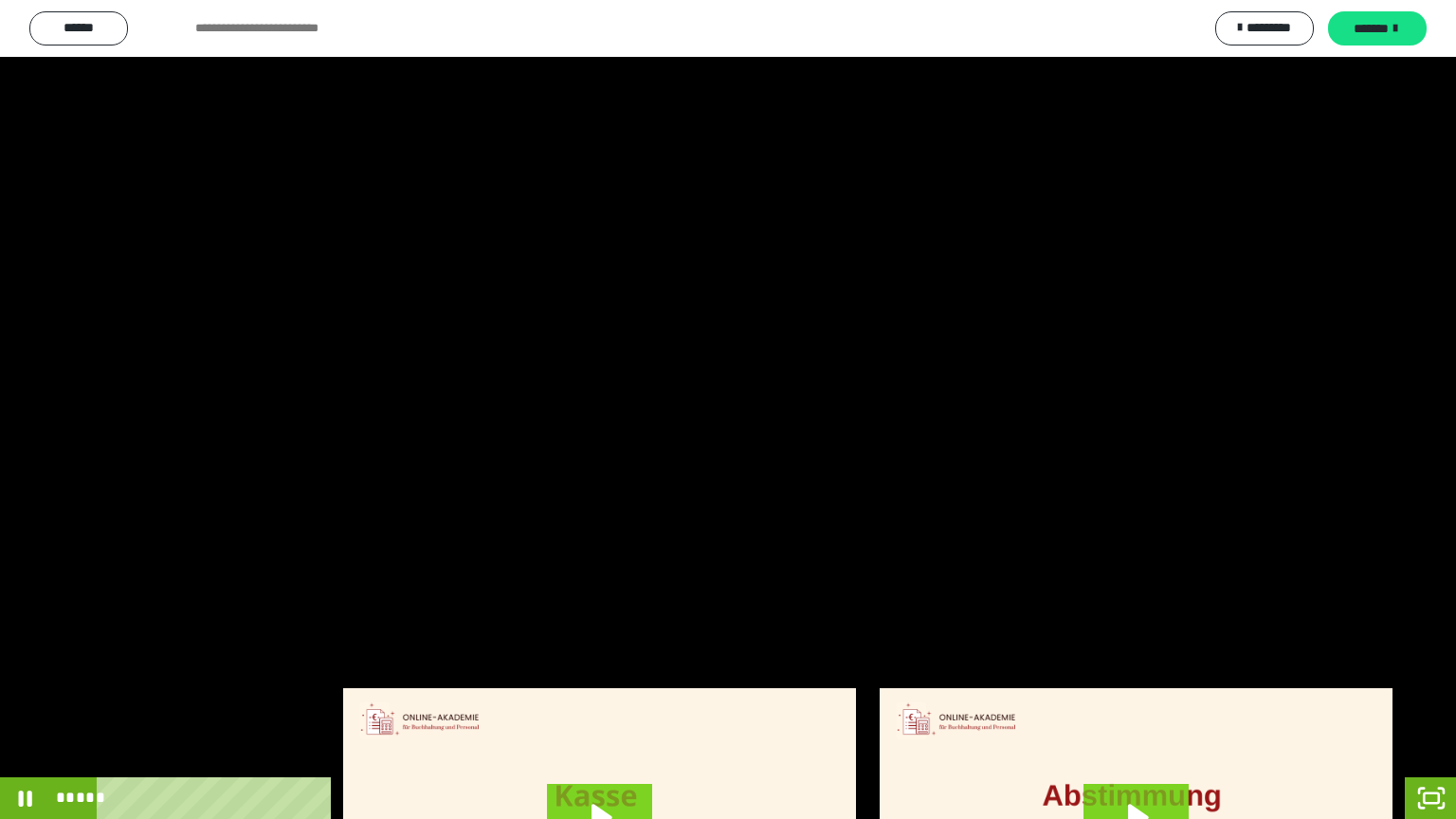 click at bounding box center (728, 410) 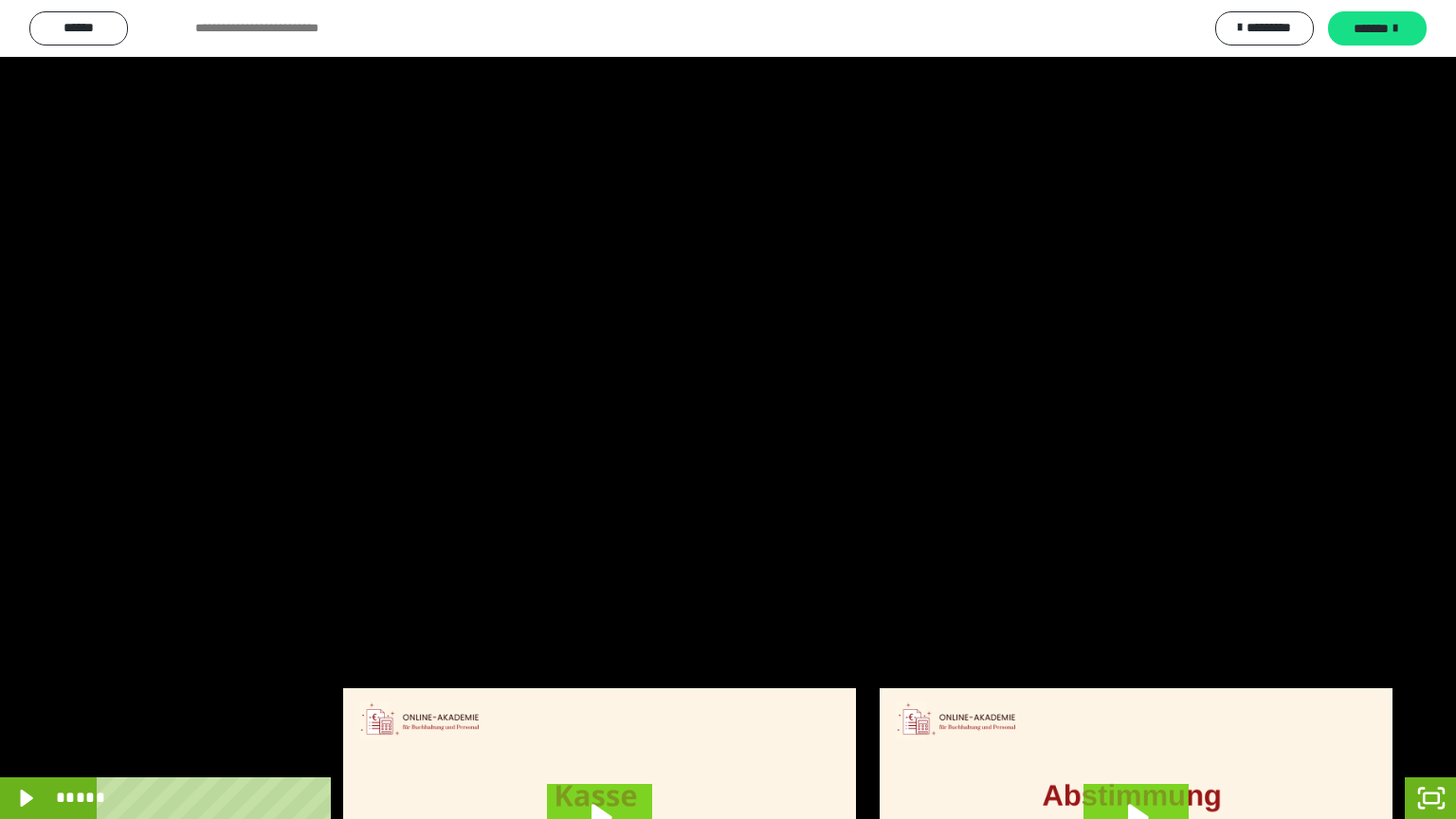 click at bounding box center [728, 410] 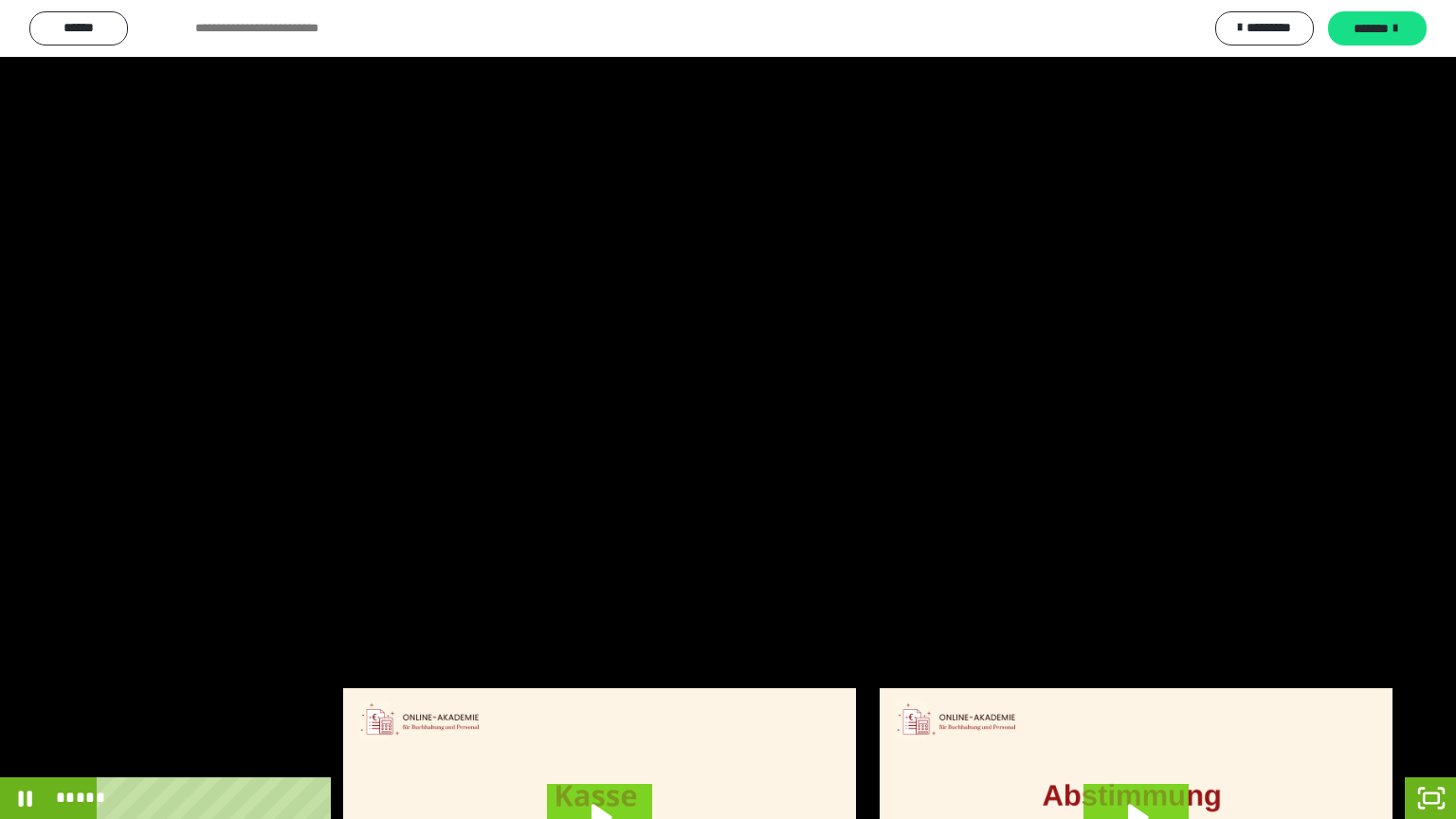 click at bounding box center (728, 410) 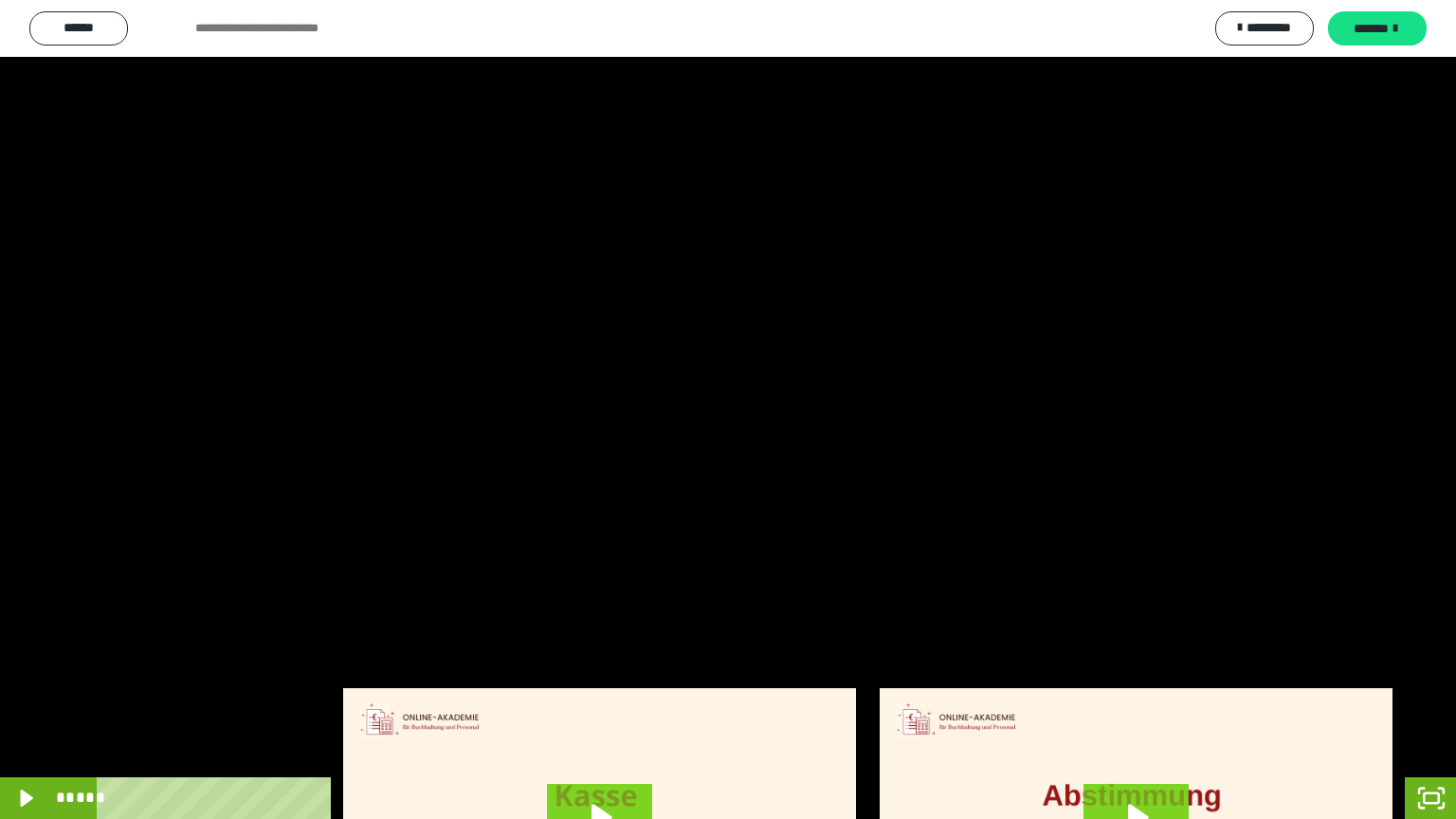 click at bounding box center [728, 410] 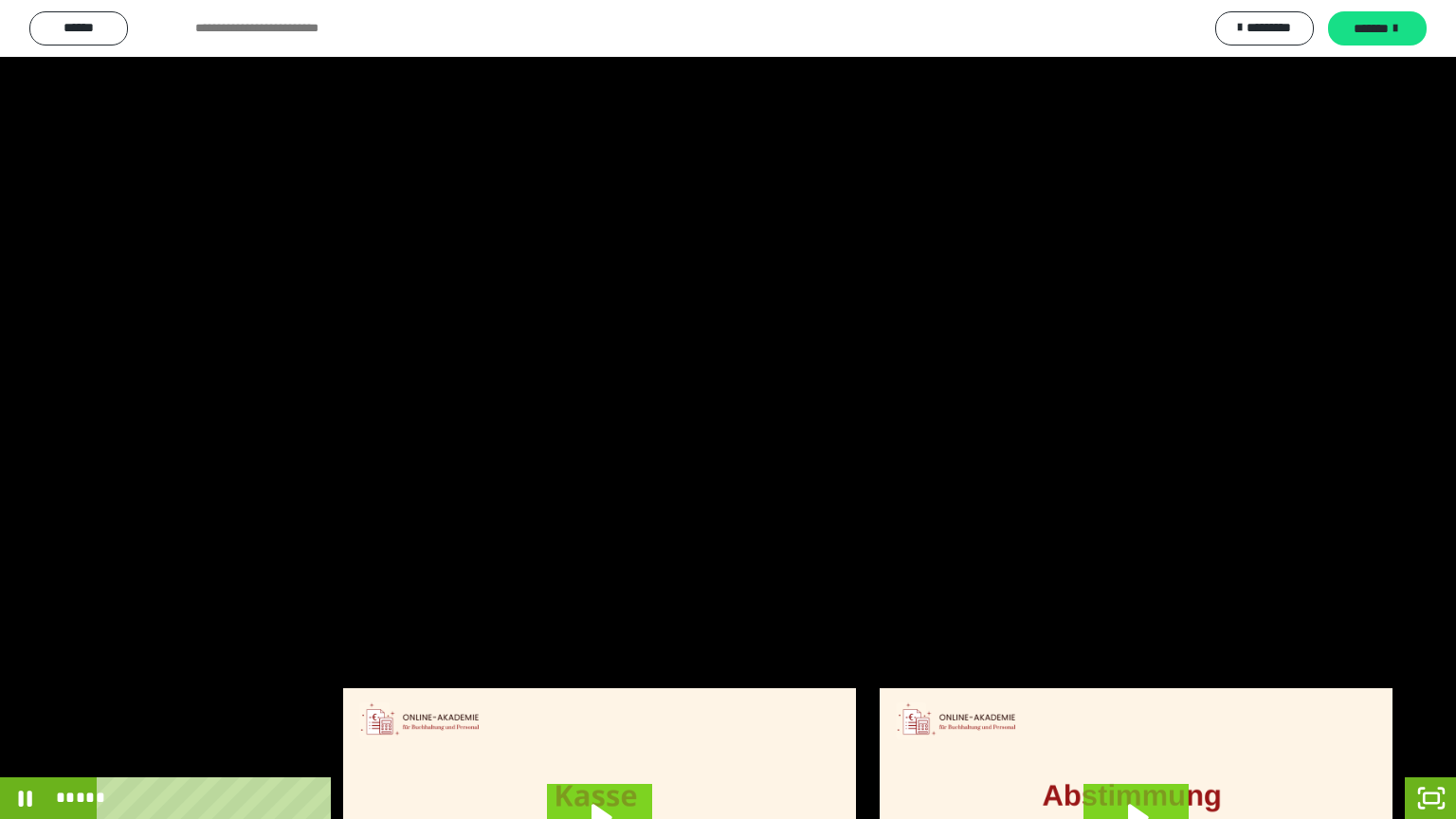click at bounding box center [728, 410] 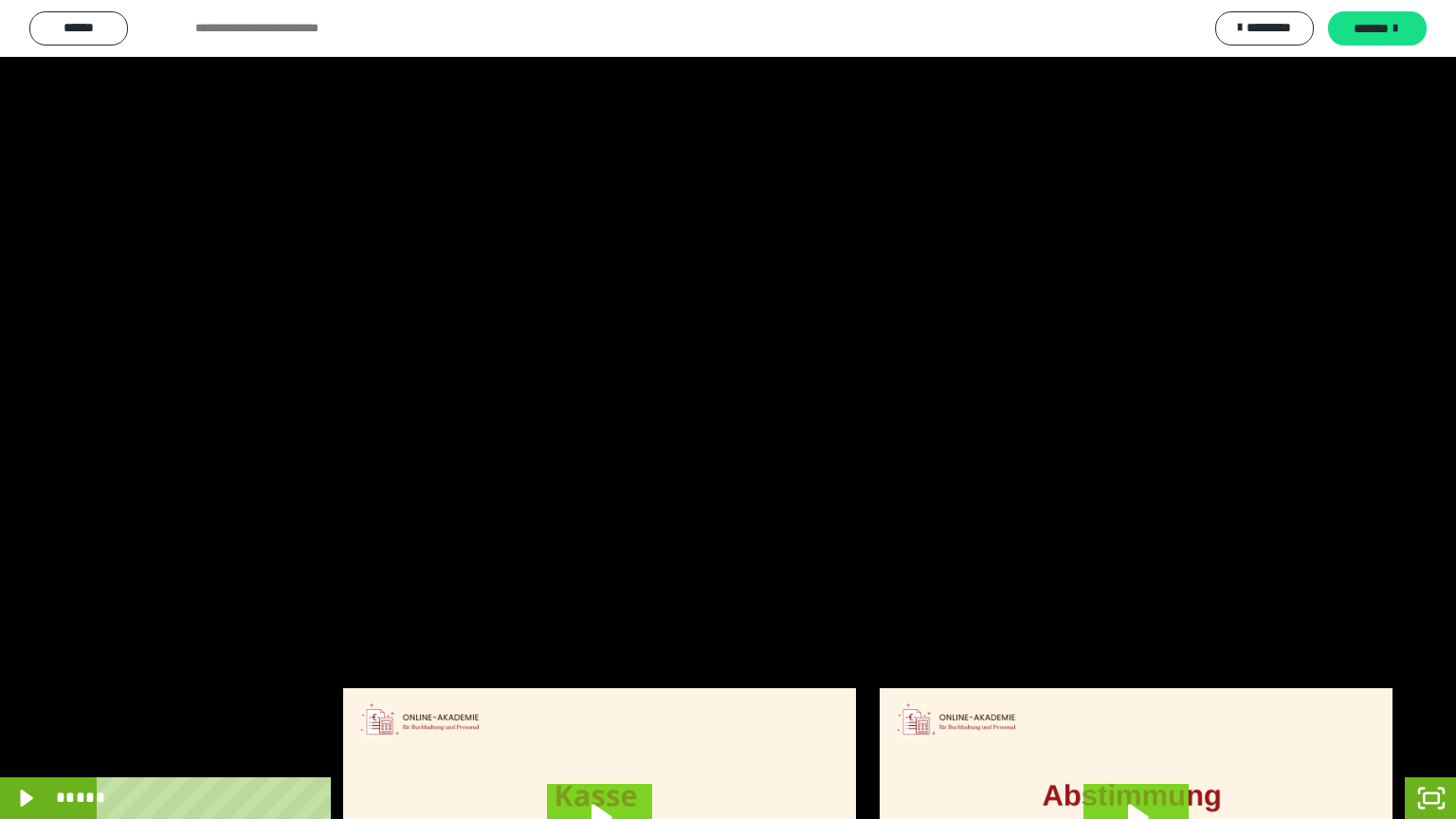 click at bounding box center (728, 410) 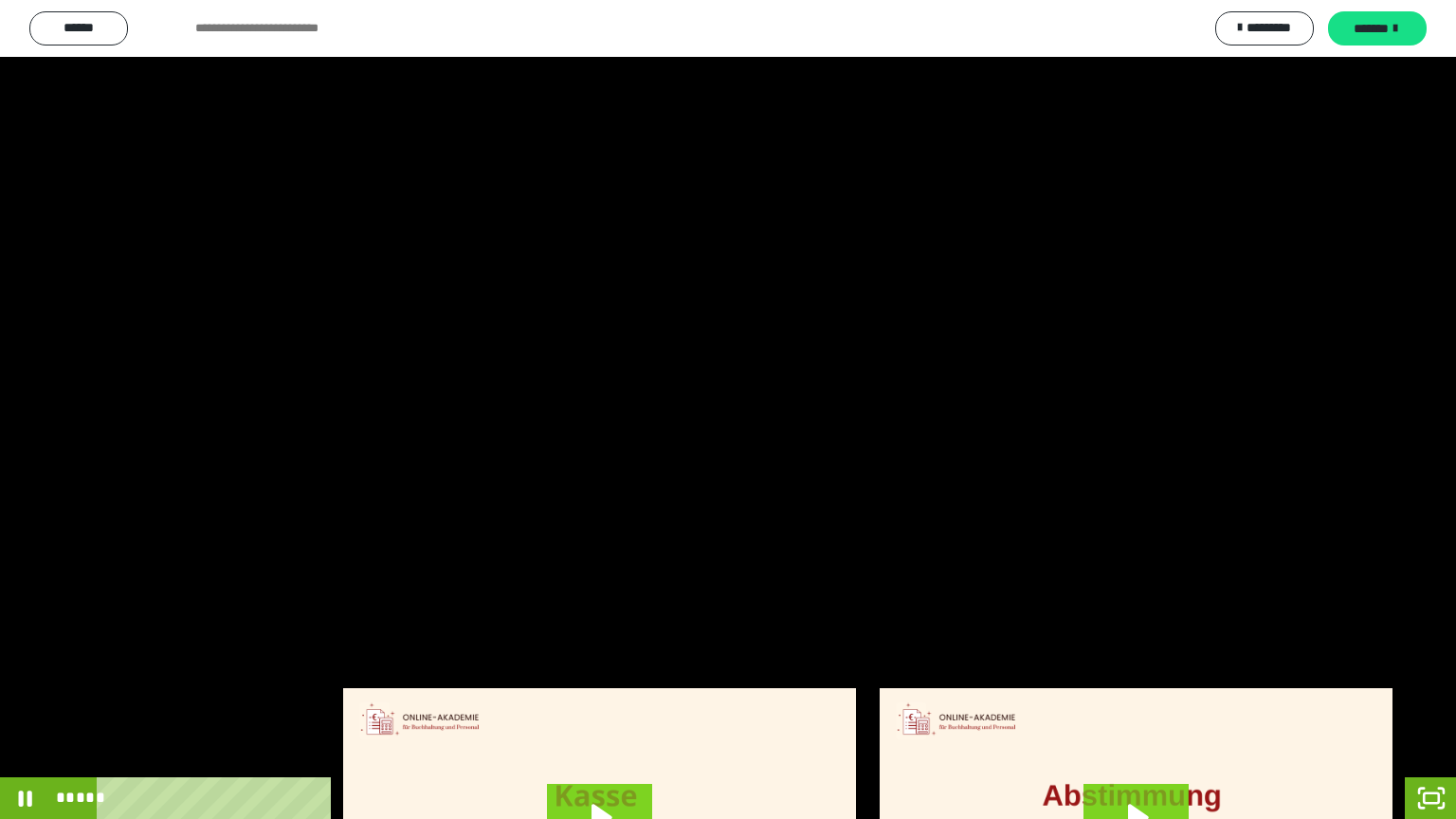 click at bounding box center (728, 410) 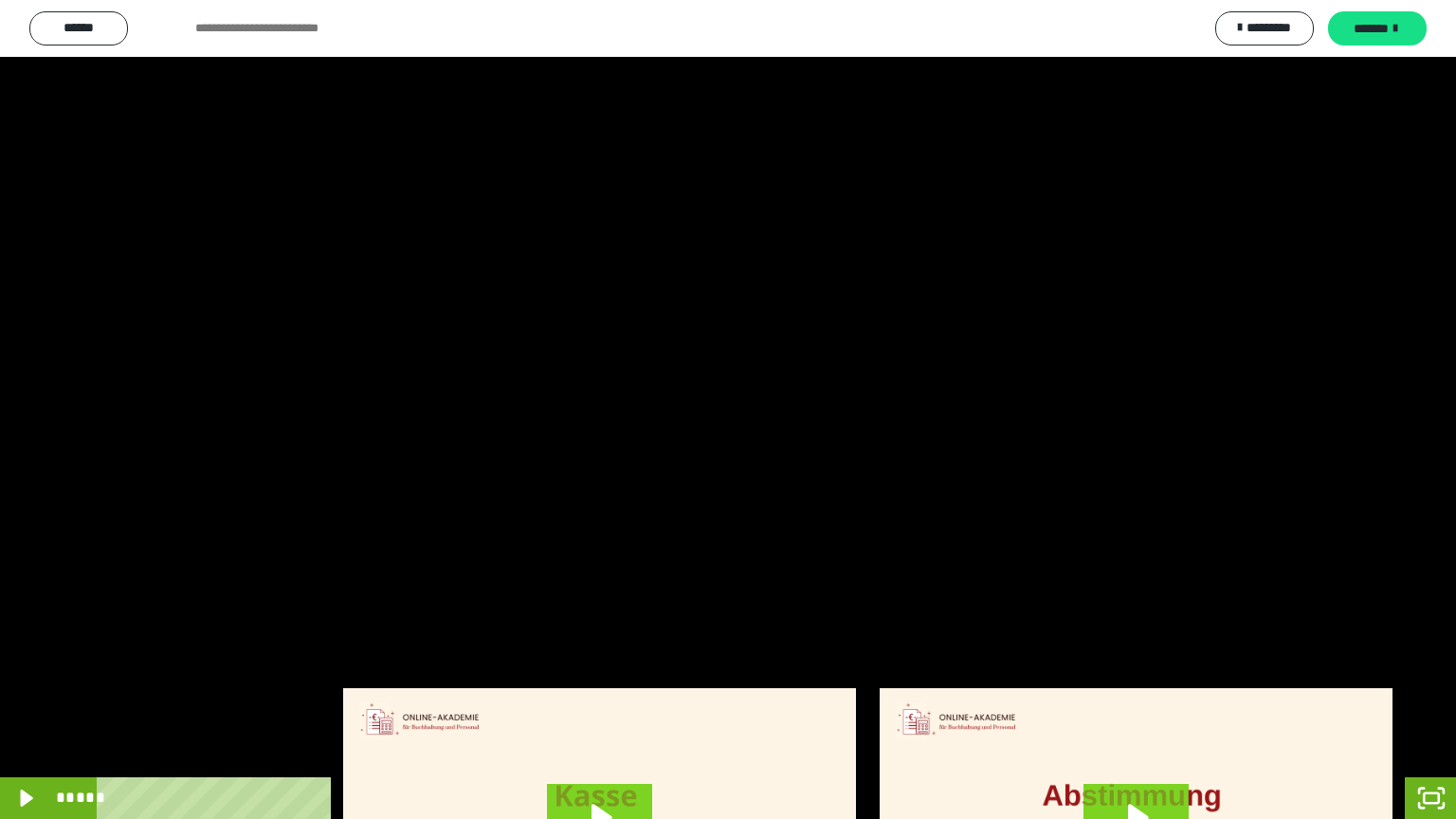 click at bounding box center [728, 410] 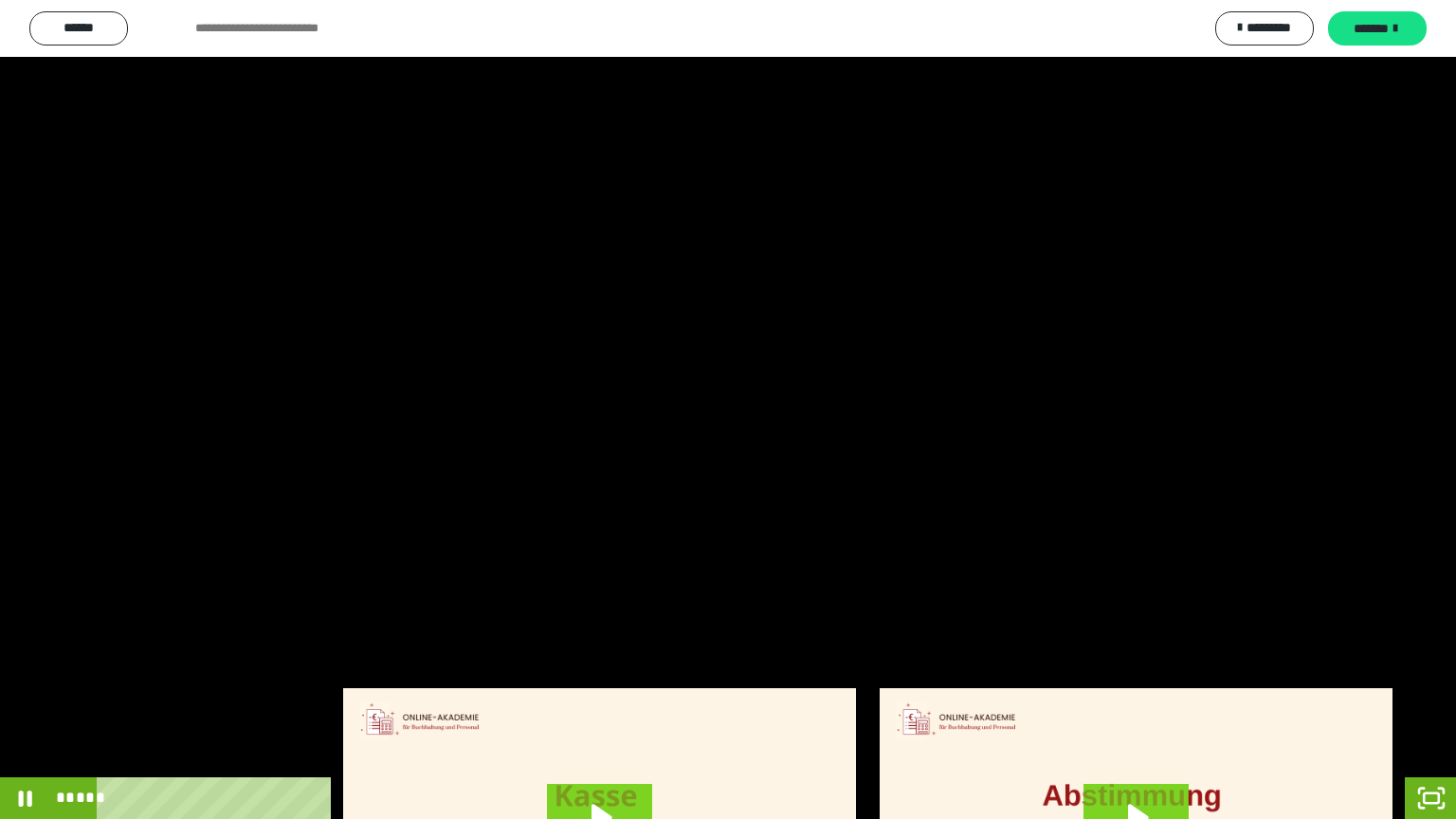 click at bounding box center (728, 410) 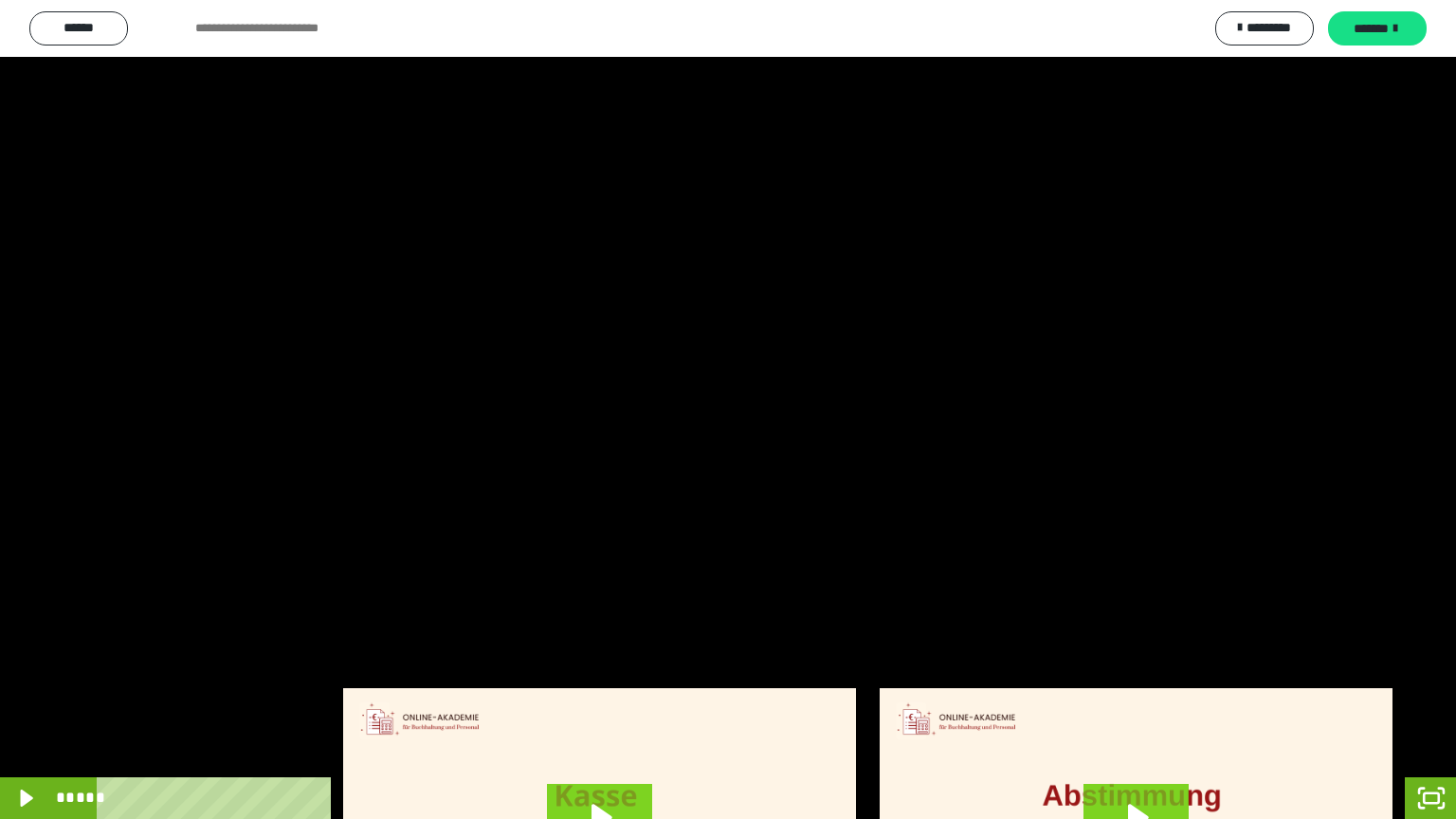 click at bounding box center [728, 410] 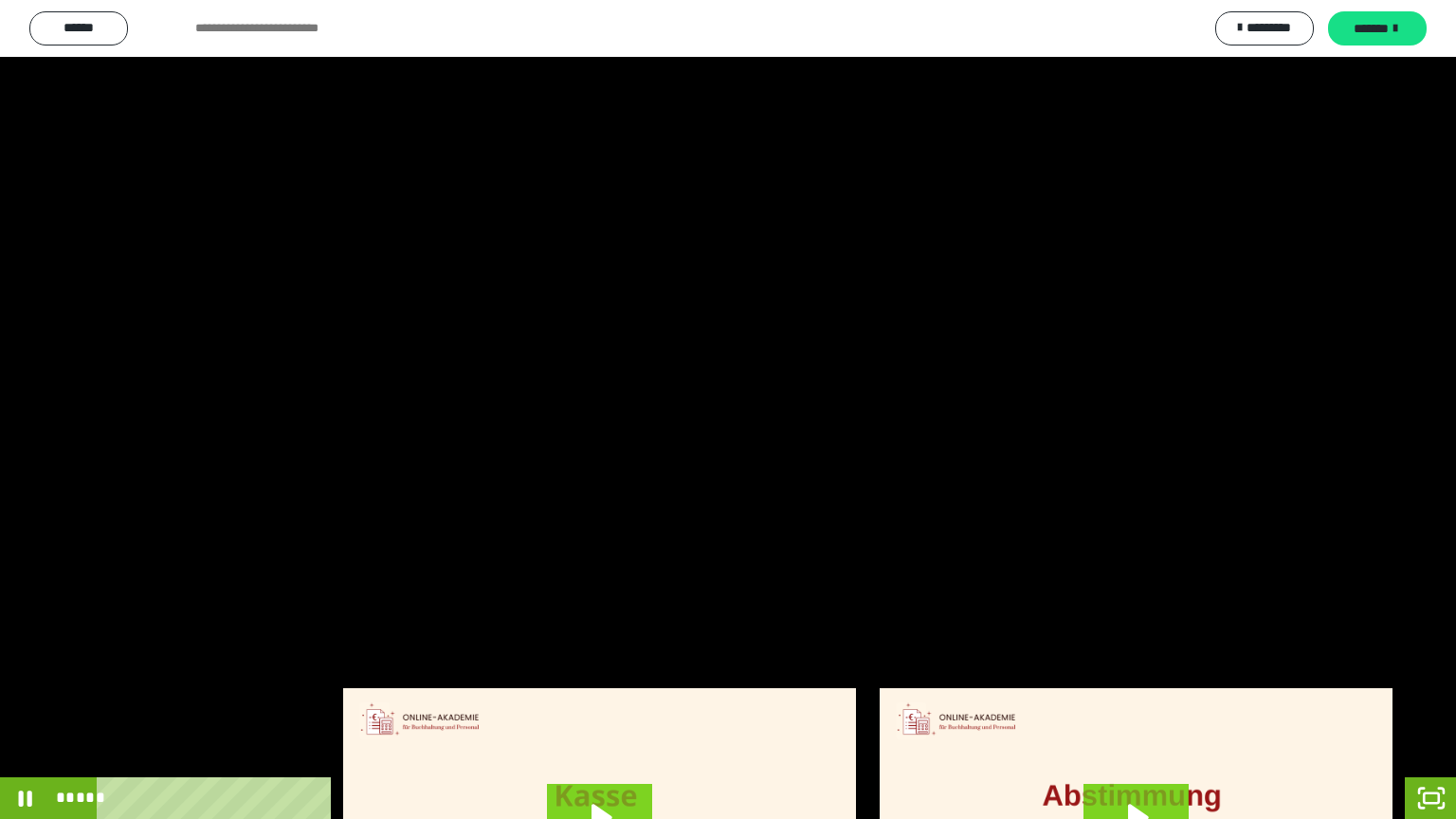 click at bounding box center (728, 410) 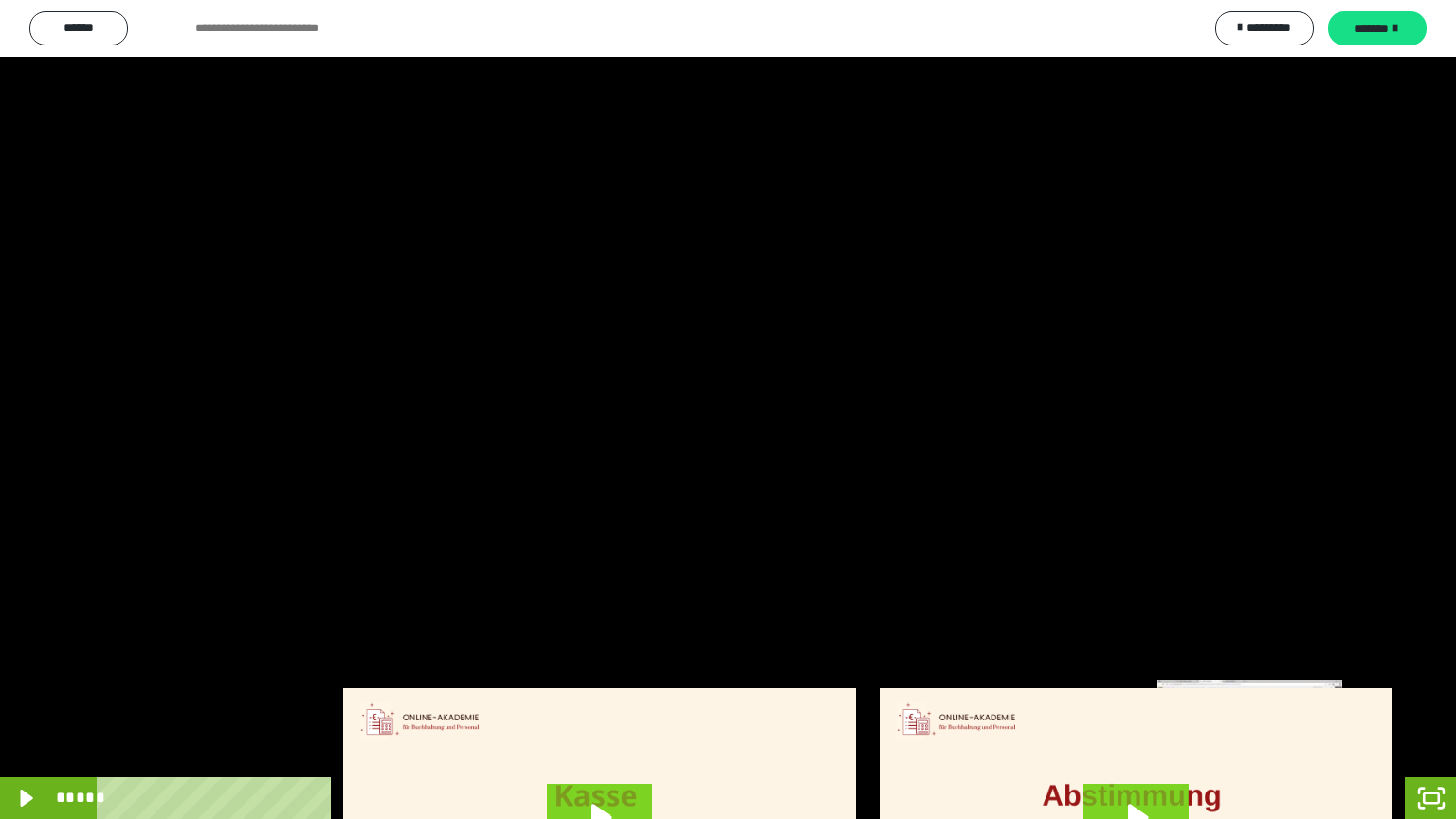 click on "*****" at bounding box center [705, 798] 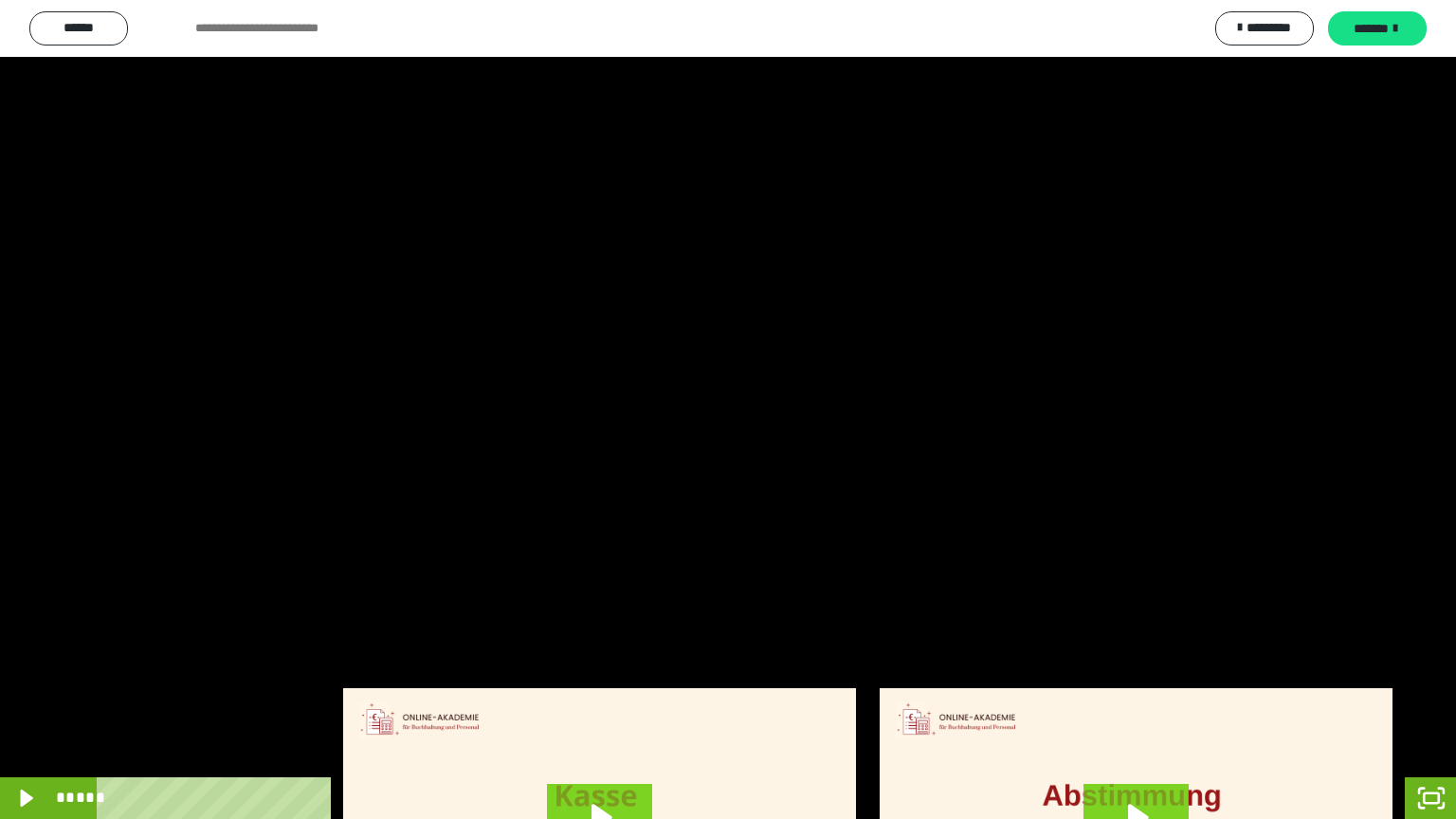 click at bounding box center [728, 410] 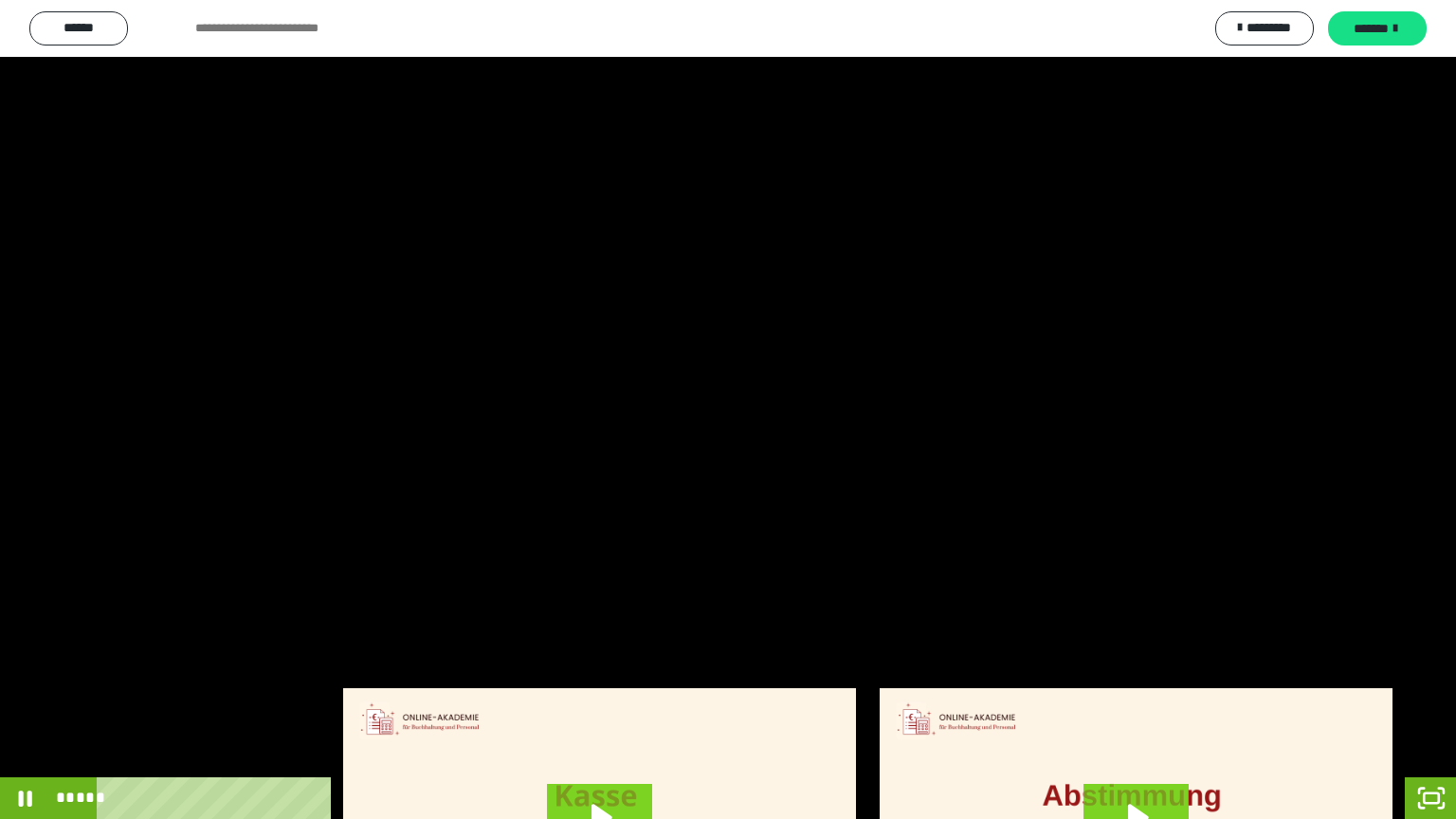 click at bounding box center [728, 410] 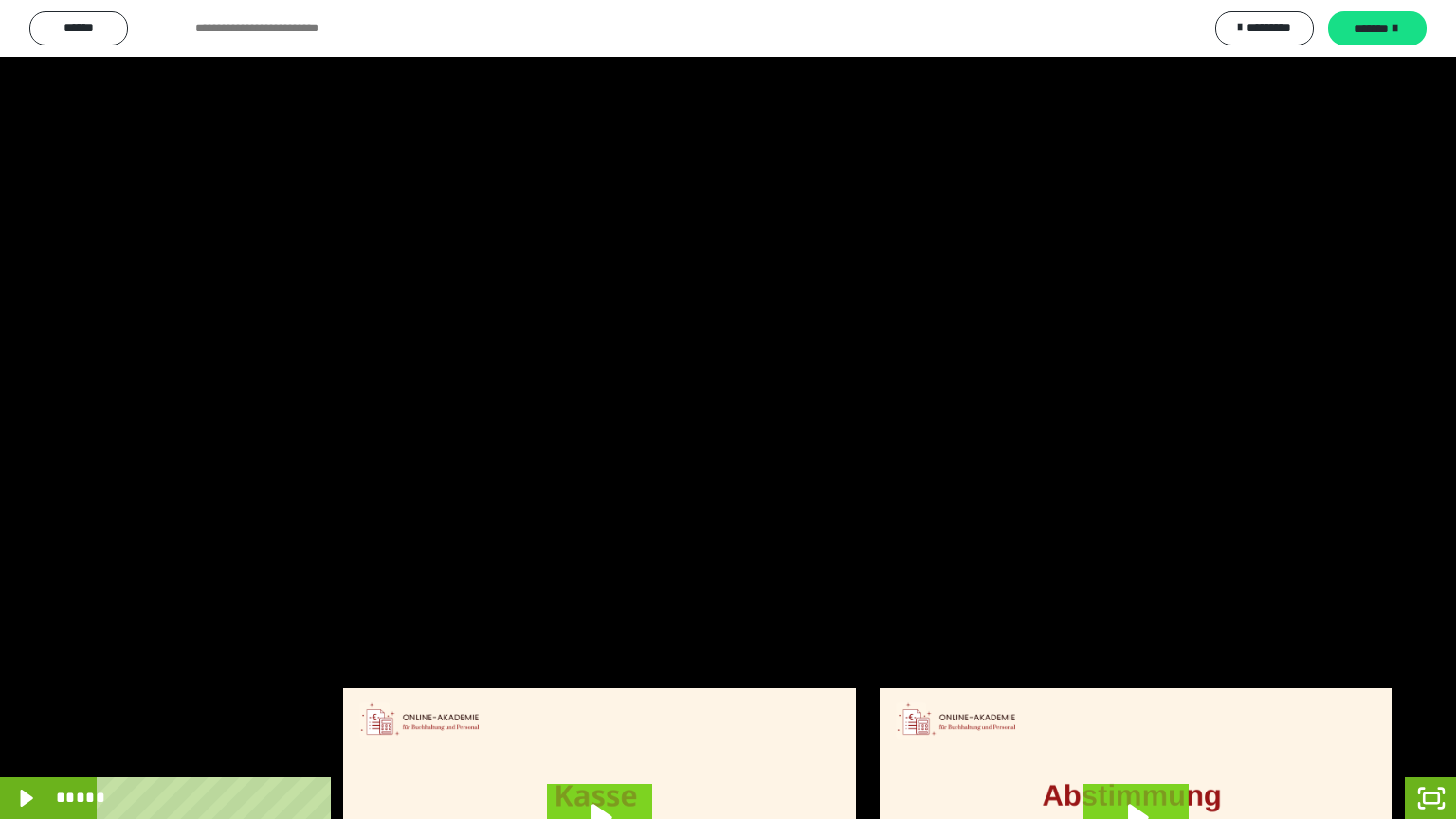 click at bounding box center (728, 410) 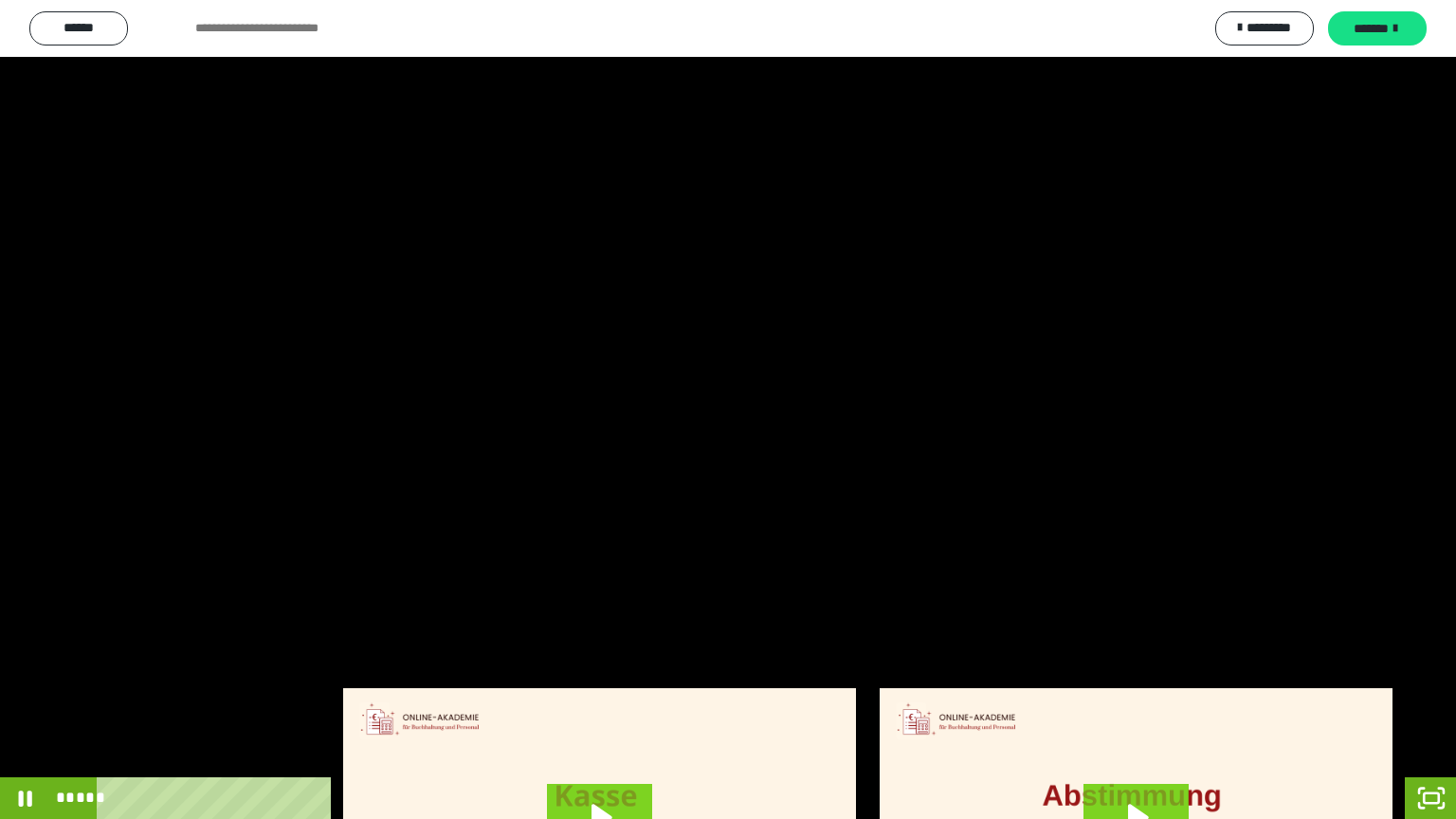 click at bounding box center [728, 410] 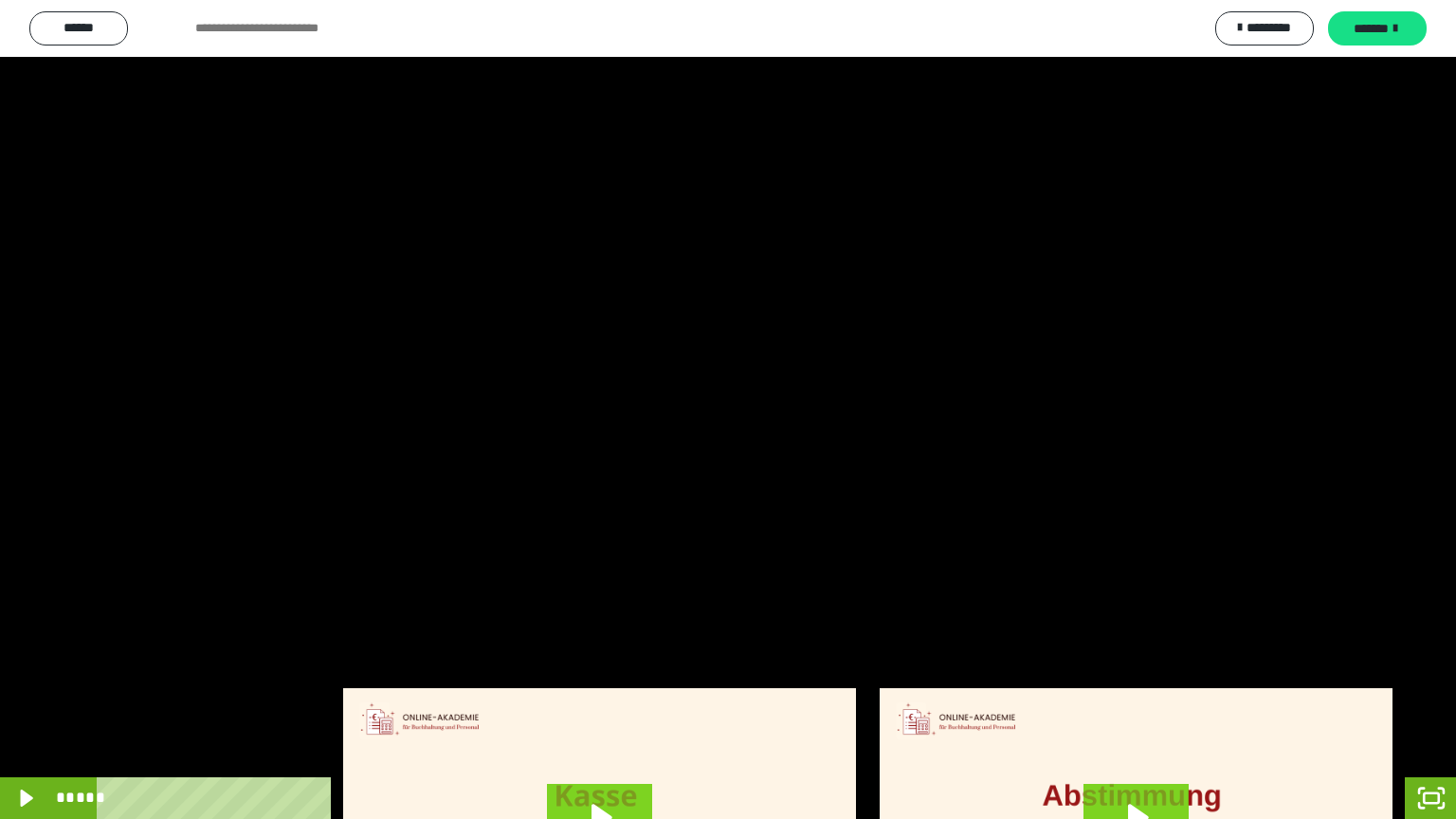 click at bounding box center [728, 410] 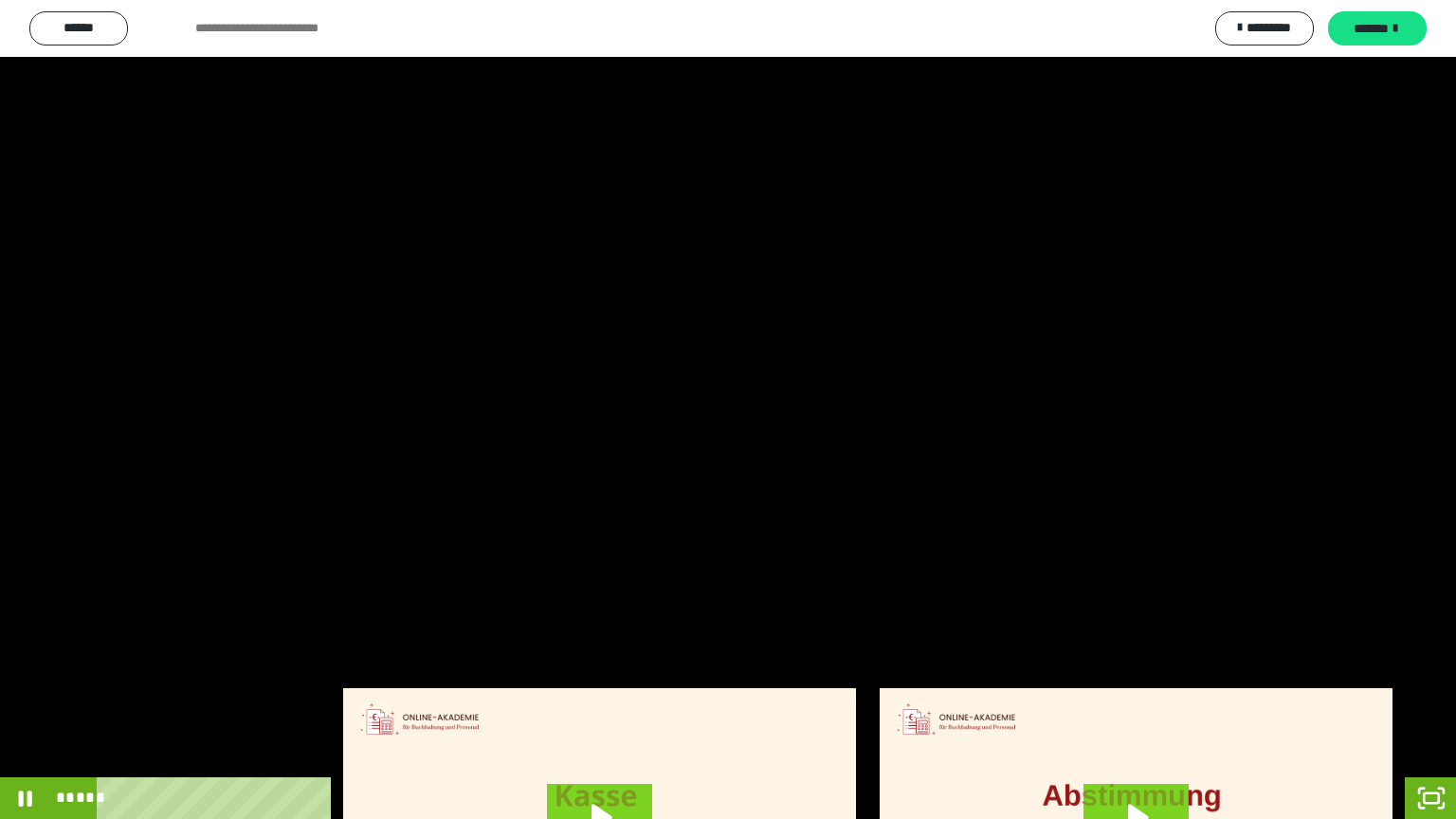 click at bounding box center [728, 410] 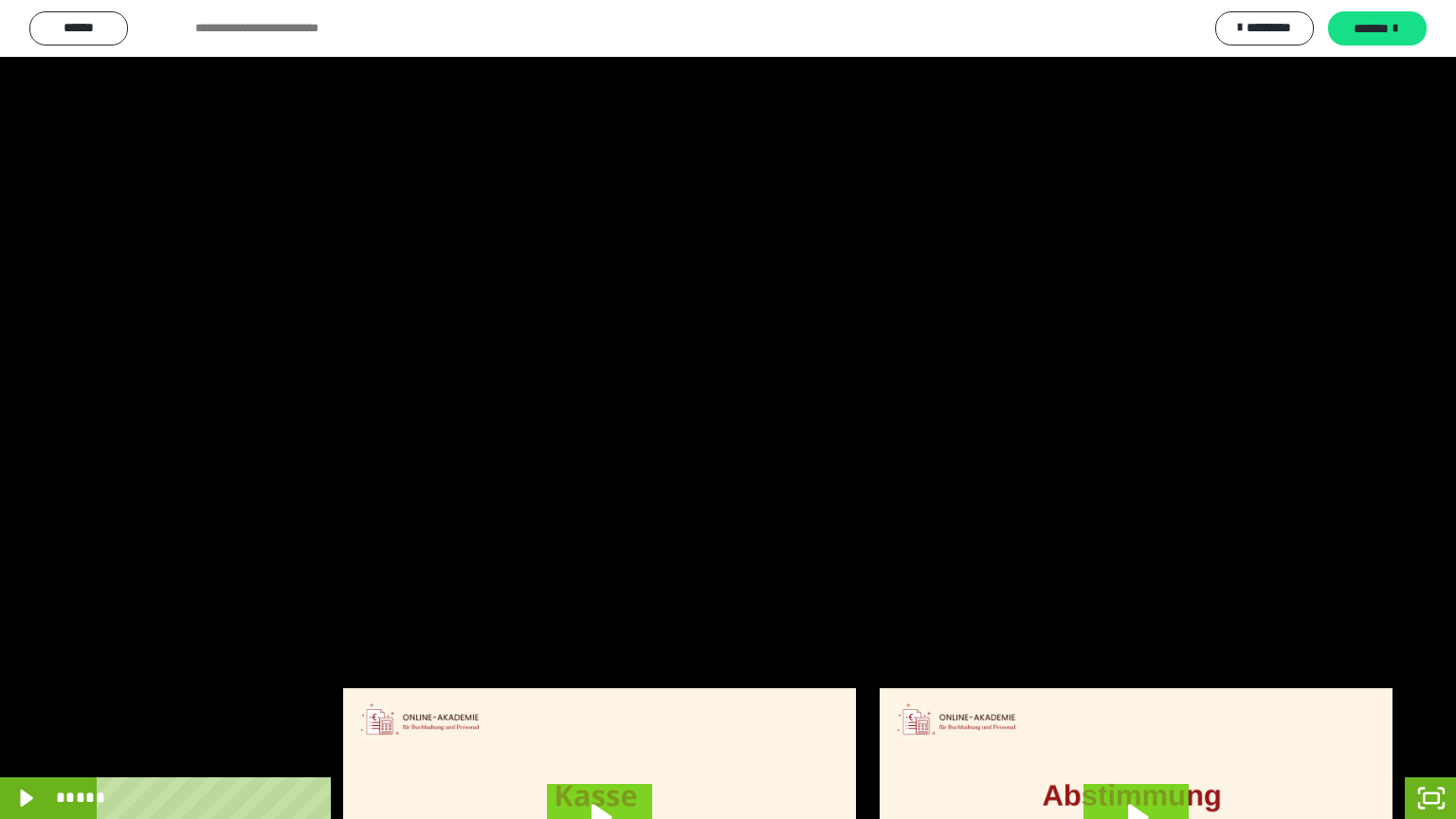 click at bounding box center [728, 410] 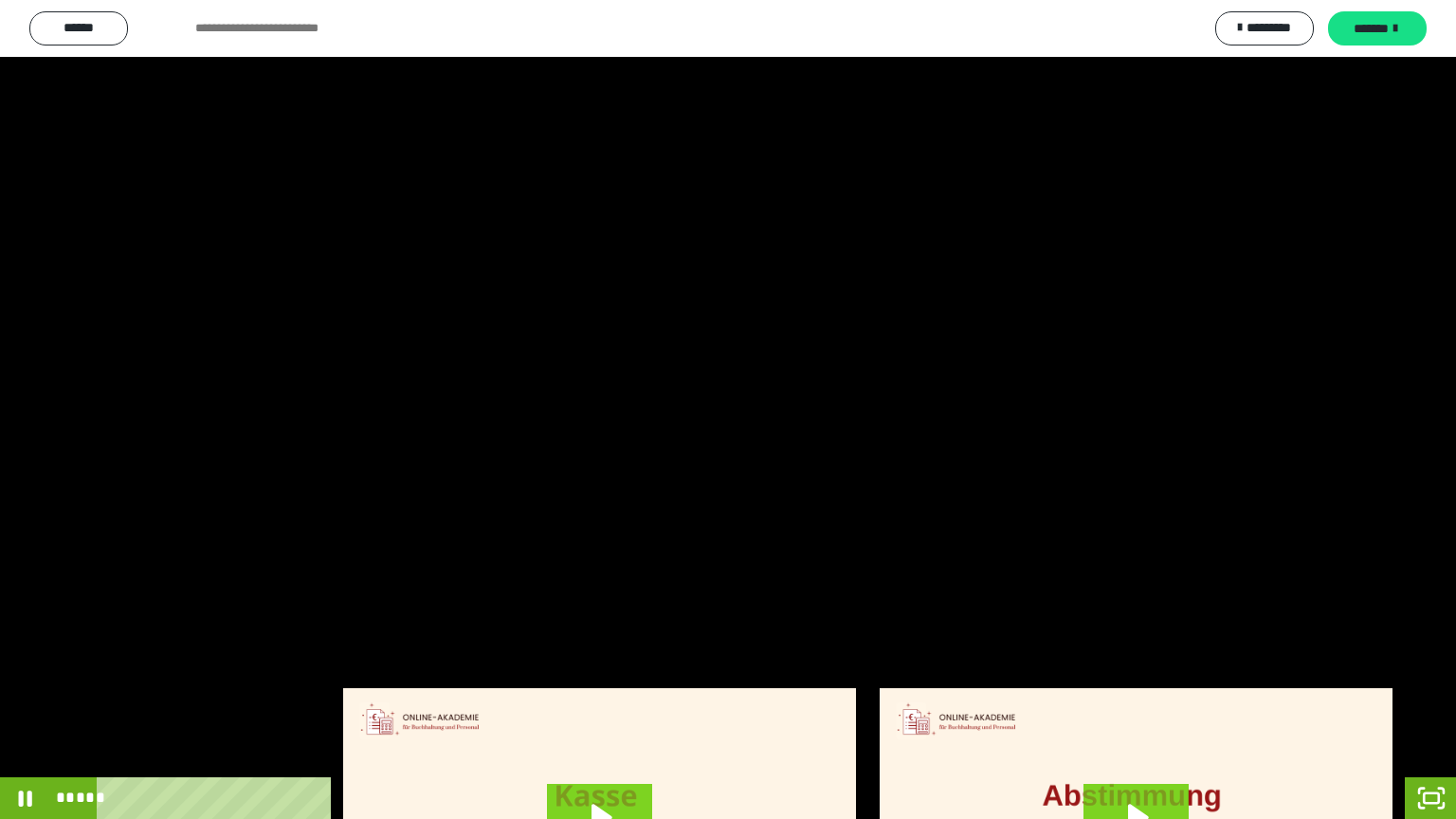 click at bounding box center (728, 410) 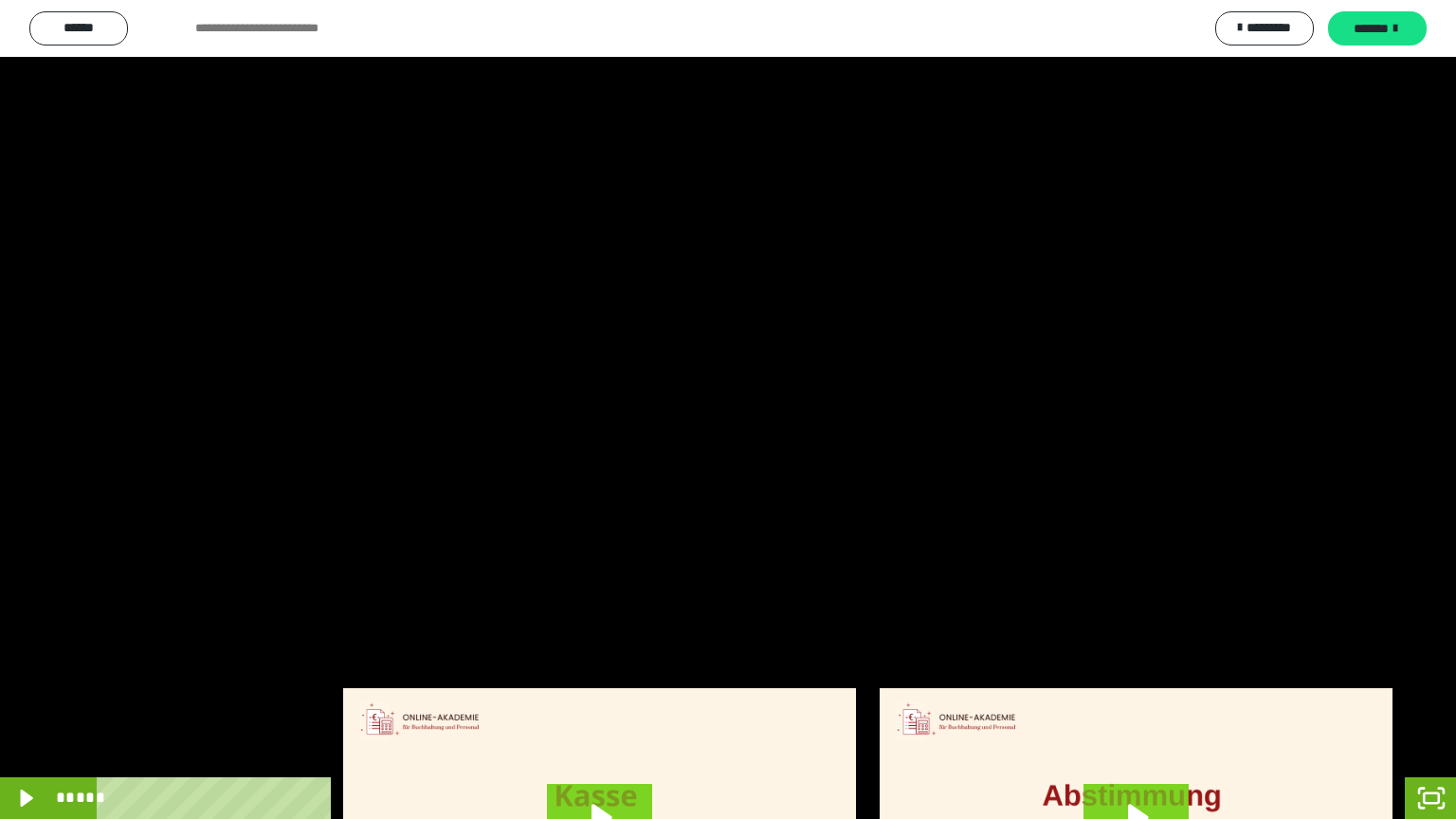 click at bounding box center (728, 410) 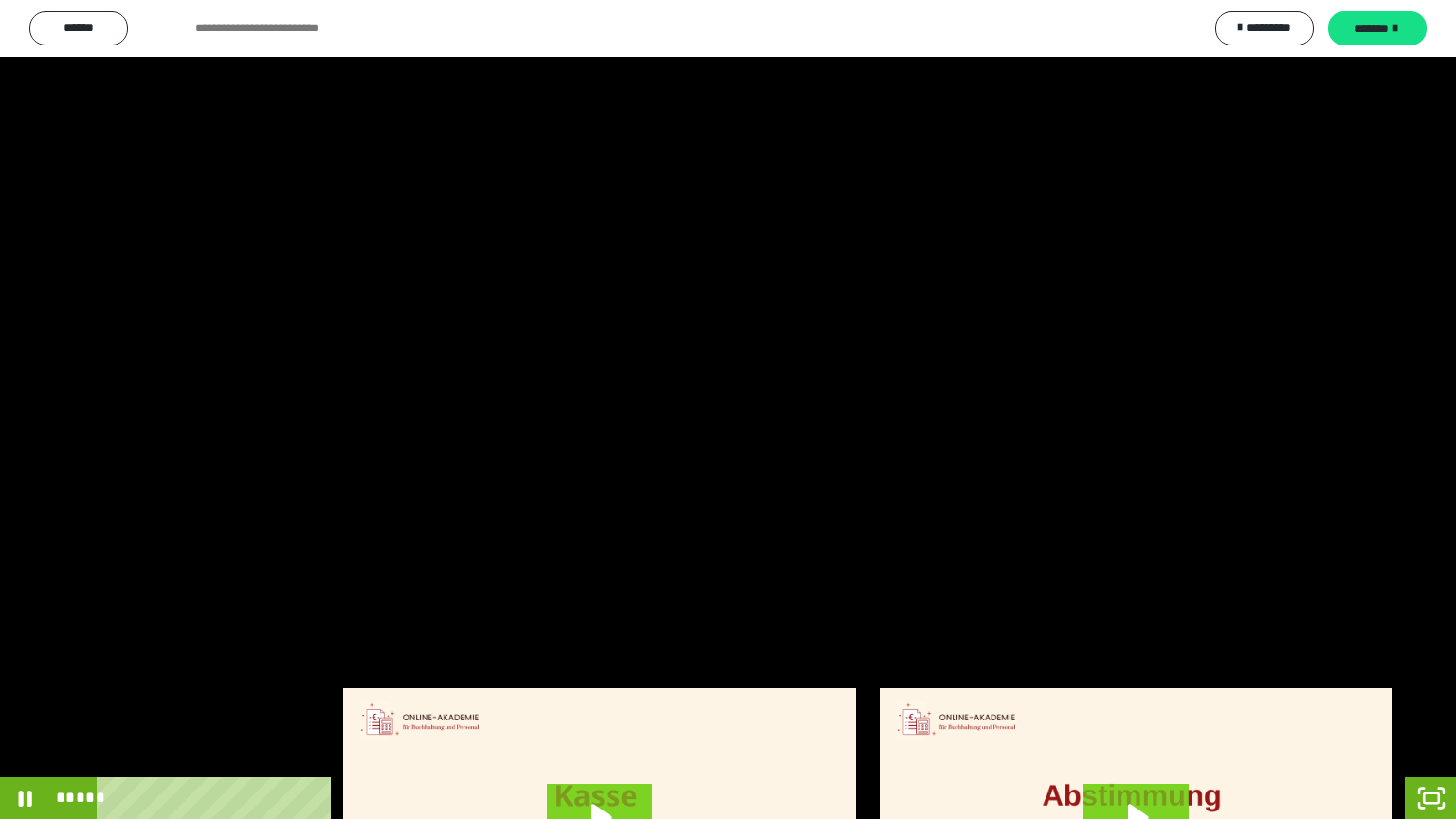 click at bounding box center (728, 410) 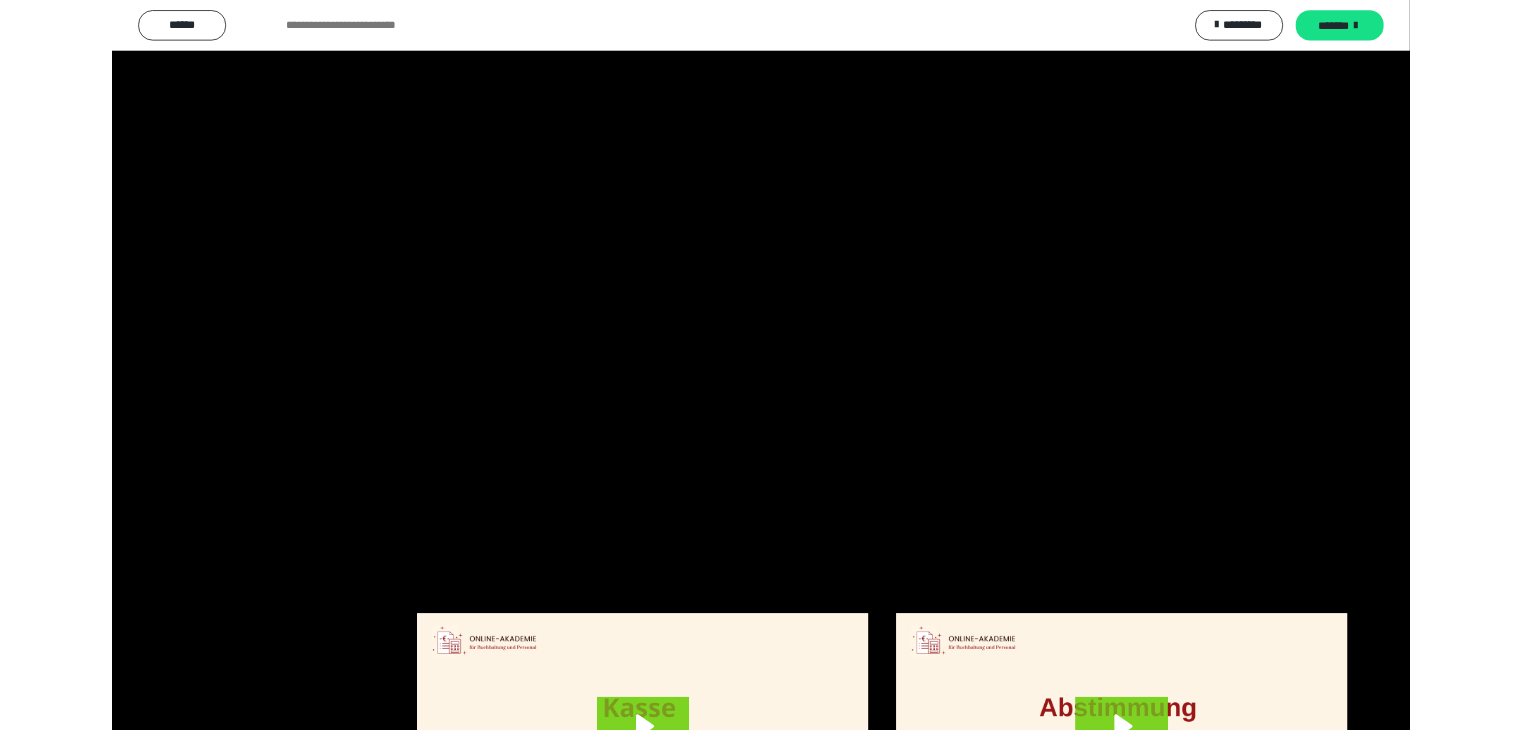 scroll, scrollTop: 3957, scrollLeft: 0, axis: vertical 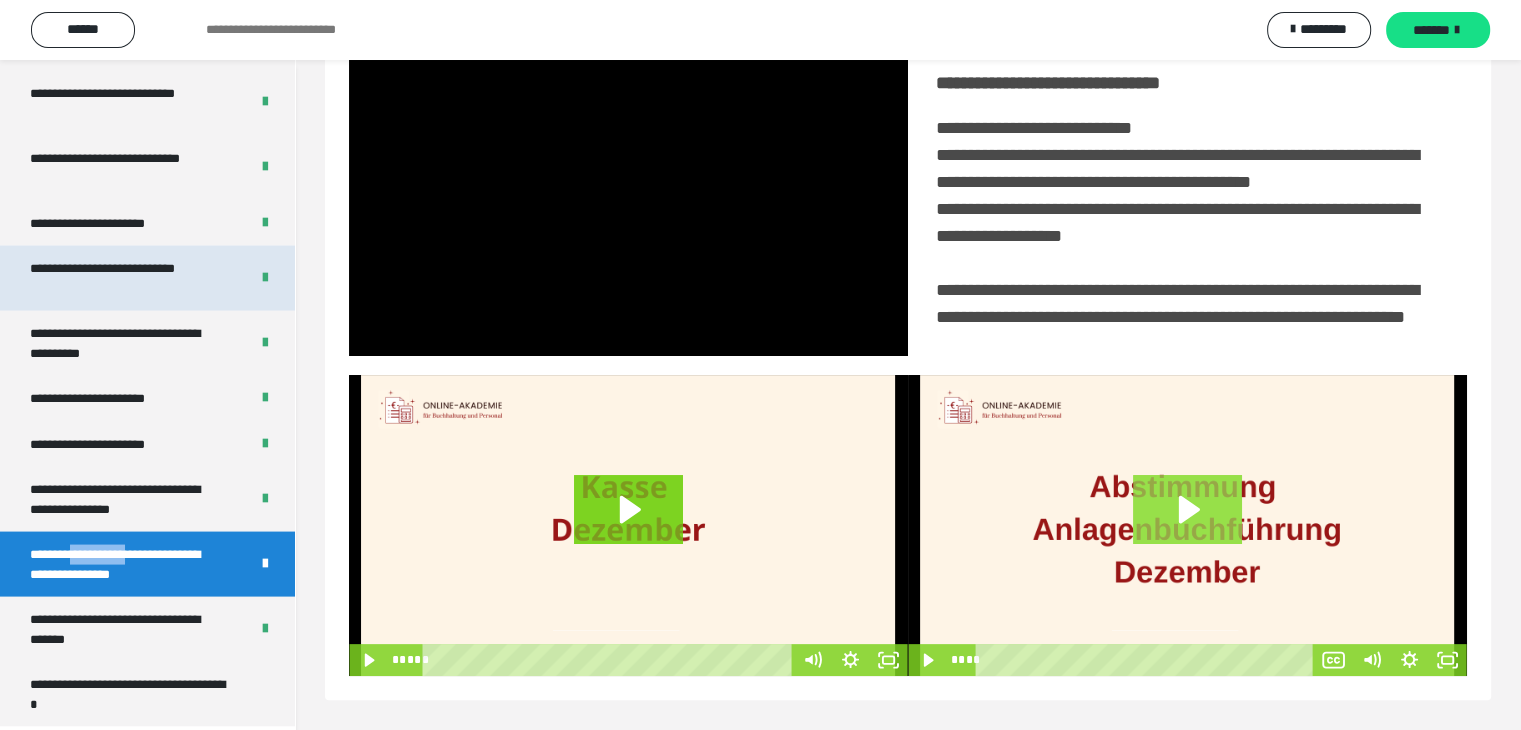 click at bounding box center [628, 525] 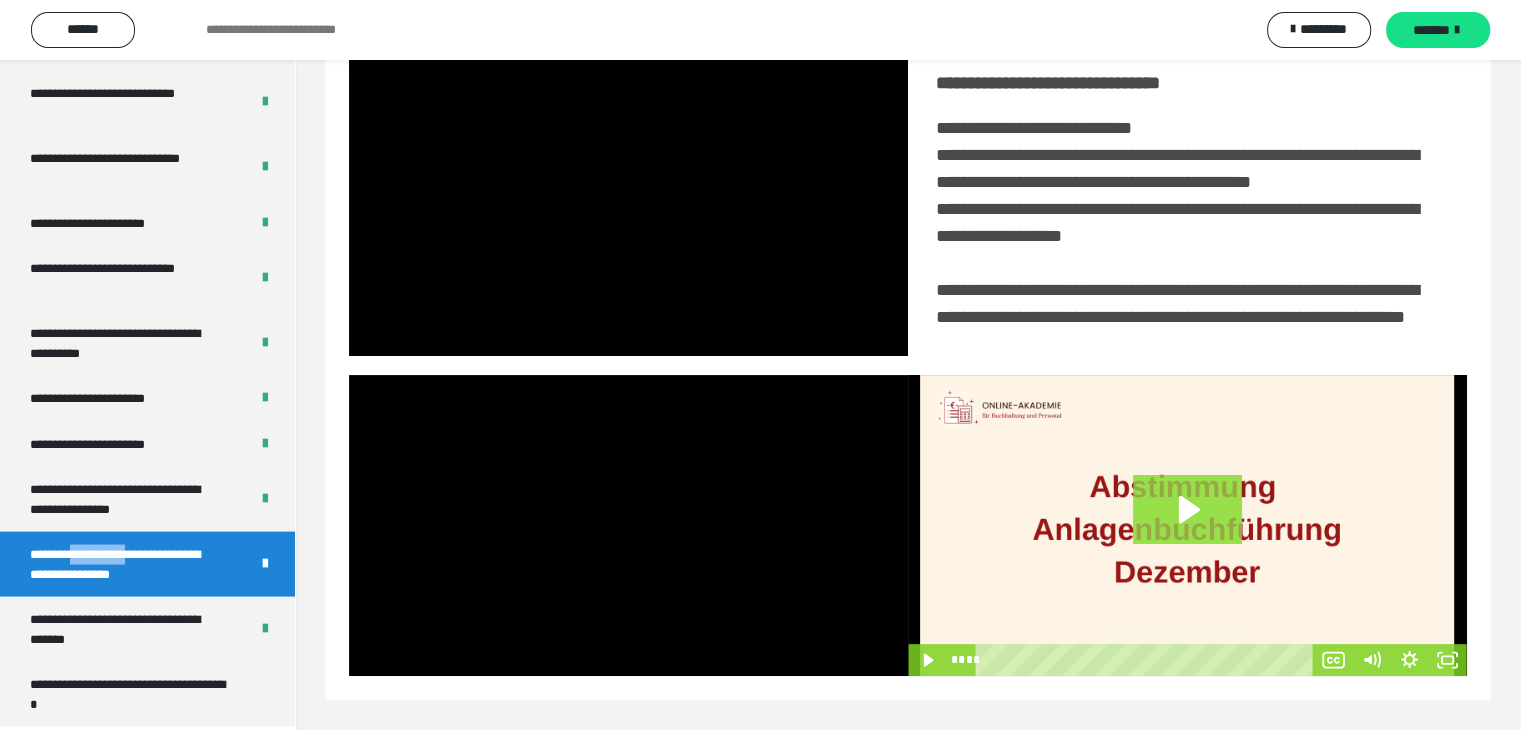 click 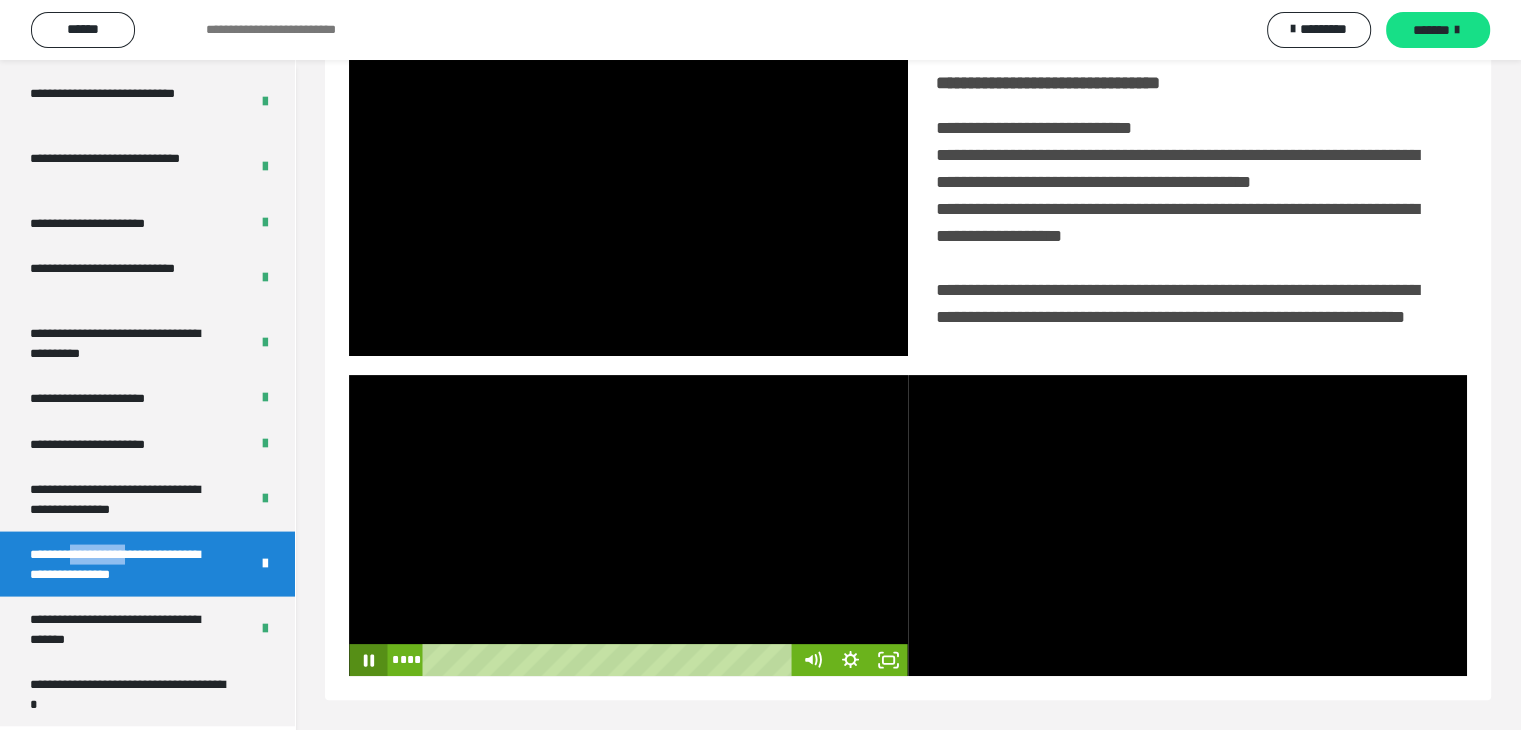click 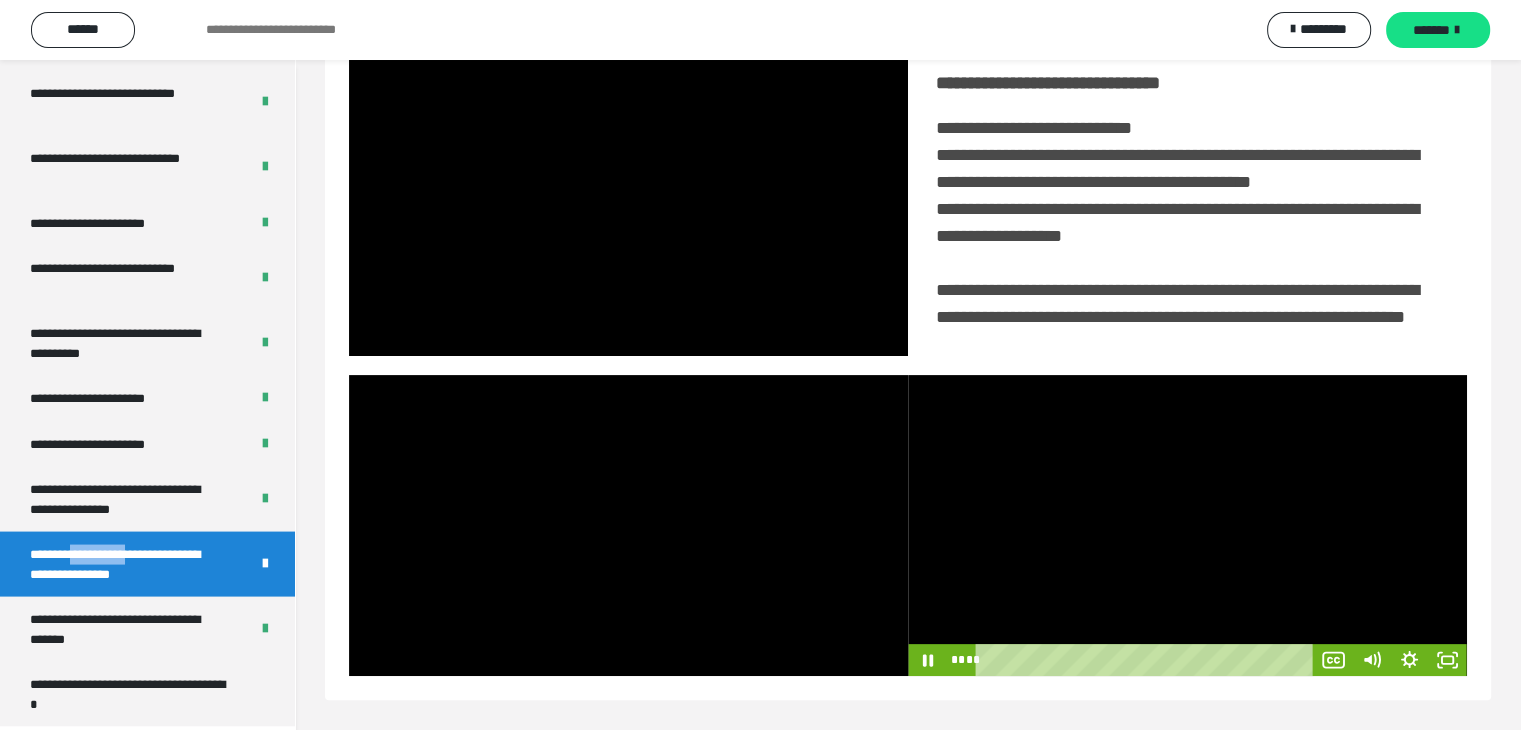click at bounding box center (1187, 525) 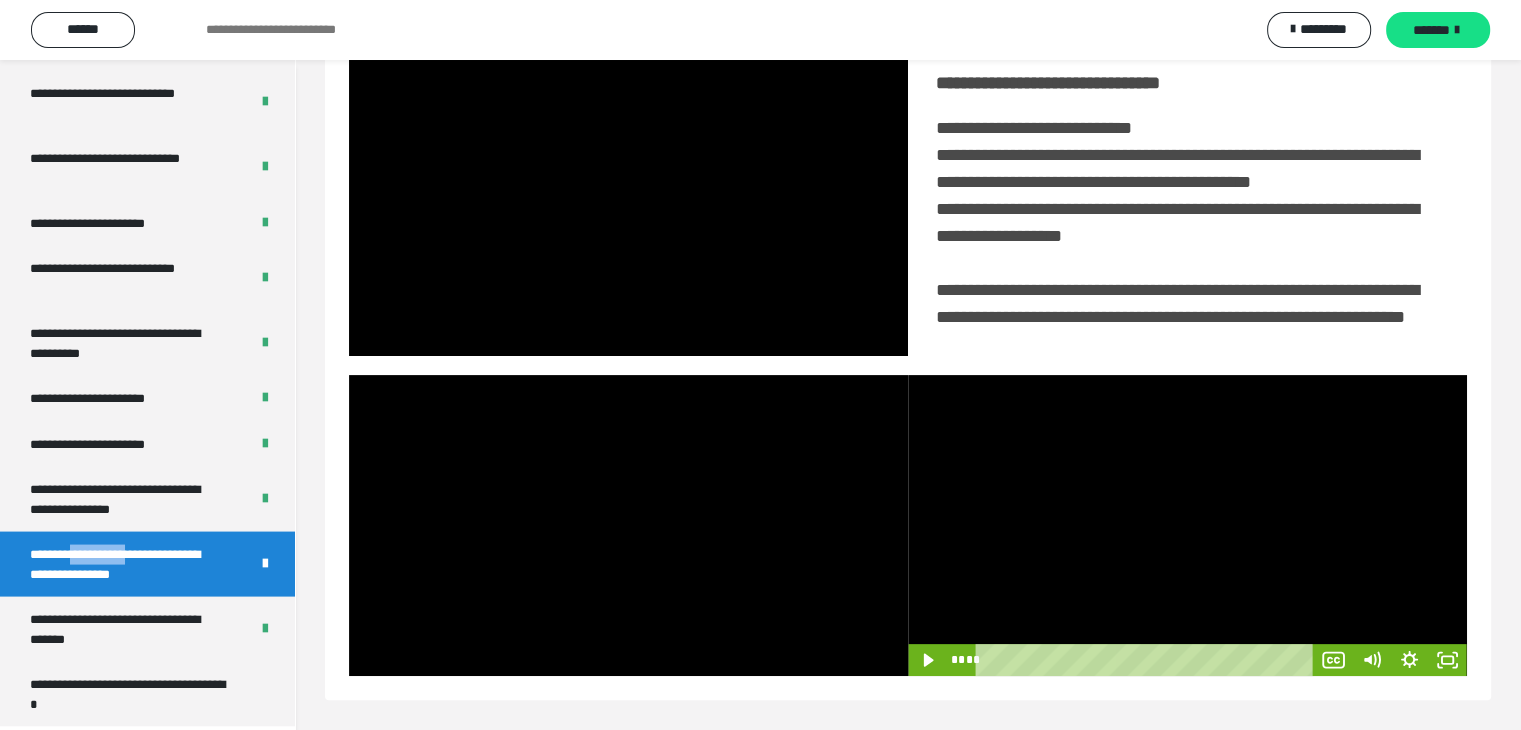 click at bounding box center [1187, 525] 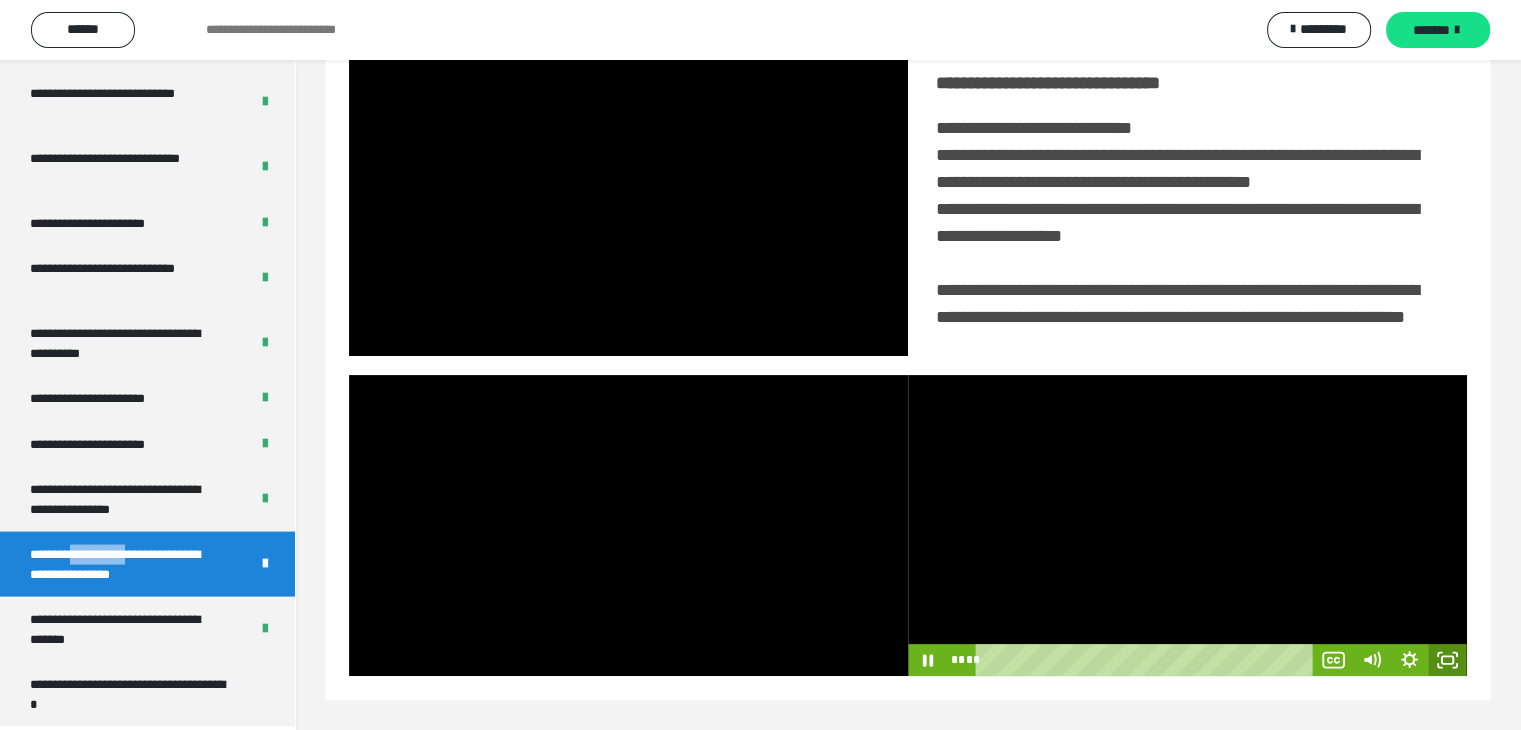 click 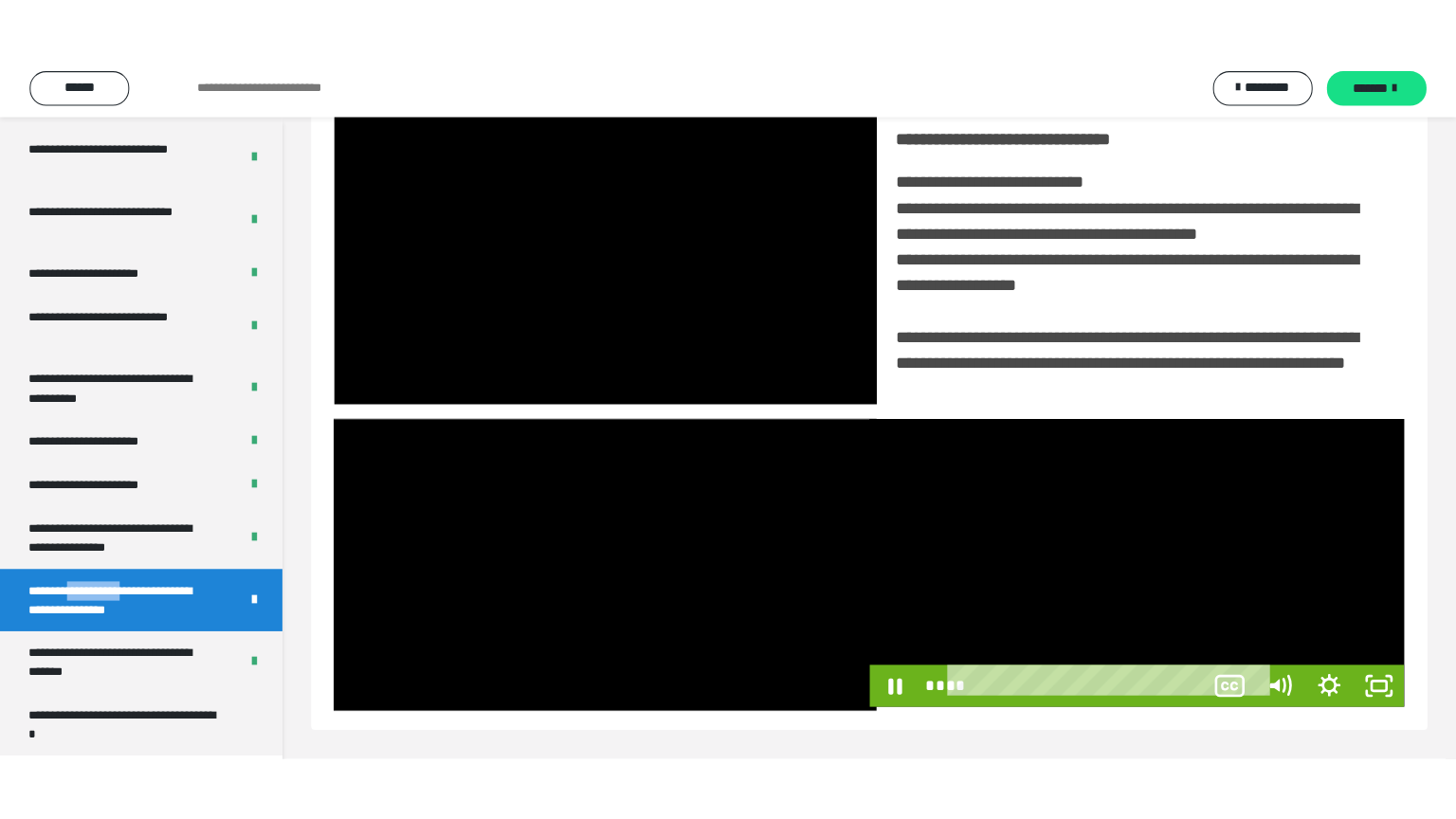 scroll, scrollTop: 317, scrollLeft: 0, axis: vertical 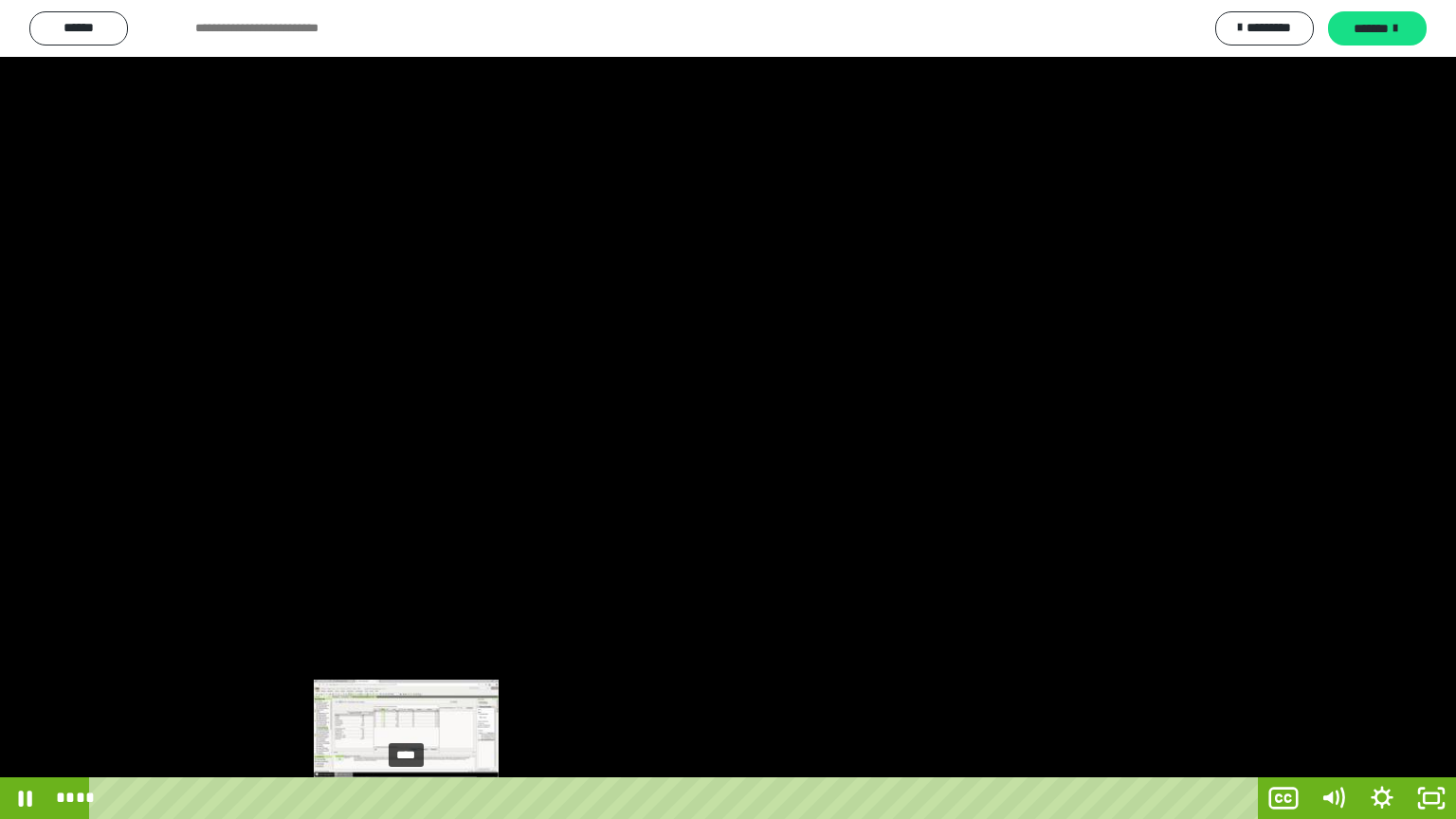 click on "****" at bounding box center [677, 798] 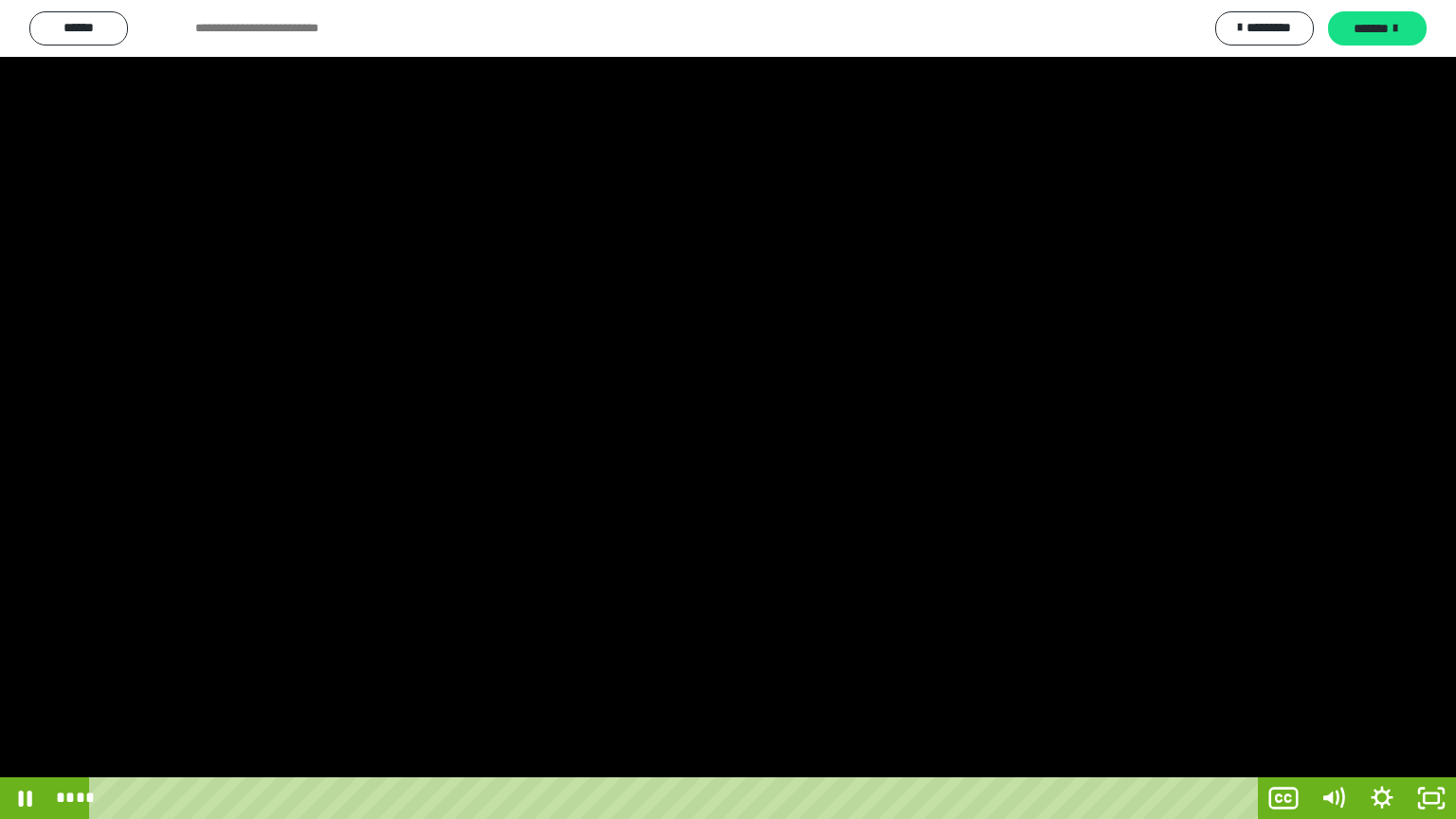 click at bounding box center [728, 410] 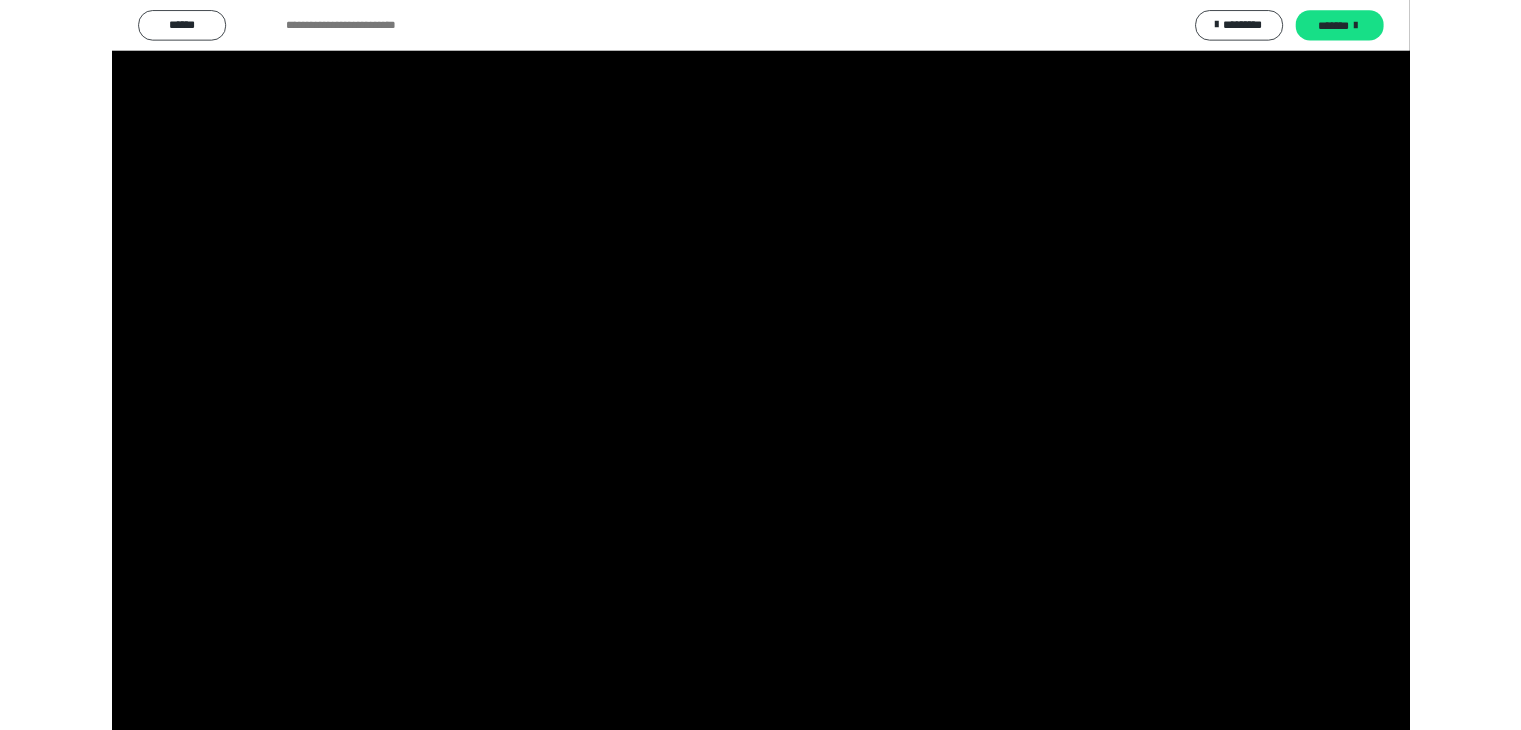 scroll, scrollTop: 3957, scrollLeft: 0, axis: vertical 